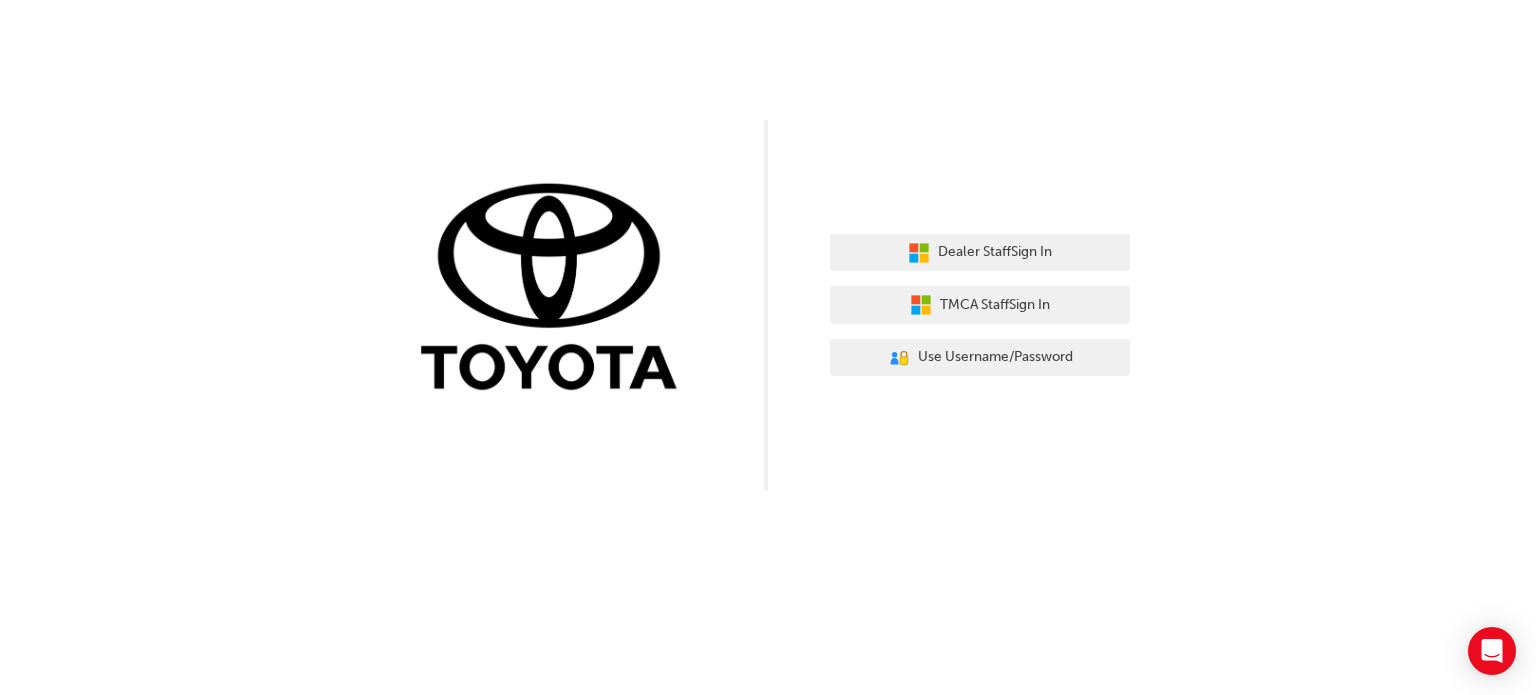 scroll, scrollTop: 0, scrollLeft: 0, axis: both 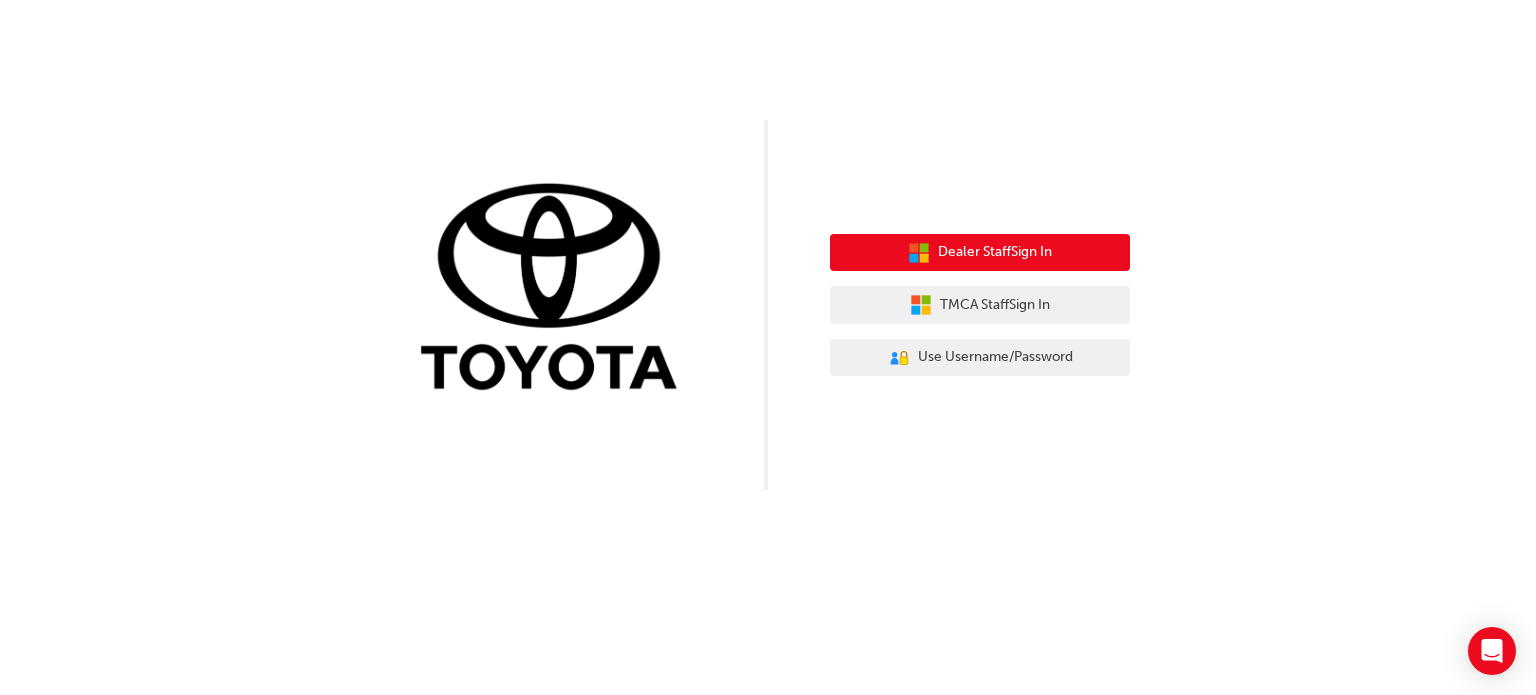 click on "Dealer Staff  Sign In" at bounding box center [995, 252] 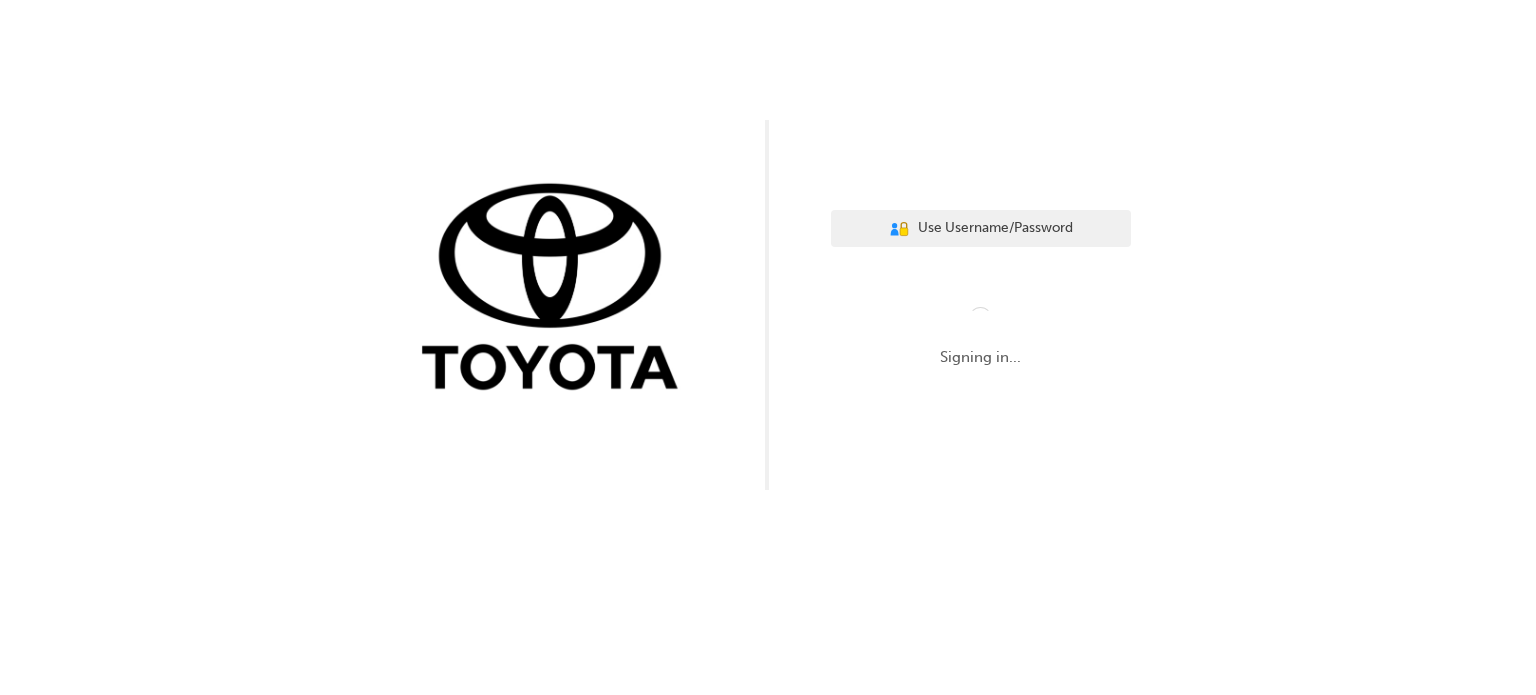 scroll, scrollTop: 0, scrollLeft: 0, axis: both 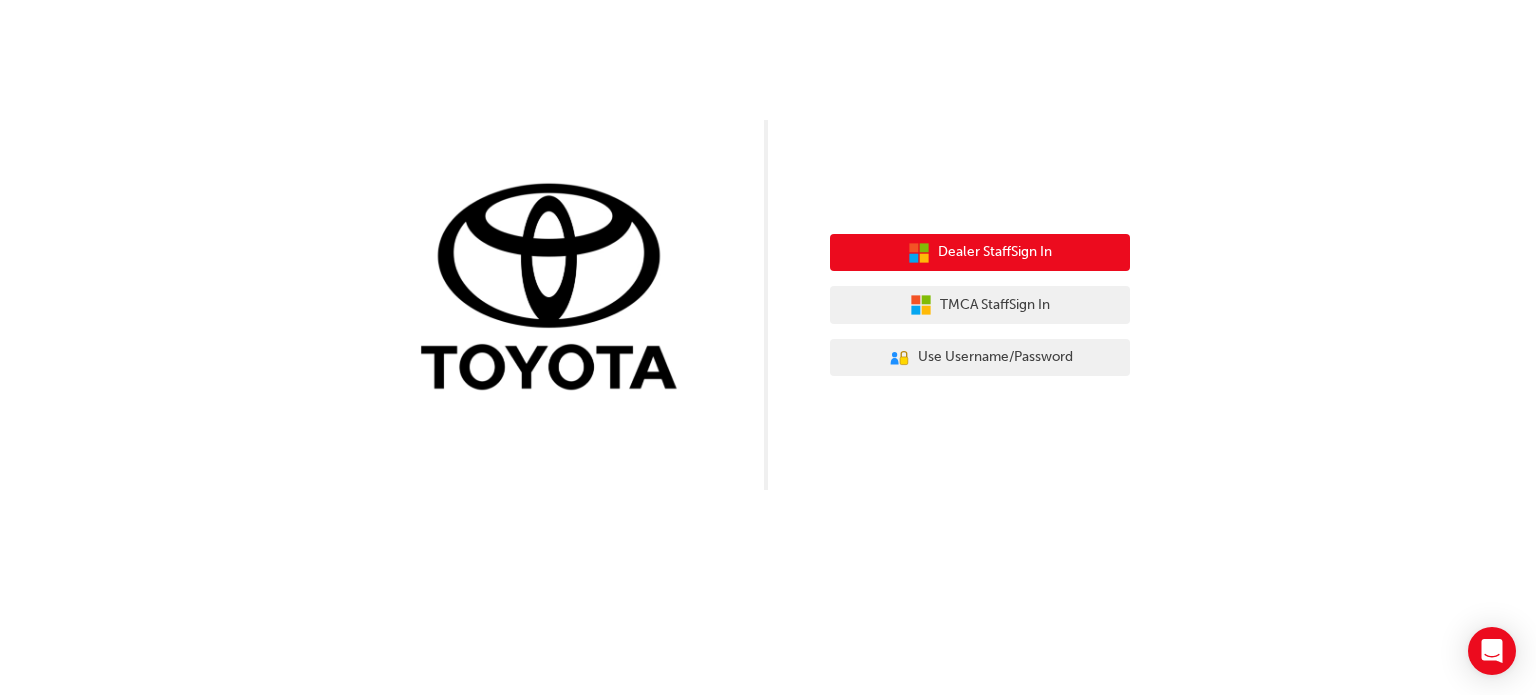 click on "Dealer Staff  Sign In" at bounding box center [980, 253] 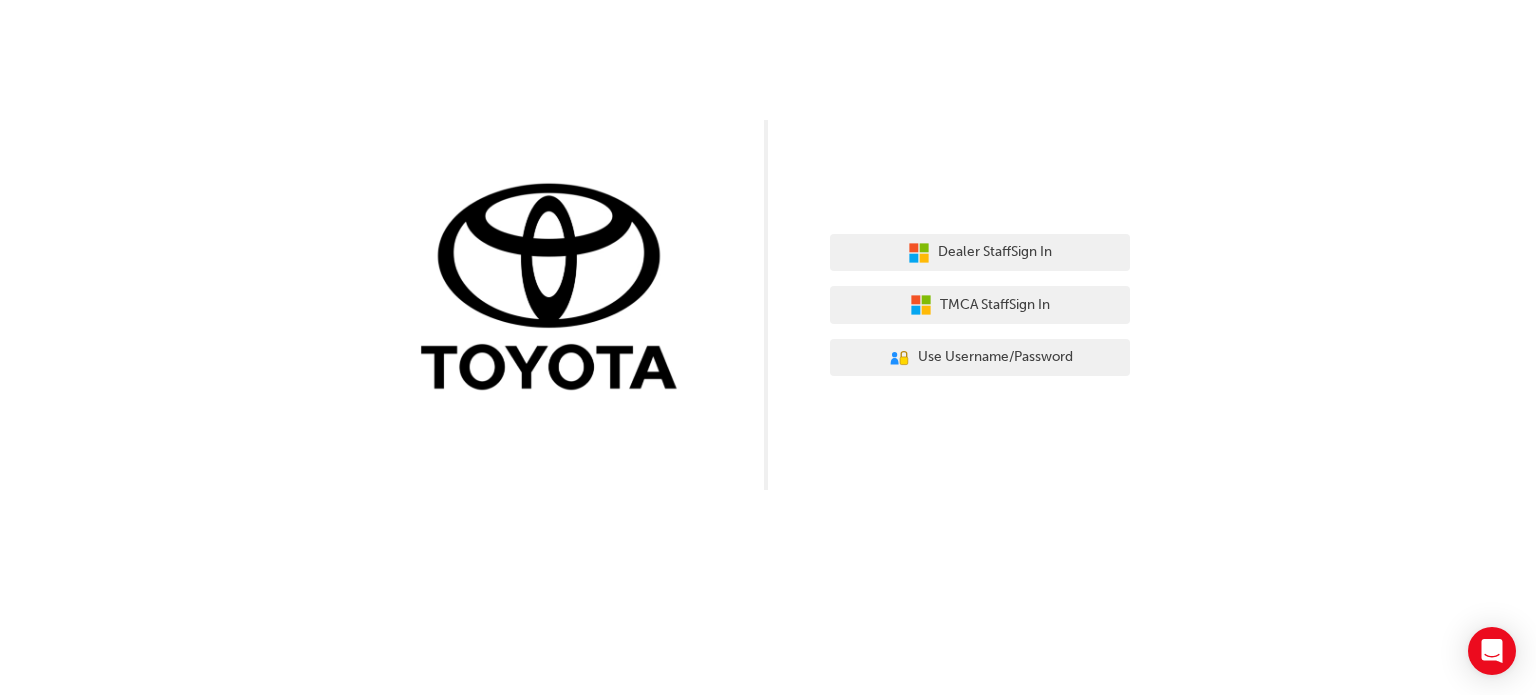 scroll, scrollTop: 0, scrollLeft: 0, axis: both 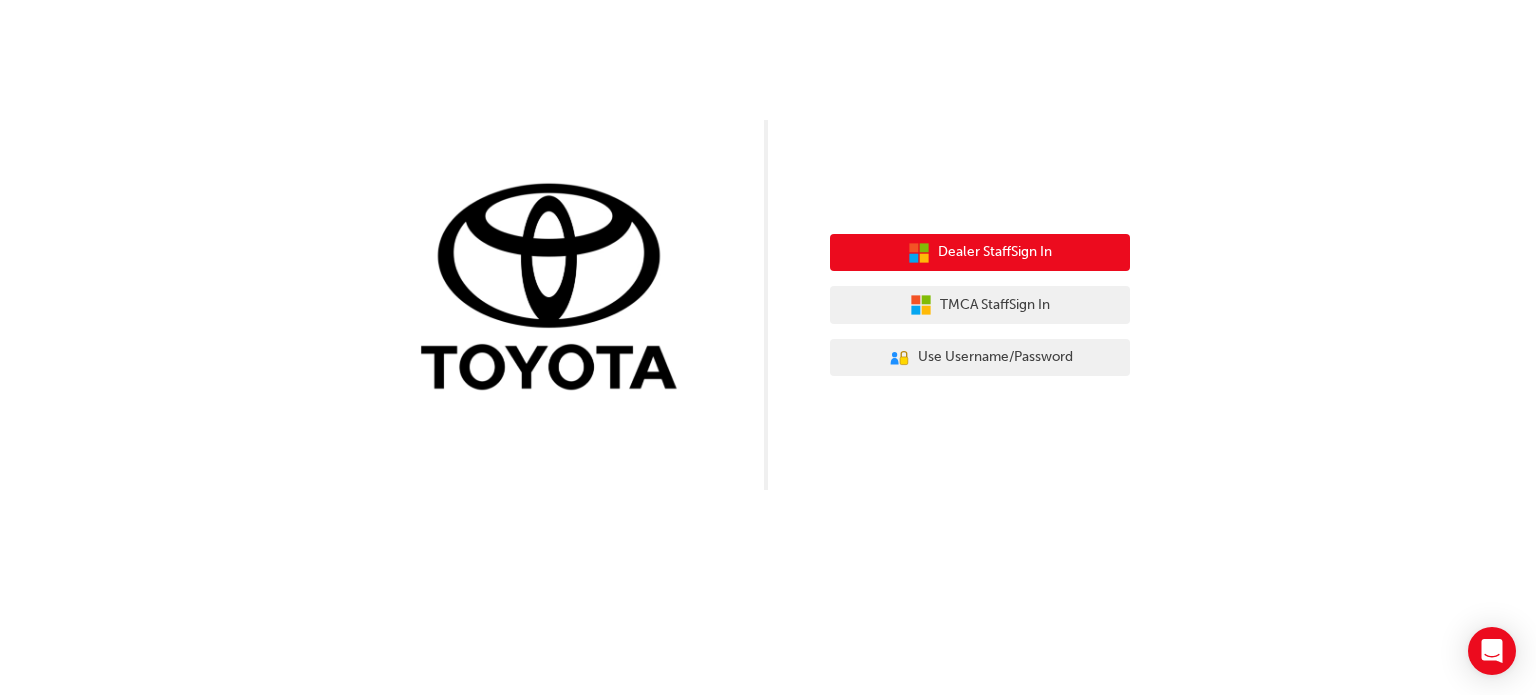 click on "Dealer Staff  Sign In" at bounding box center [980, 253] 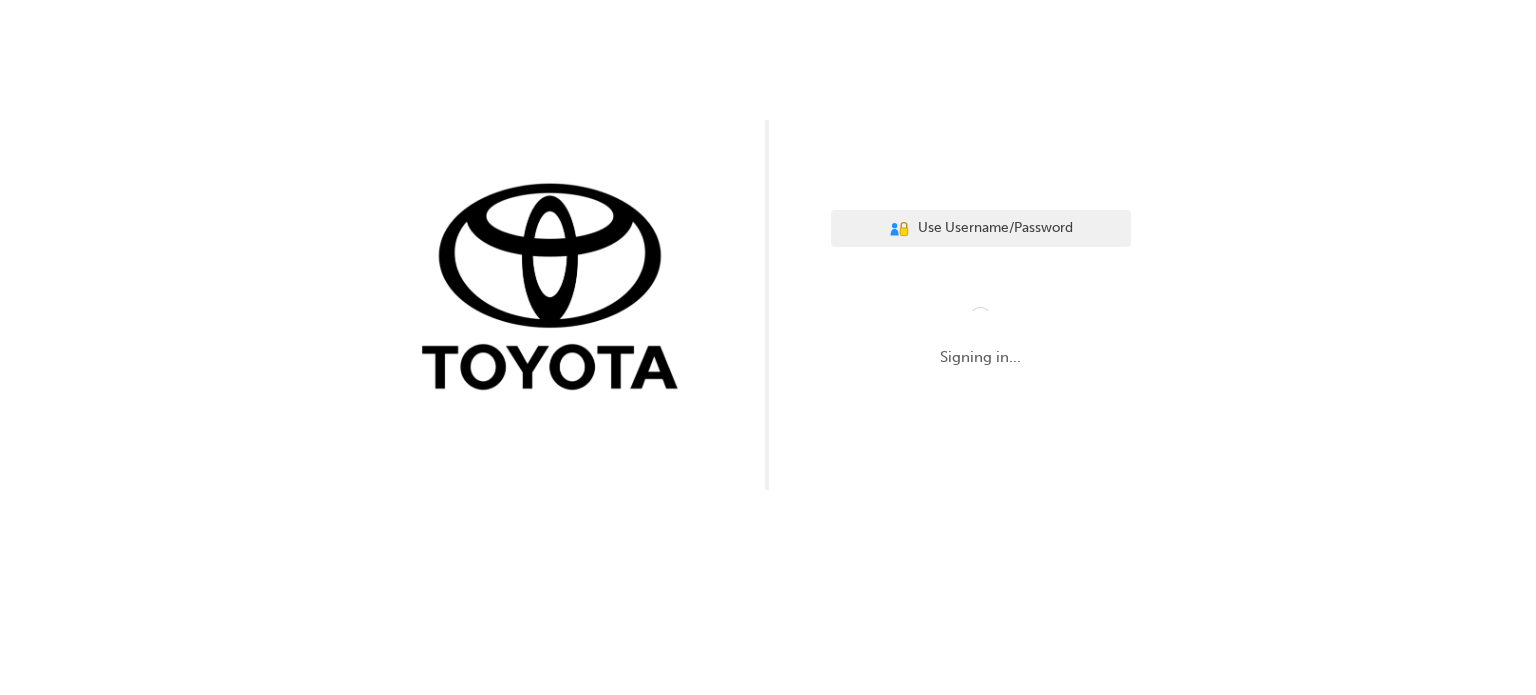 scroll, scrollTop: 0, scrollLeft: 0, axis: both 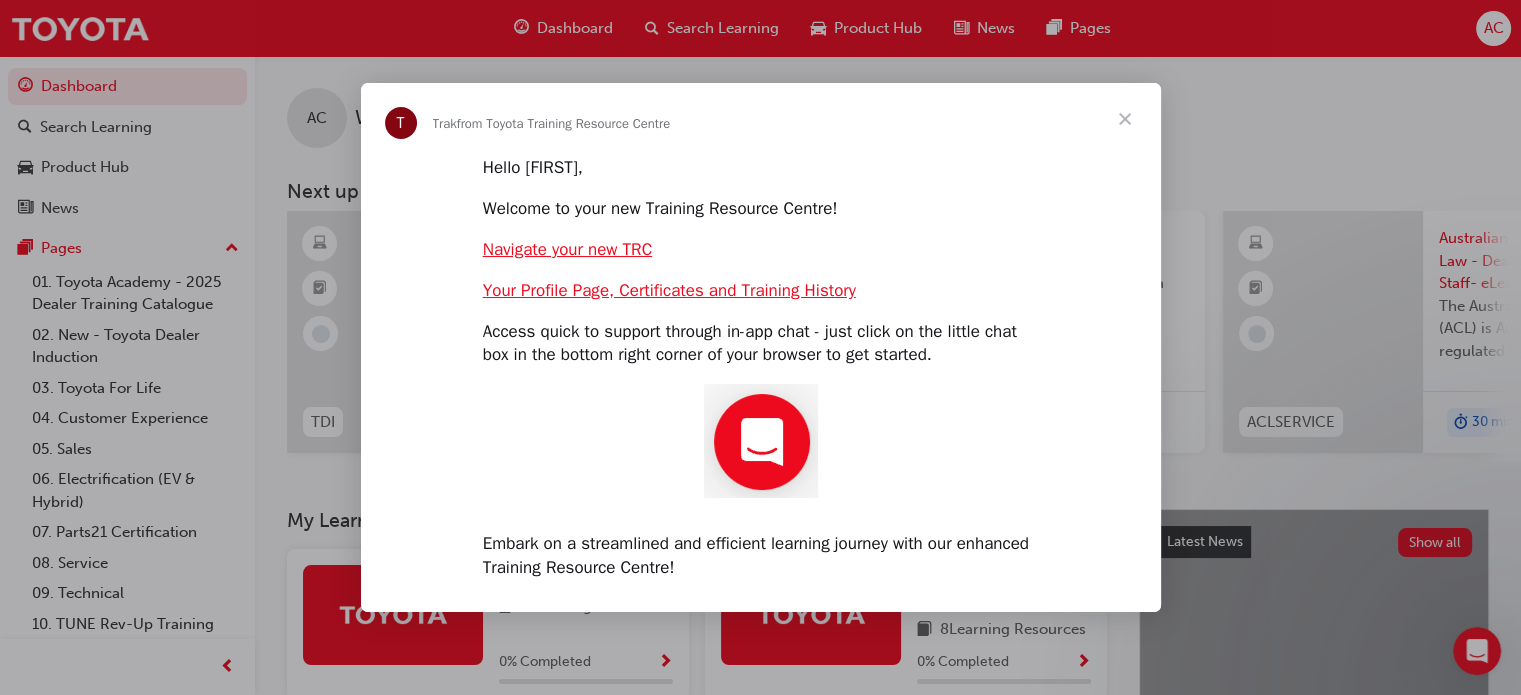 click at bounding box center (1125, 119) 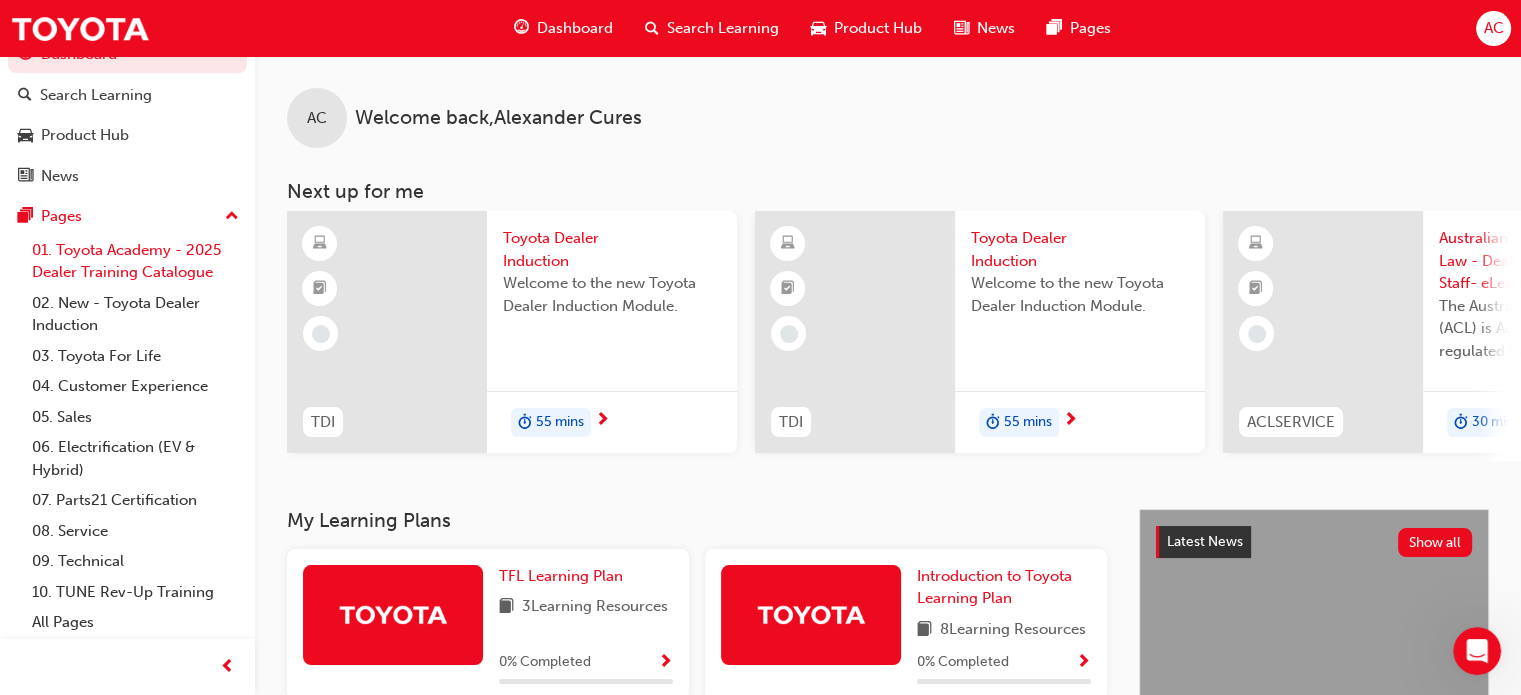 scroll, scrollTop: 0, scrollLeft: 0, axis: both 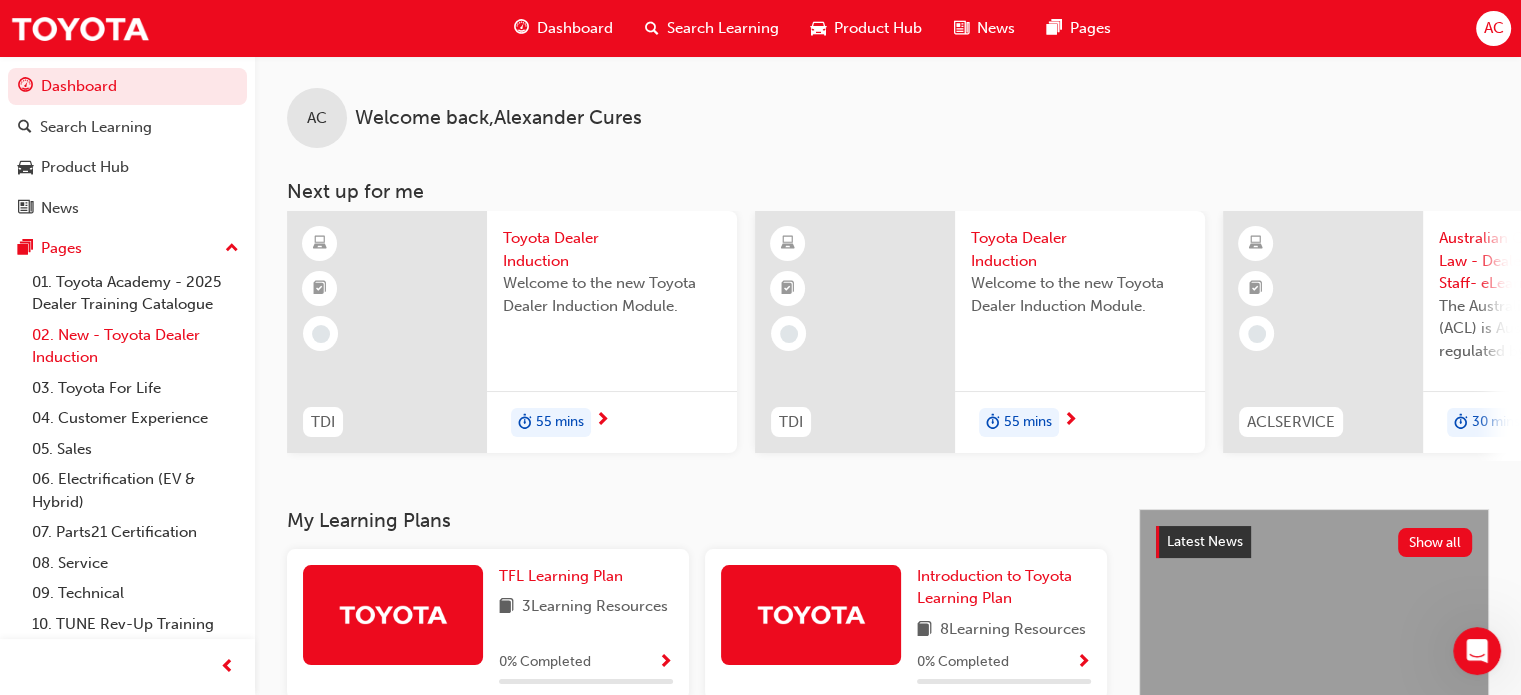 click on "02. New - Toyota Dealer Induction" at bounding box center [135, 346] 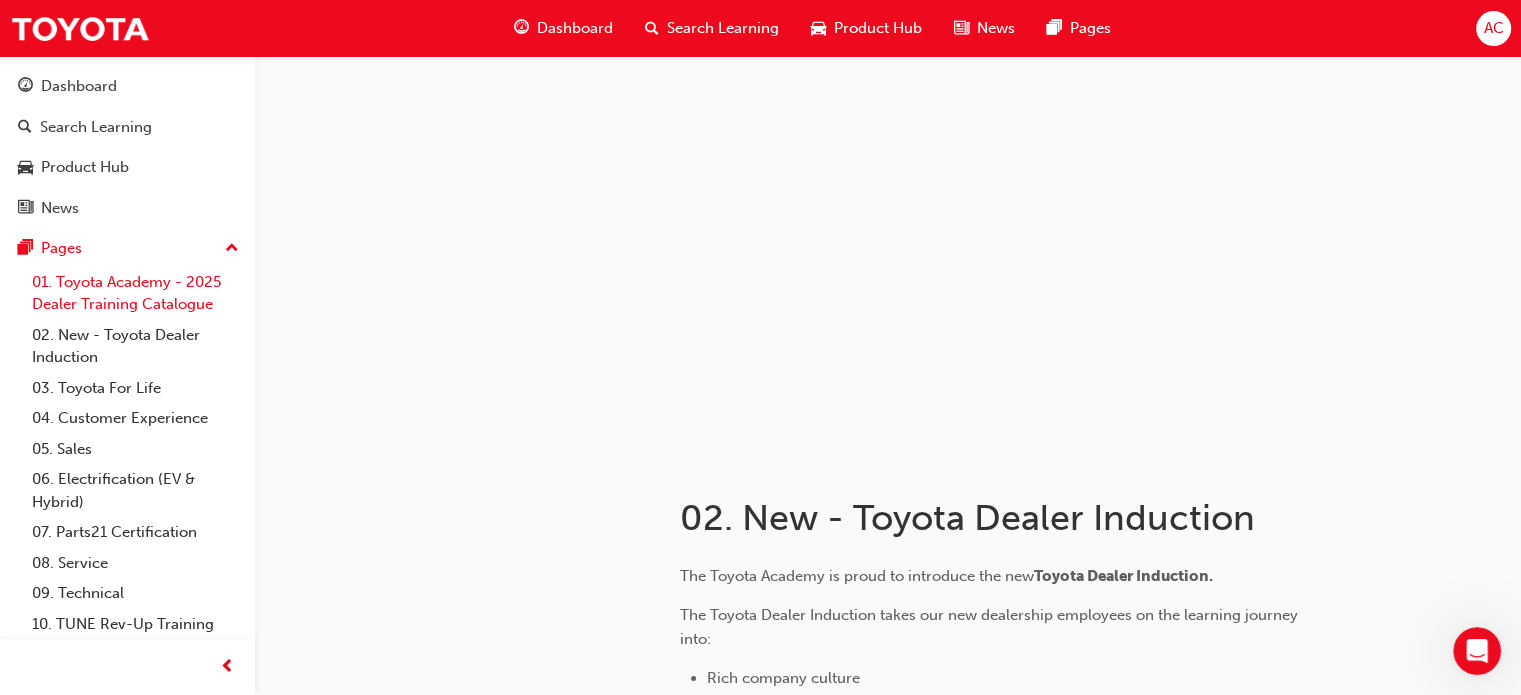 click on "01. Toyota Academy - 2025 Dealer Training Catalogue" at bounding box center (135, 293) 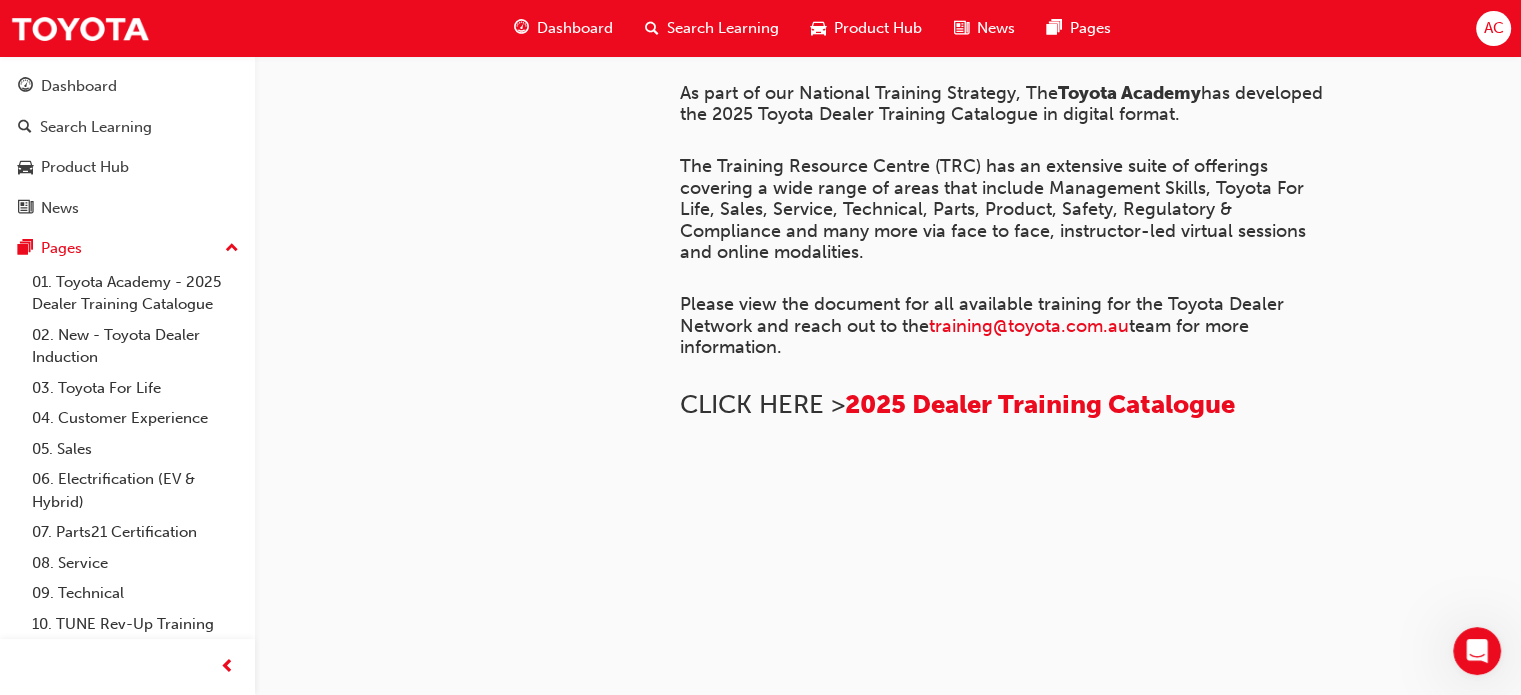 scroll, scrollTop: 0, scrollLeft: 0, axis: both 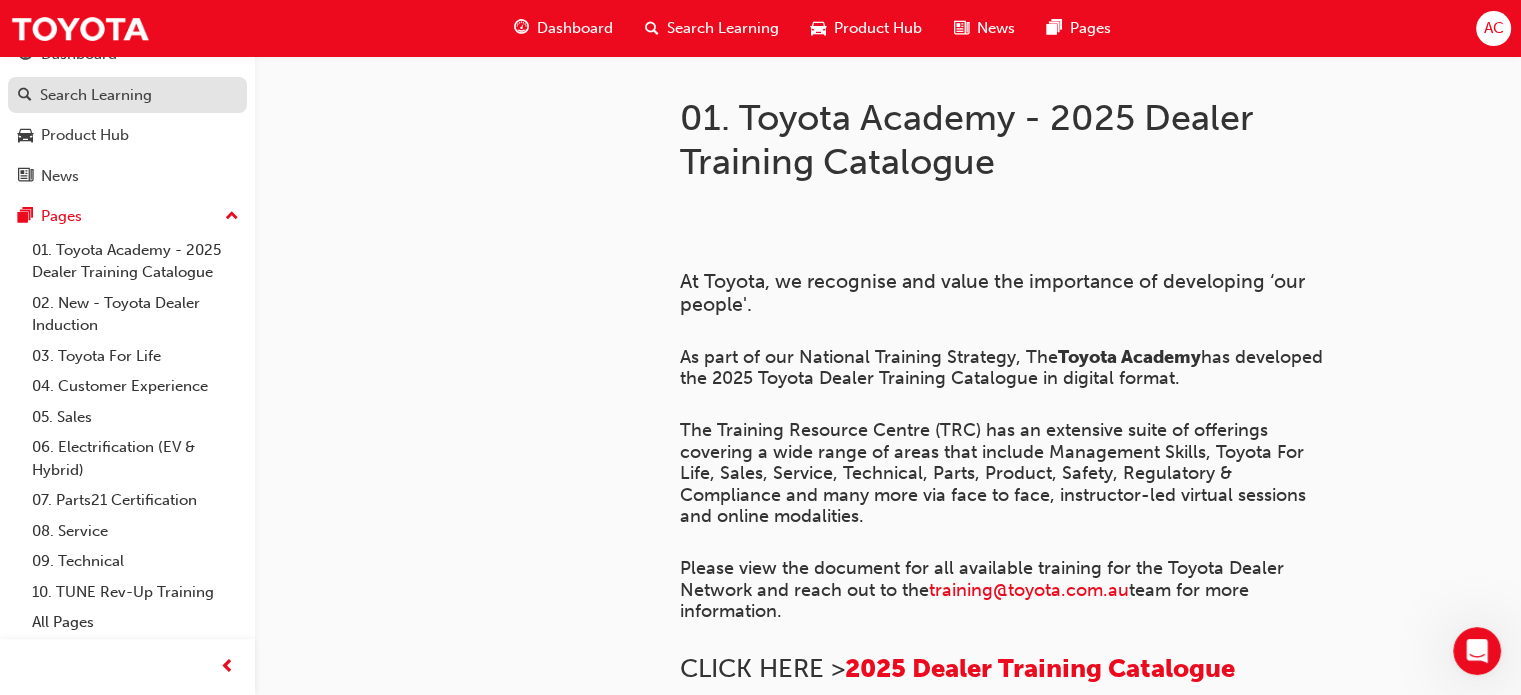 click on "Search Learning" at bounding box center [127, 95] 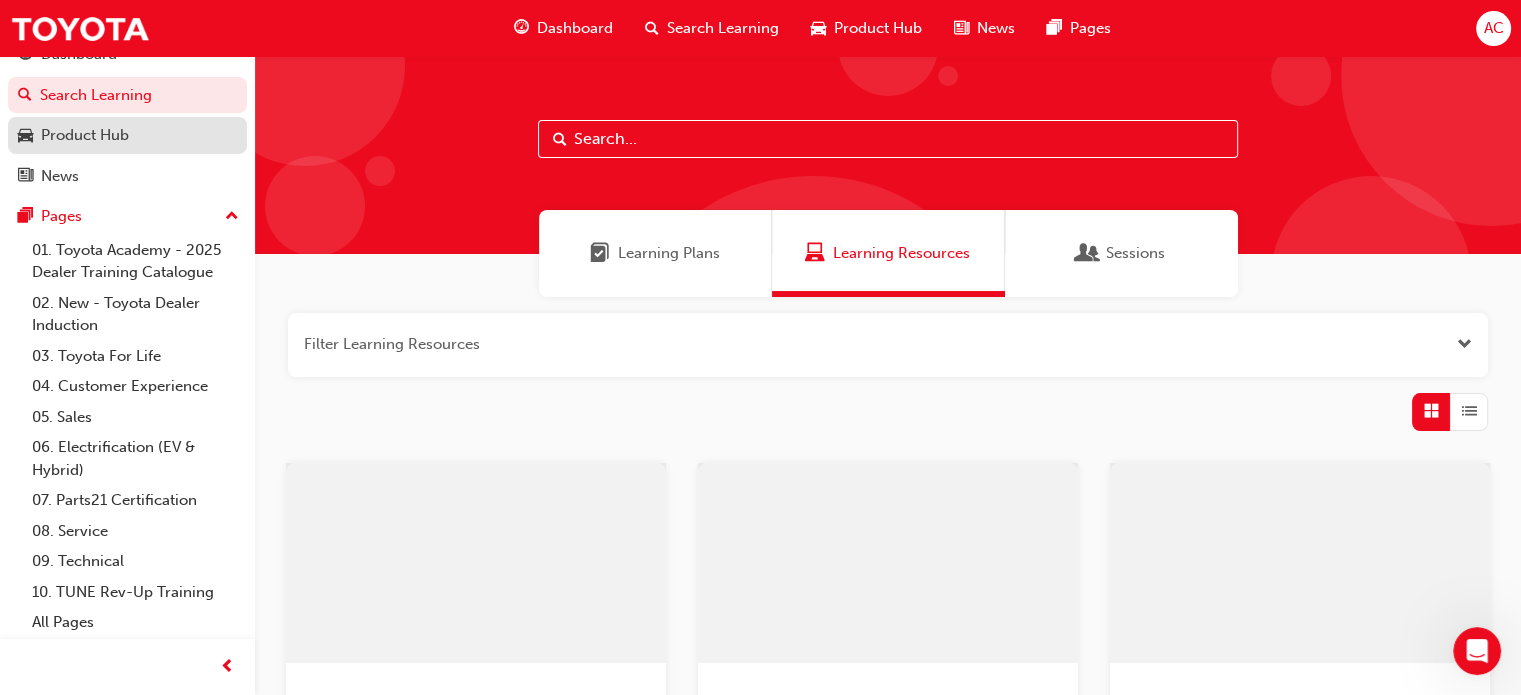 click on "Product Hub" at bounding box center (85, 135) 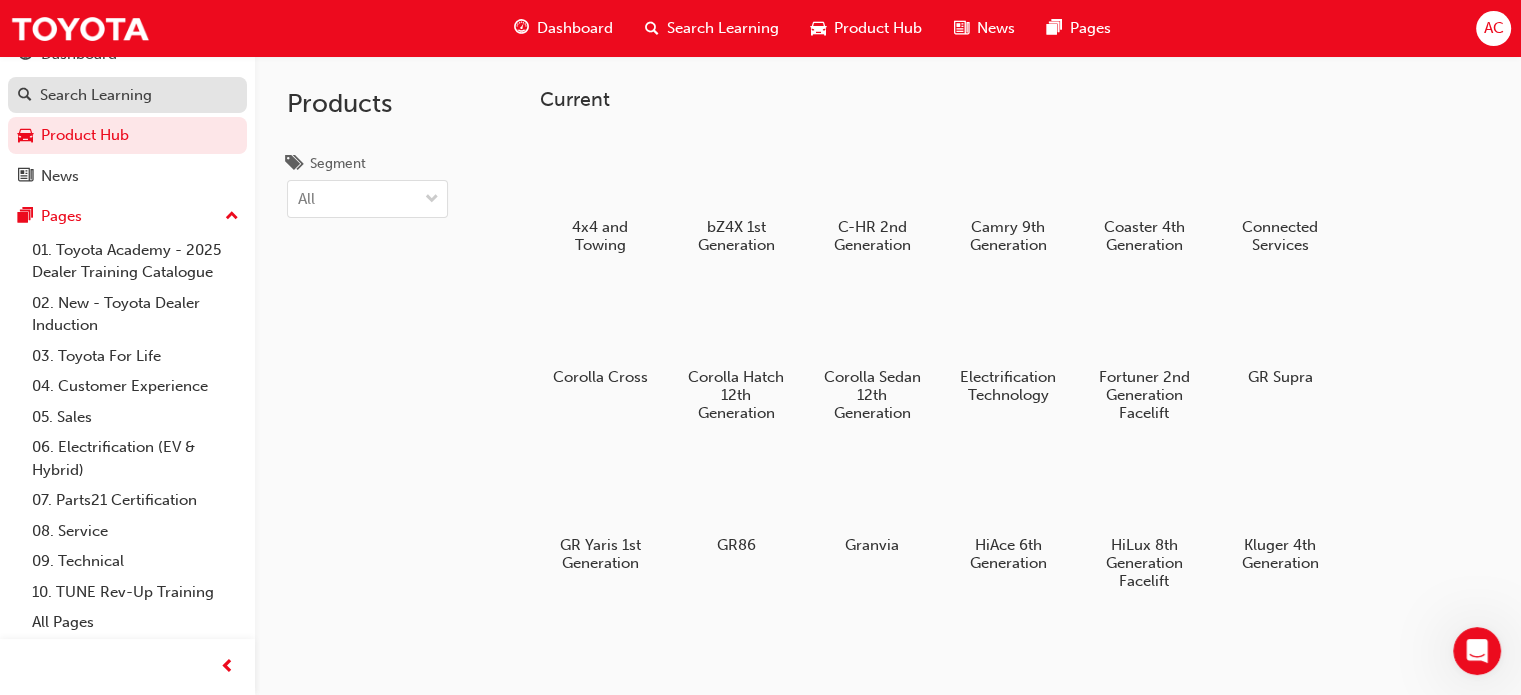 click on "Search Learning" at bounding box center (96, 95) 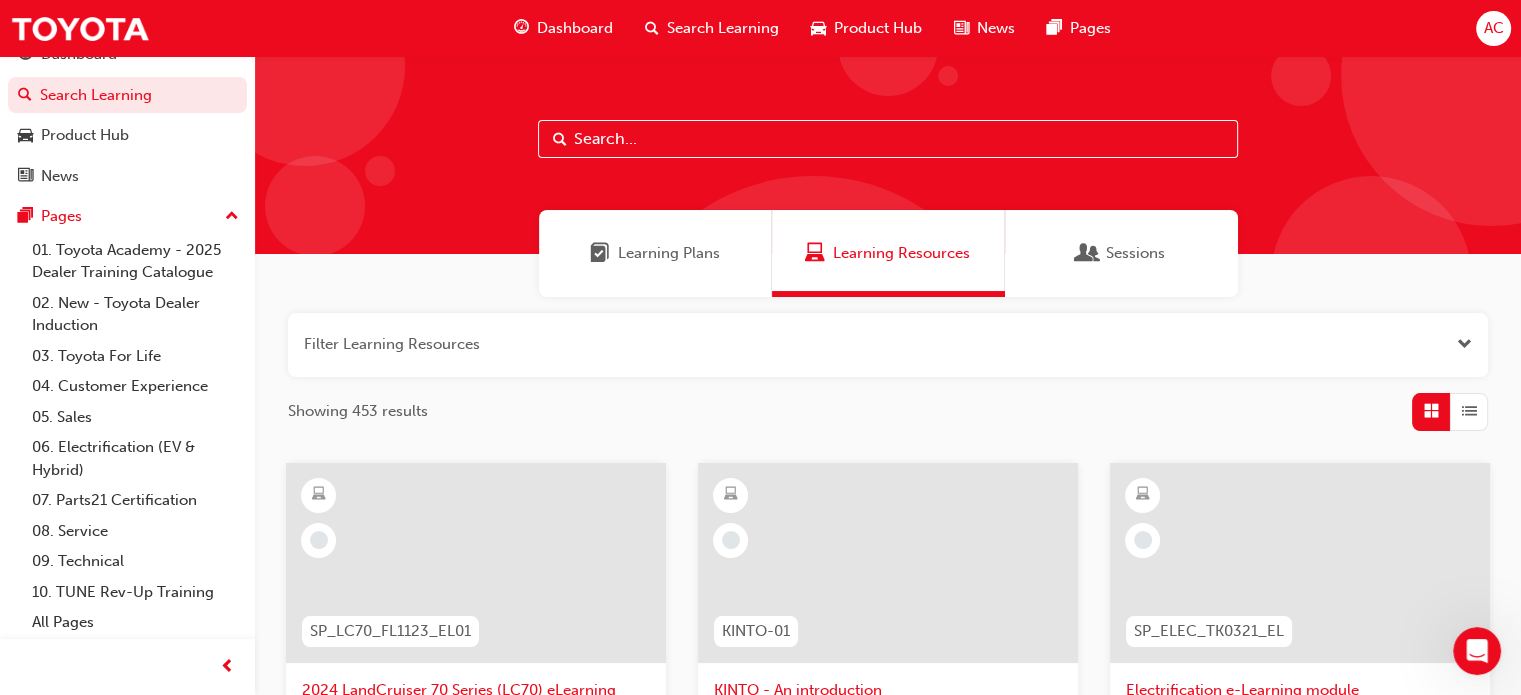 click on "Learning Plans" at bounding box center [669, 253] 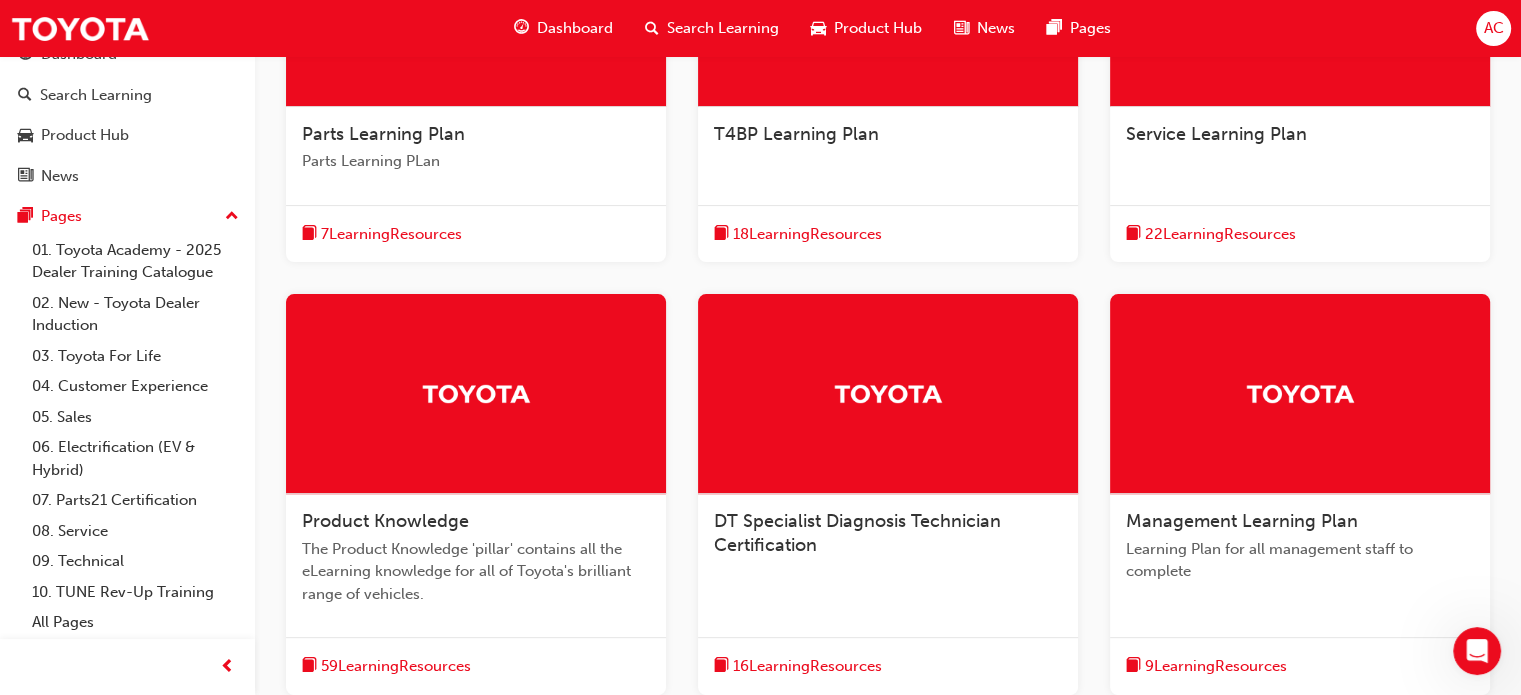 scroll, scrollTop: 406, scrollLeft: 0, axis: vertical 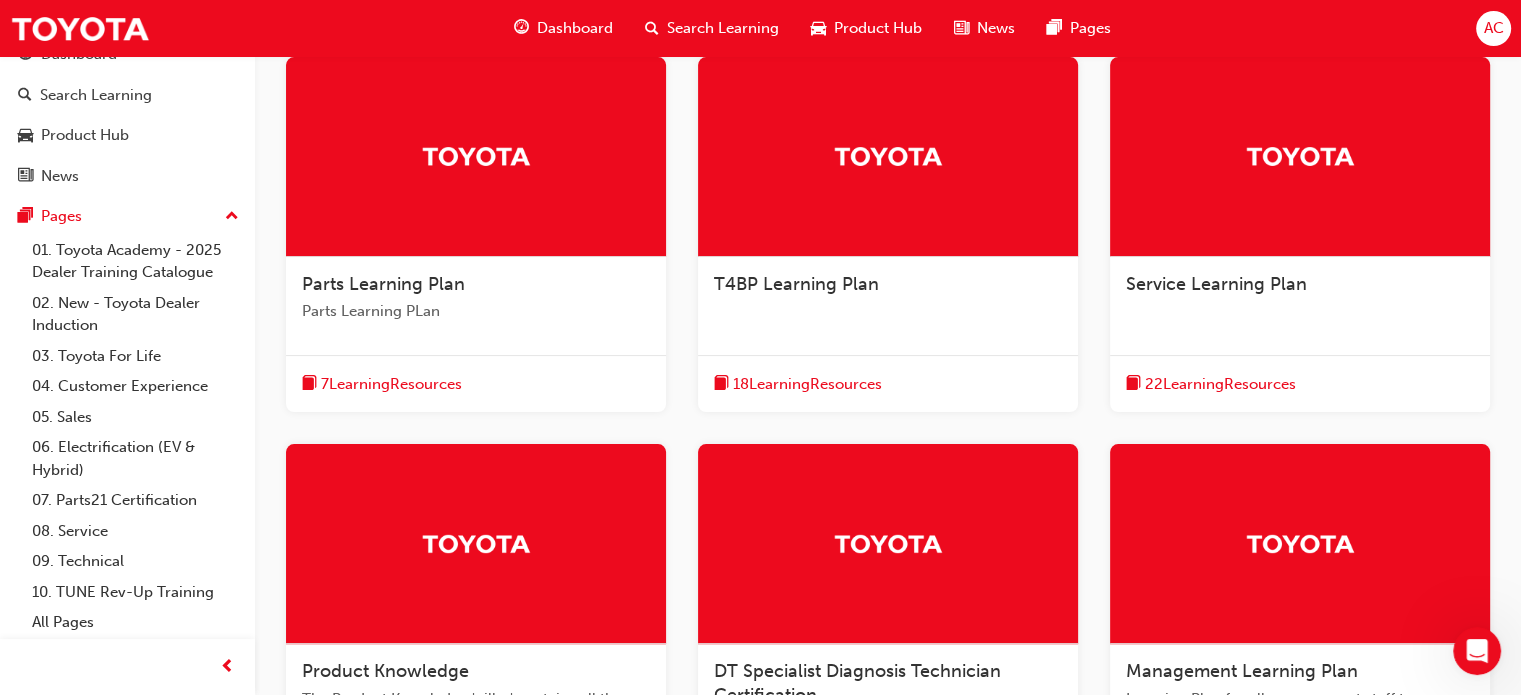 click at bounding box center (1300, 157) 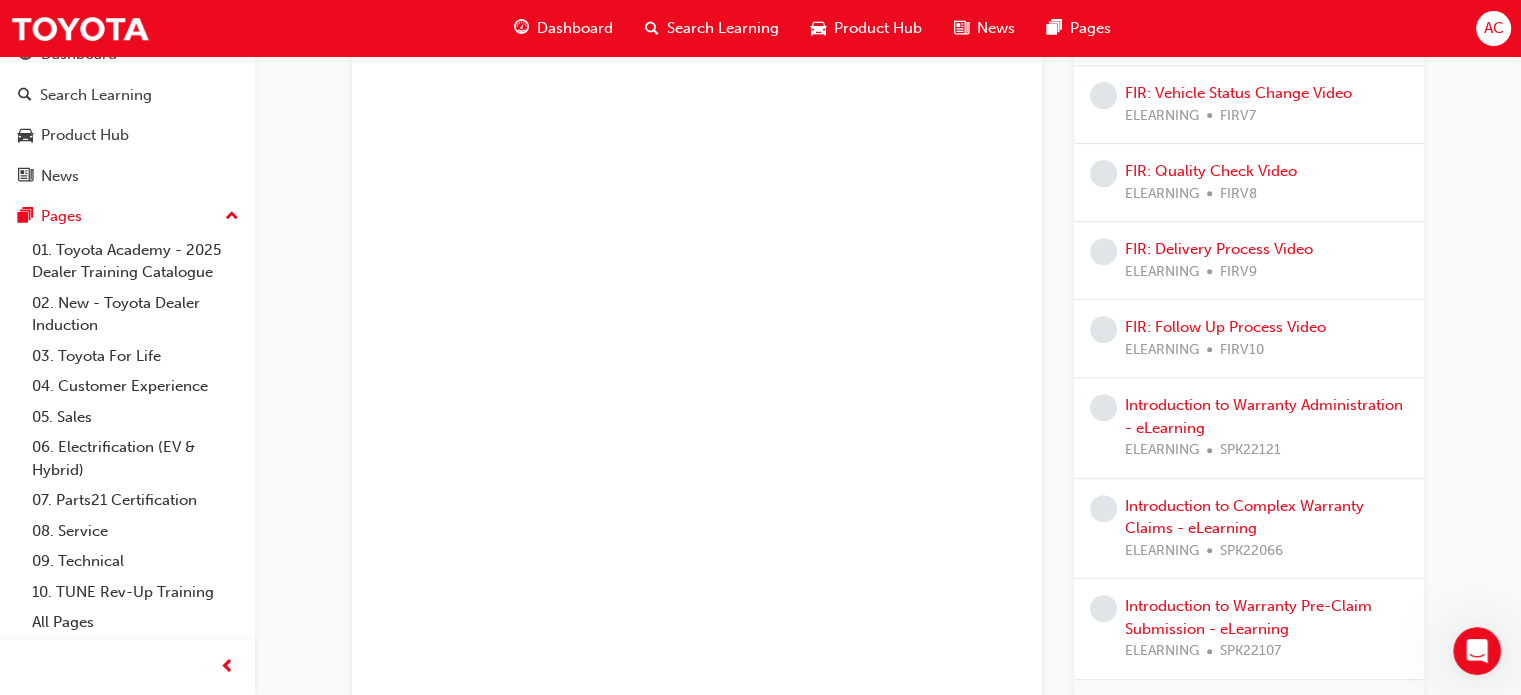 scroll, scrollTop: 0, scrollLeft: 0, axis: both 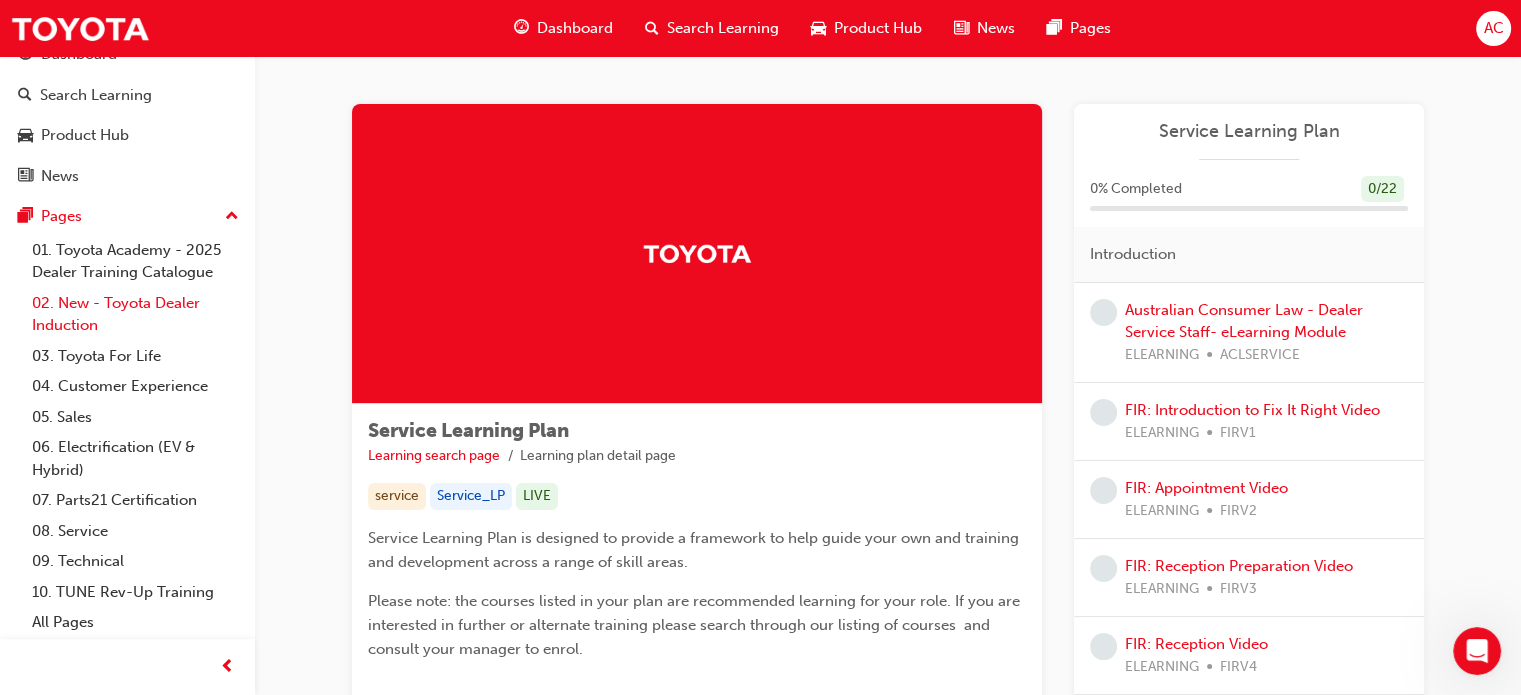 click on "02. New - Toyota Dealer Induction" at bounding box center [135, 314] 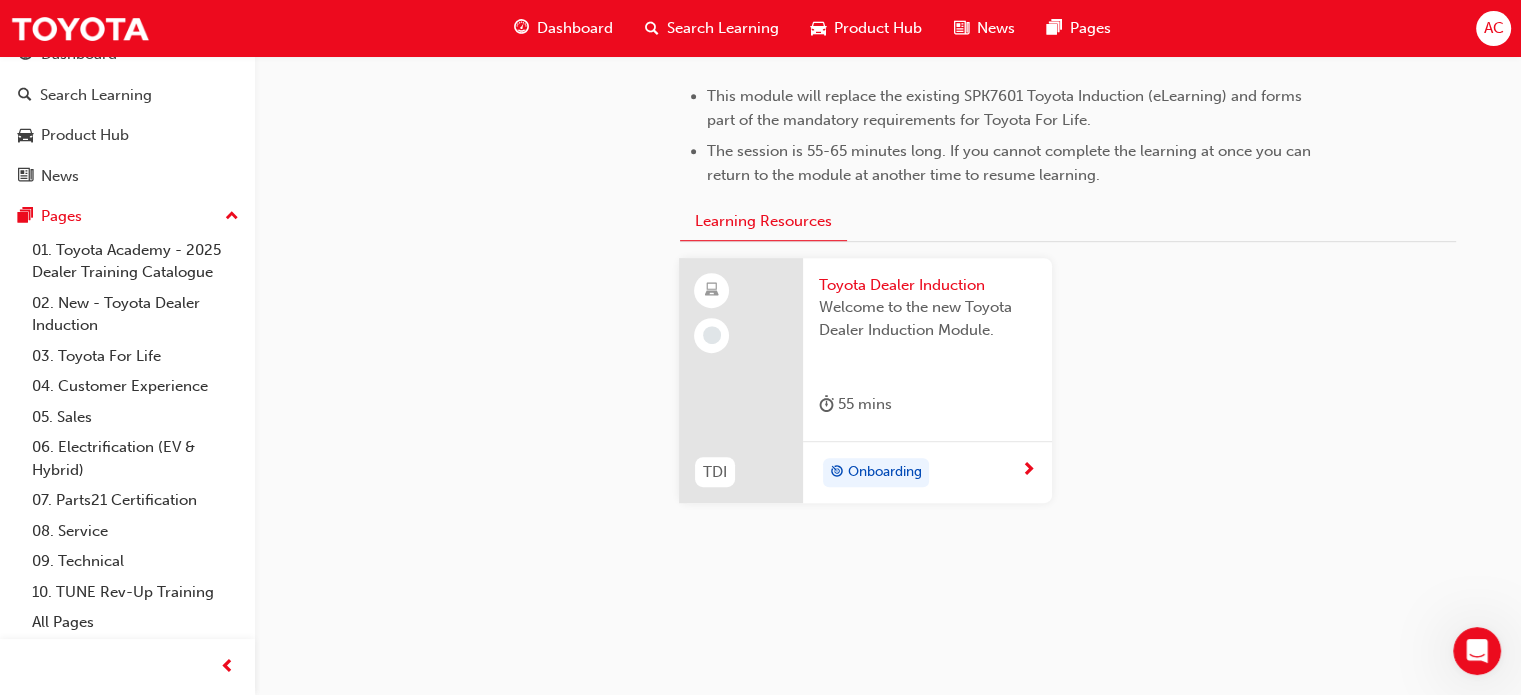scroll, scrollTop: 1079, scrollLeft: 0, axis: vertical 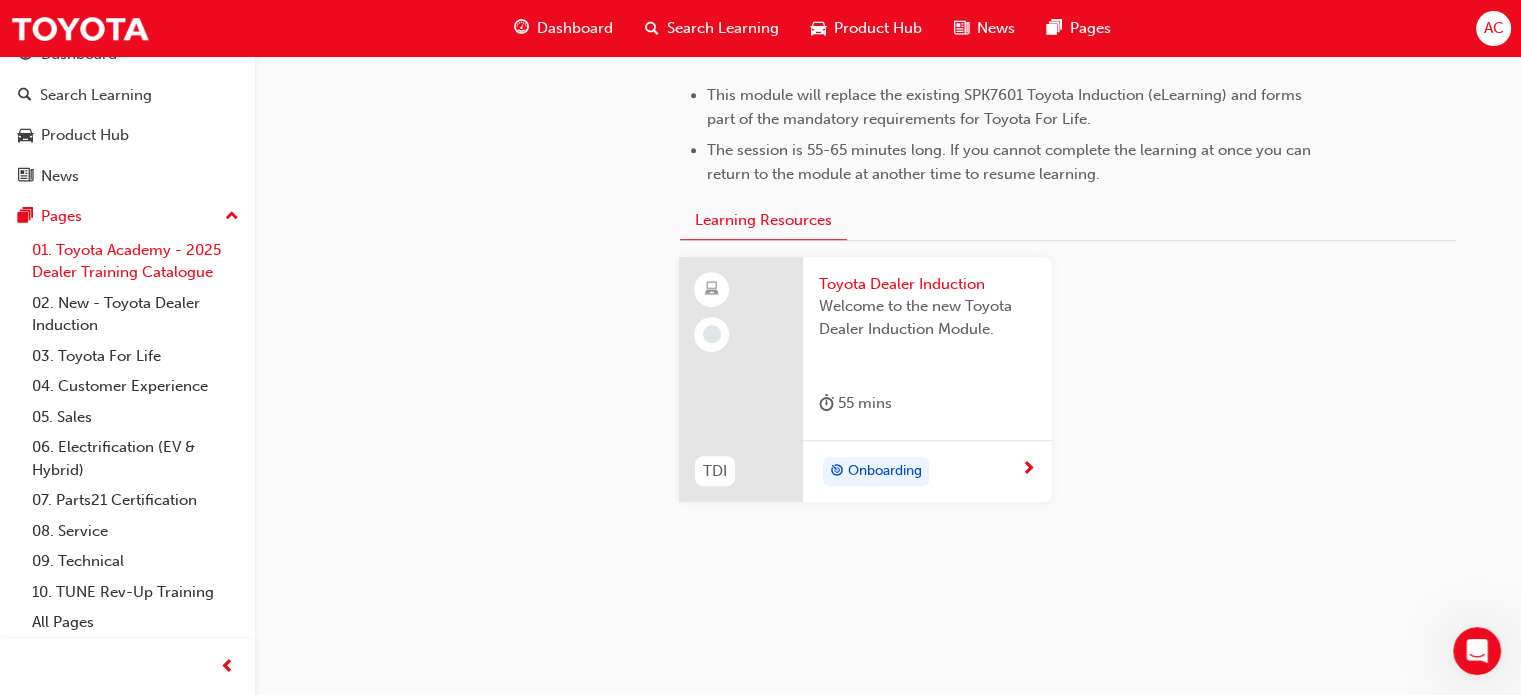 click on "01. Toyota Academy - 2025 Dealer Training Catalogue" at bounding box center [135, 261] 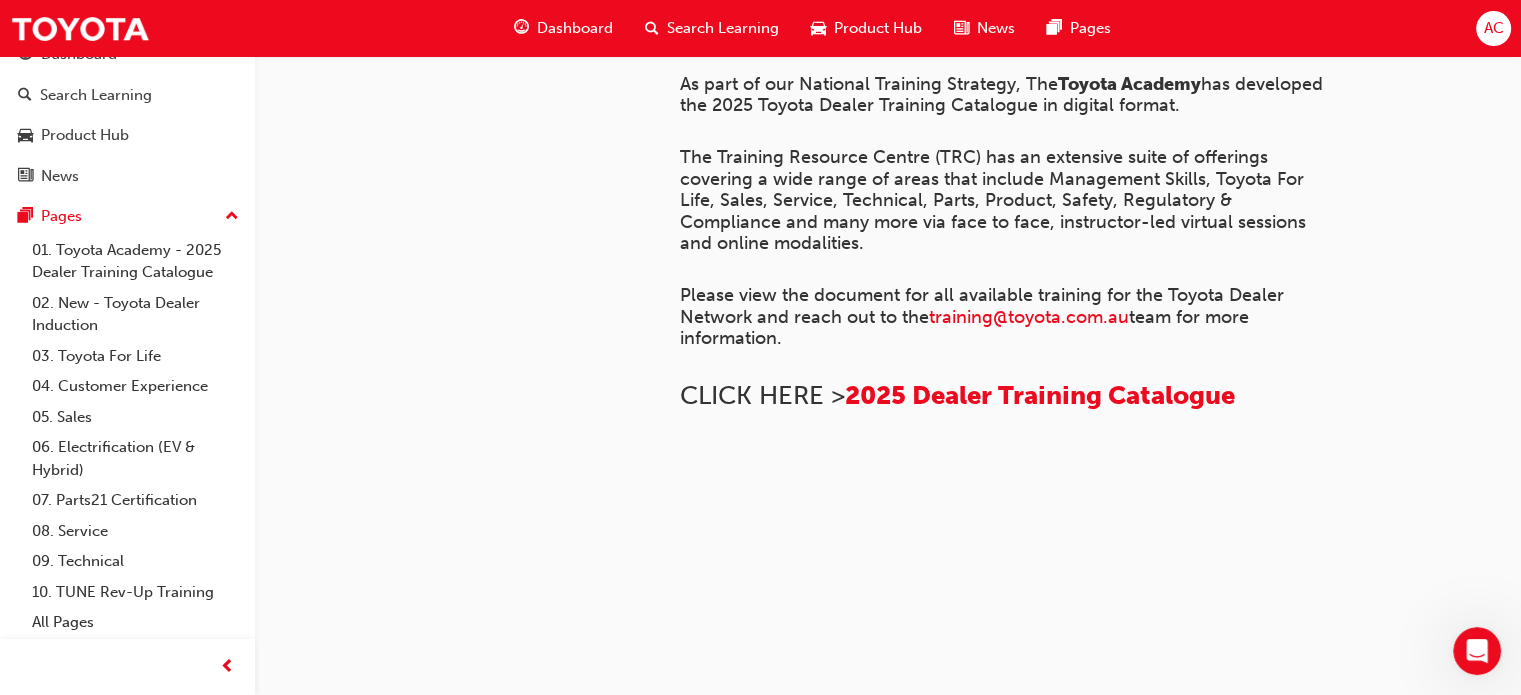 scroll, scrollTop: 0, scrollLeft: 0, axis: both 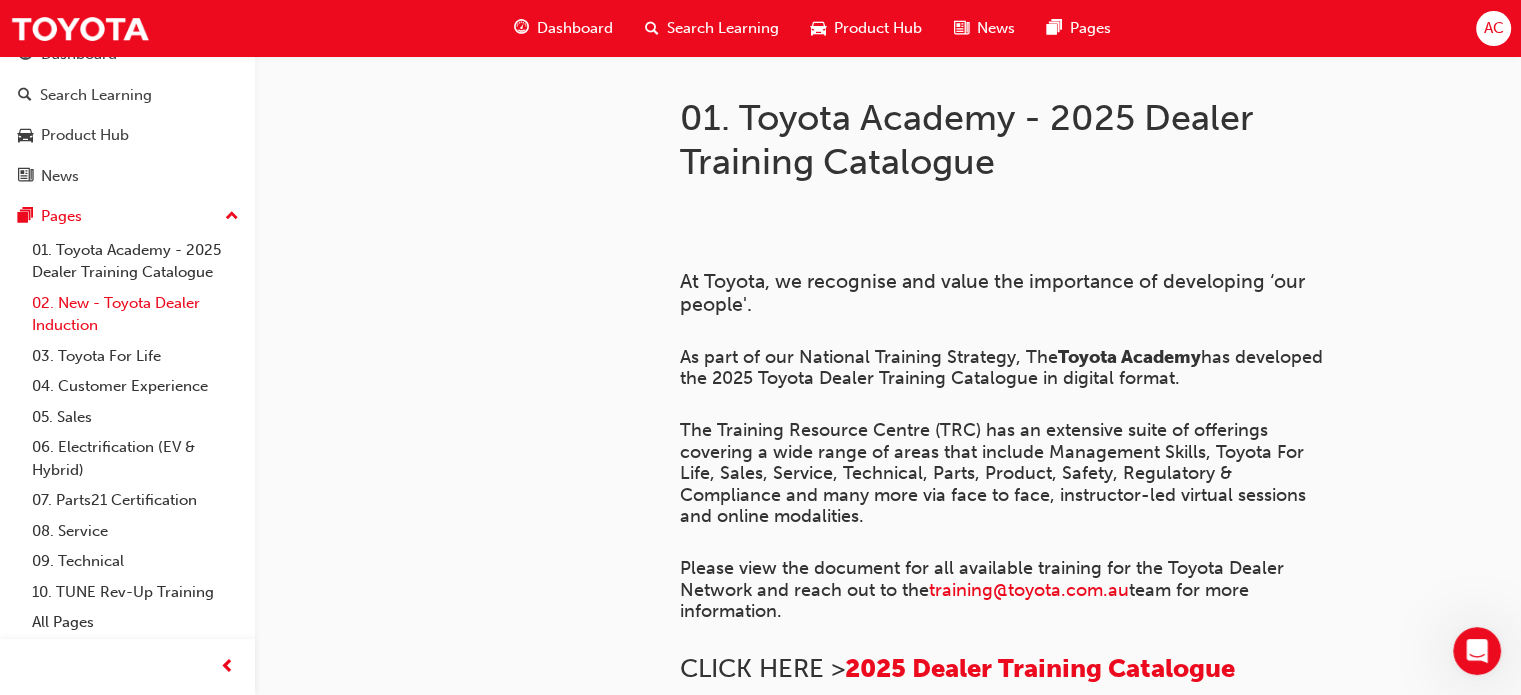 click on "02. New - Toyota Dealer Induction" at bounding box center (135, 314) 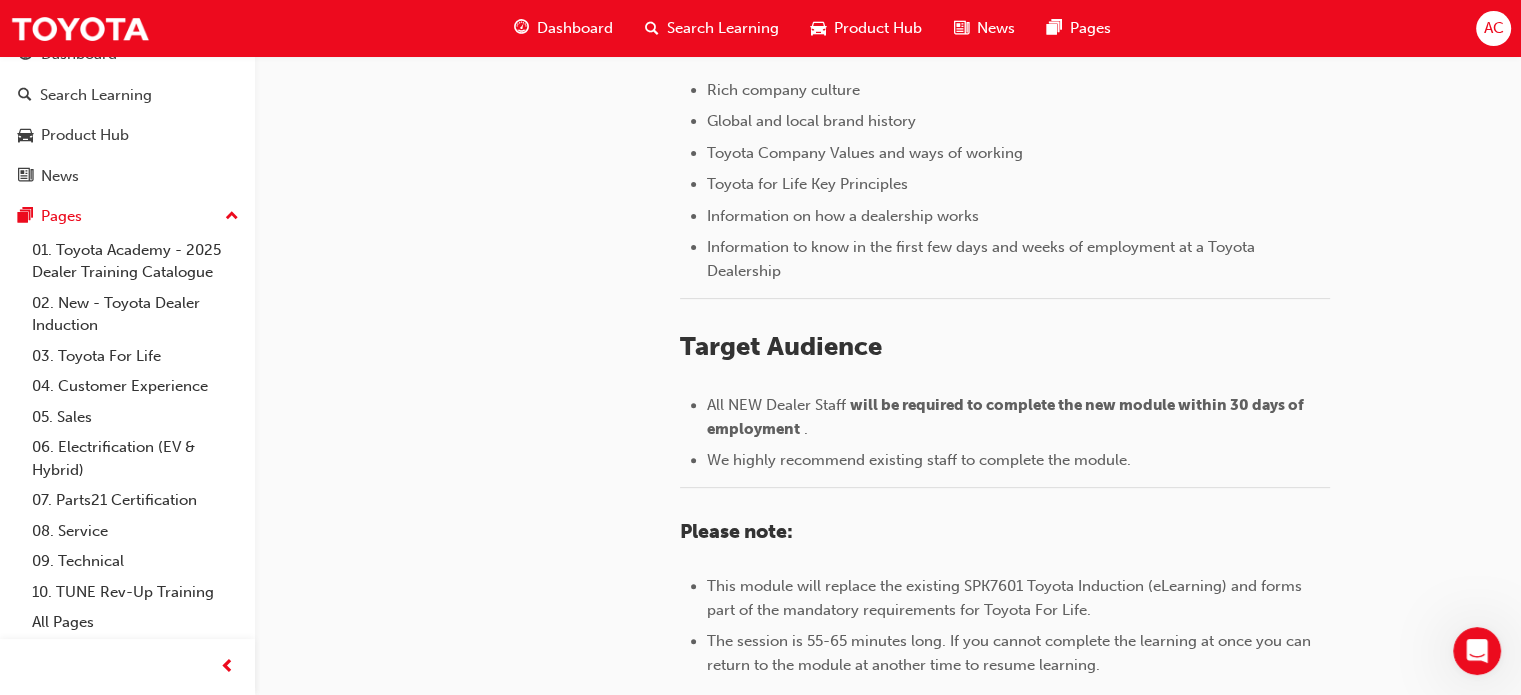 scroll, scrollTop: 1096, scrollLeft: 0, axis: vertical 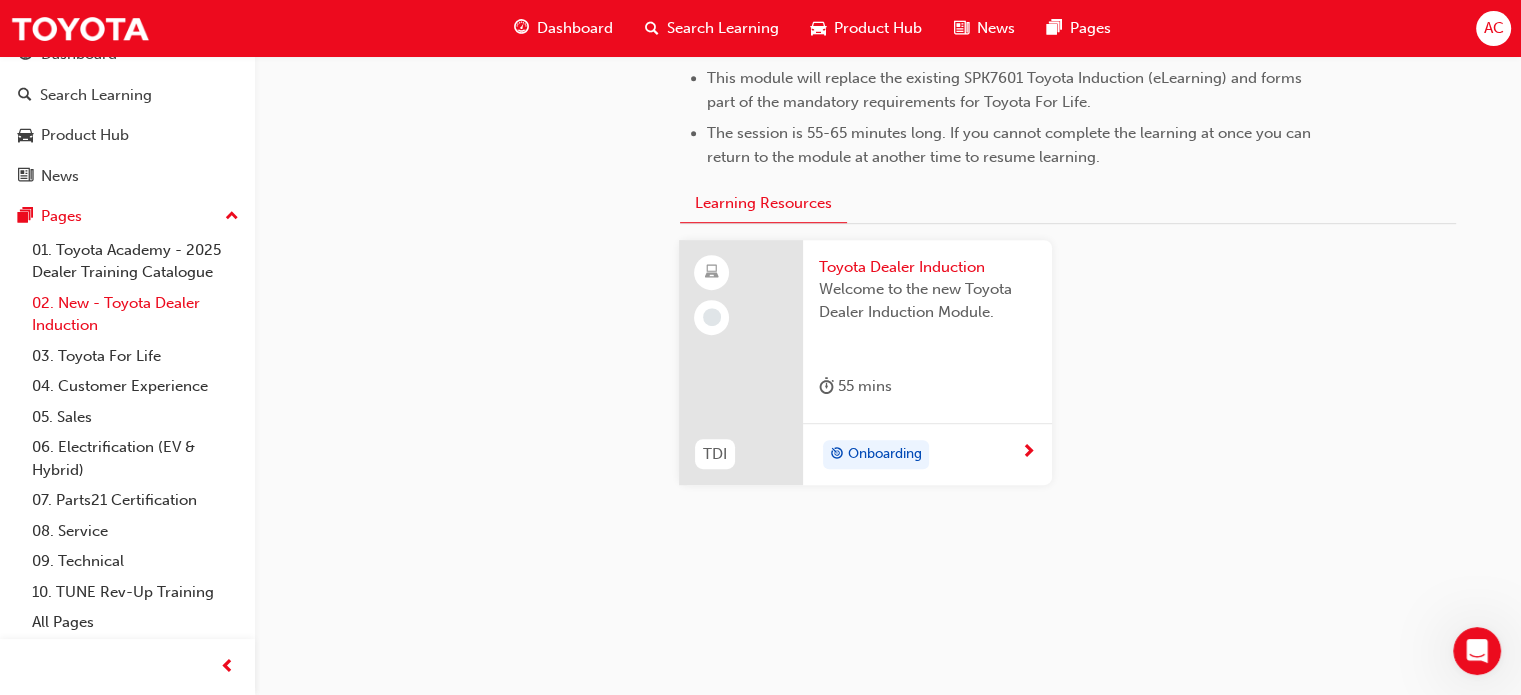 click on "02. New - Toyota Dealer Induction" at bounding box center (135, 314) 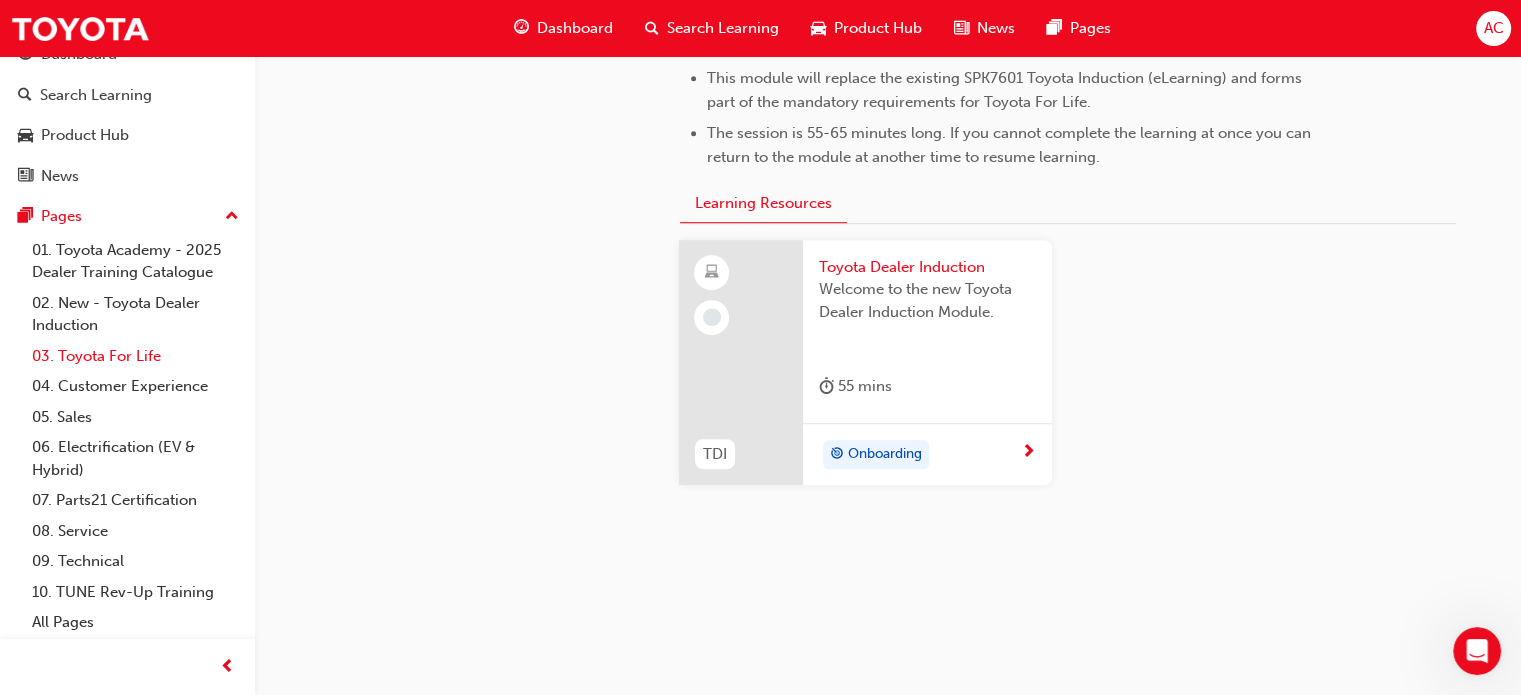 click on "03. Toyota For Life" at bounding box center [135, 356] 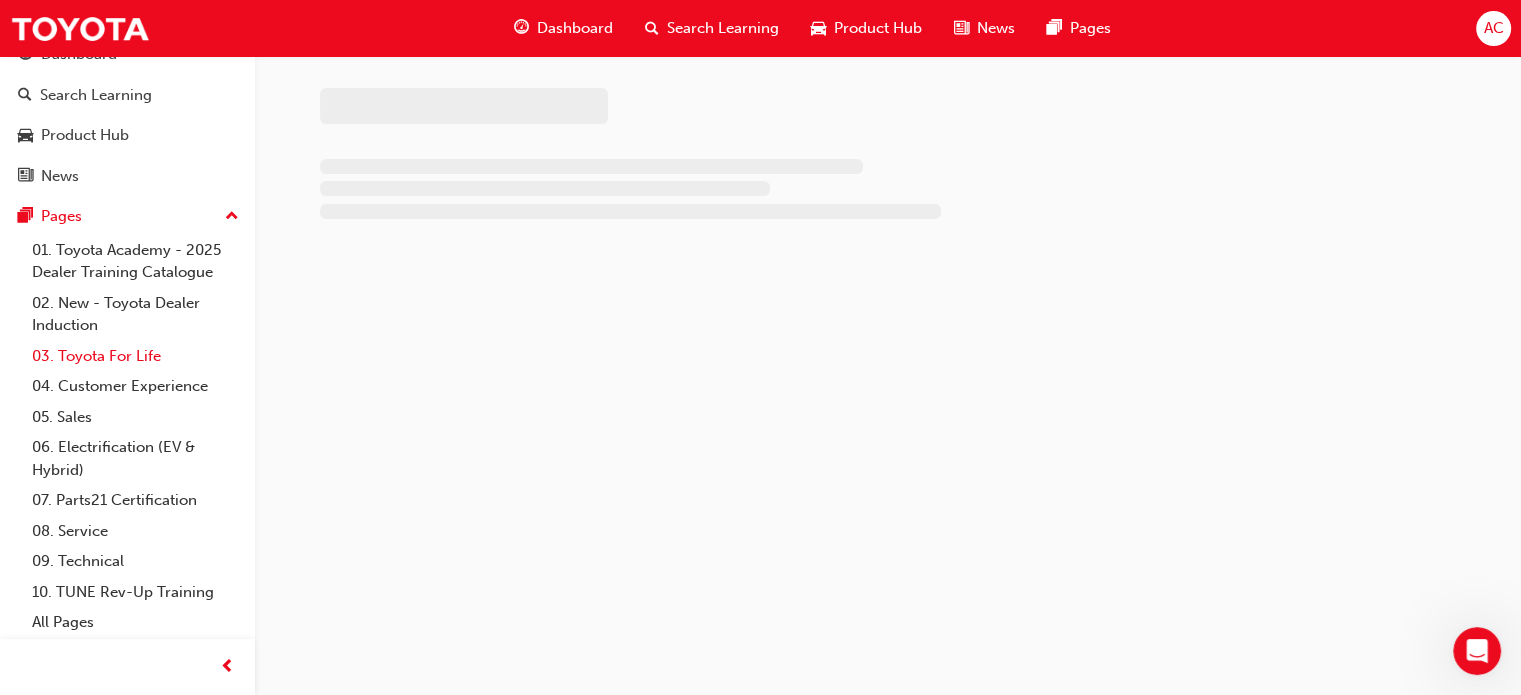 scroll, scrollTop: 0, scrollLeft: 0, axis: both 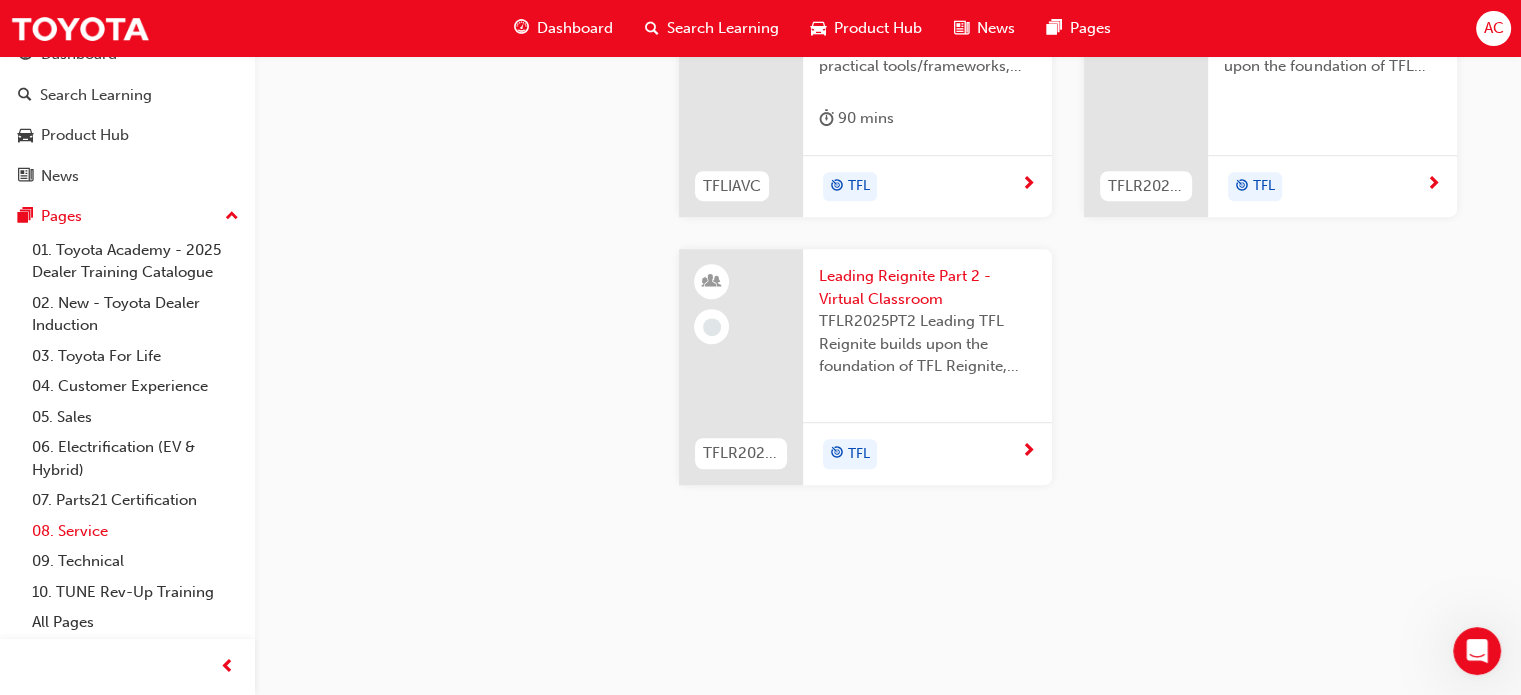 click on "08. Service" at bounding box center (135, 531) 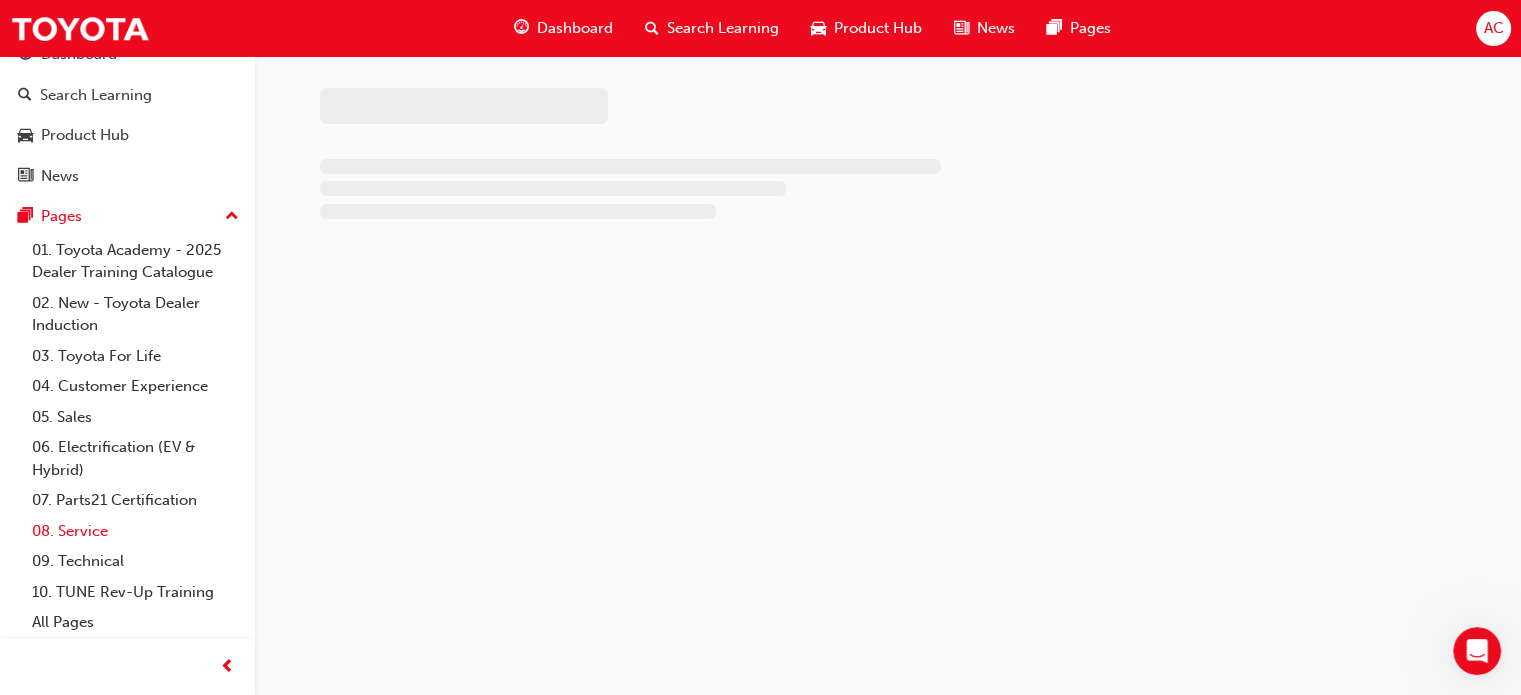 scroll, scrollTop: 0, scrollLeft: 0, axis: both 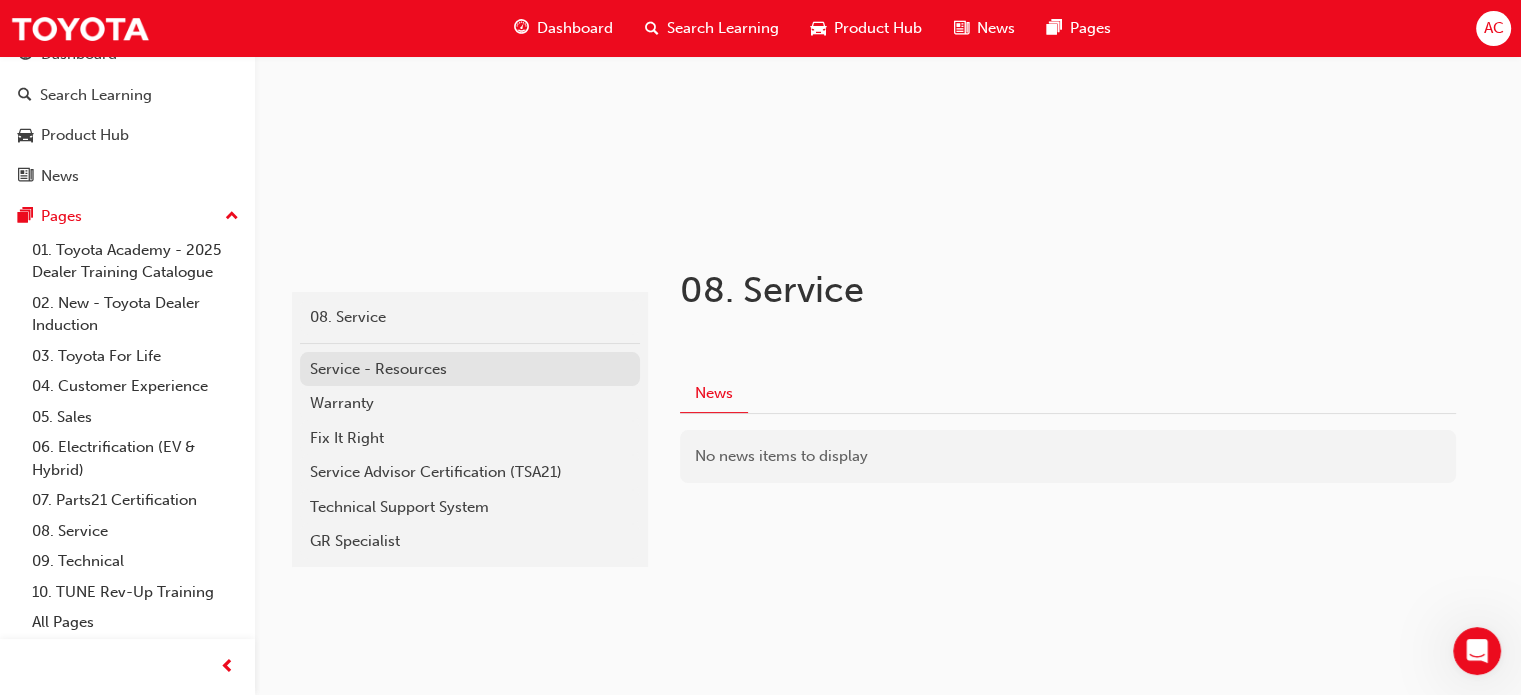click on "Service - Resources" at bounding box center [470, 369] 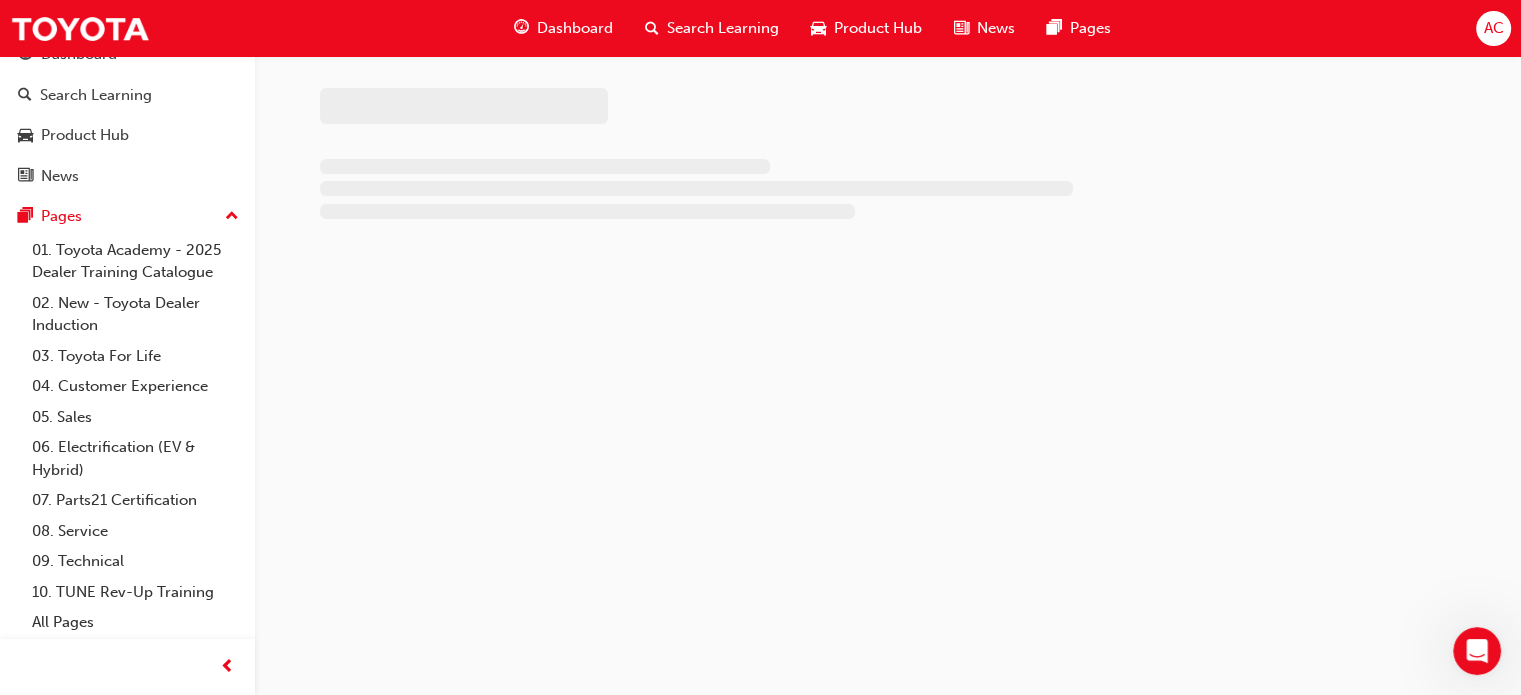 scroll, scrollTop: 0, scrollLeft: 0, axis: both 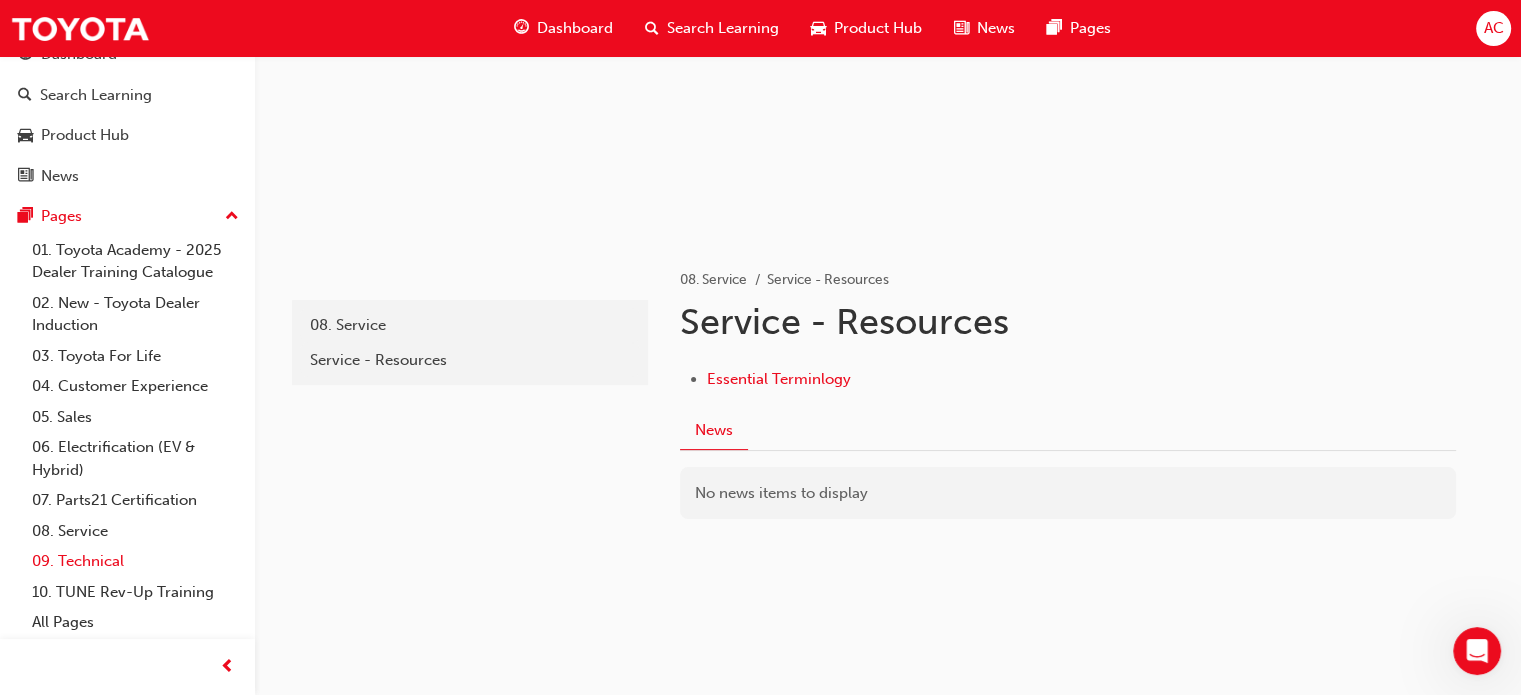 click on "09. Technical" at bounding box center [135, 561] 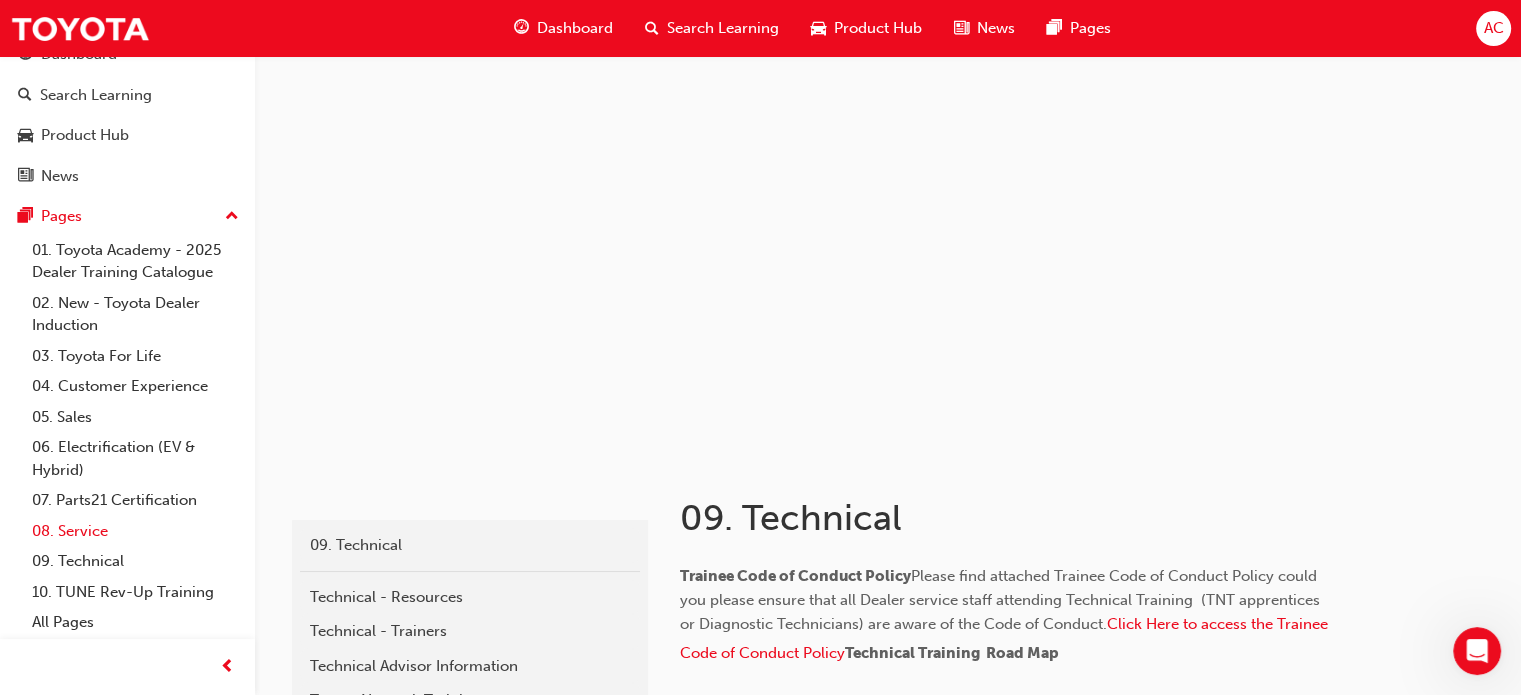 click on "08. Service" at bounding box center [135, 531] 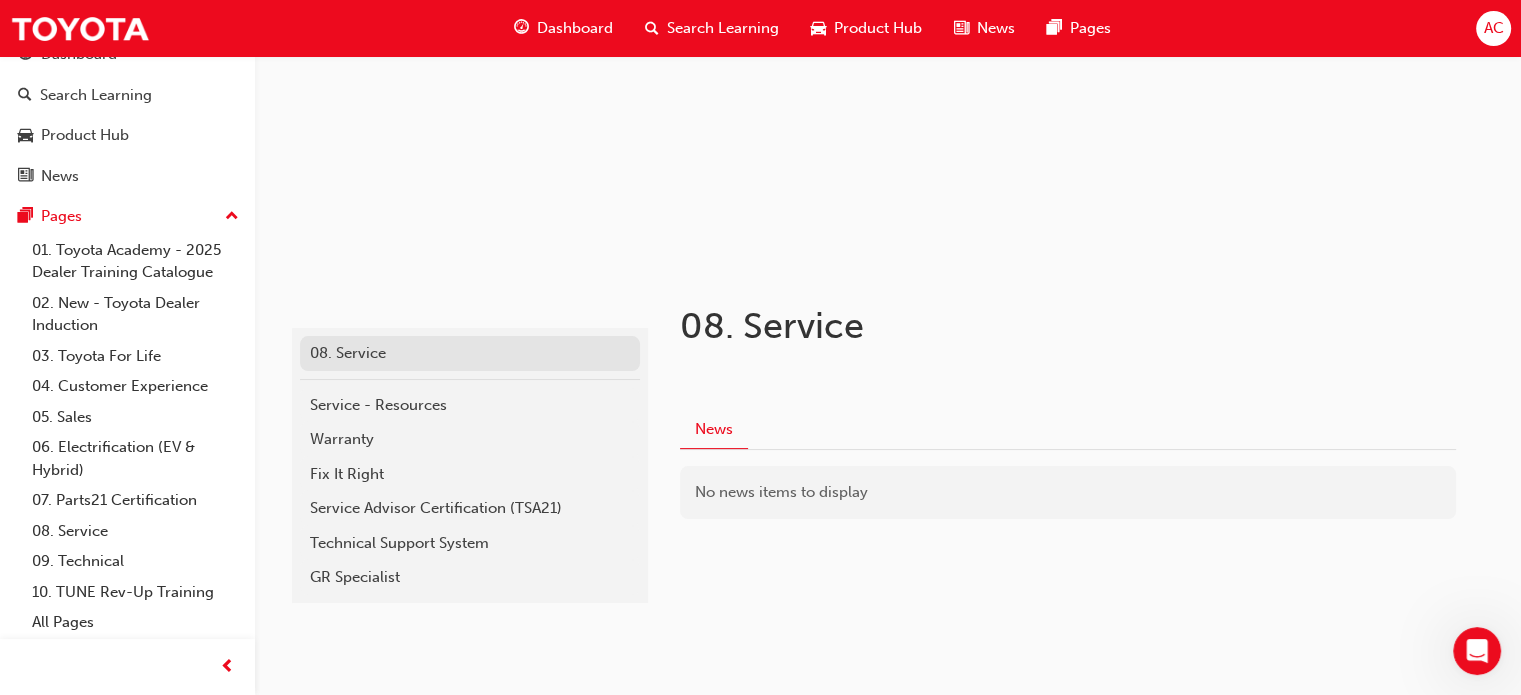 scroll, scrollTop: 194, scrollLeft: 0, axis: vertical 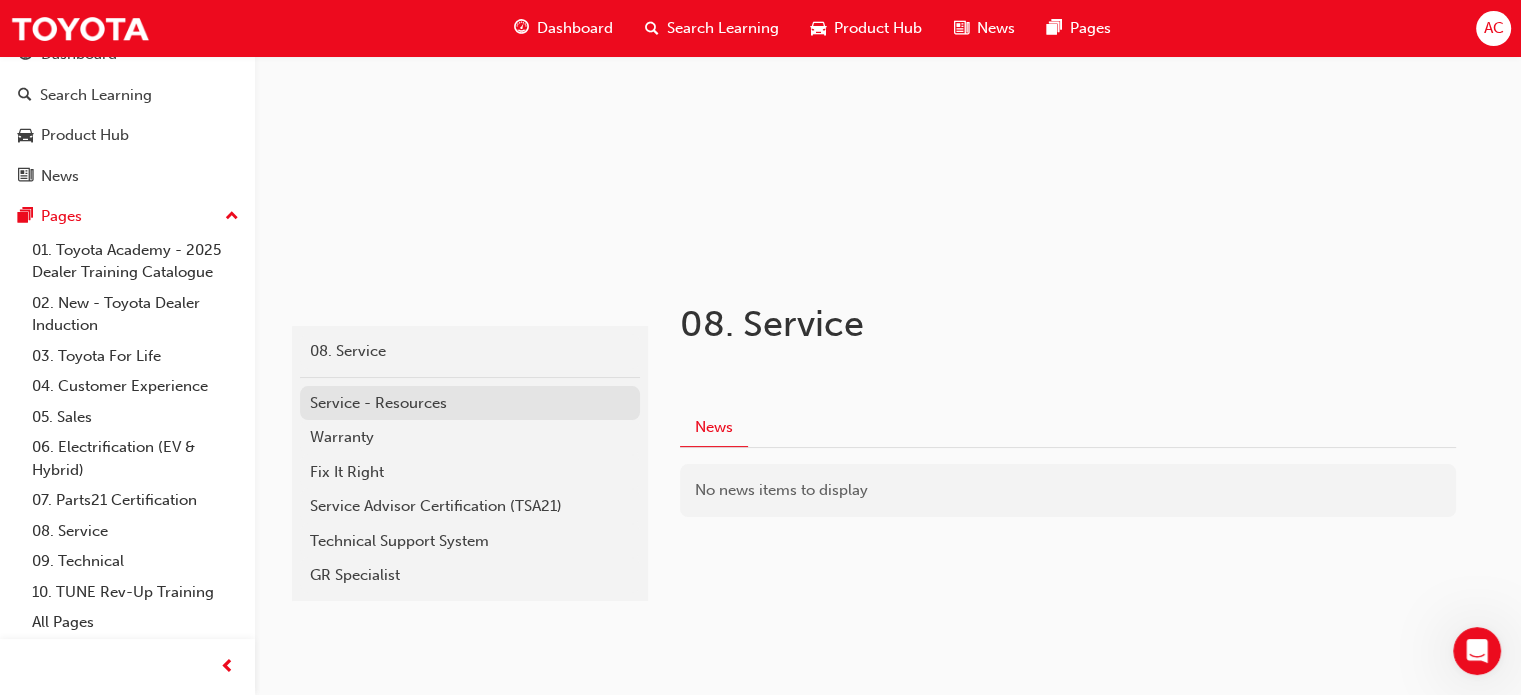 click on "Service - Resources" at bounding box center (470, 403) 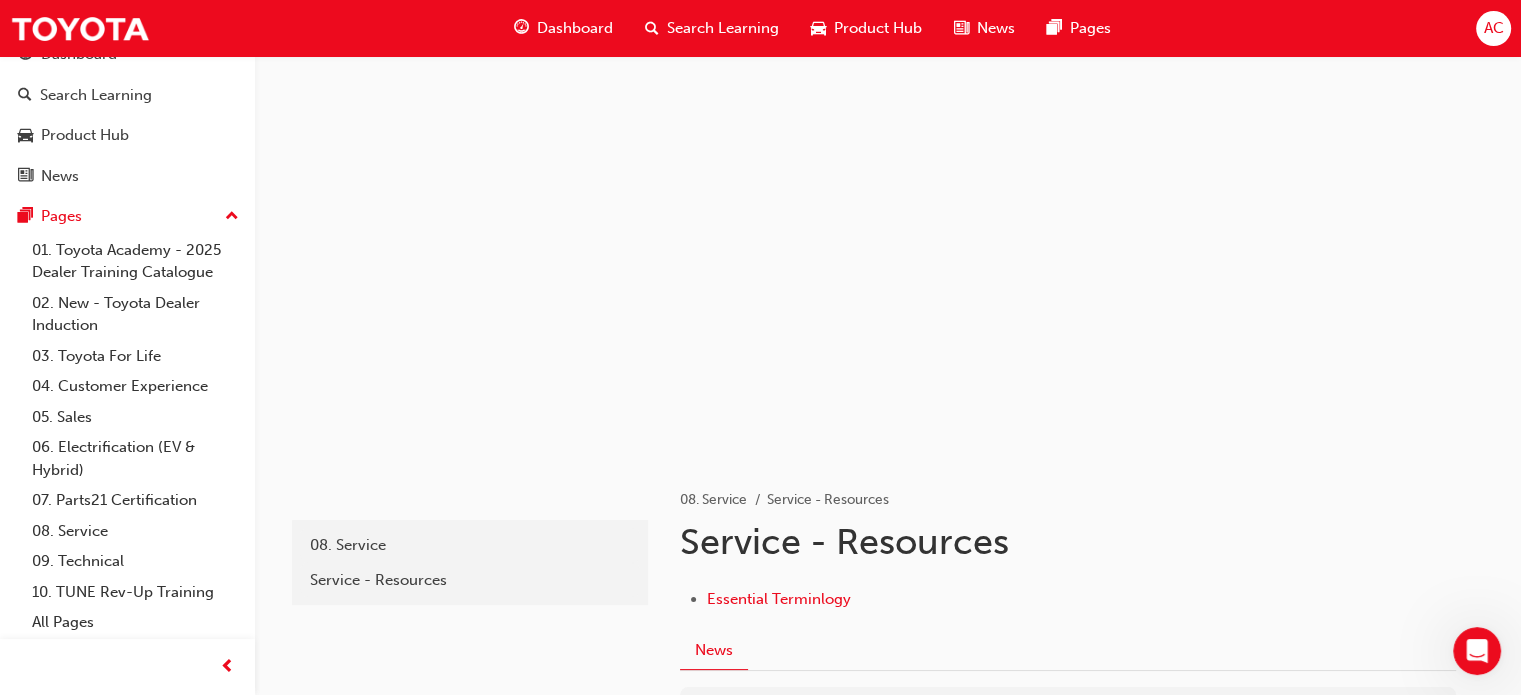 scroll, scrollTop: 220, scrollLeft: 0, axis: vertical 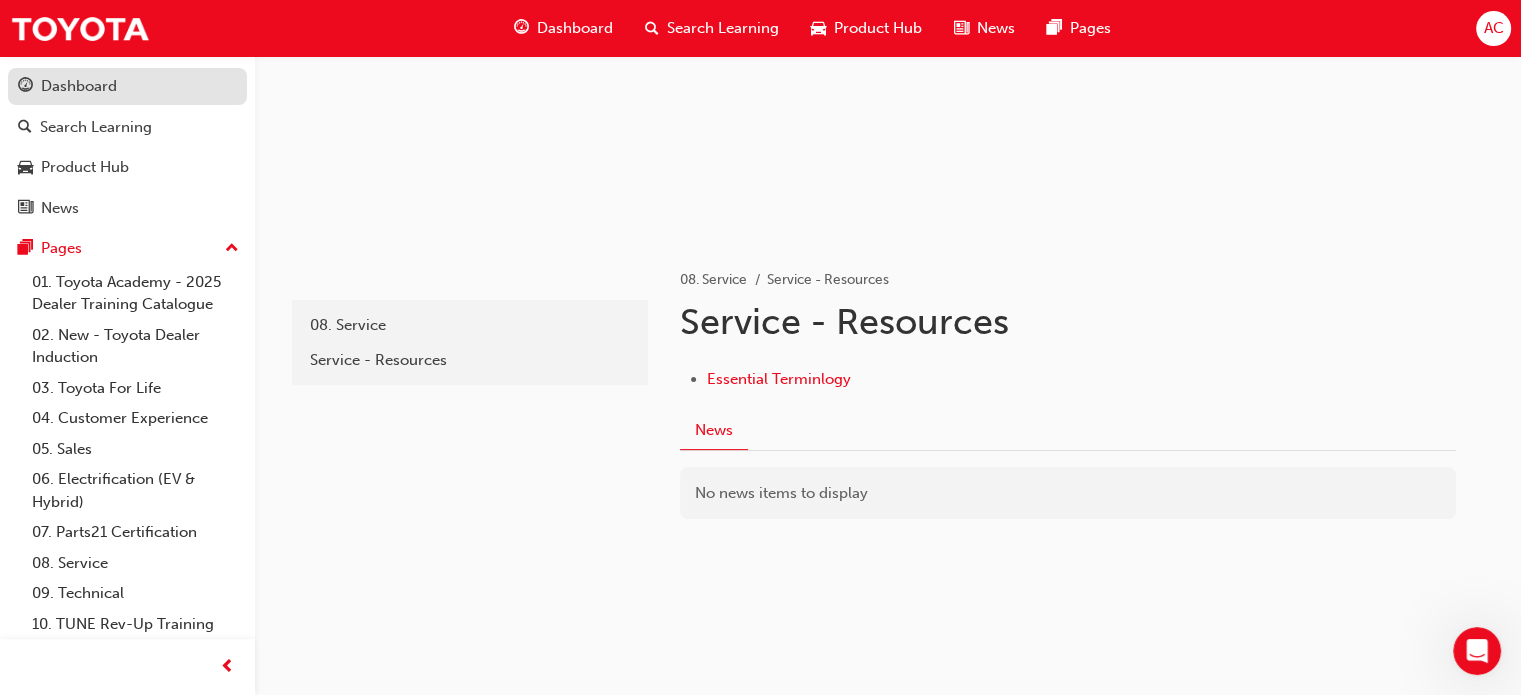 click on "Dashboard" at bounding box center (79, 86) 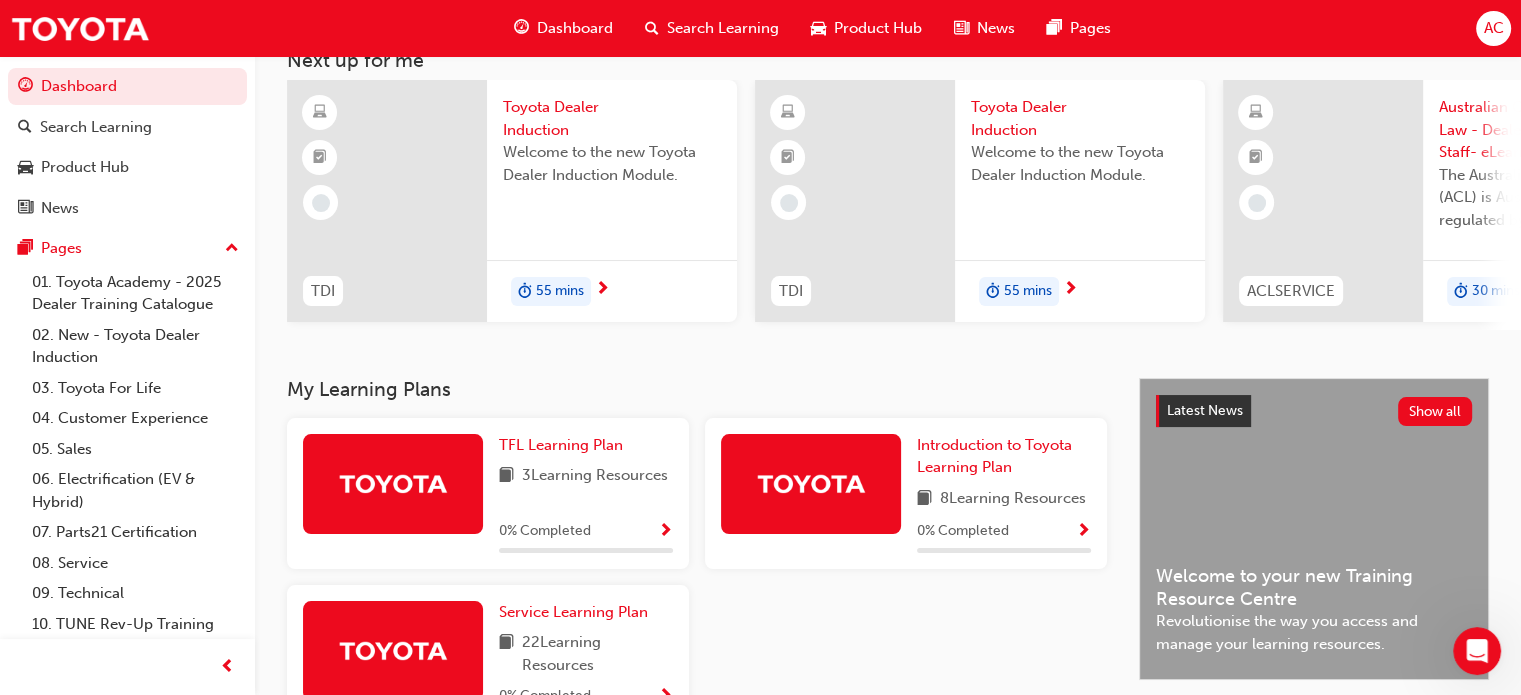 scroll, scrollTop: 130, scrollLeft: 0, axis: vertical 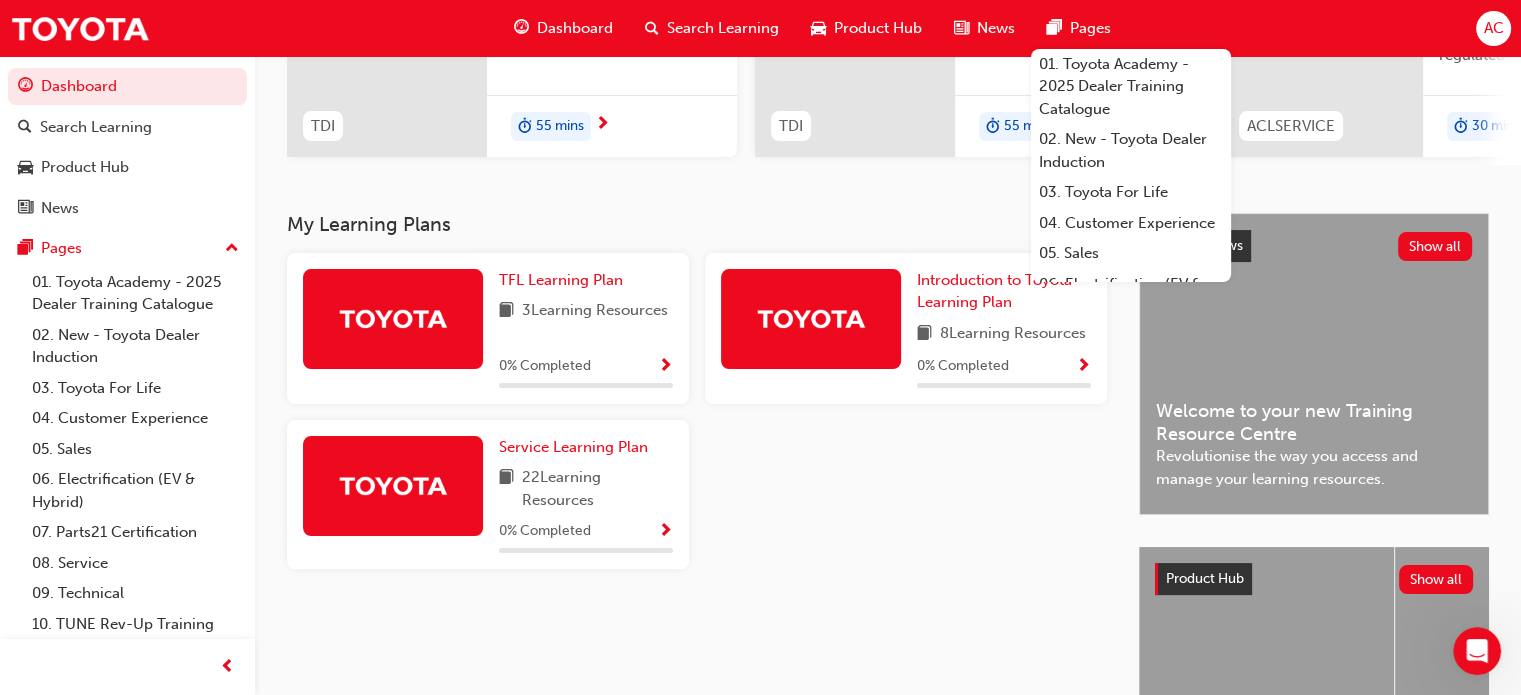 click on "TFL Learning Plan 3  Learning Resources 0 % Completed Introduction to Toyota Learning Plan 8  Learning Resources 0 % Completed Service Learning Plan 22  Learning Resources 0 % Completed" at bounding box center (697, 419) 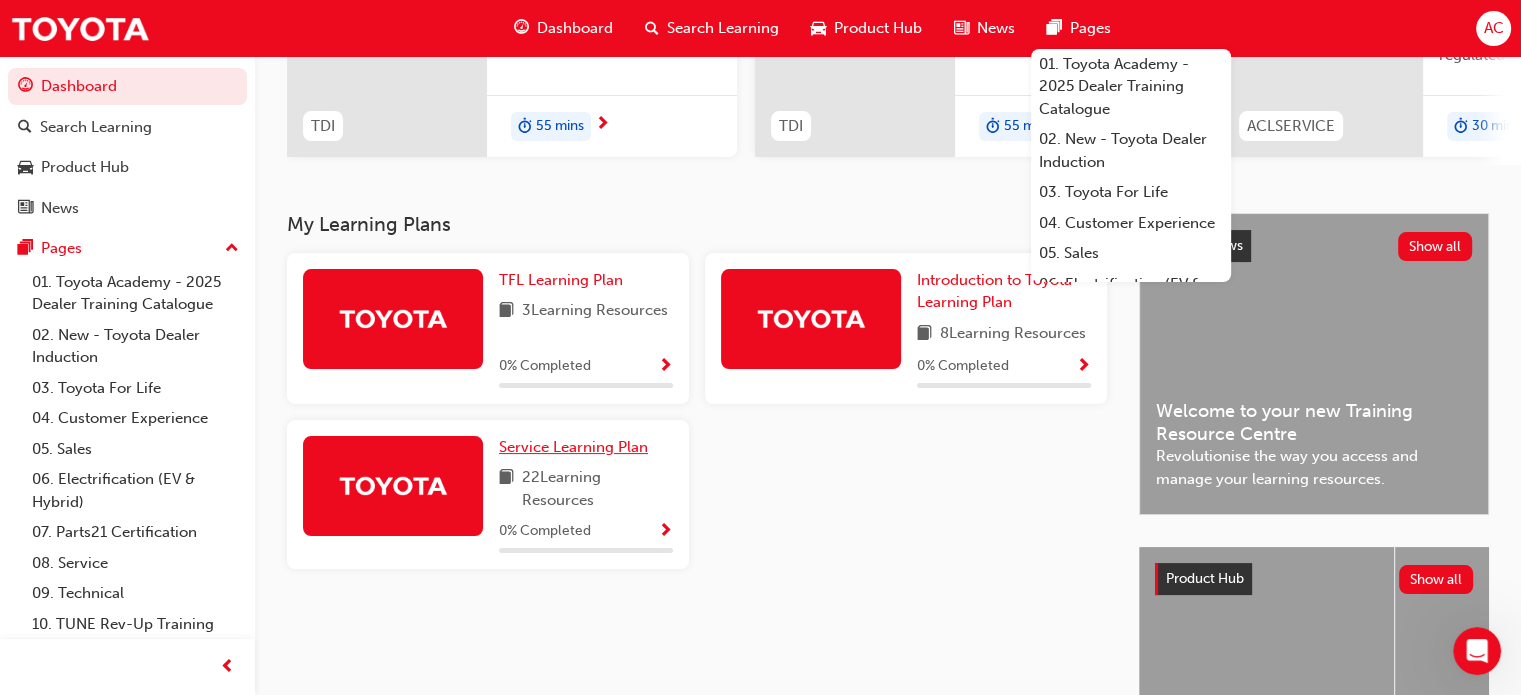 click on "Service Learning Plan" at bounding box center [573, 447] 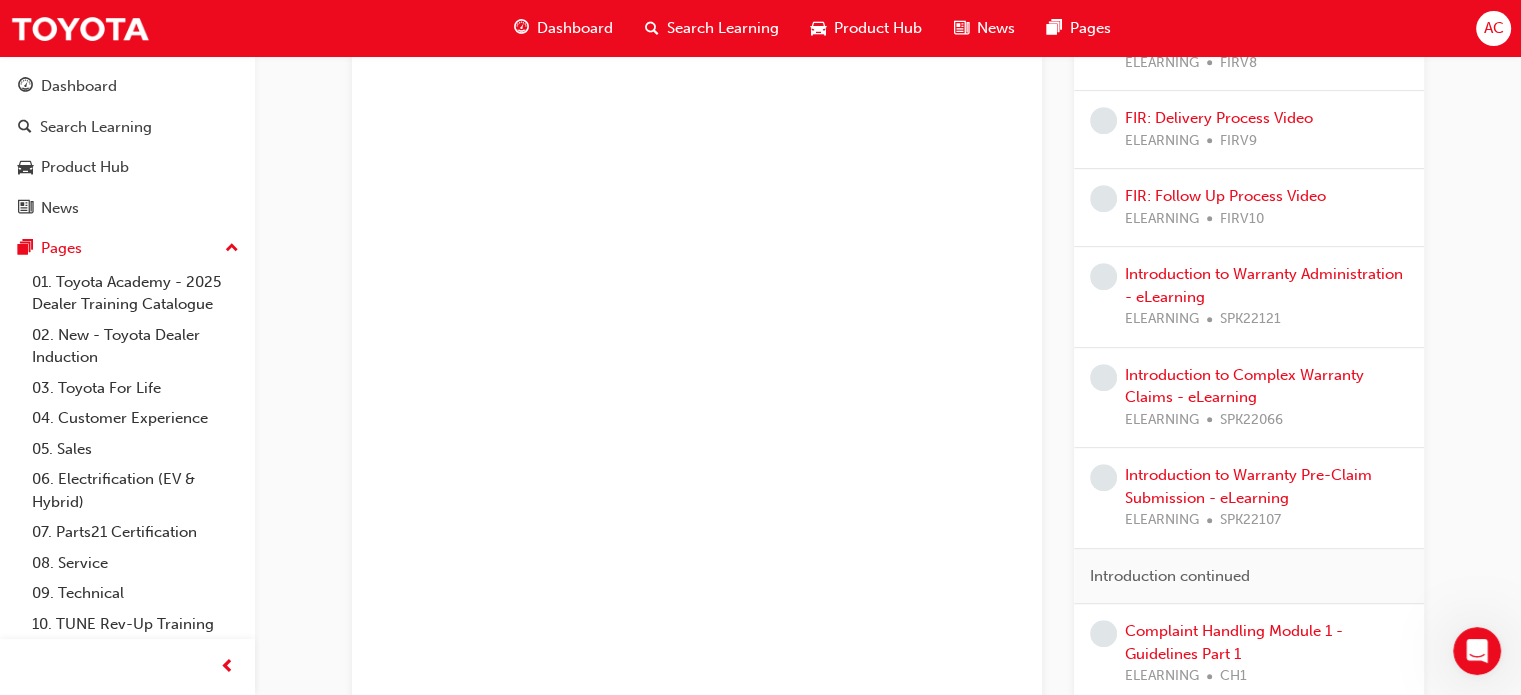 scroll, scrollTop: 915, scrollLeft: 0, axis: vertical 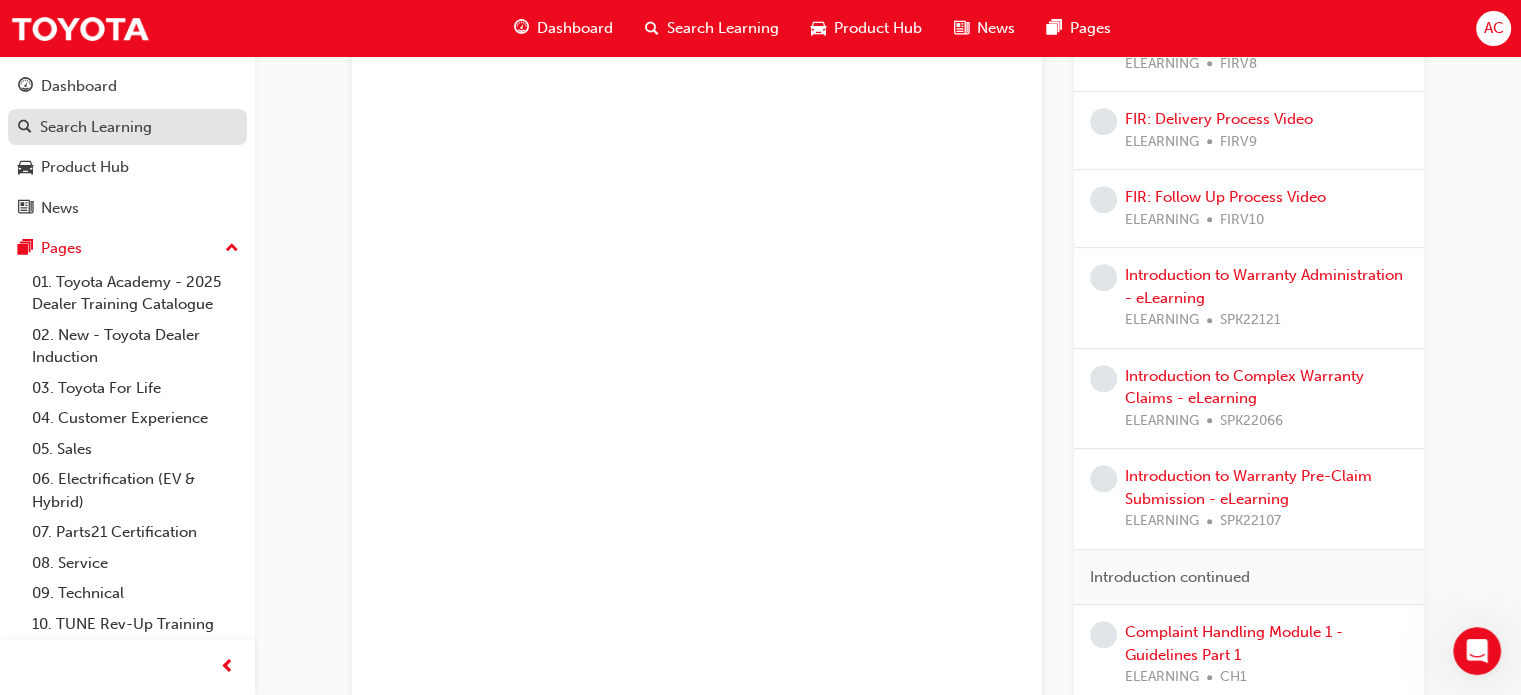click on "Search Learning" at bounding box center [96, 127] 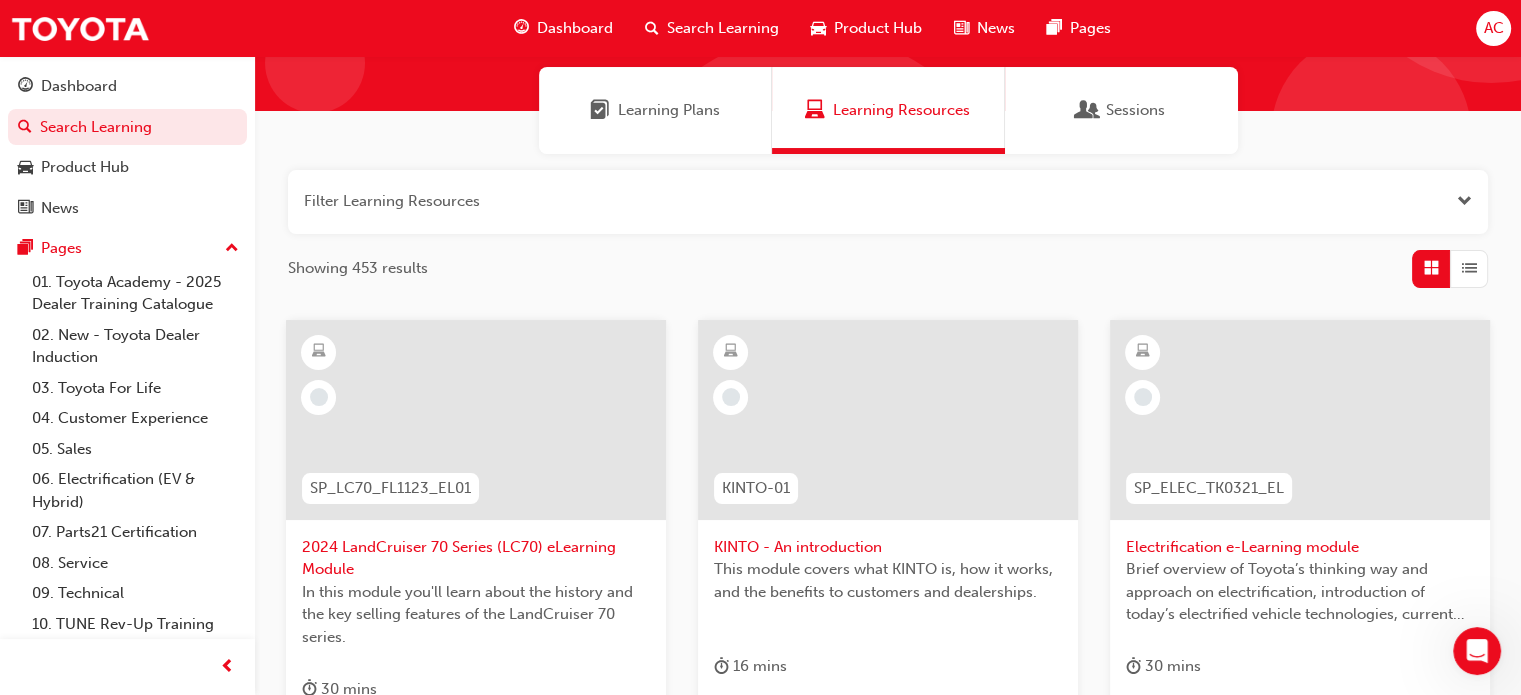 scroll, scrollTop: 0, scrollLeft: 0, axis: both 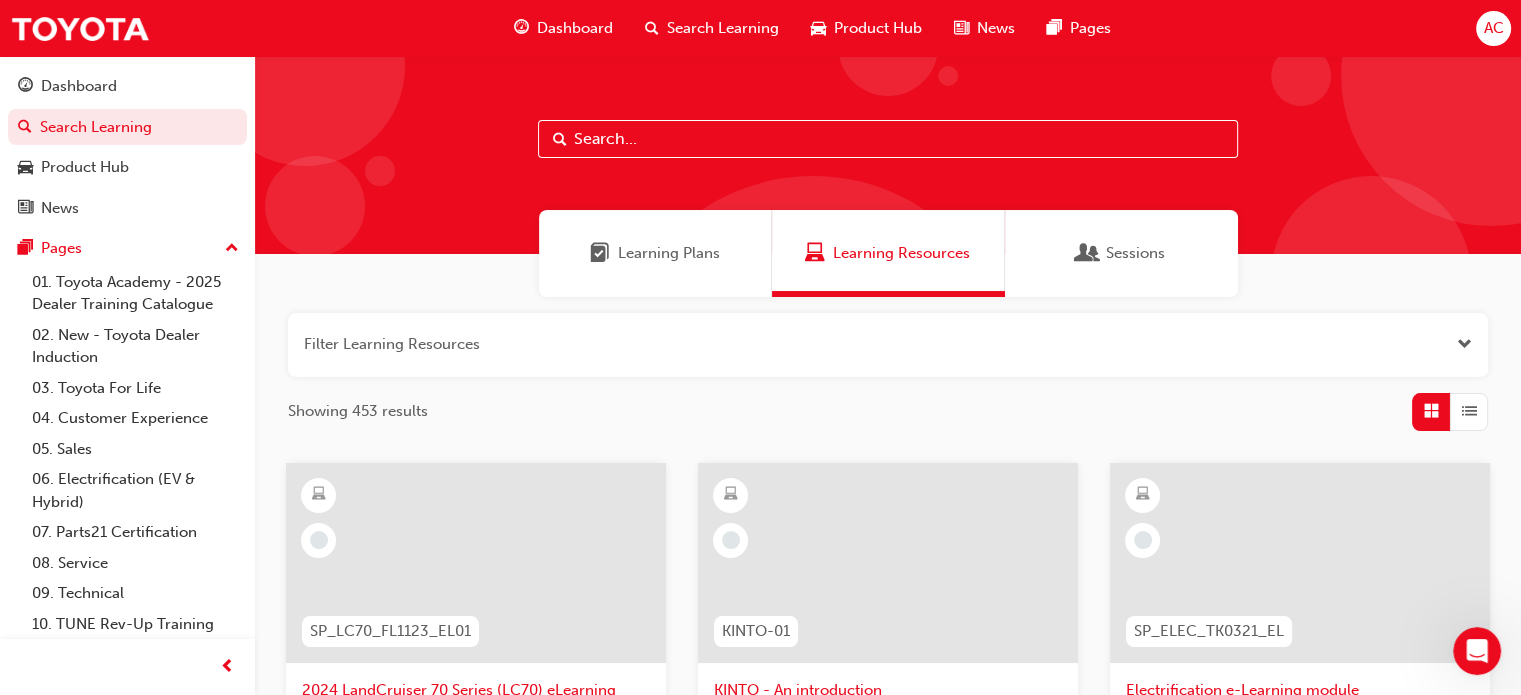 click at bounding box center [888, 139] 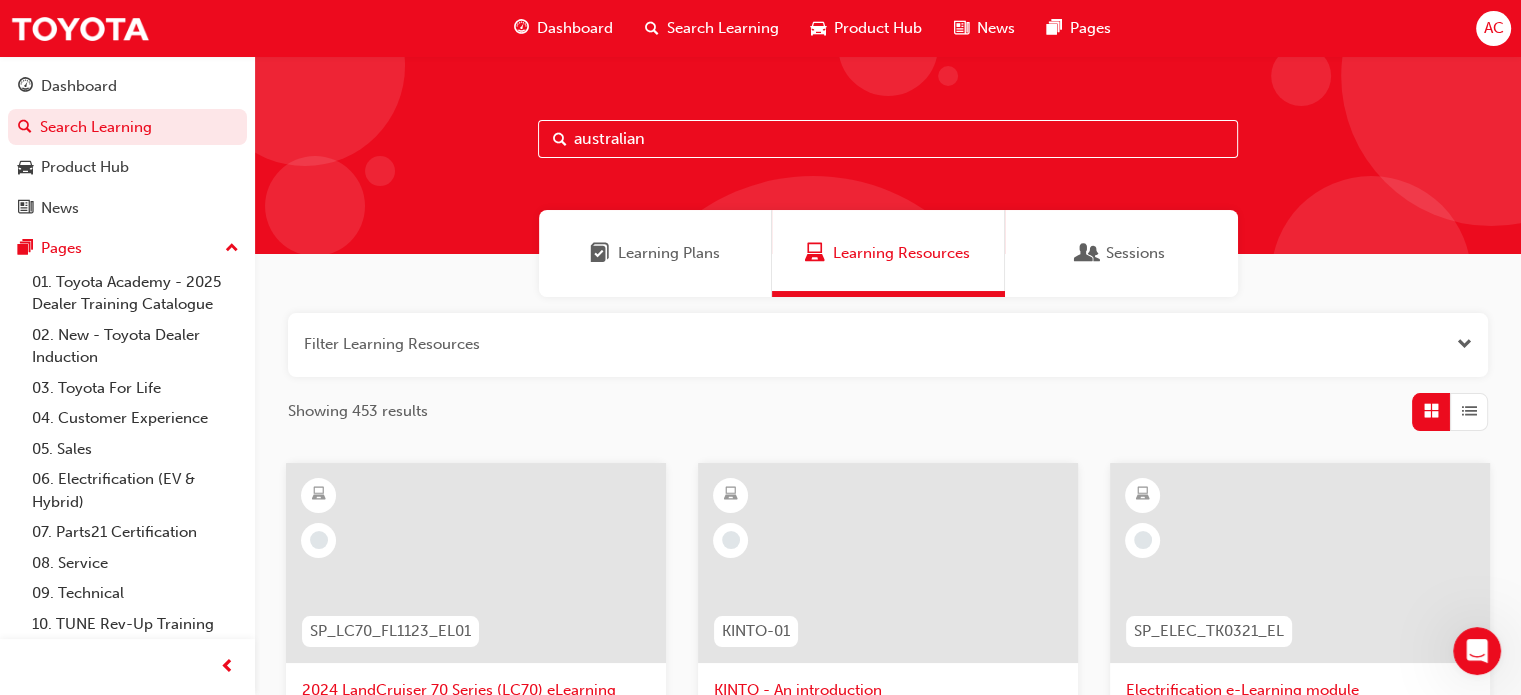type on "australian" 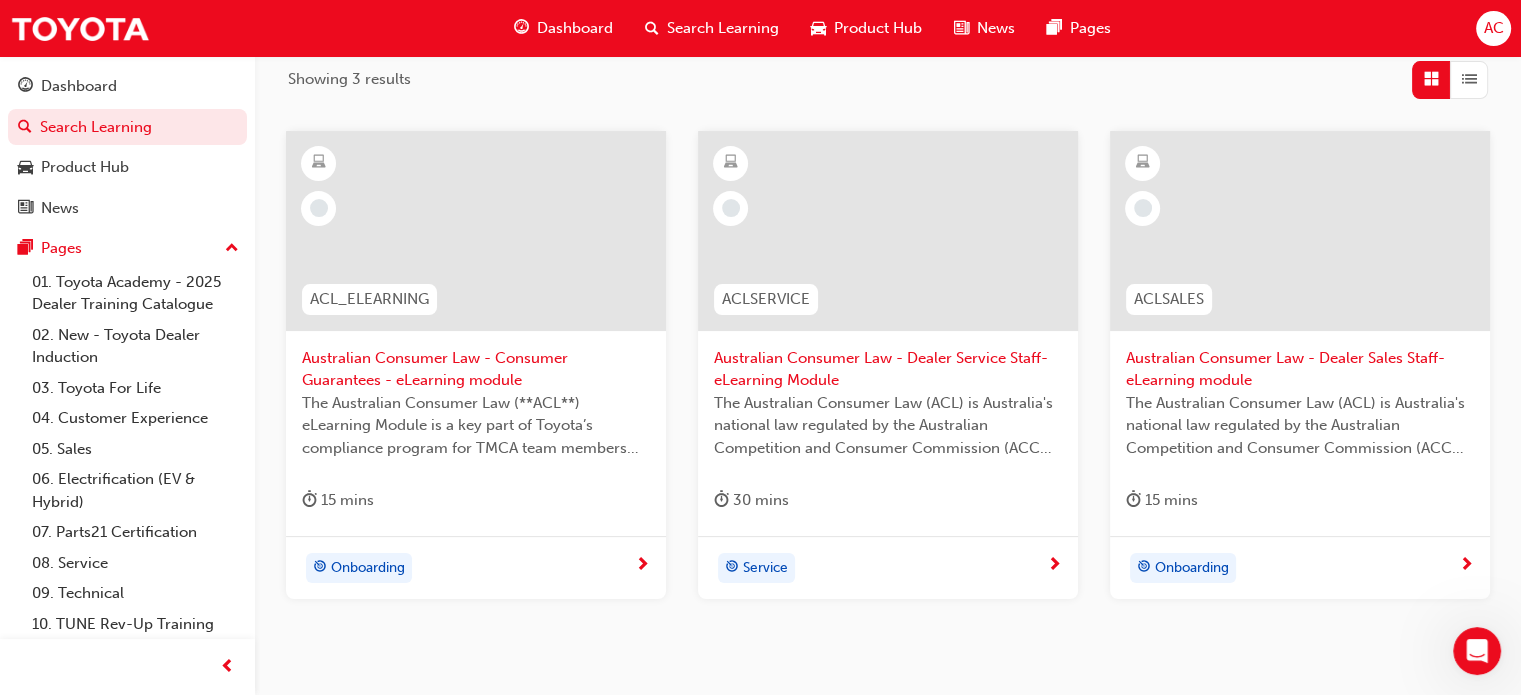 scroll, scrollTop: 334, scrollLeft: 0, axis: vertical 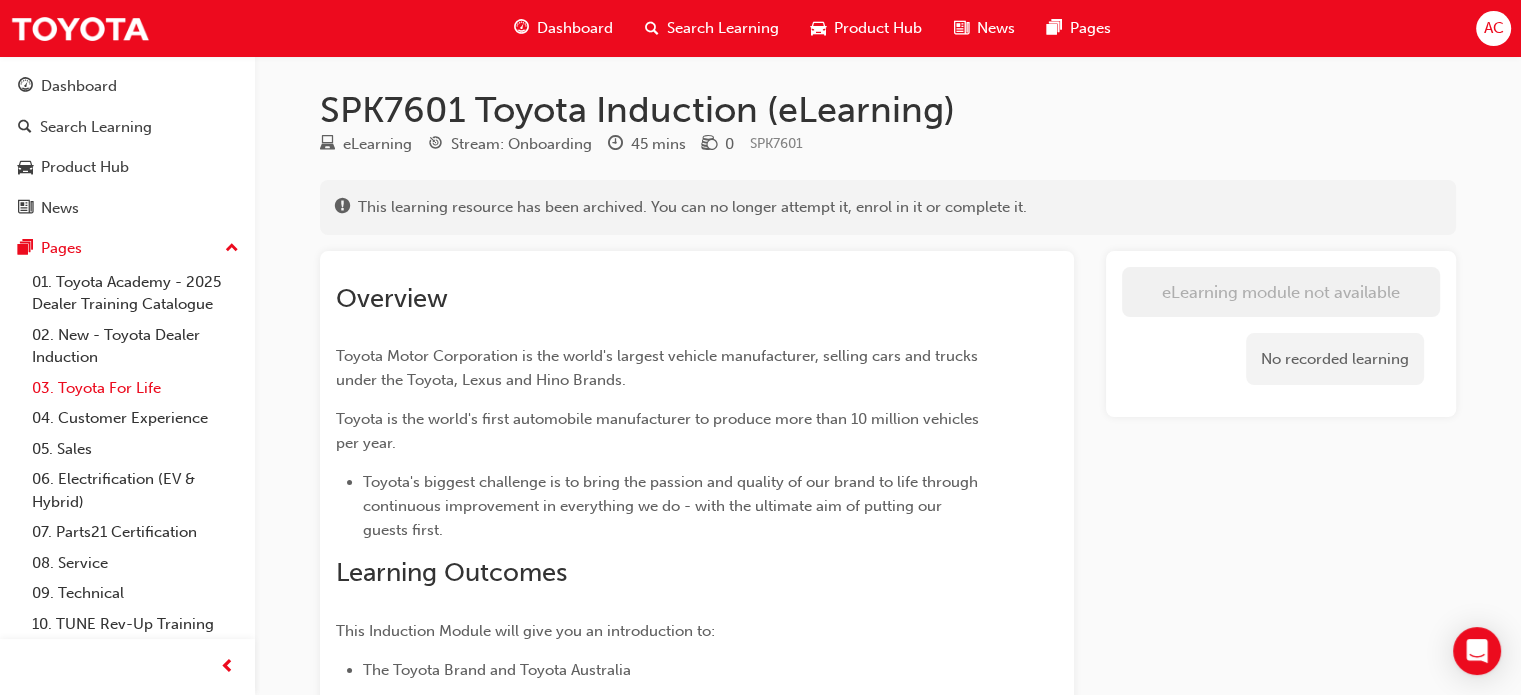 click on "03. Toyota For Life" at bounding box center (135, 388) 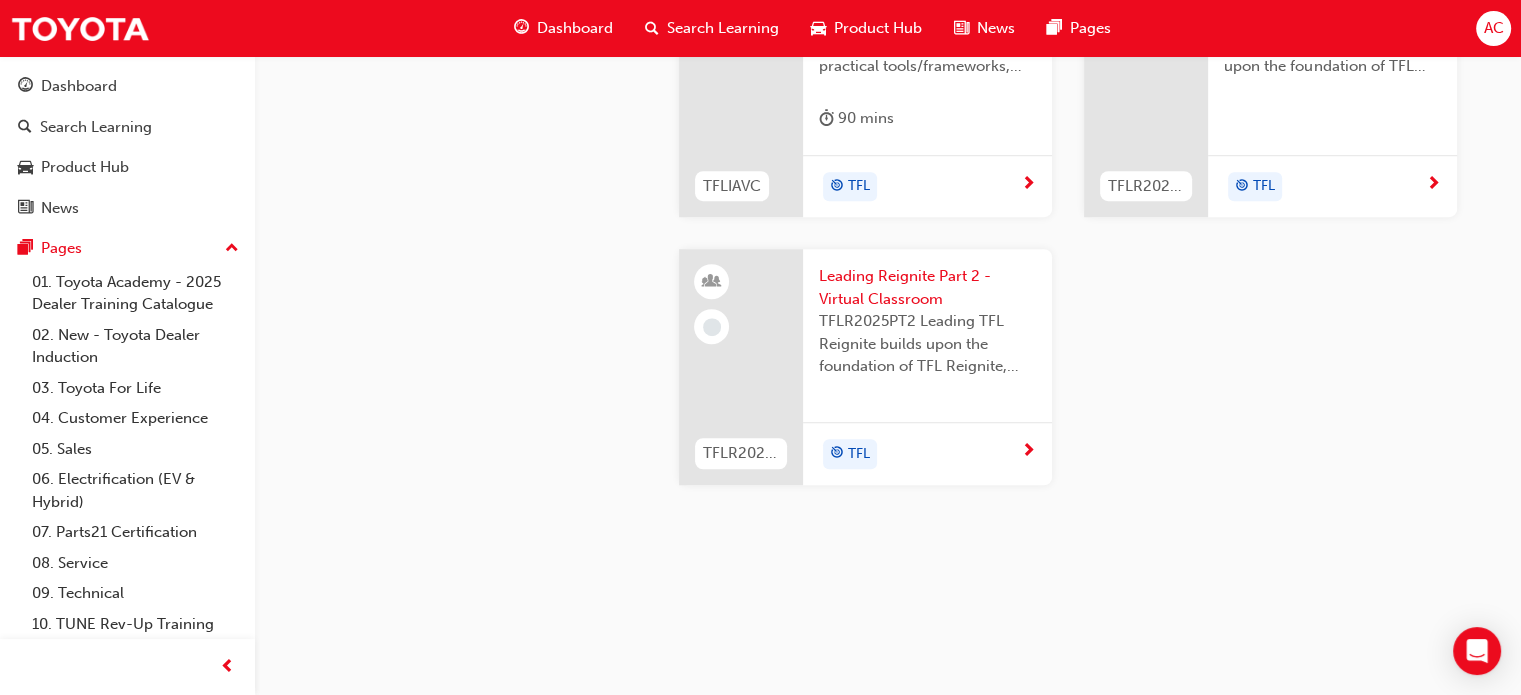scroll, scrollTop: 2188, scrollLeft: 0, axis: vertical 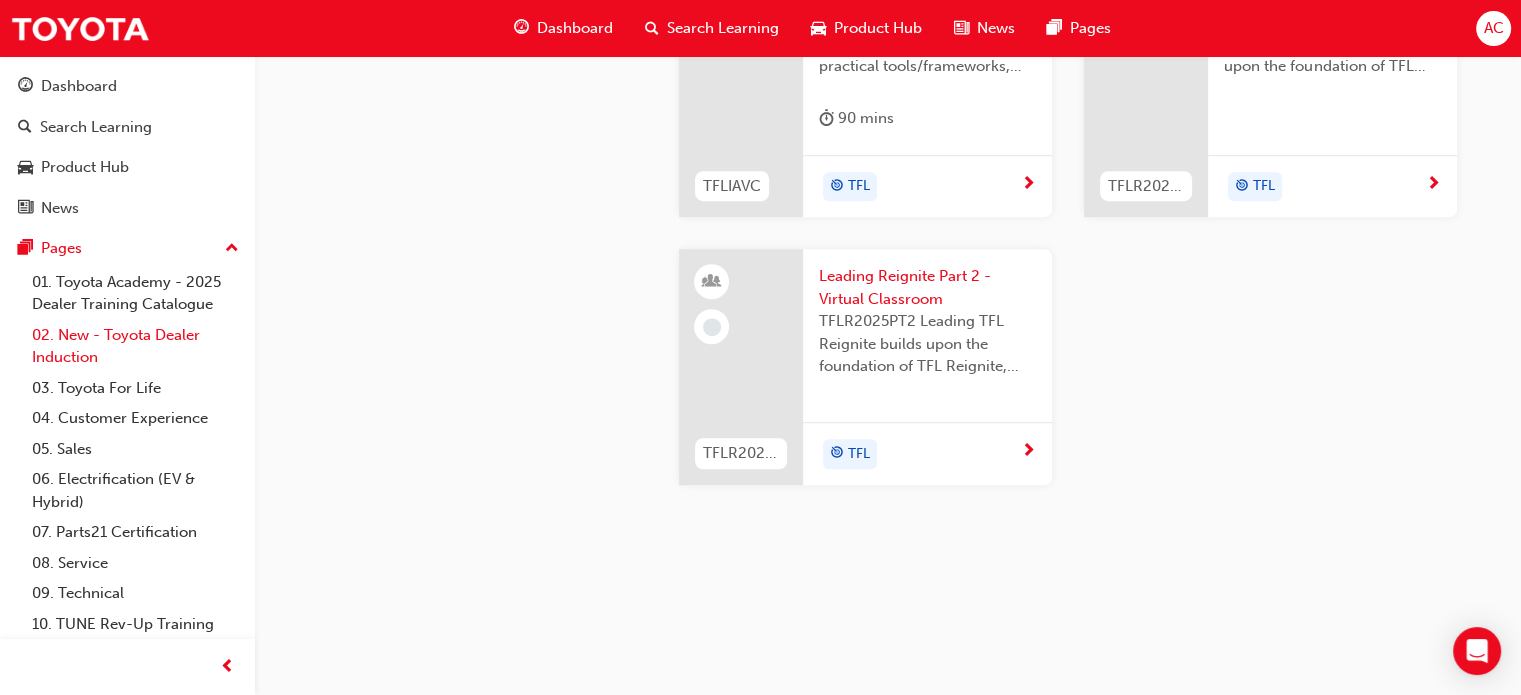 click on "02. New - Toyota Dealer Induction" at bounding box center [135, 346] 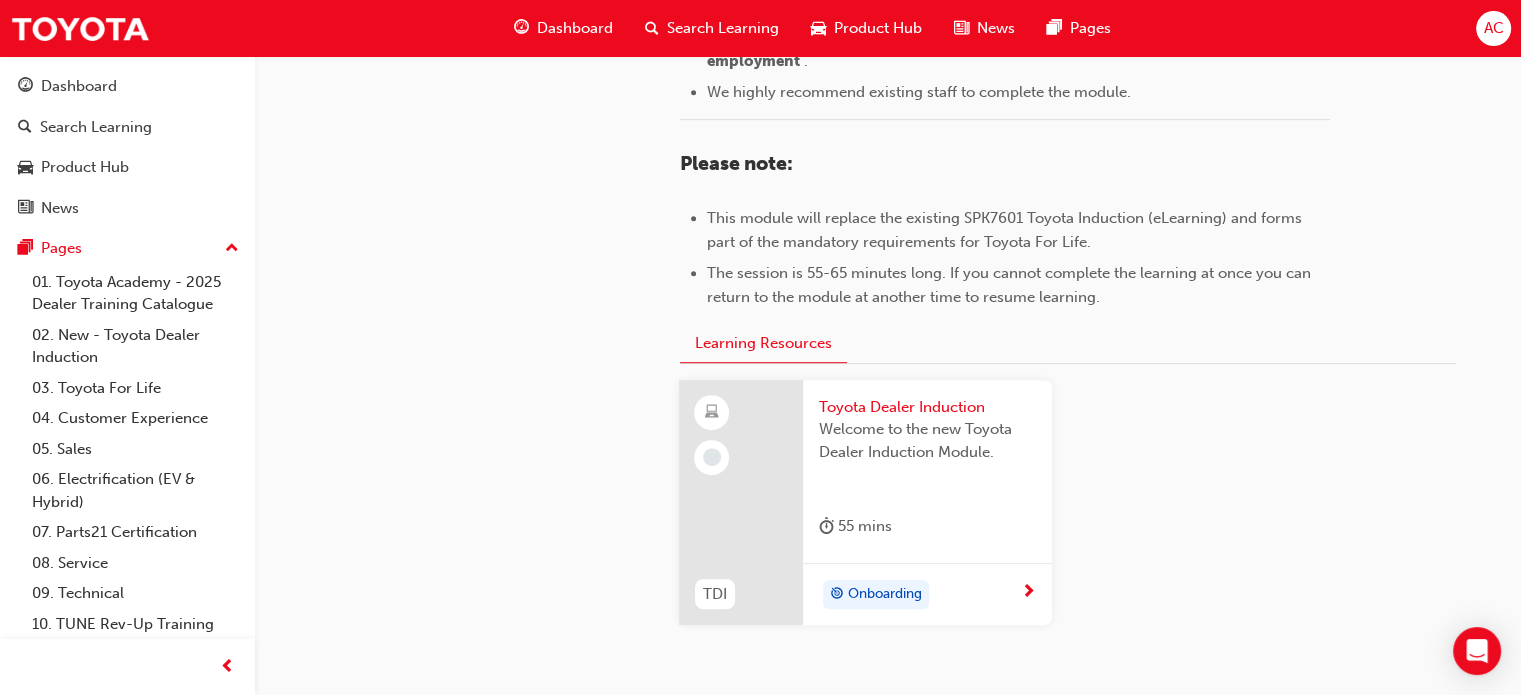 scroll, scrollTop: 958, scrollLeft: 0, axis: vertical 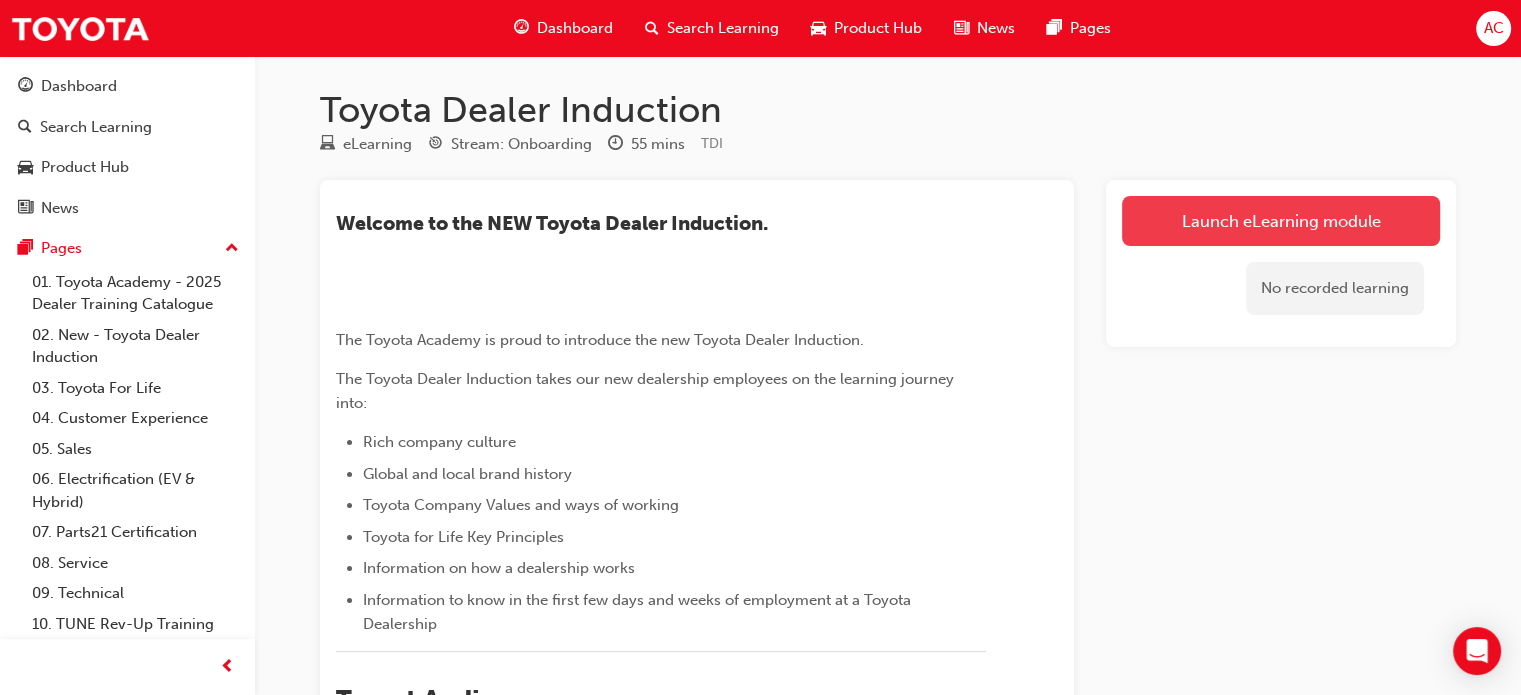 click on "Launch eLearning module" at bounding box center [1281, 221] 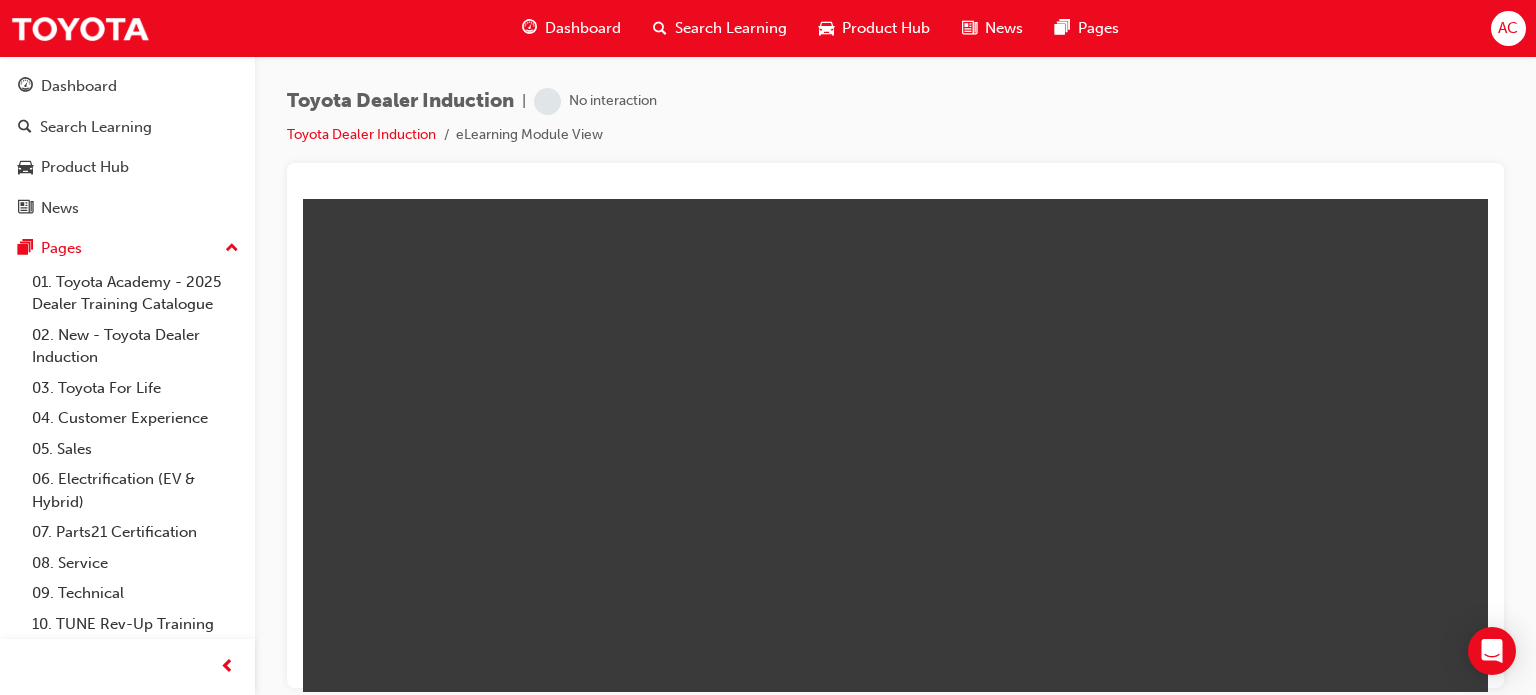 scroll, scrollTop: 0, scrollLeft: 0, axis: both 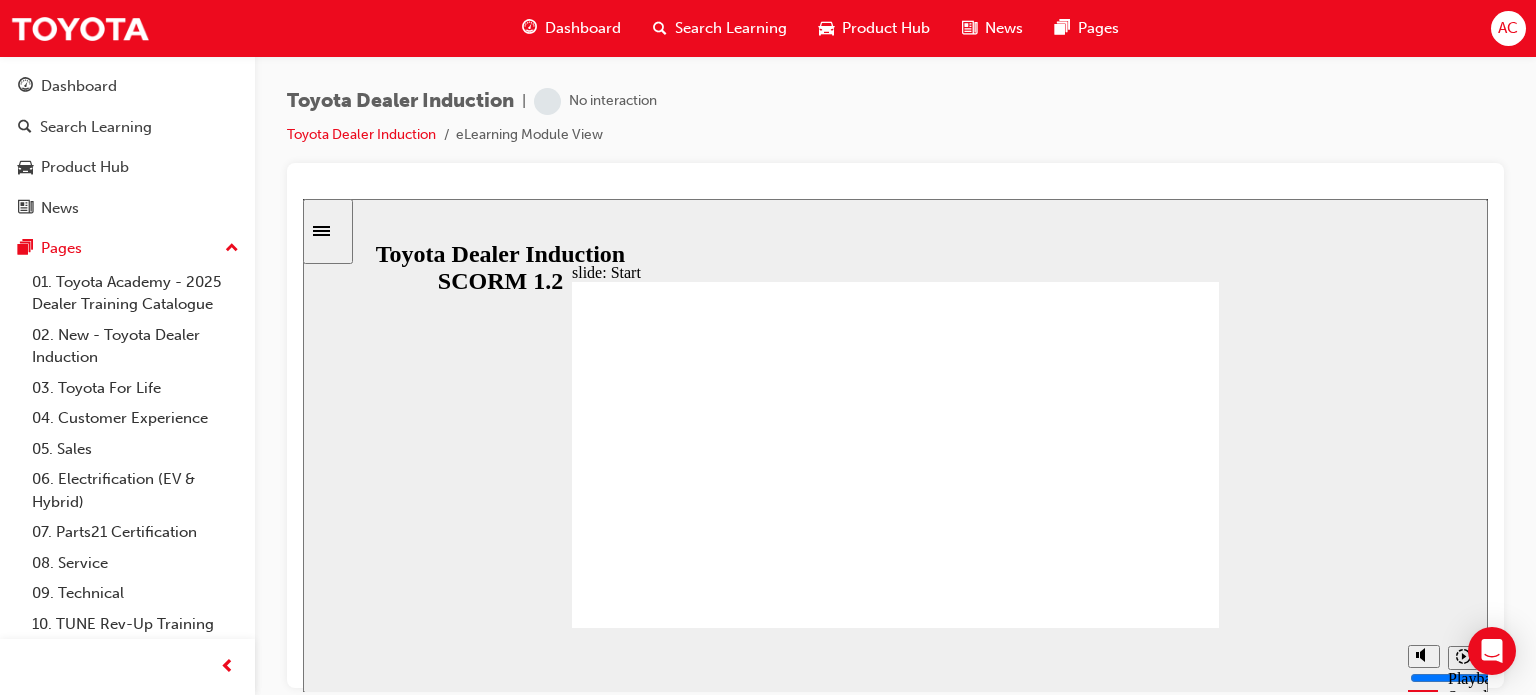 drag, startPoint x: 1532, startPoint y: 424, endPoint x: 770, endPoint y: 85, distance: 834.0054 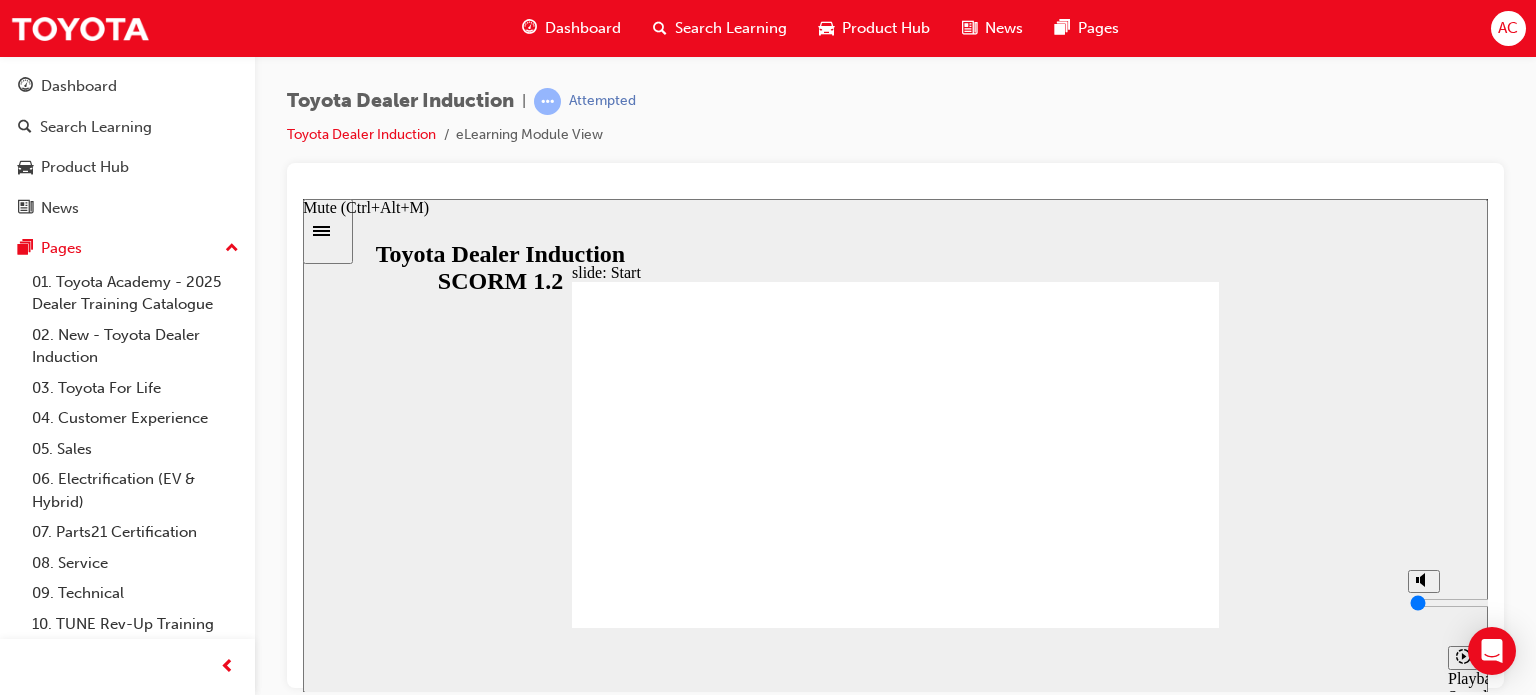 drag, startPoint x: 1424, startPoint y: 596, endPoint x: 1424, endPoint y: 629, distance: 33 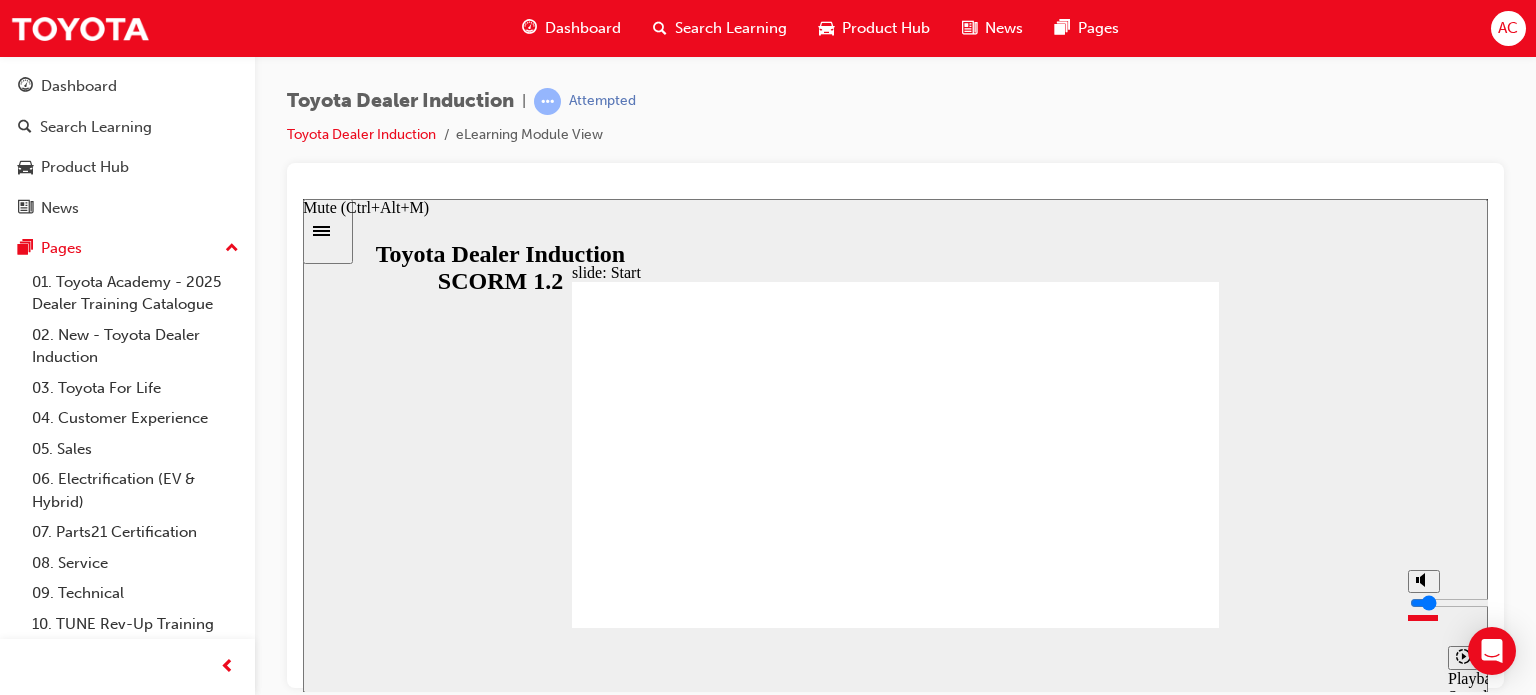 click at bounding box center (1474, 602) 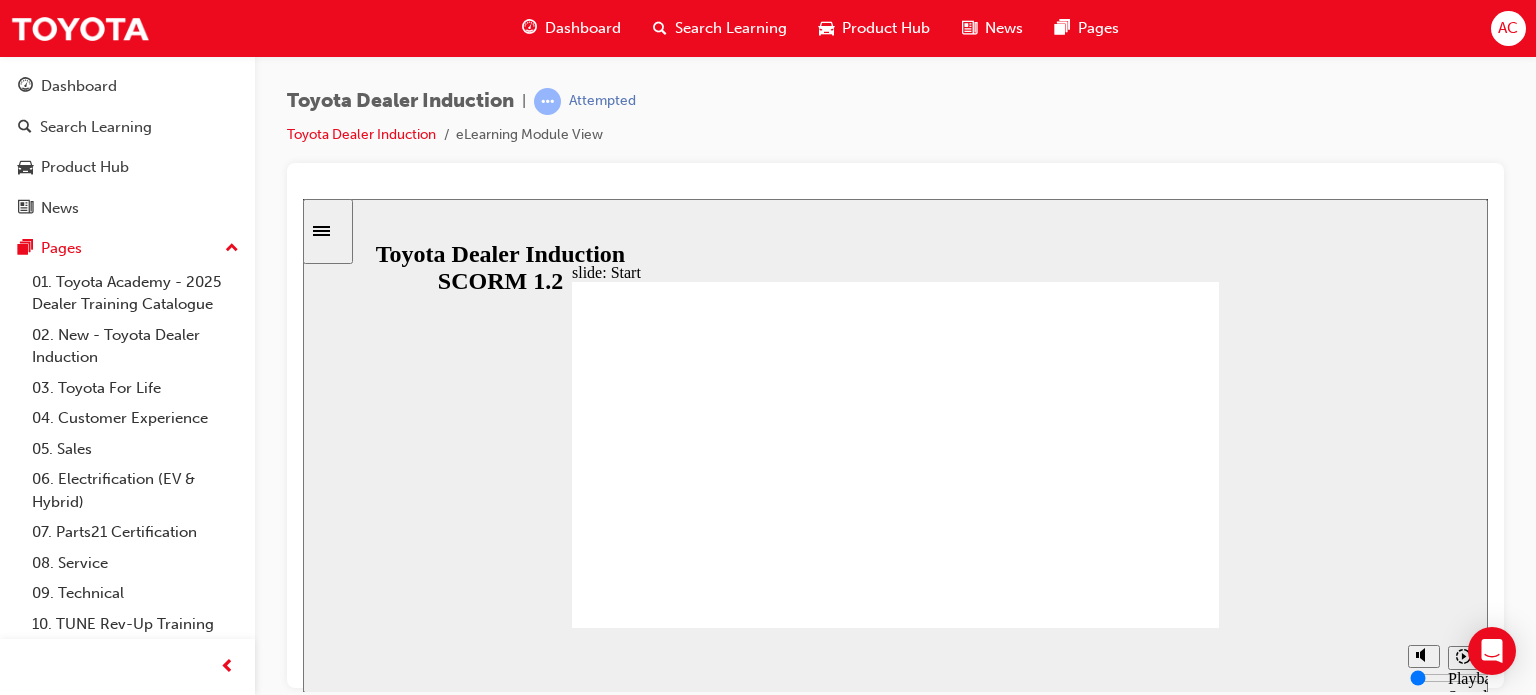 click 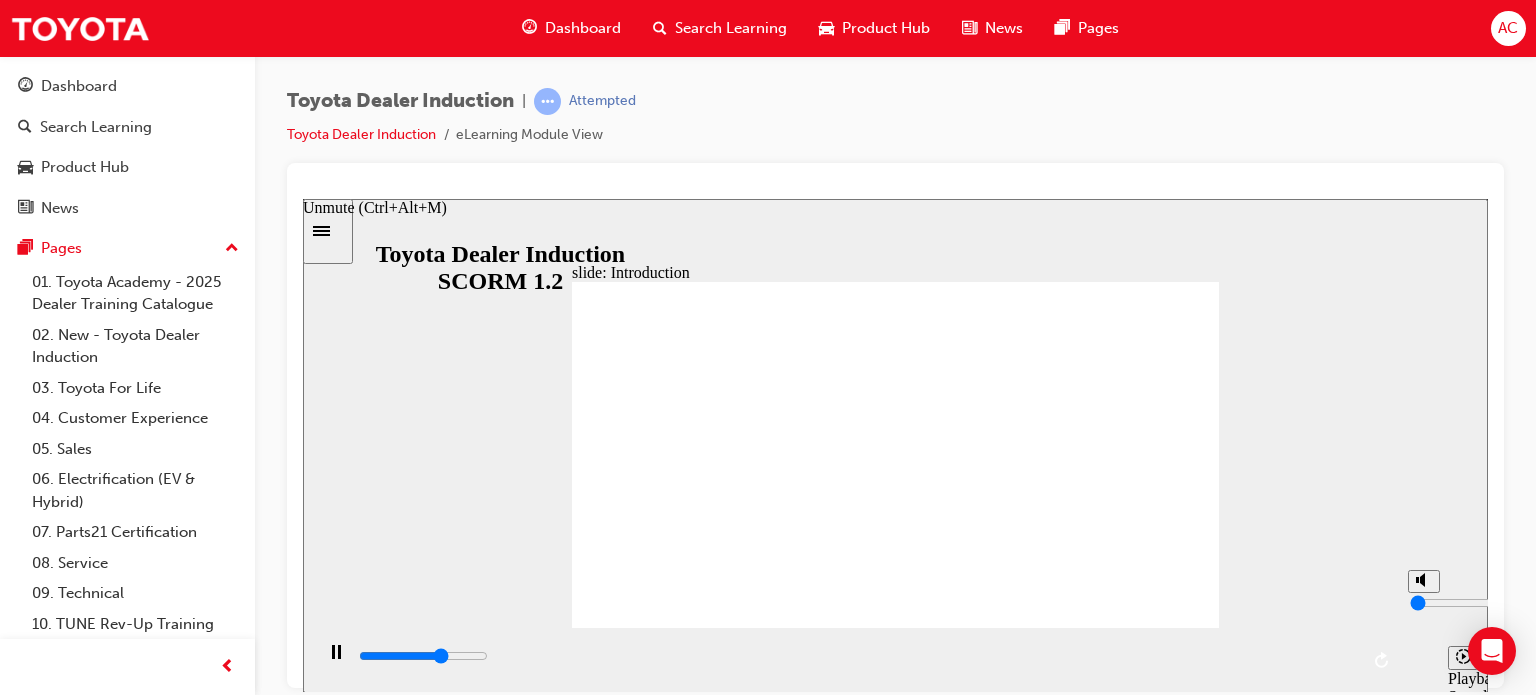 type on "38300" 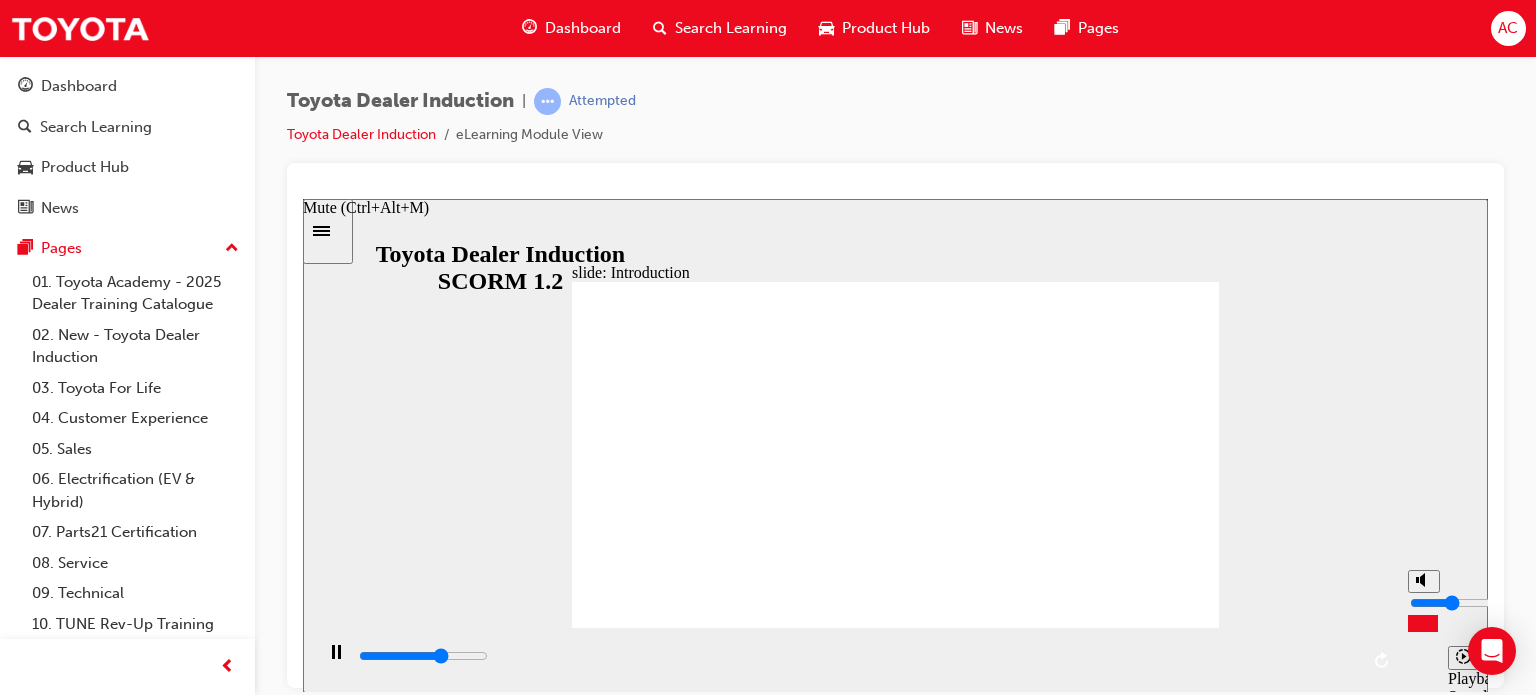 type on "38500" 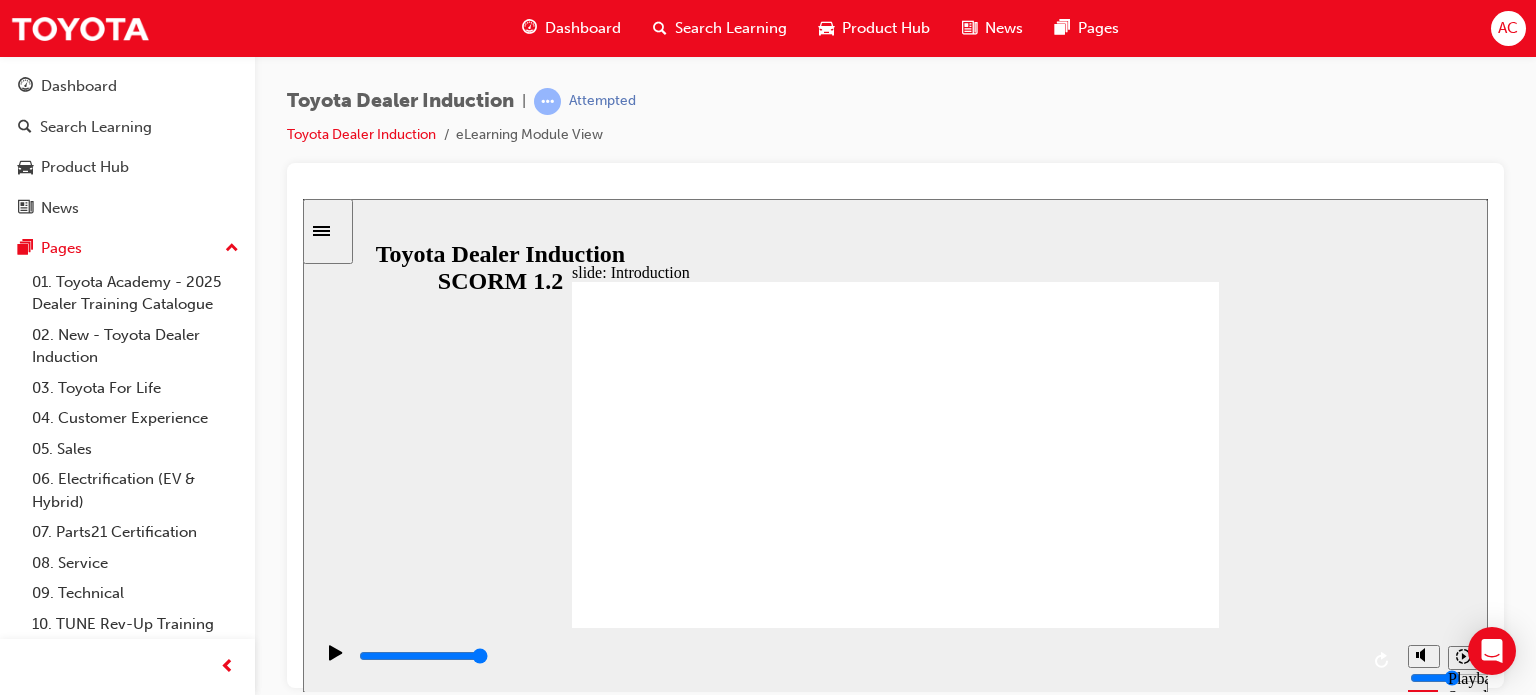 click 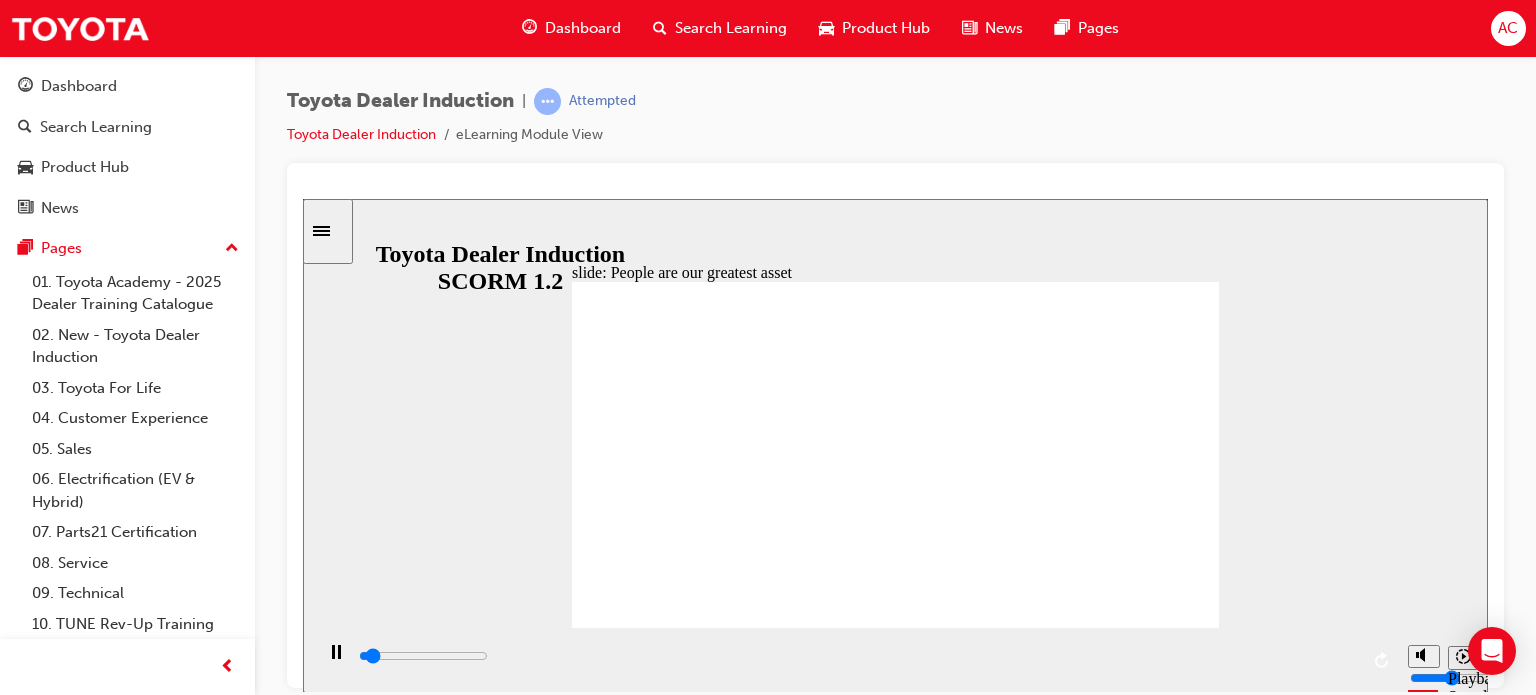 drag, startPoint x: 842, startPoint y: 525, endPoint x: 798, endPoint y: 449, distance: 87.81799 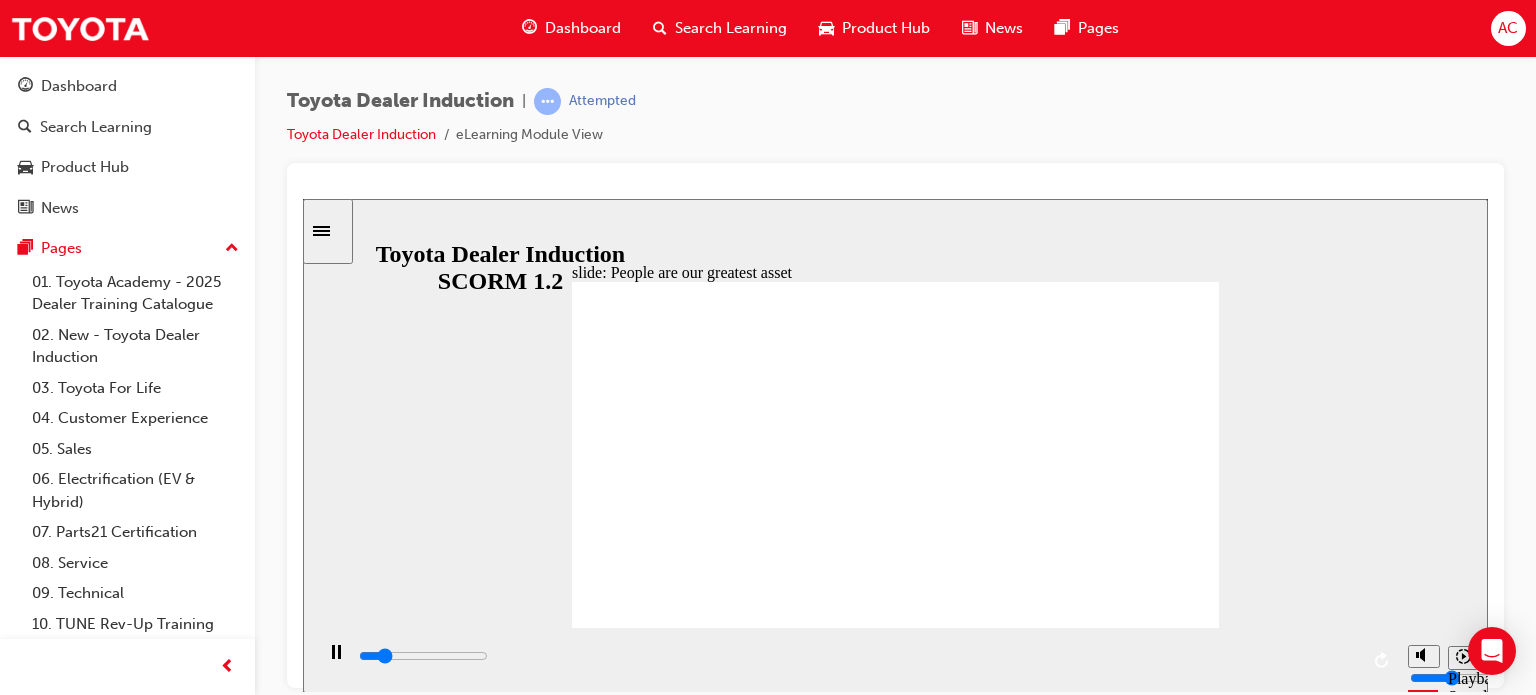 click 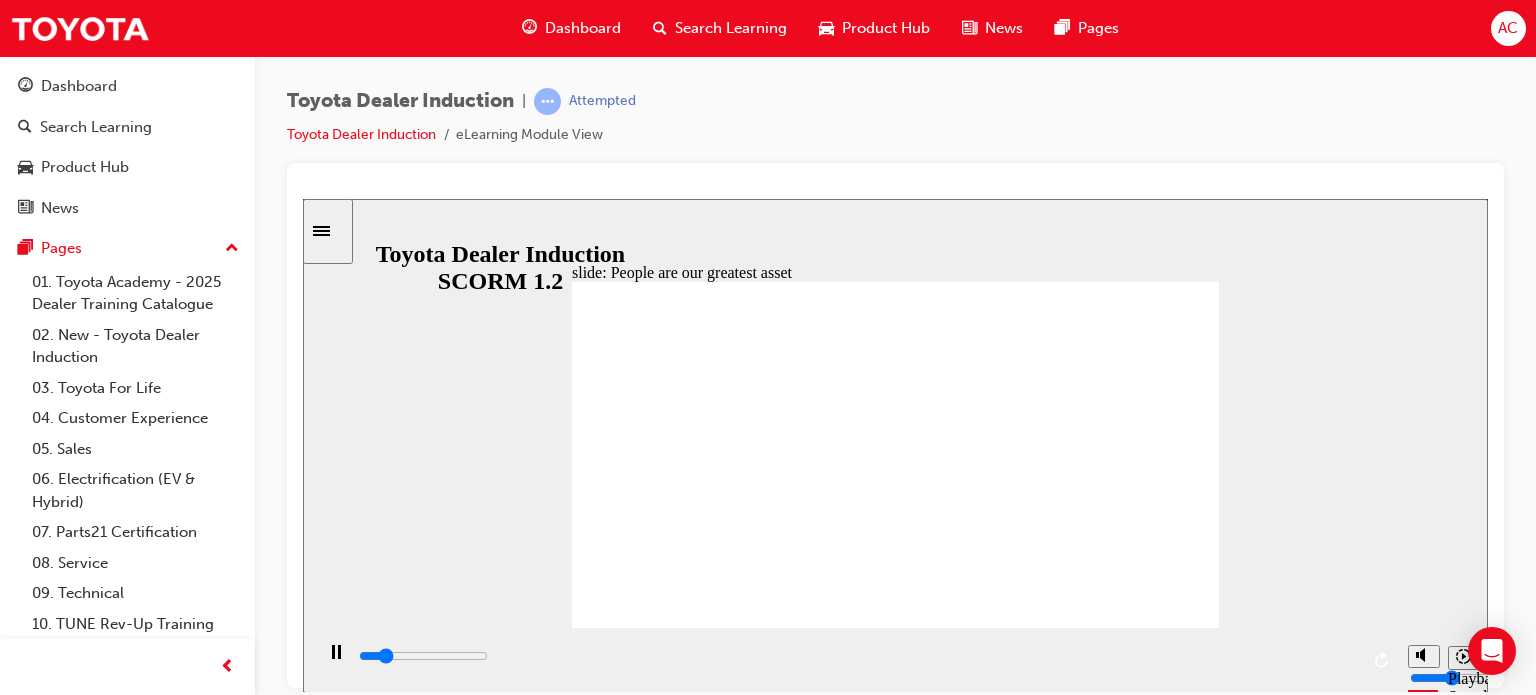 click 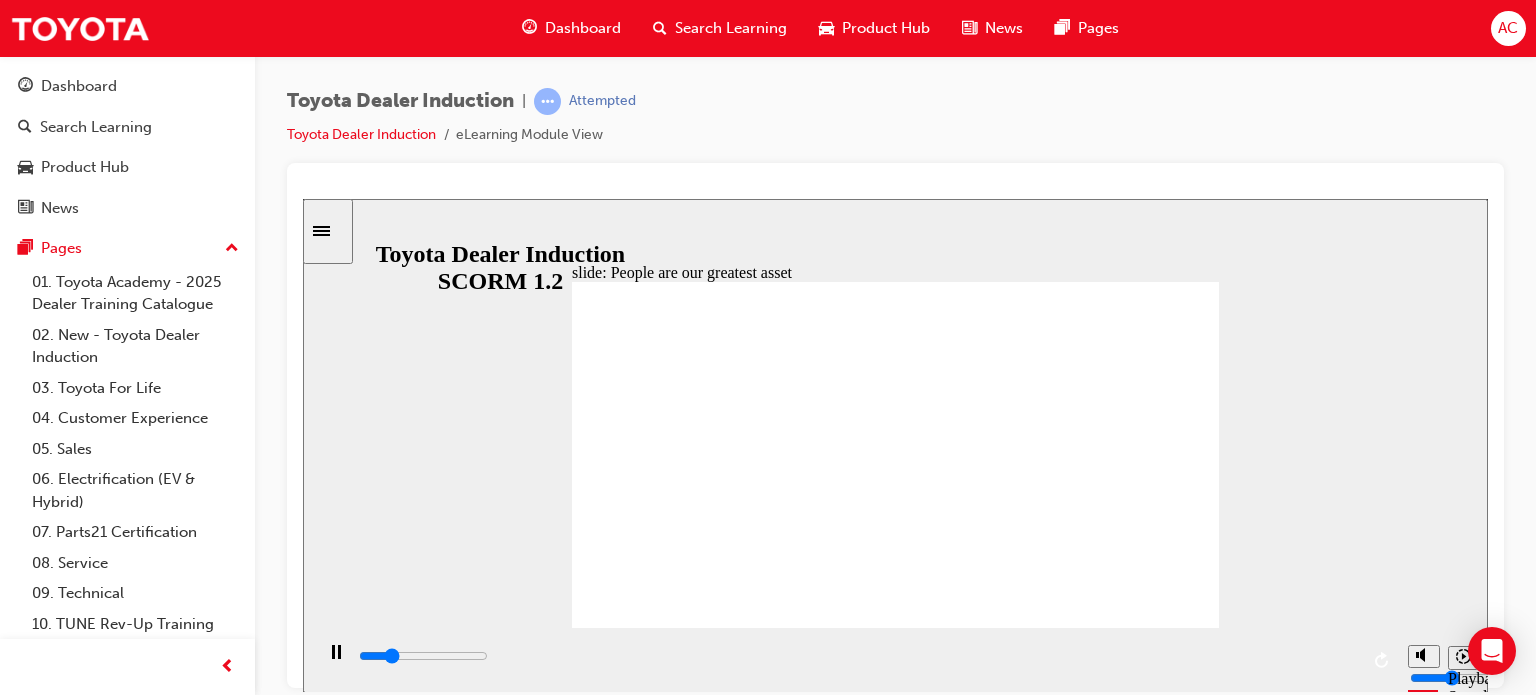 click 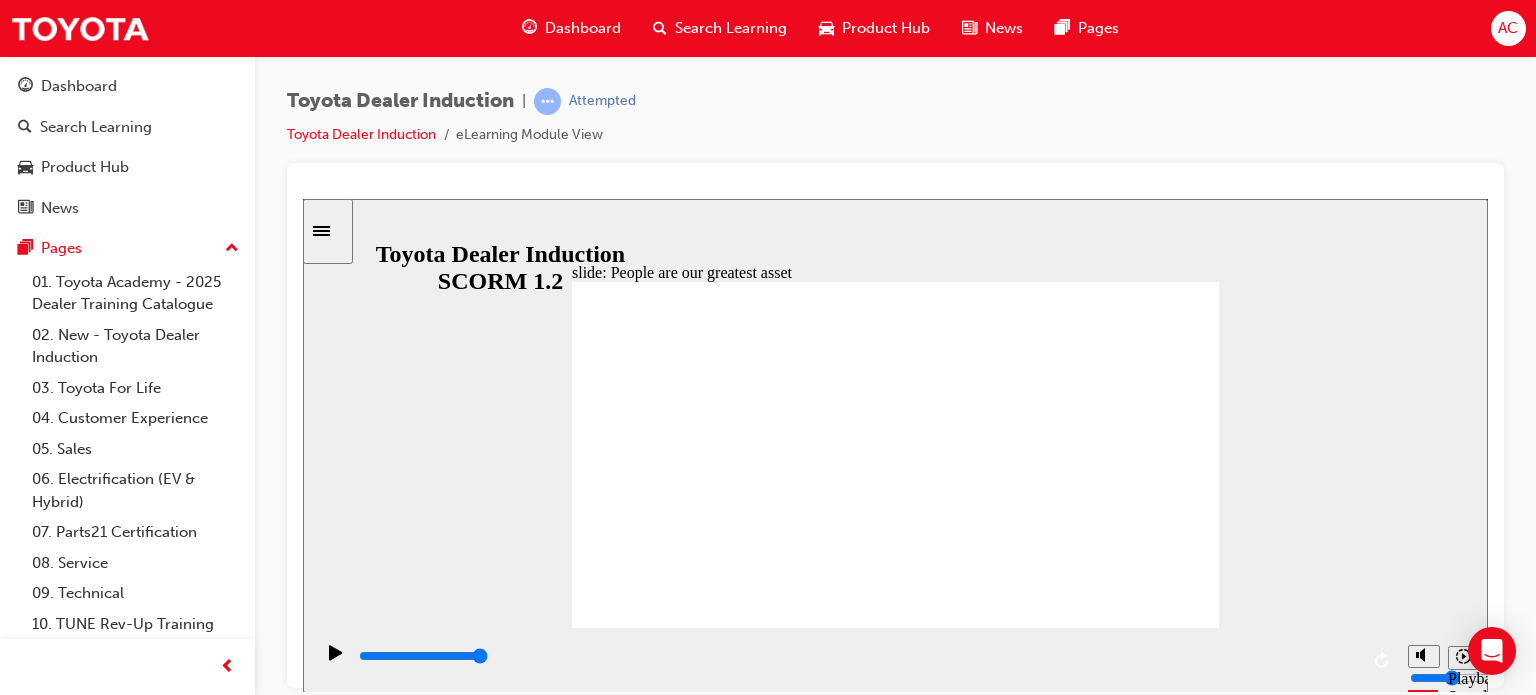 click 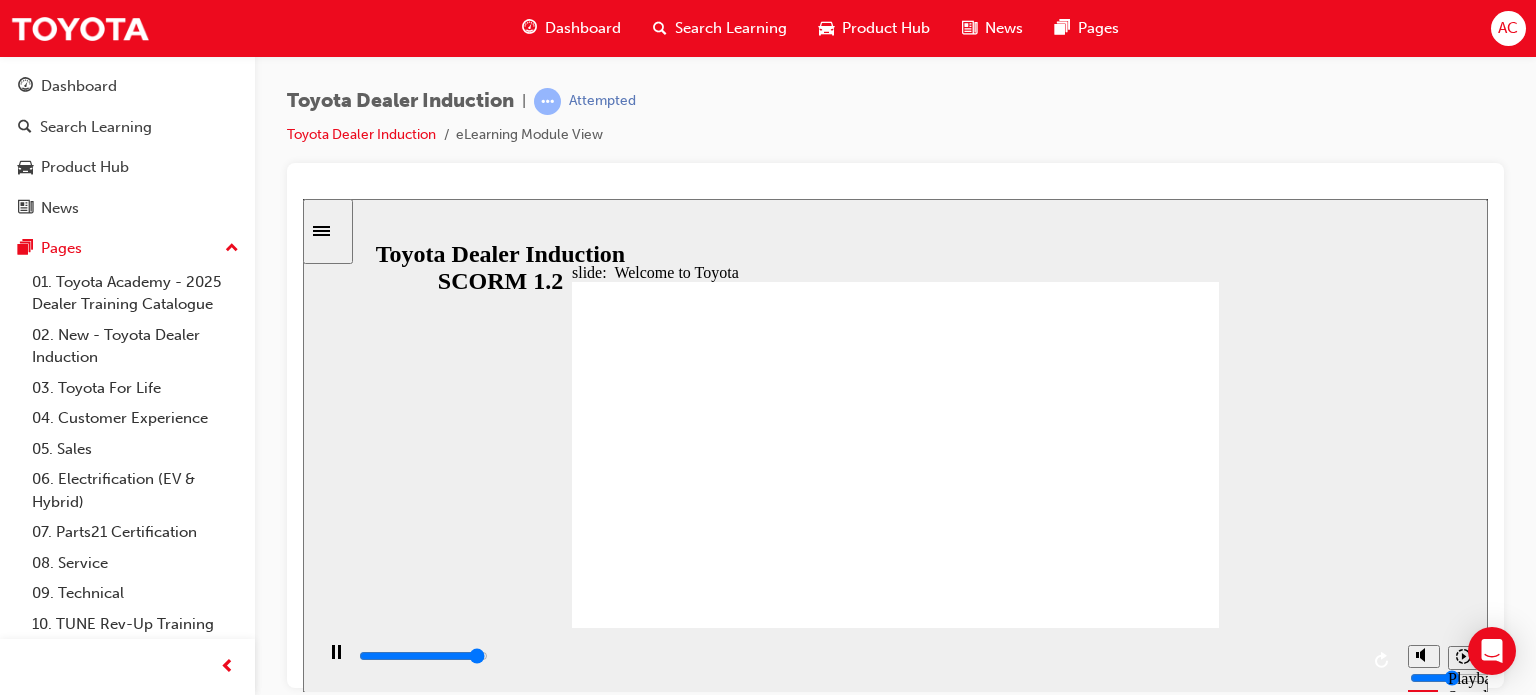 click 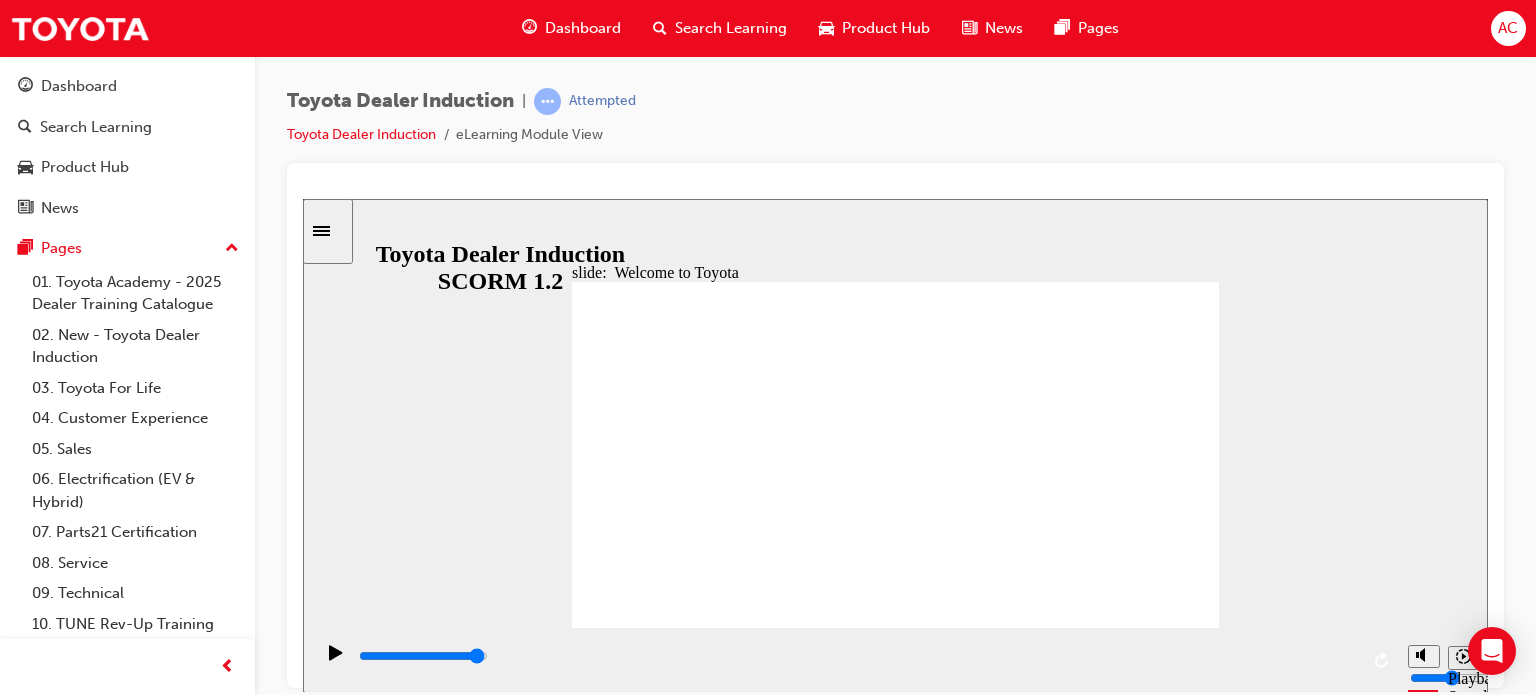 click 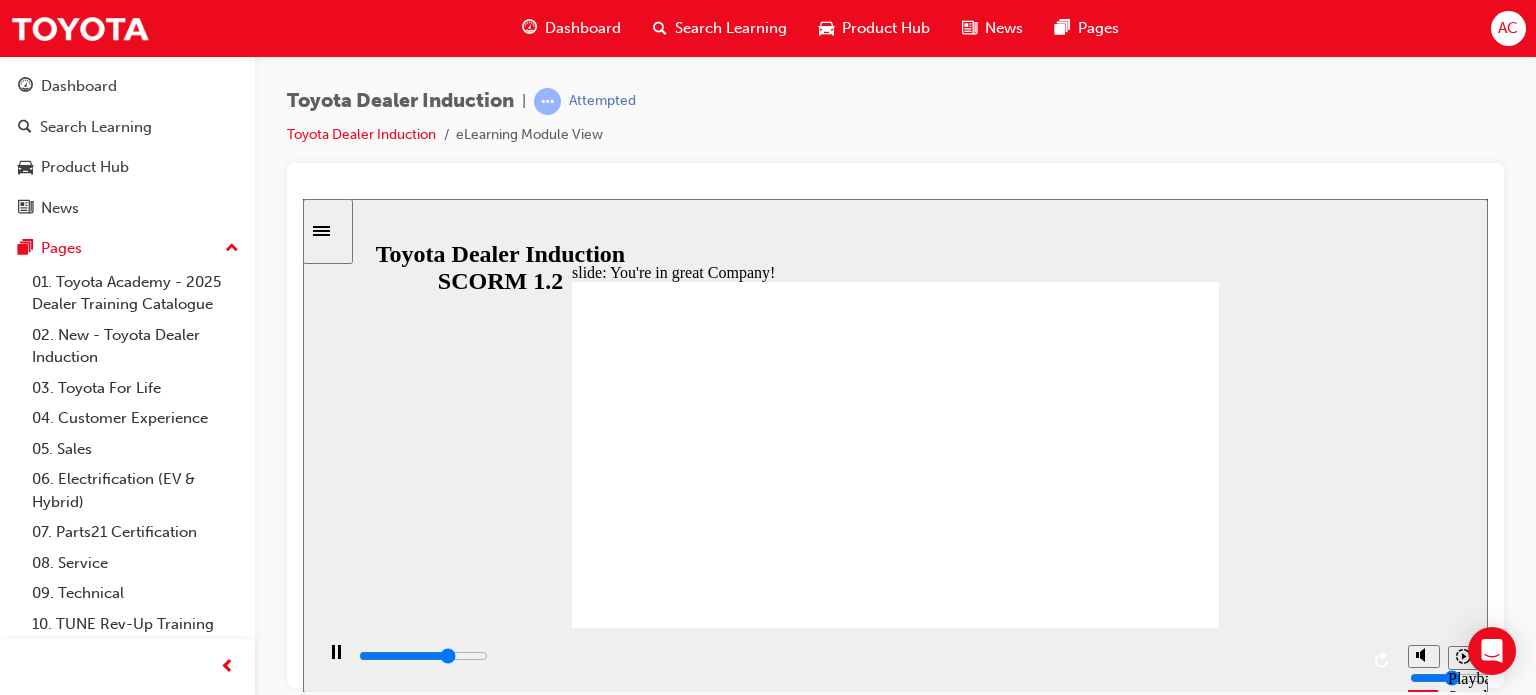 click 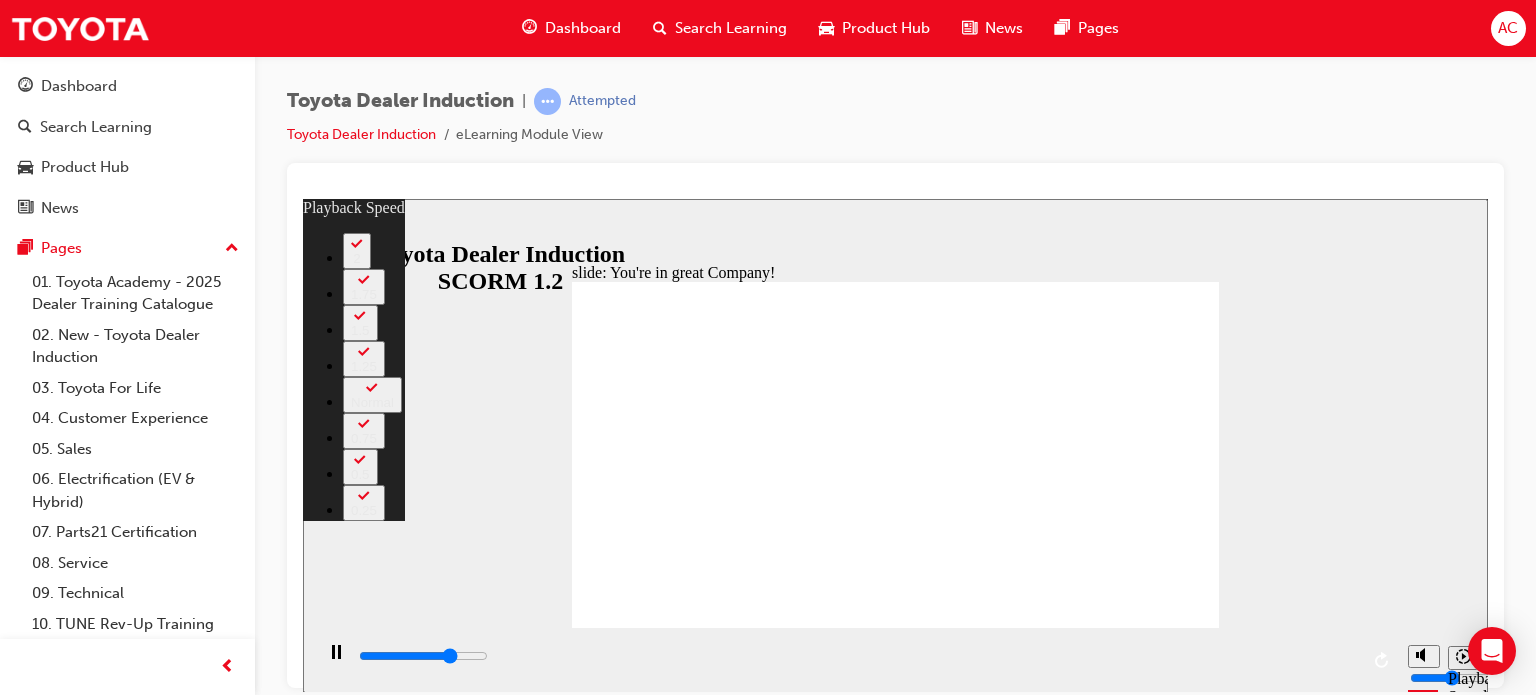 type on "5500" 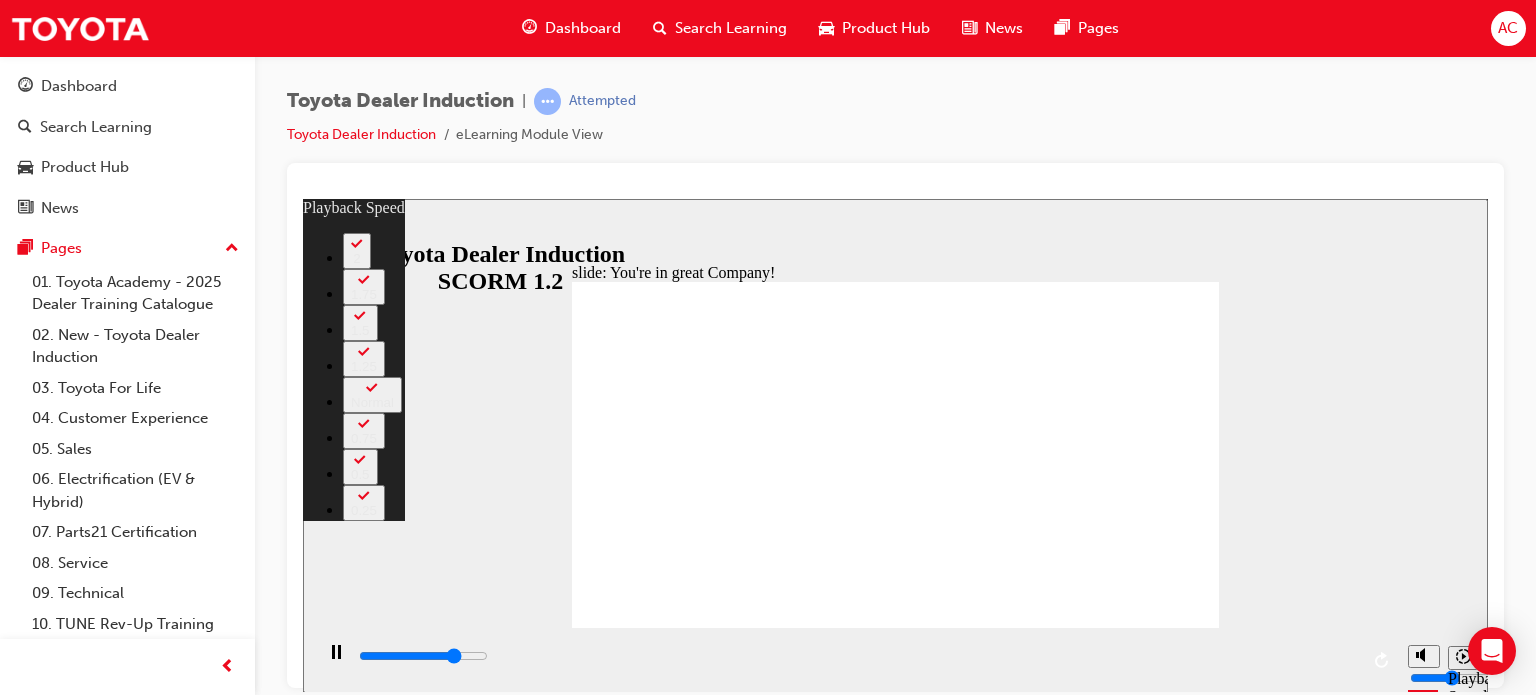 type on "5800" 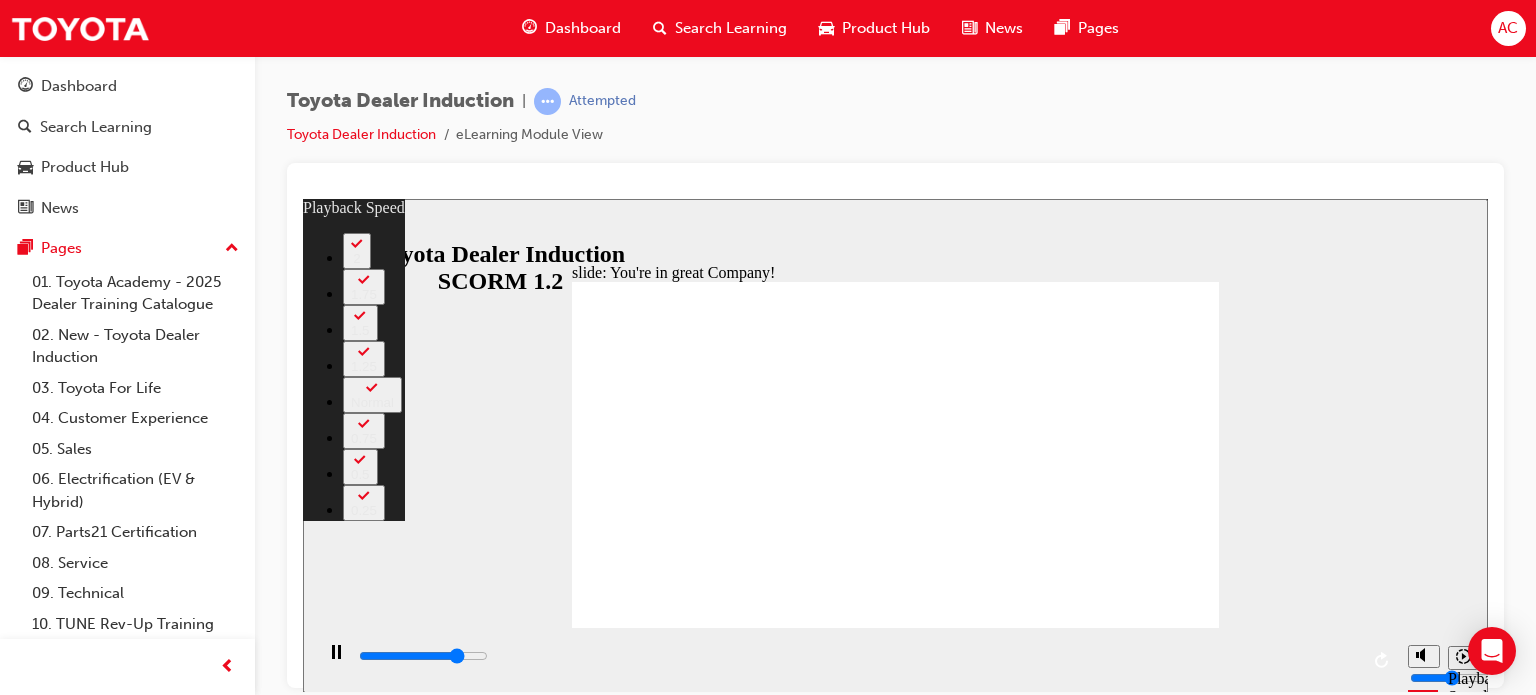 type on "6000" 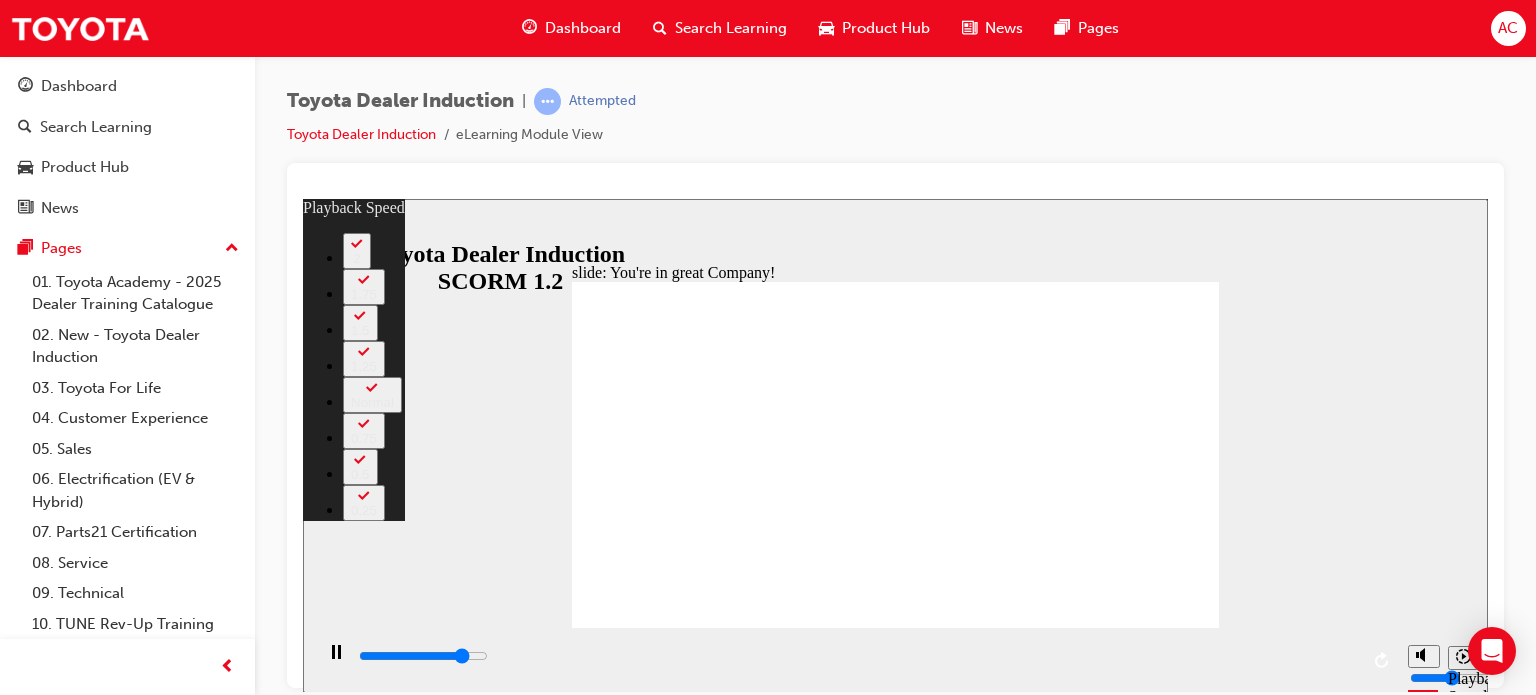 type on "6300" 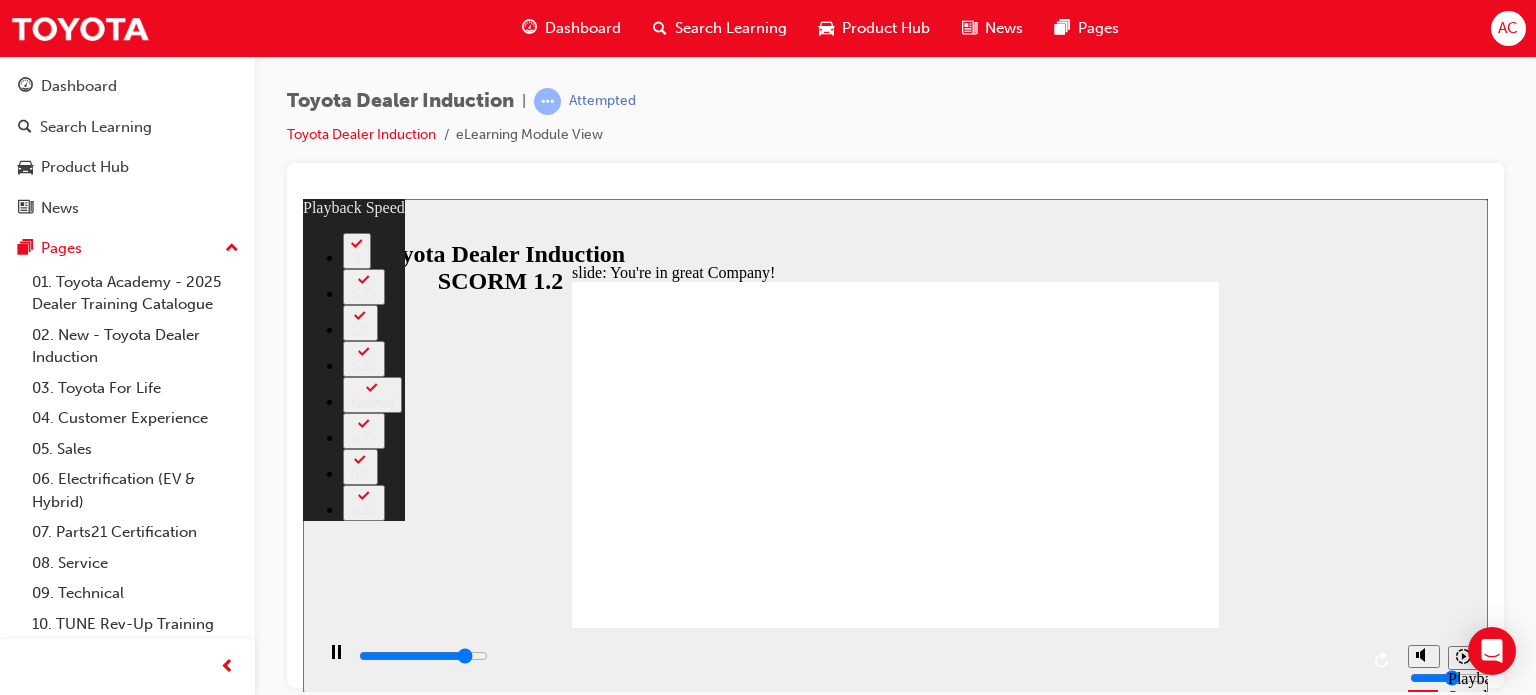 type on "6600" 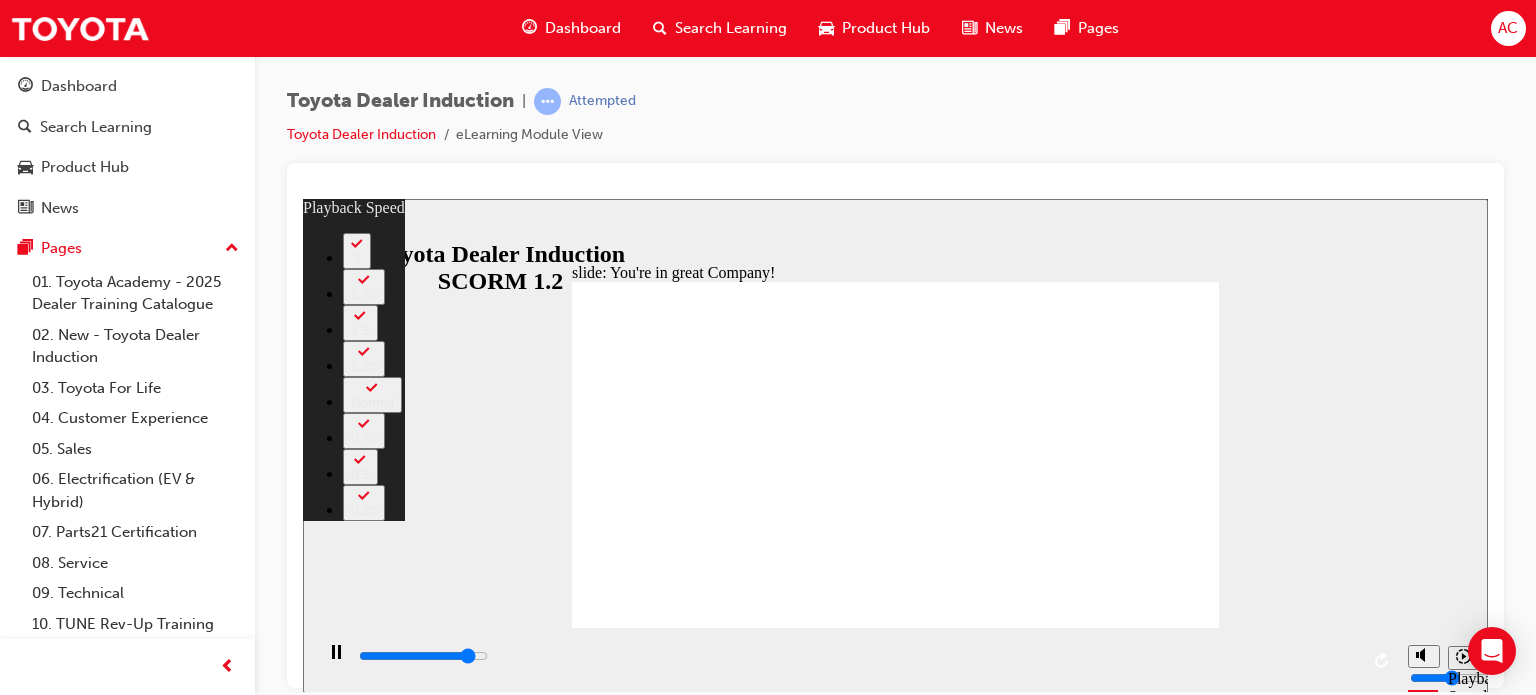 type on "6700" 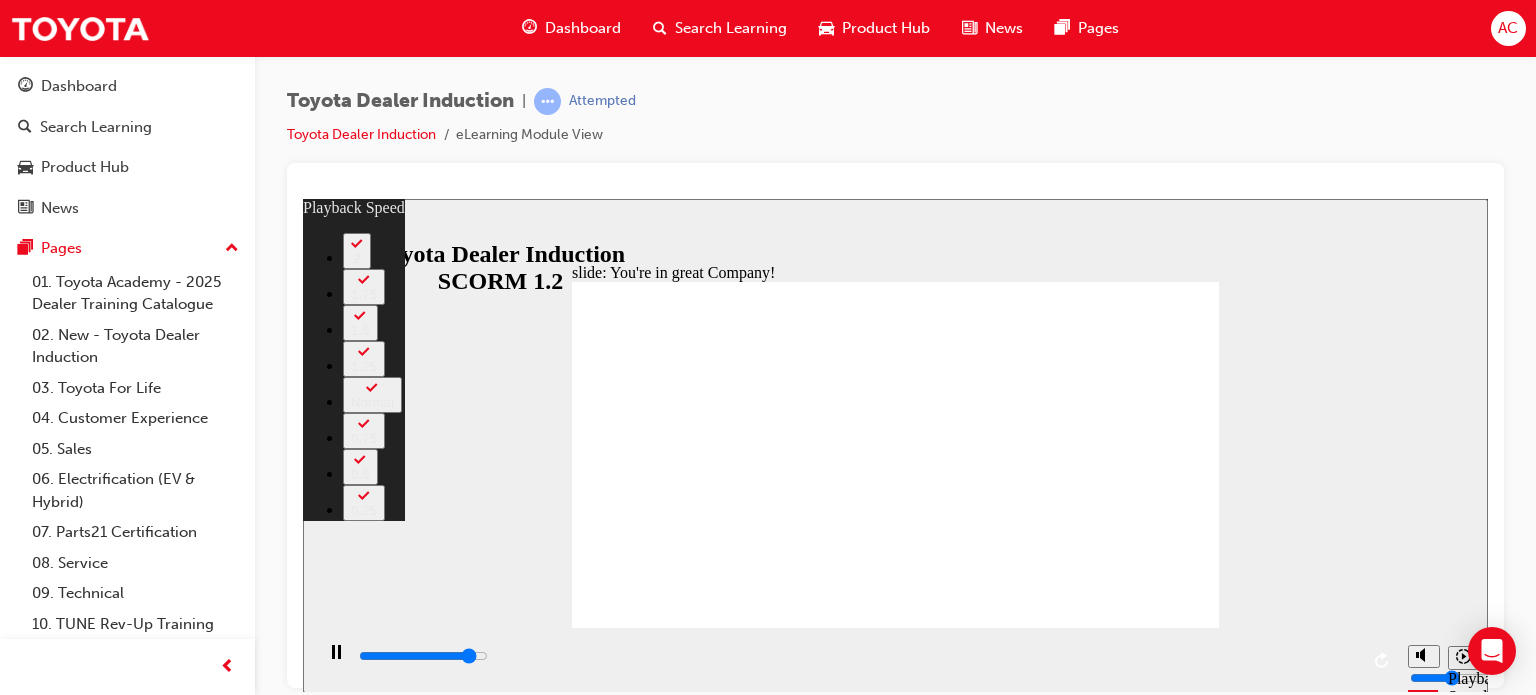 type on "6800" 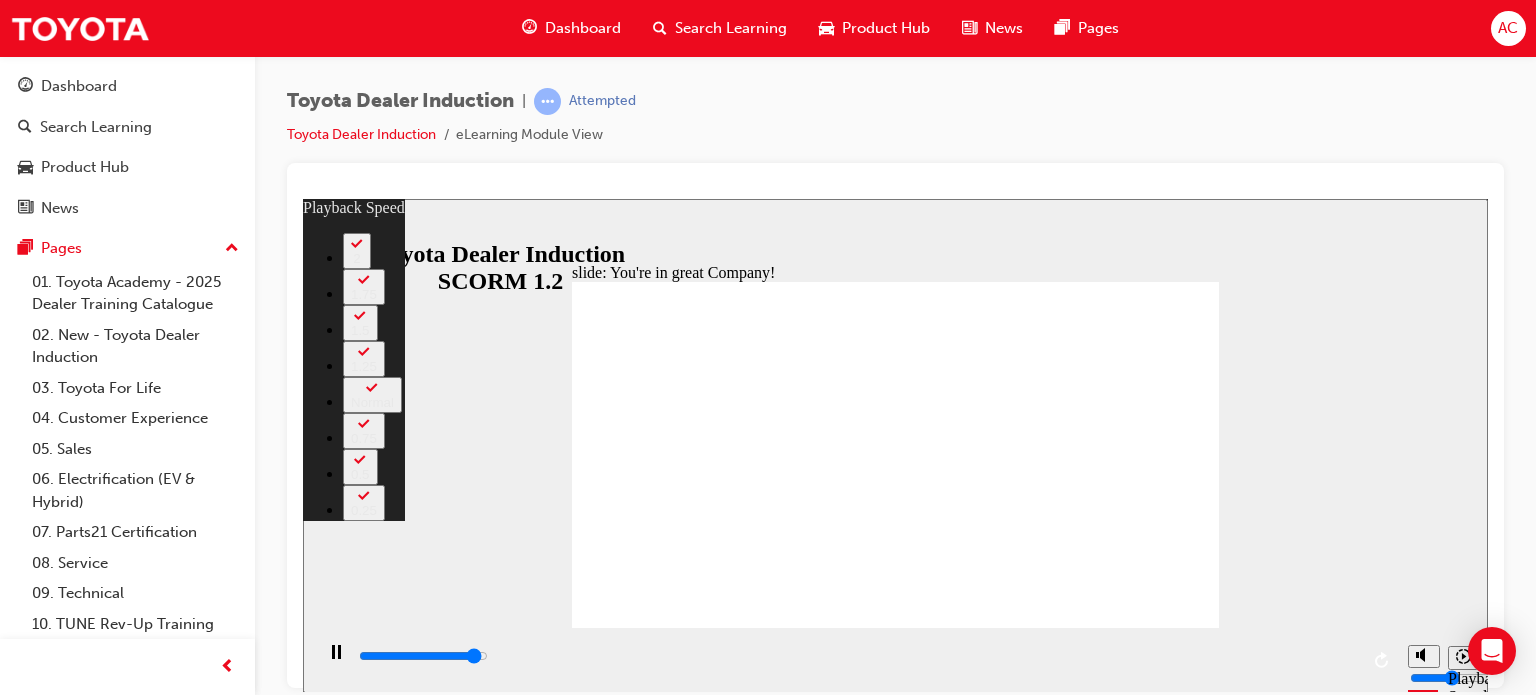 type on "7100" 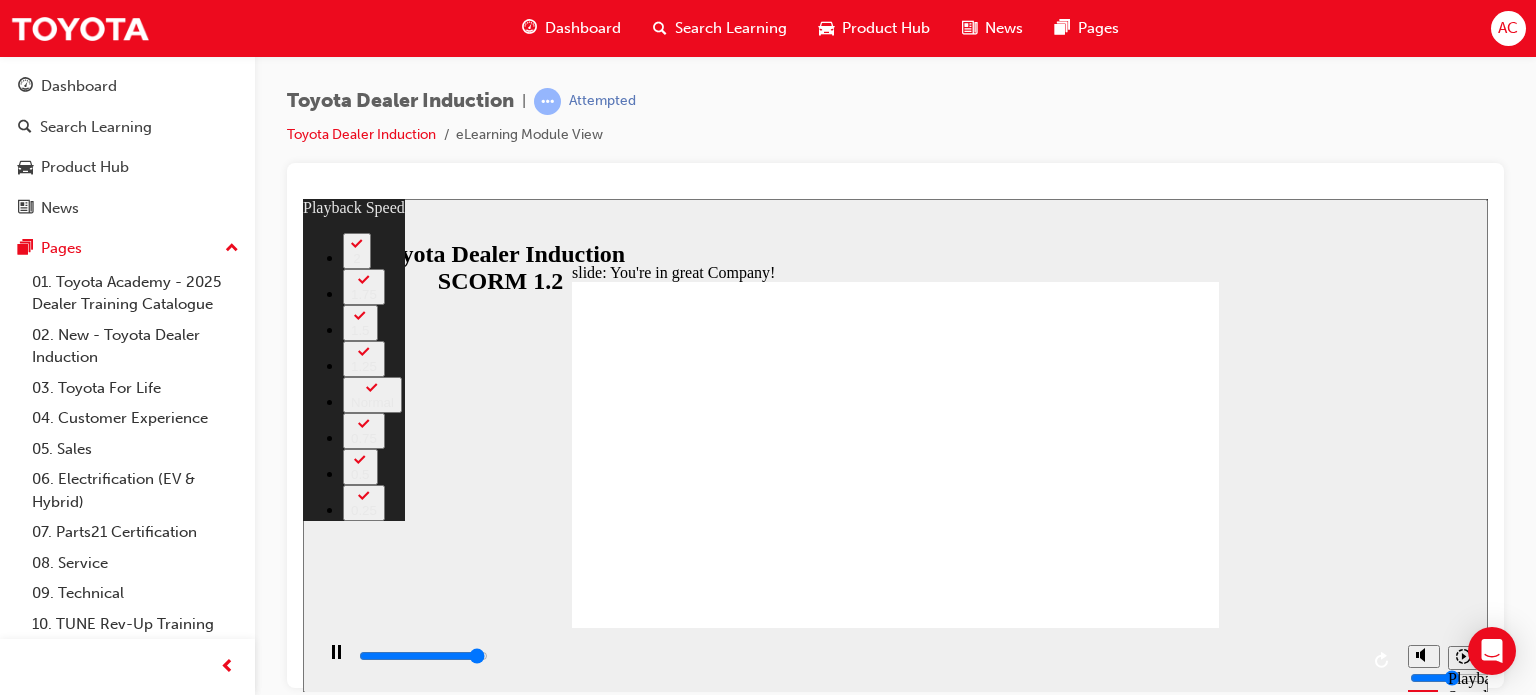 type on "7300" 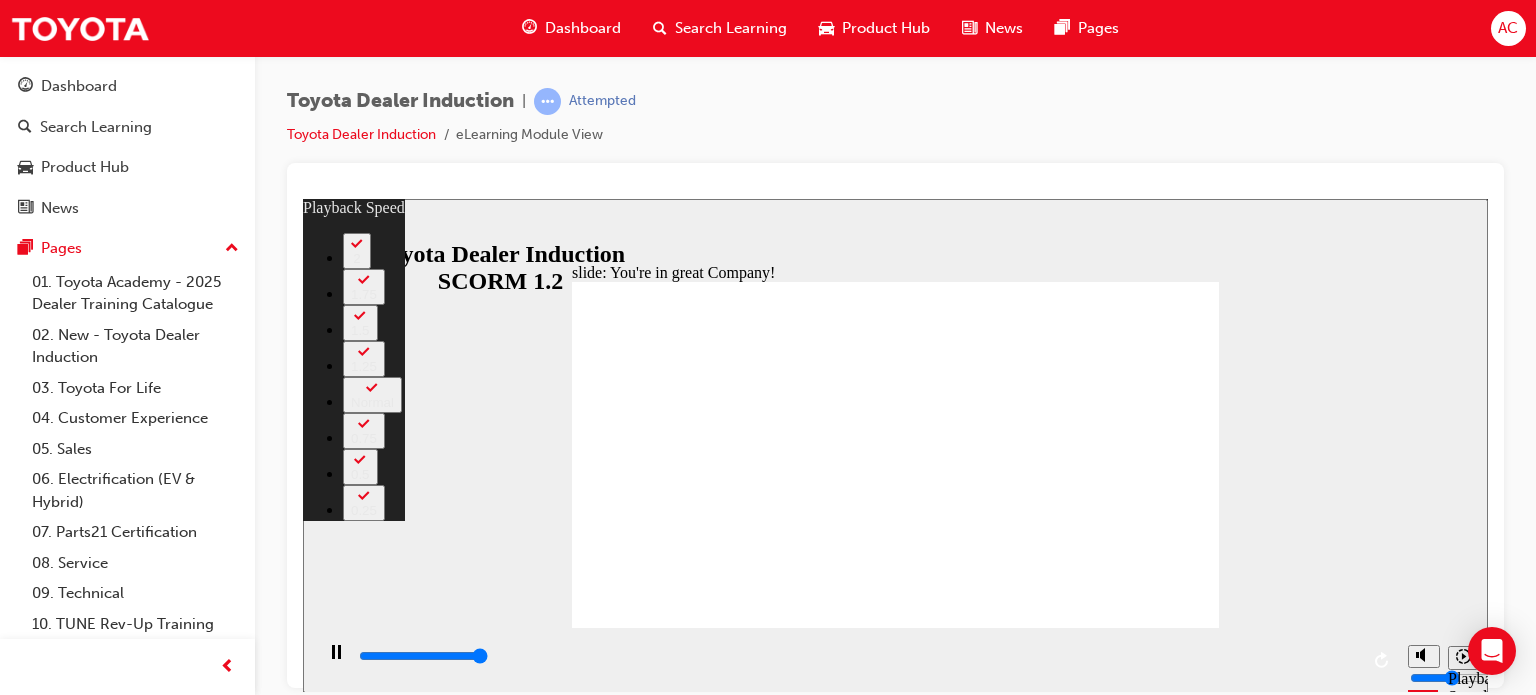 type on "7500" 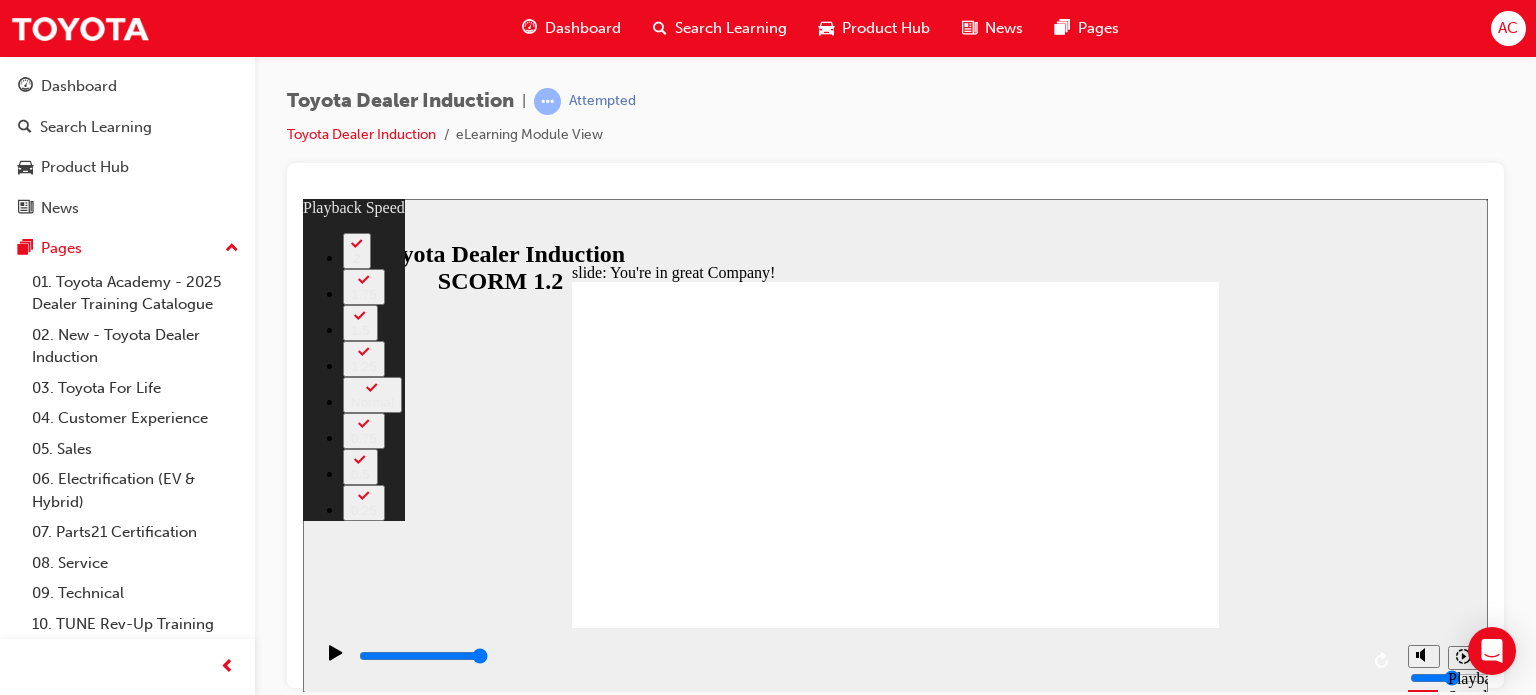 type on "62" 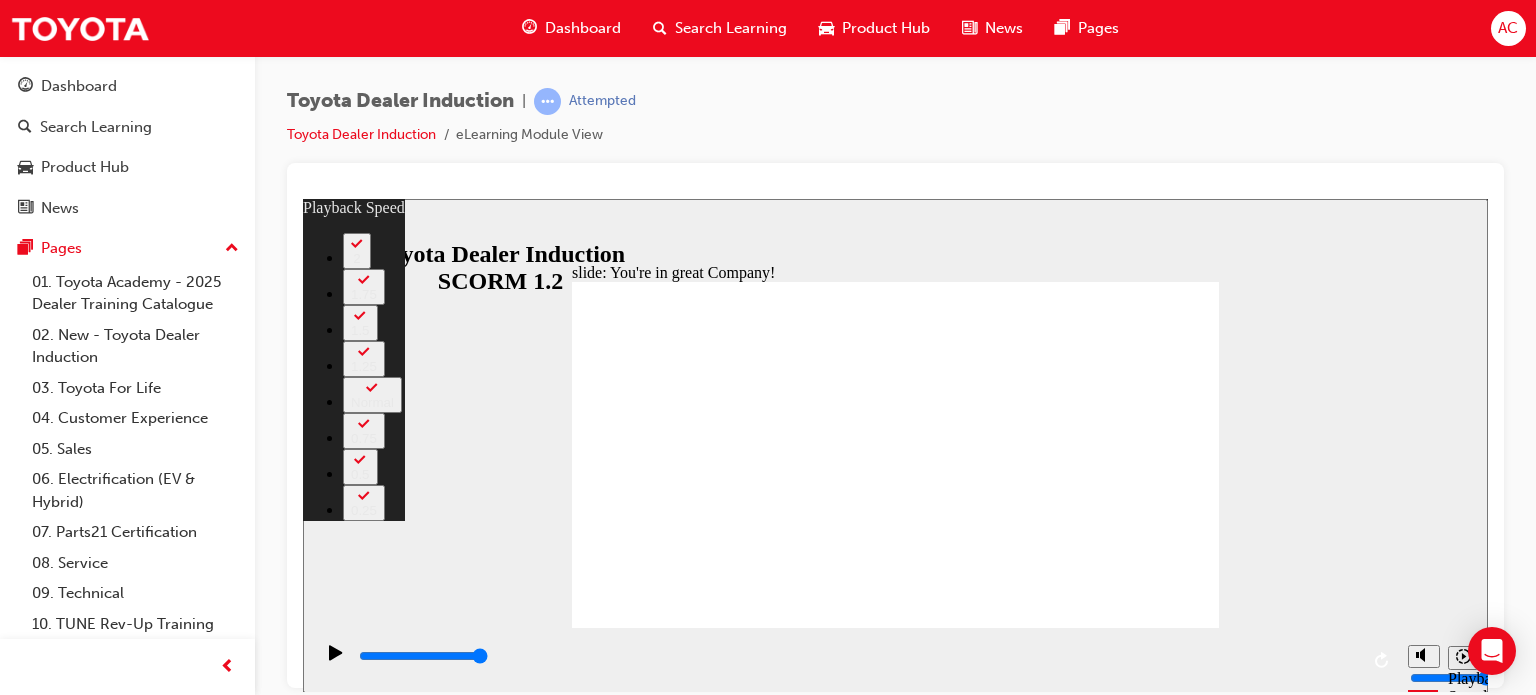 click at bounding box center (896, 4042) 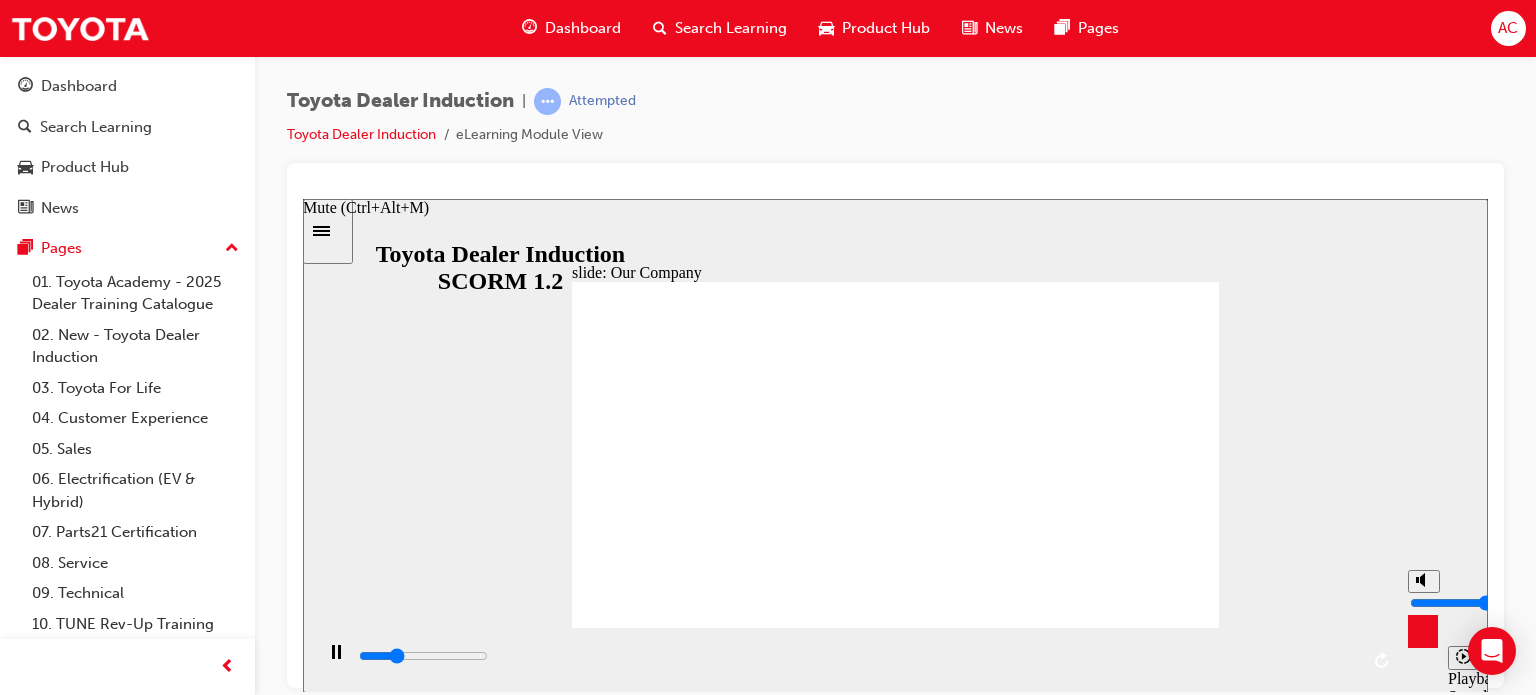 type on "5900" 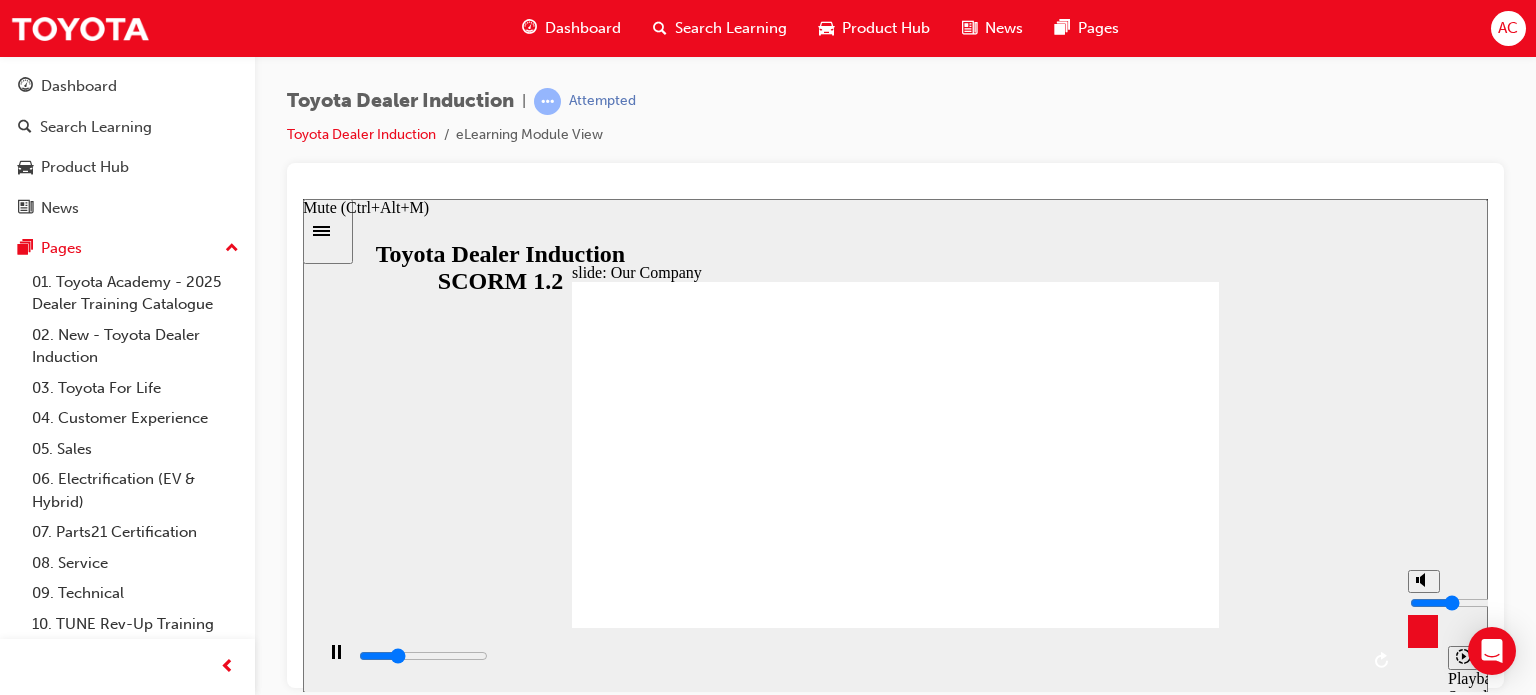 type on "6100" 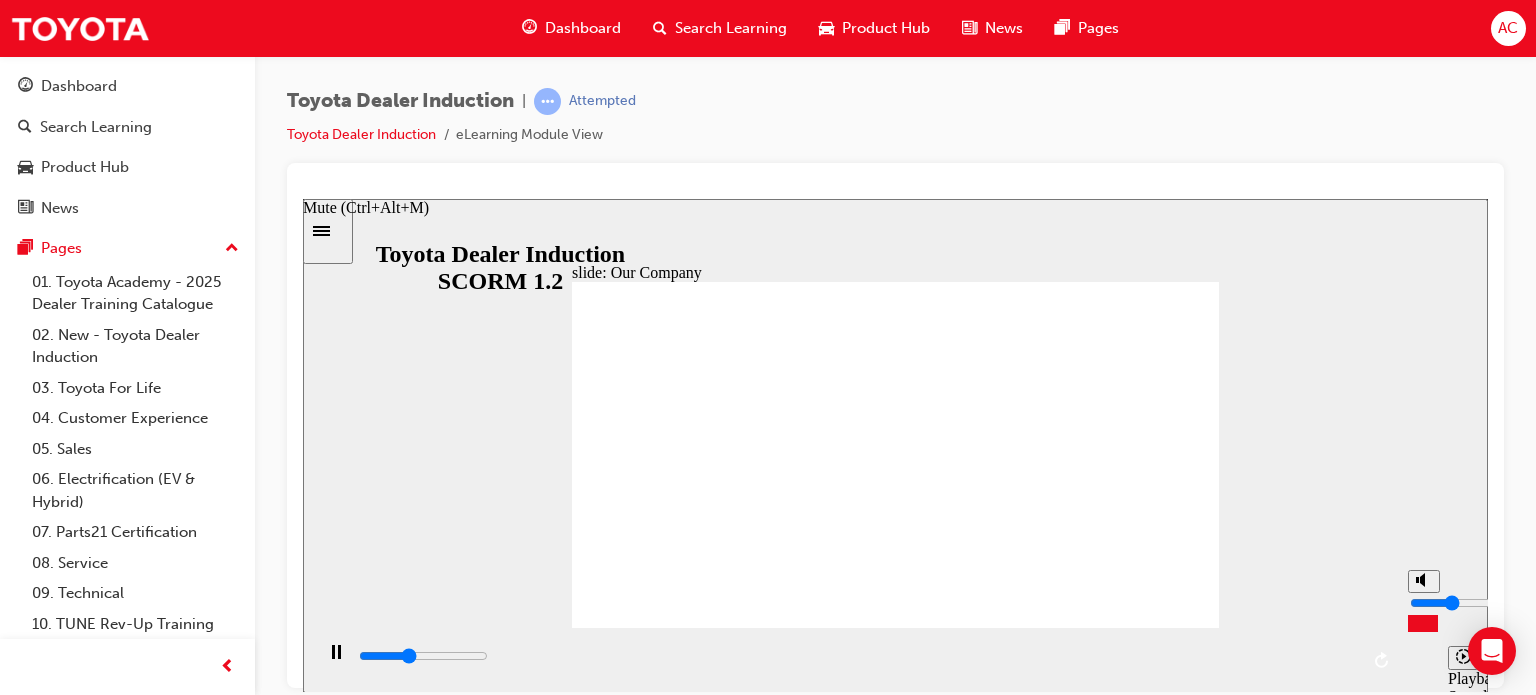 click at bounding box center (1474, 602) 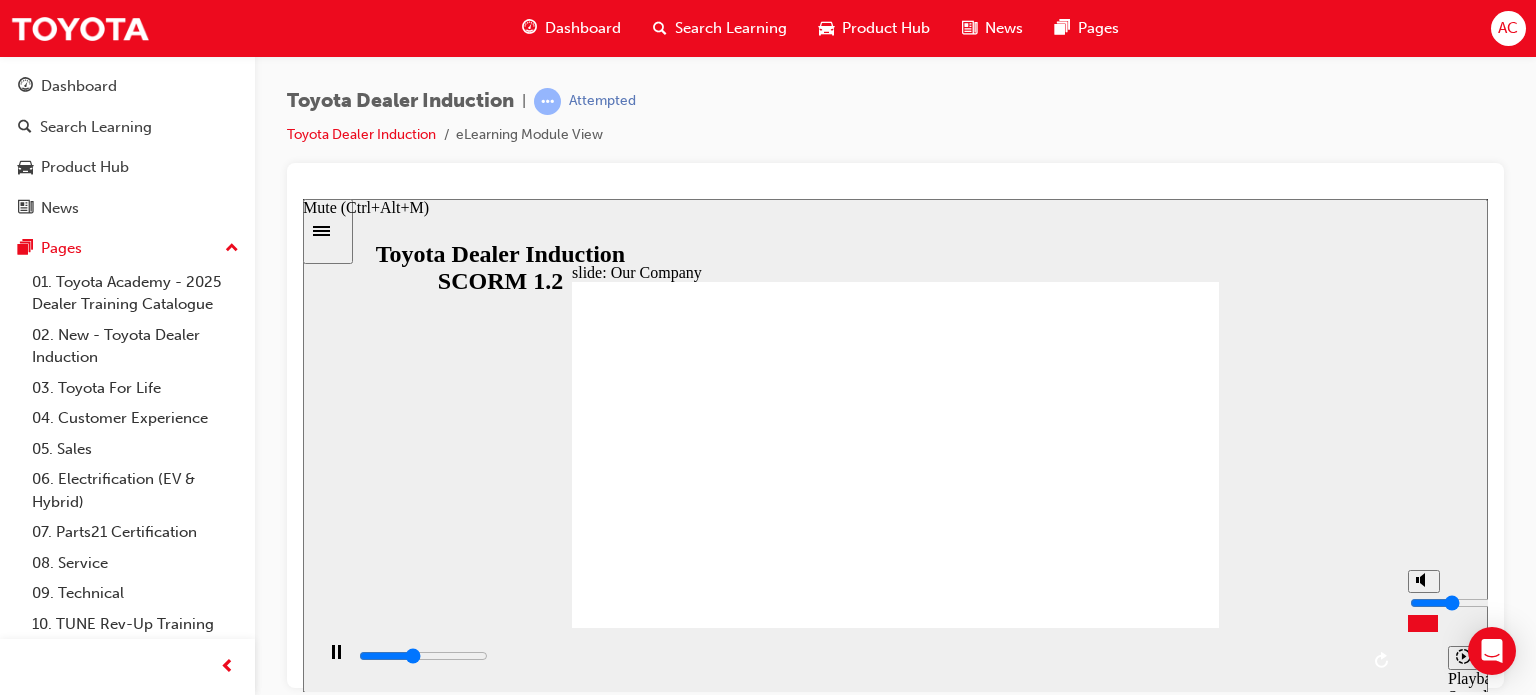 click at bounding box center (1474, 602) 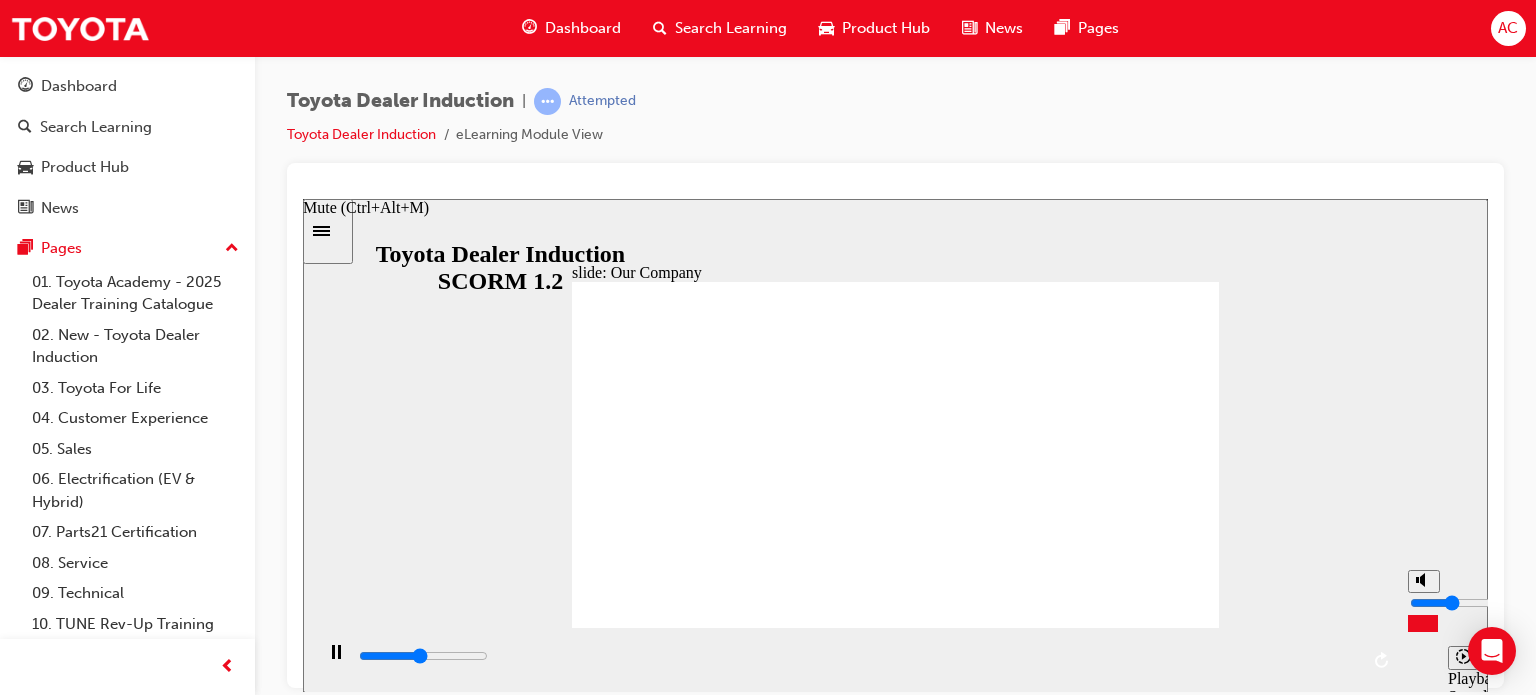 click at bounding box center [1474, 602] 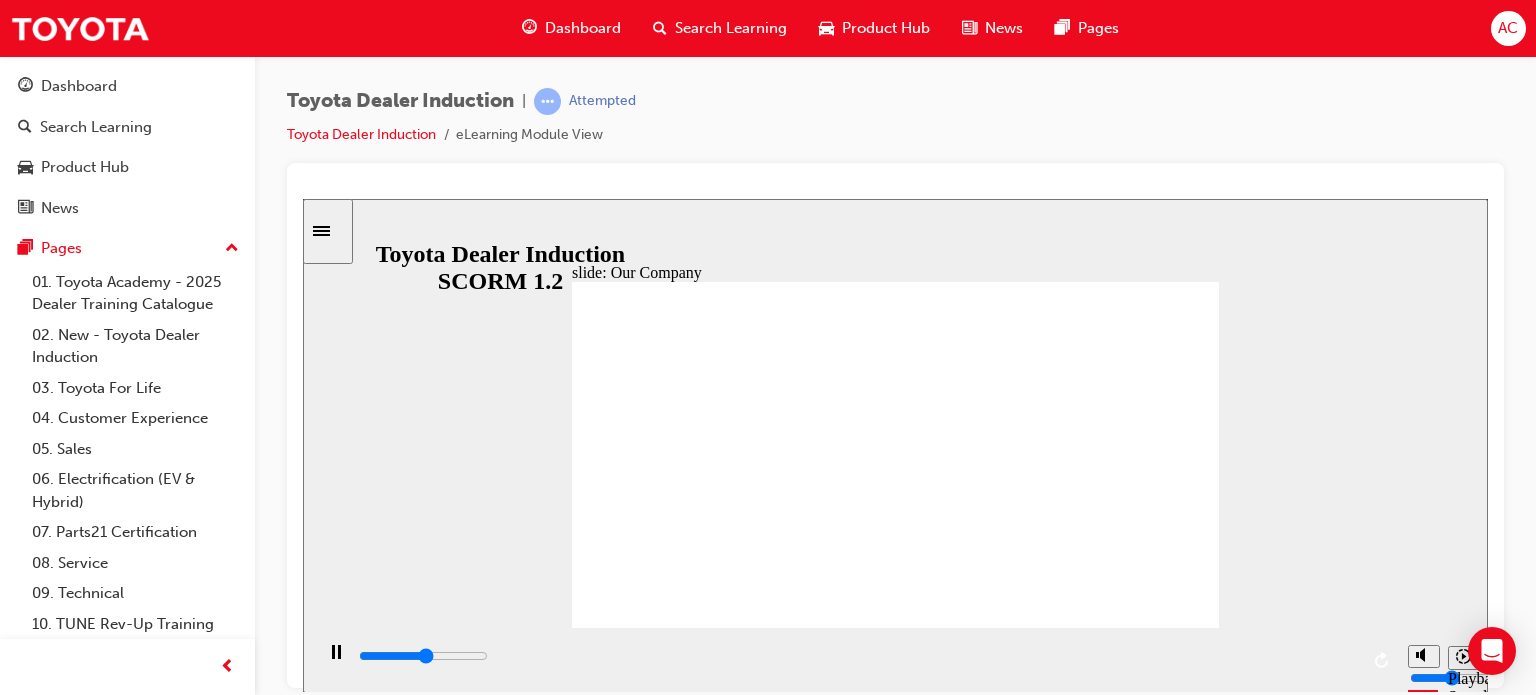 click 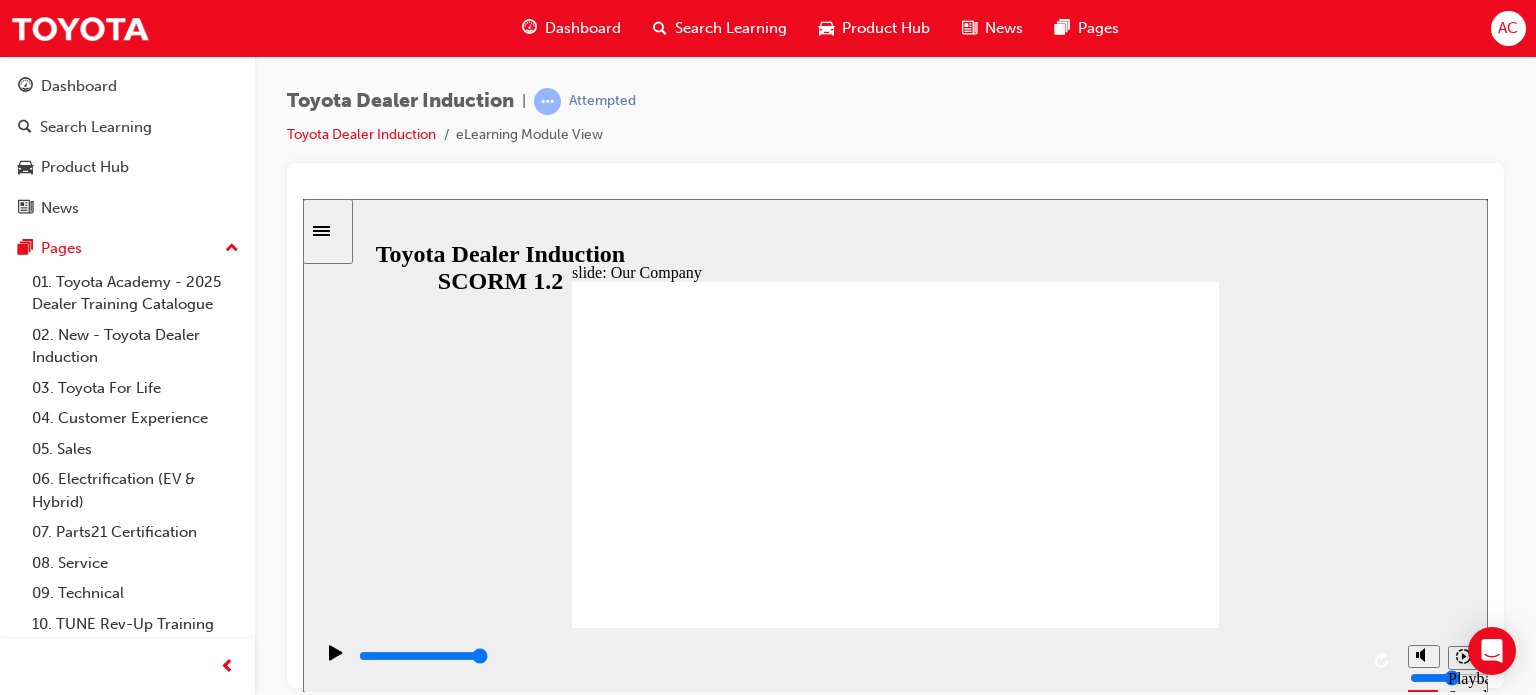 click 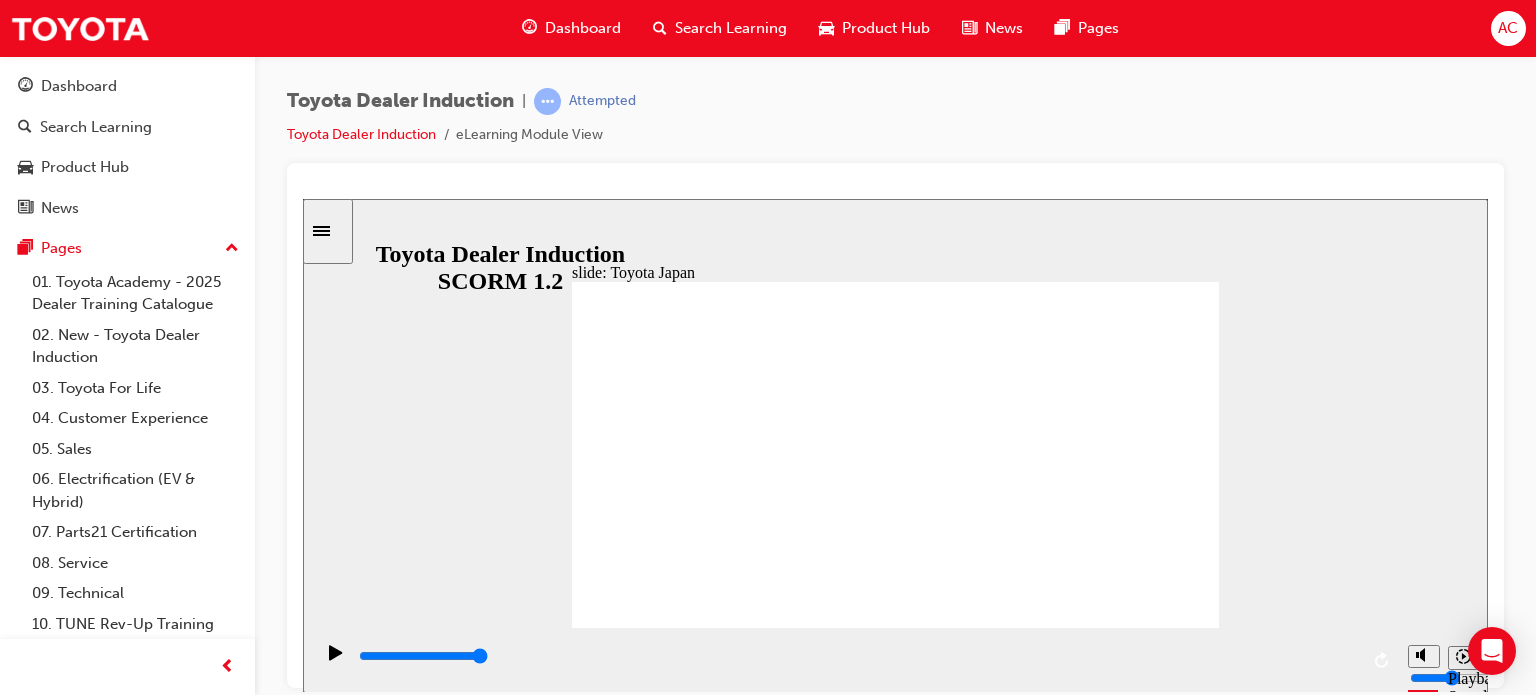 click 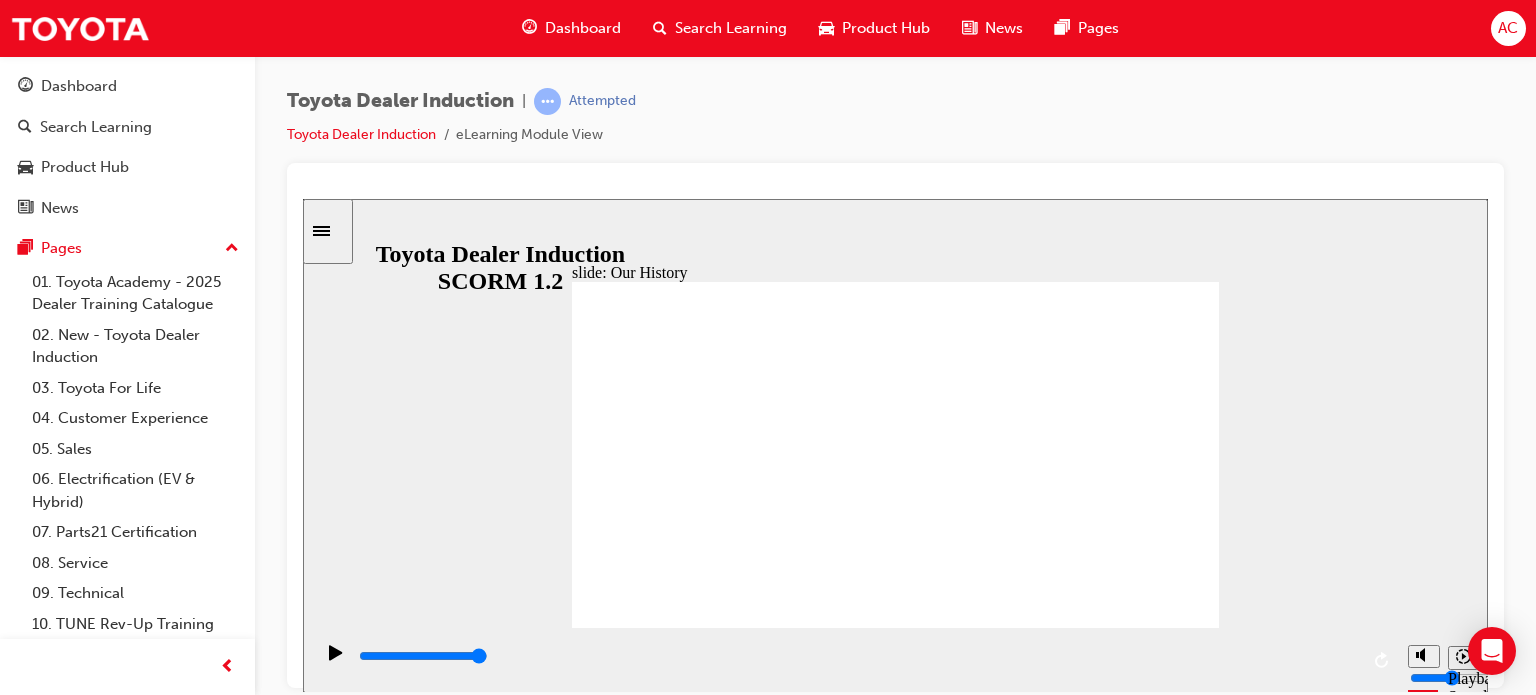 click 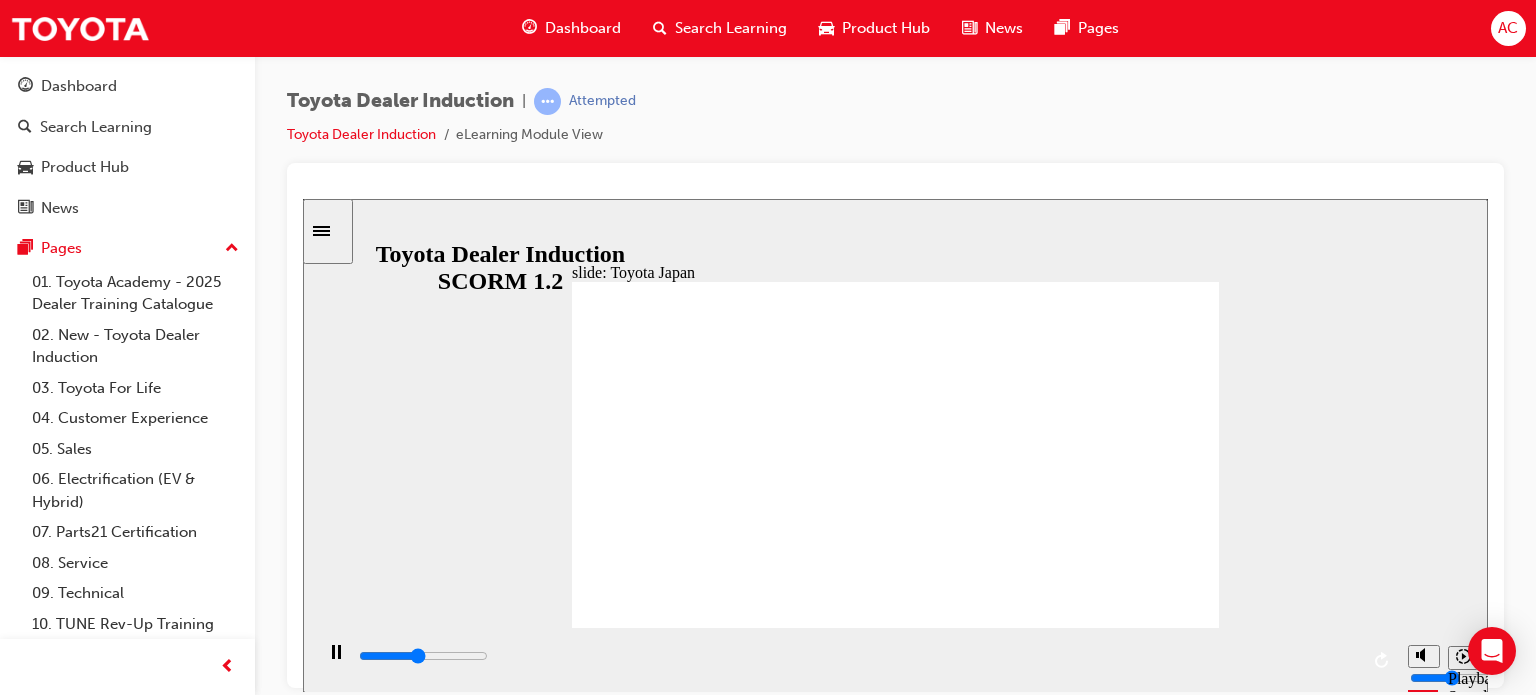 click 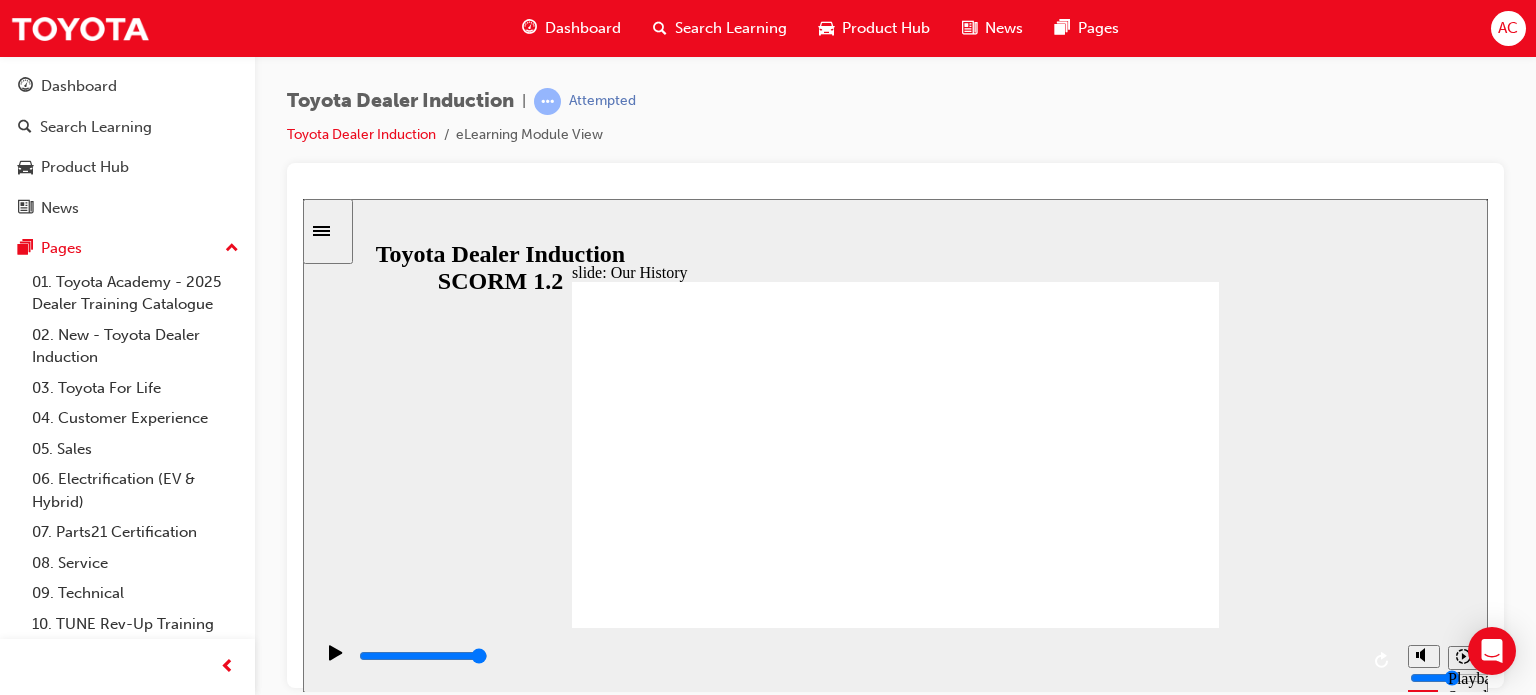 click 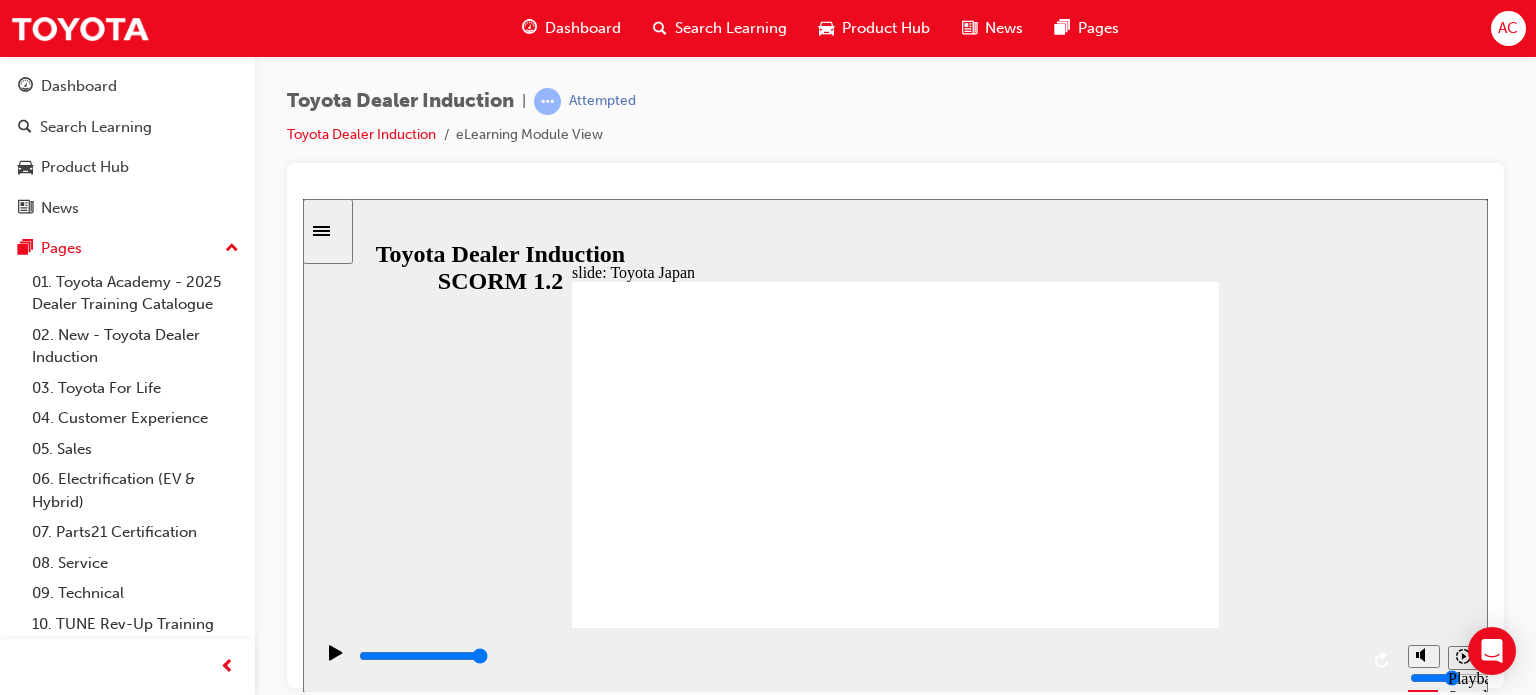 click on "NEXT NEXT" at bounding box center (1161, 1970) 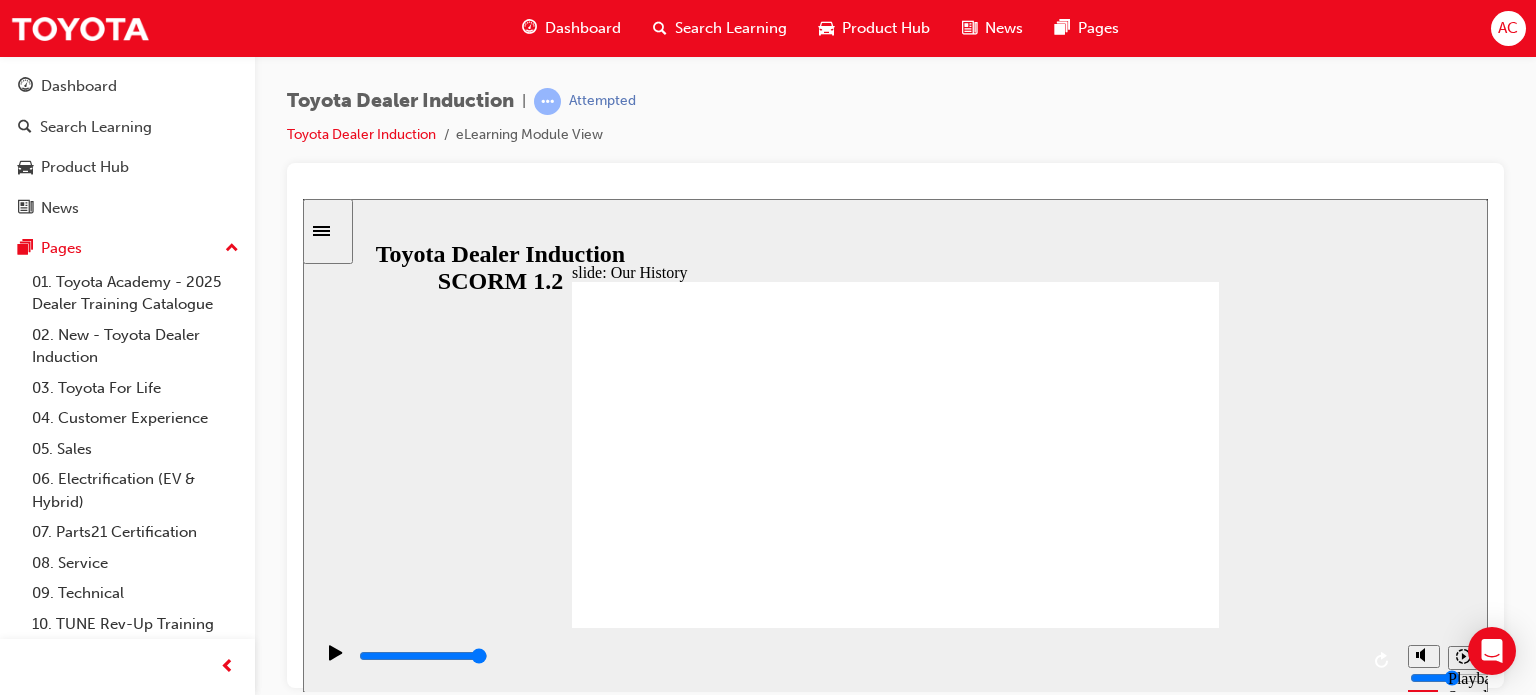 drag, startPoint x: 708, startPoint y: 553, endPoint x: 896, endPoint y: 551, distance: 188.01064 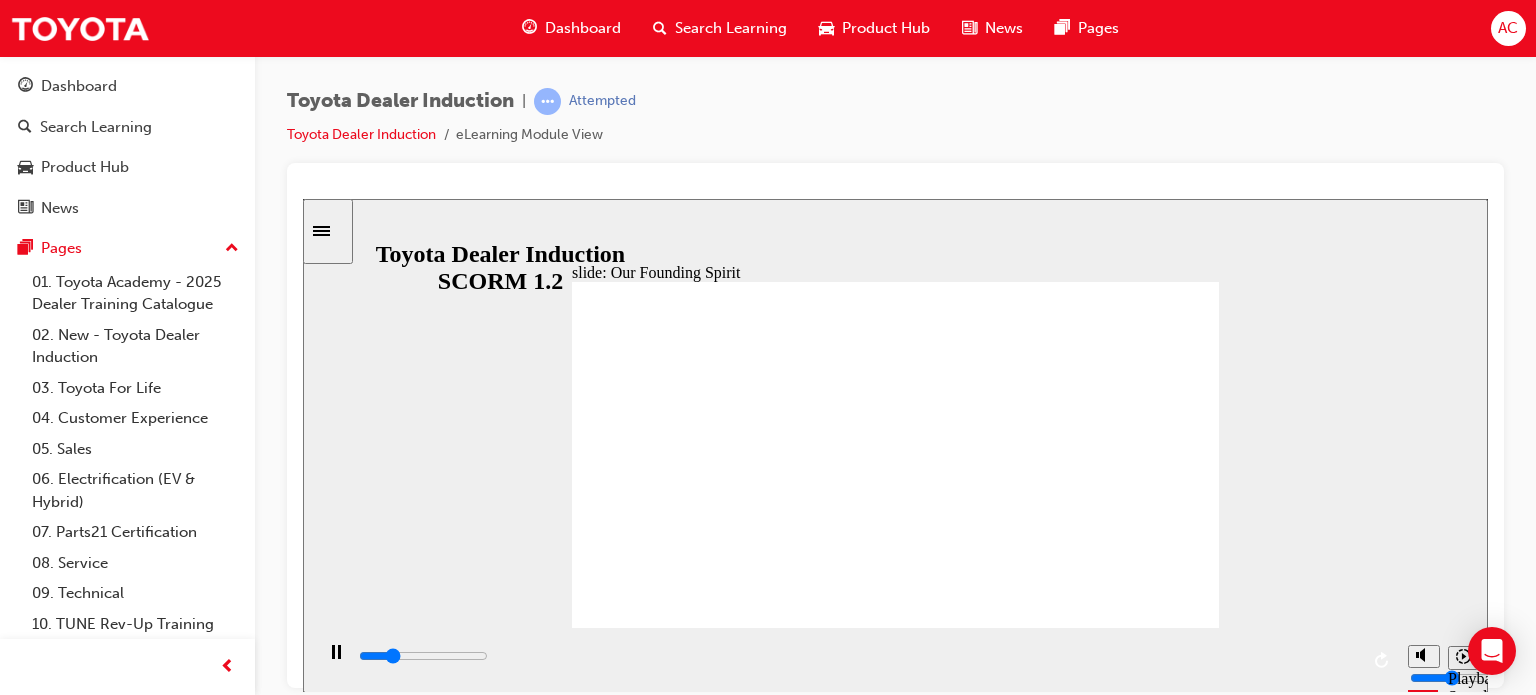 click 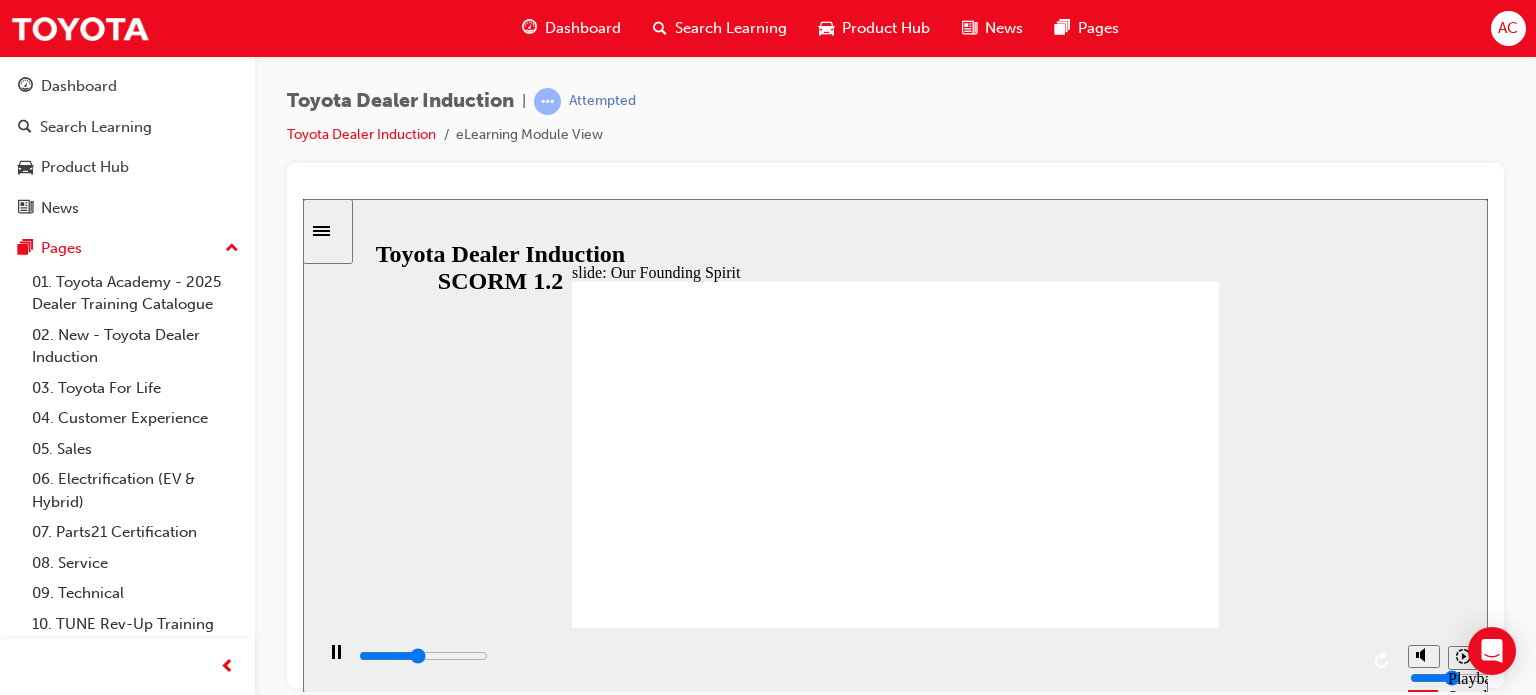 click 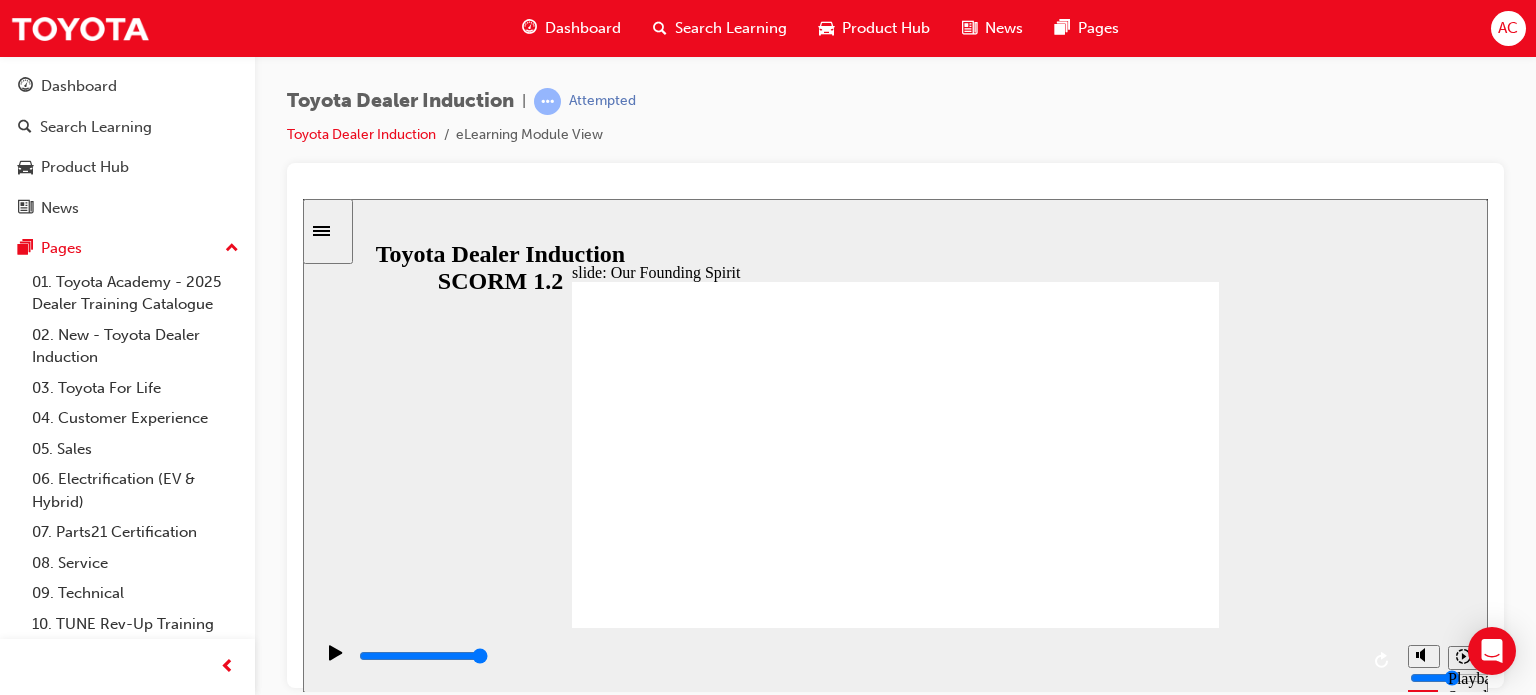 click 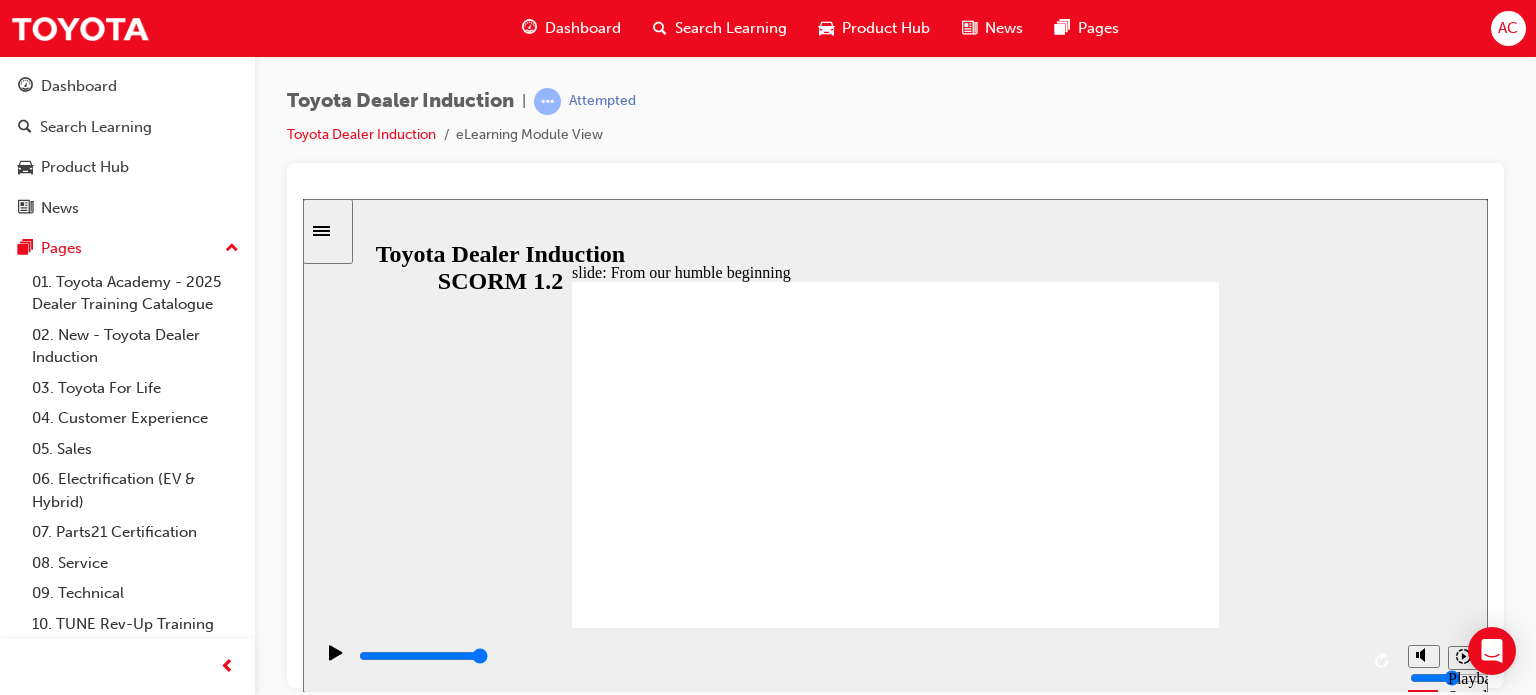 click 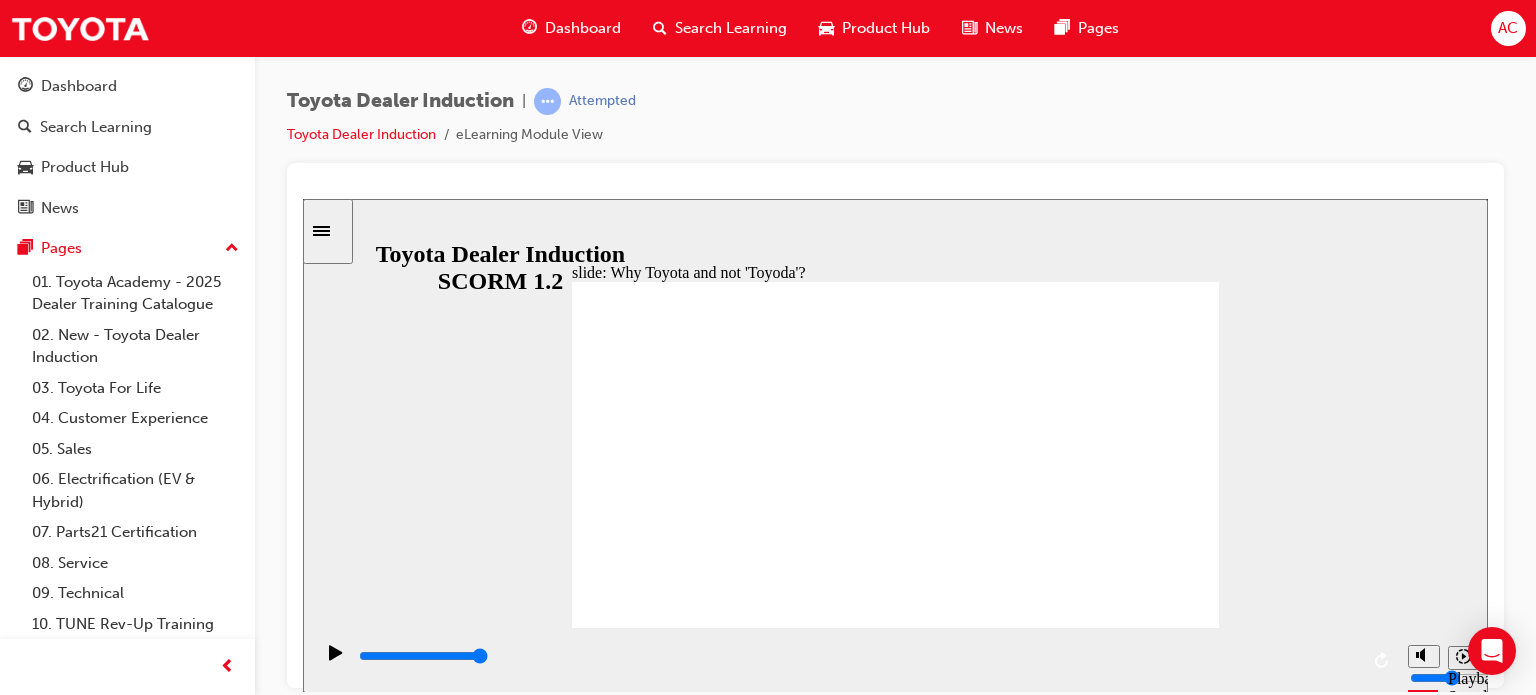 click 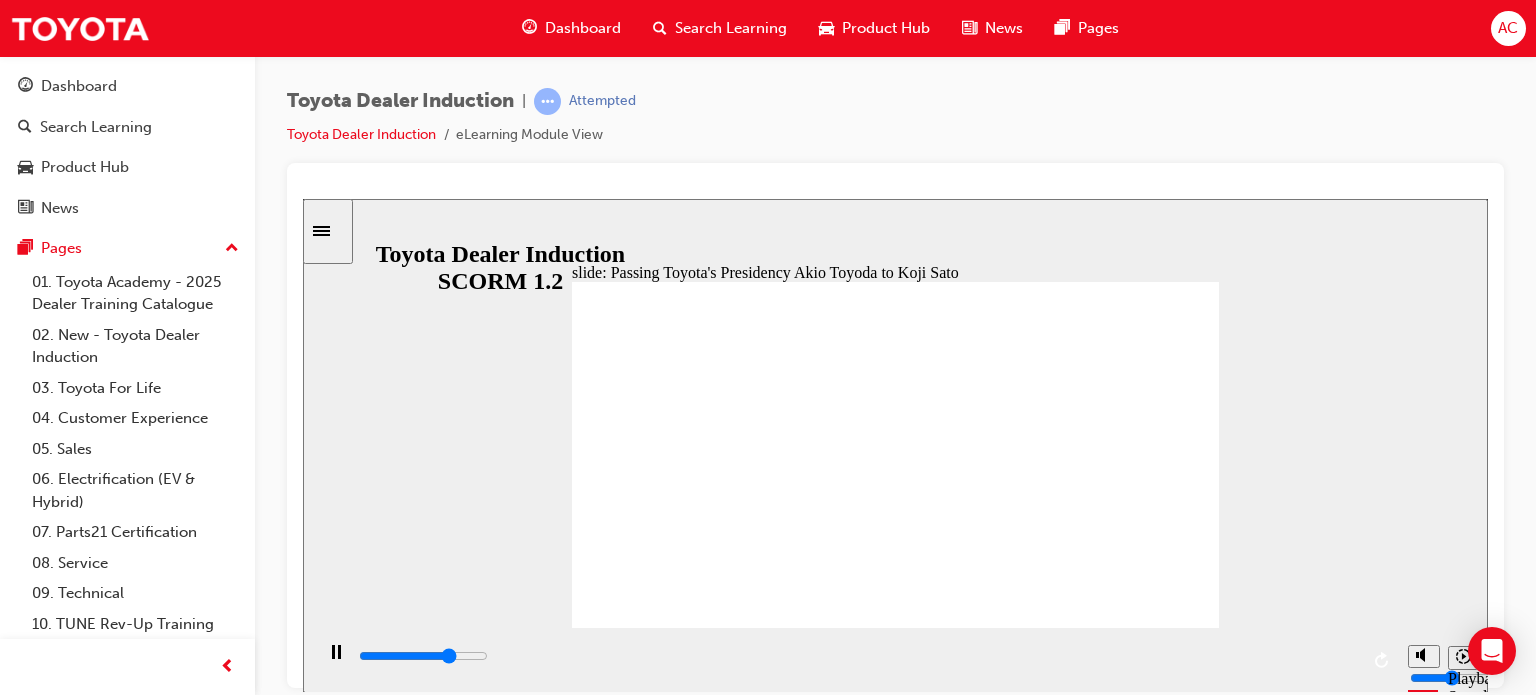 click 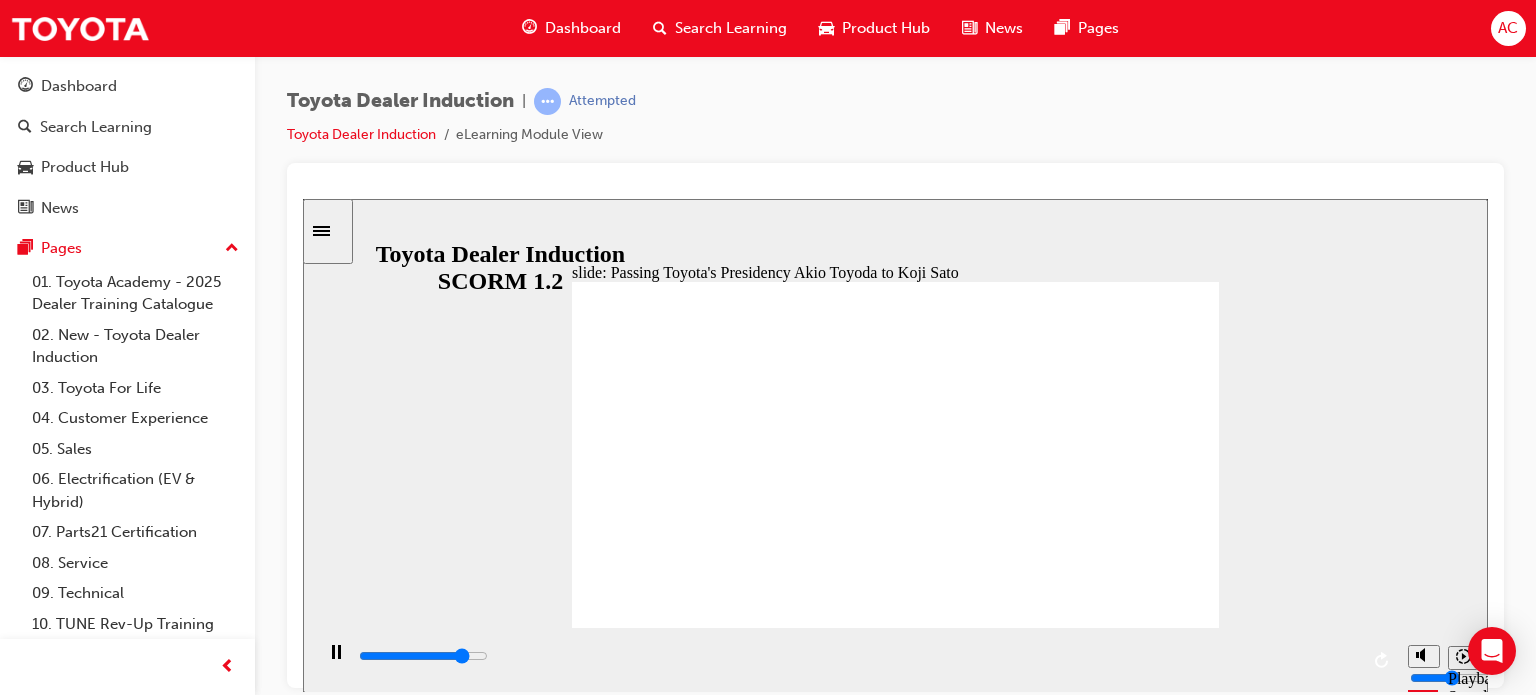 click 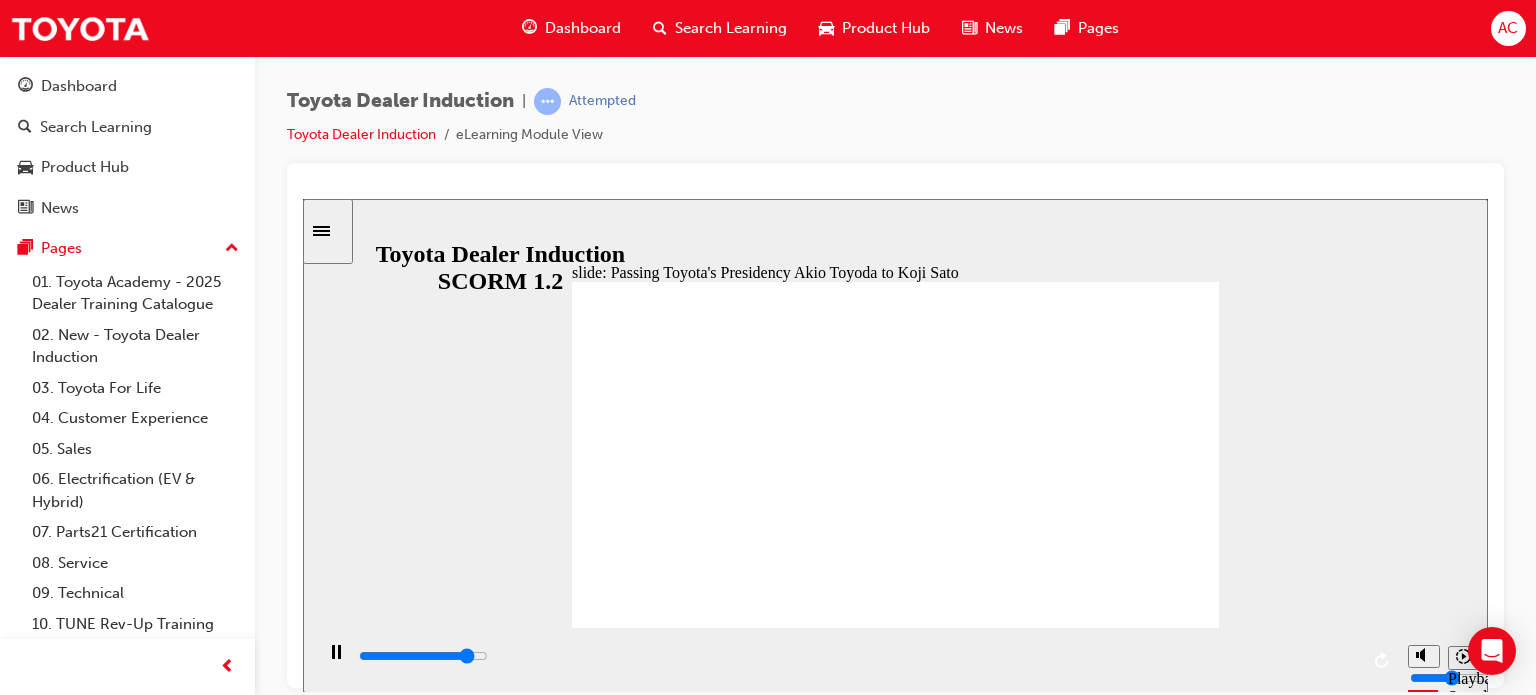 click 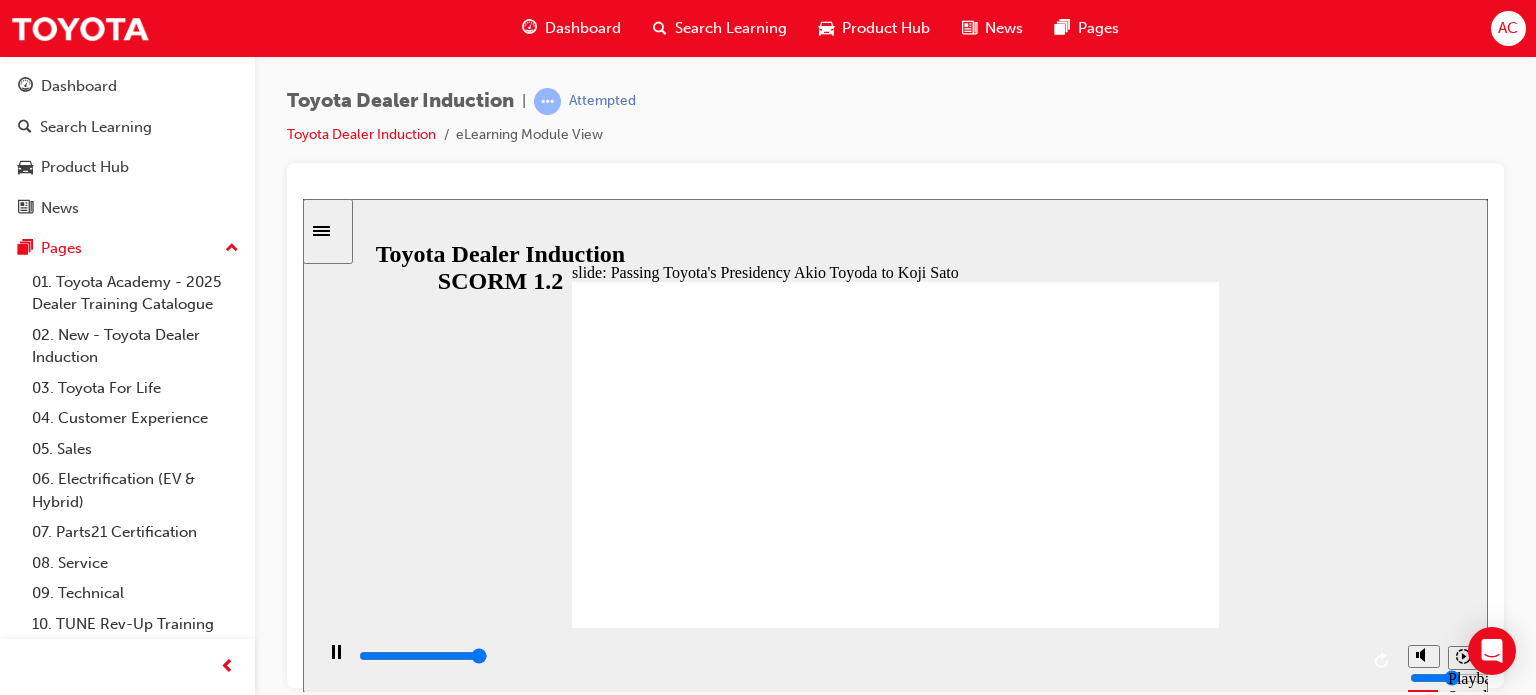 click 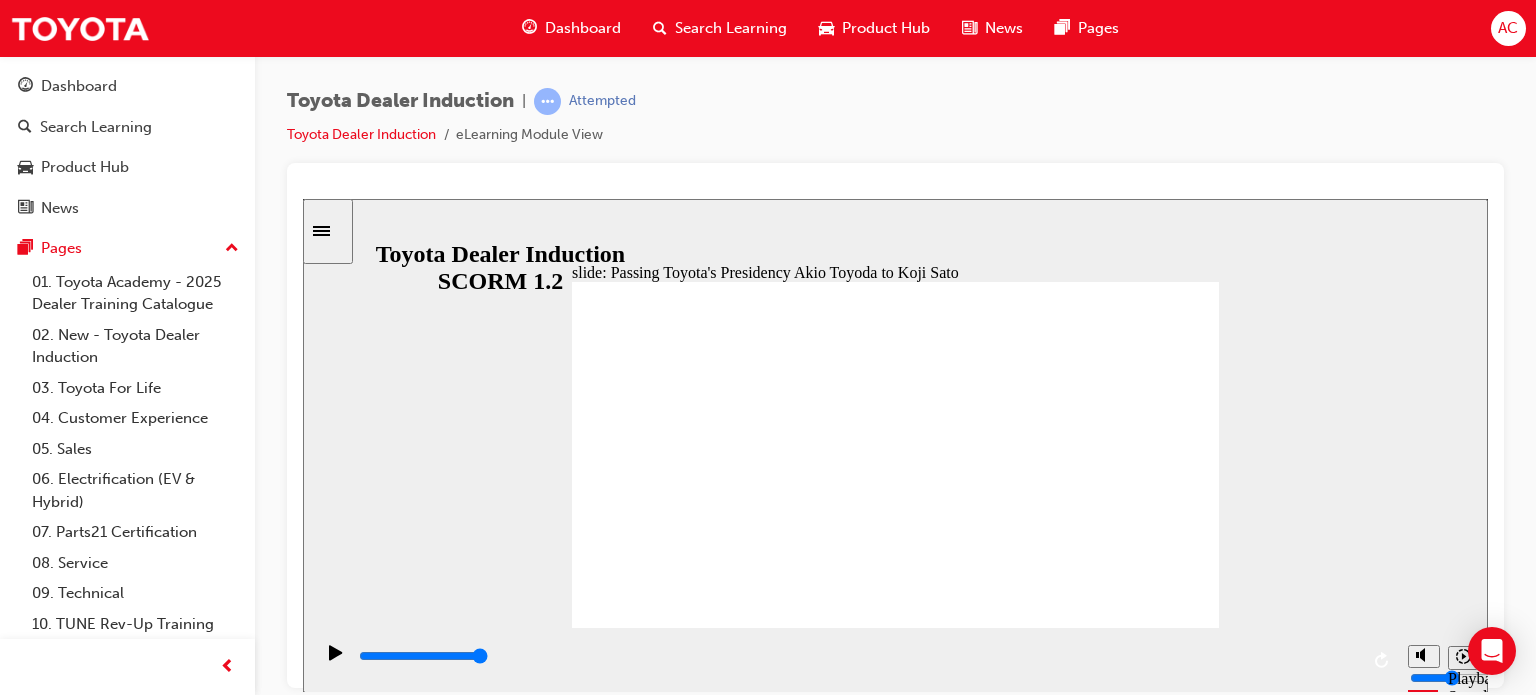 click 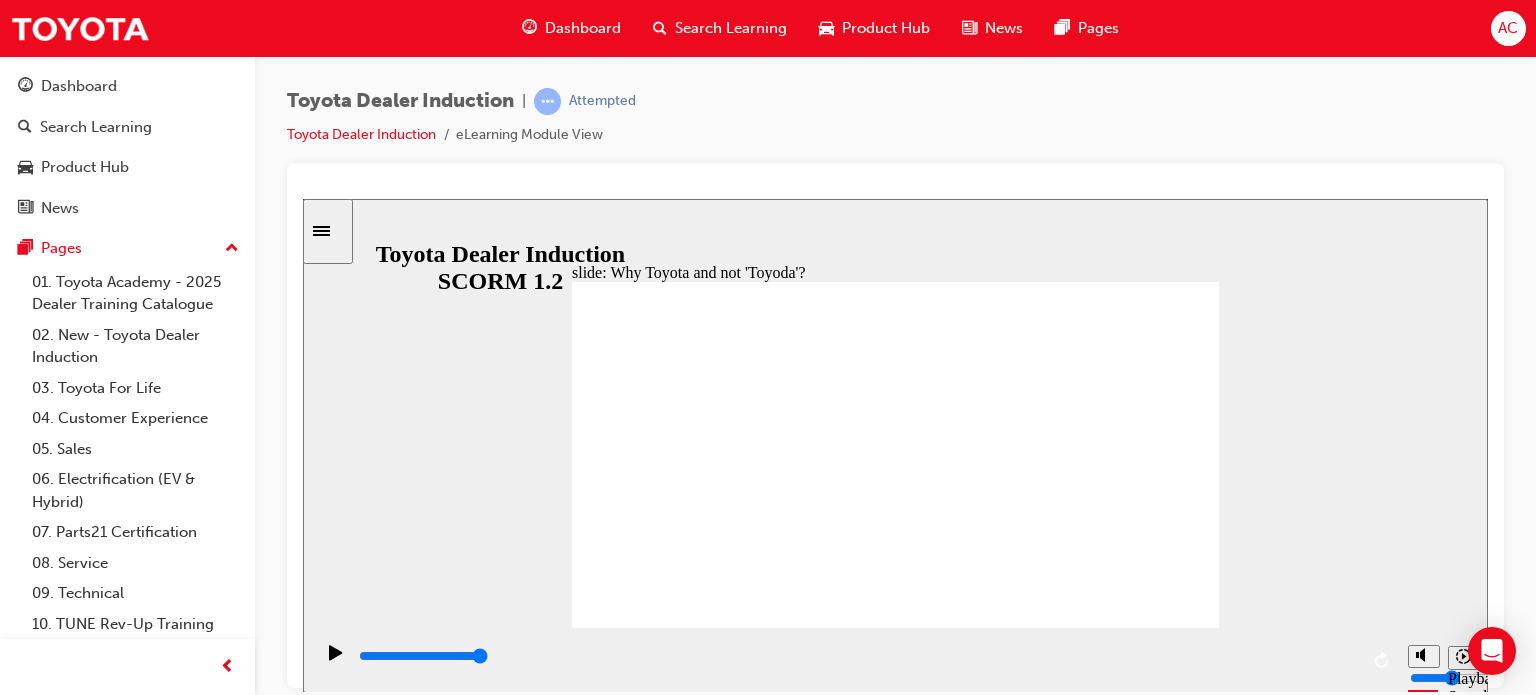 click 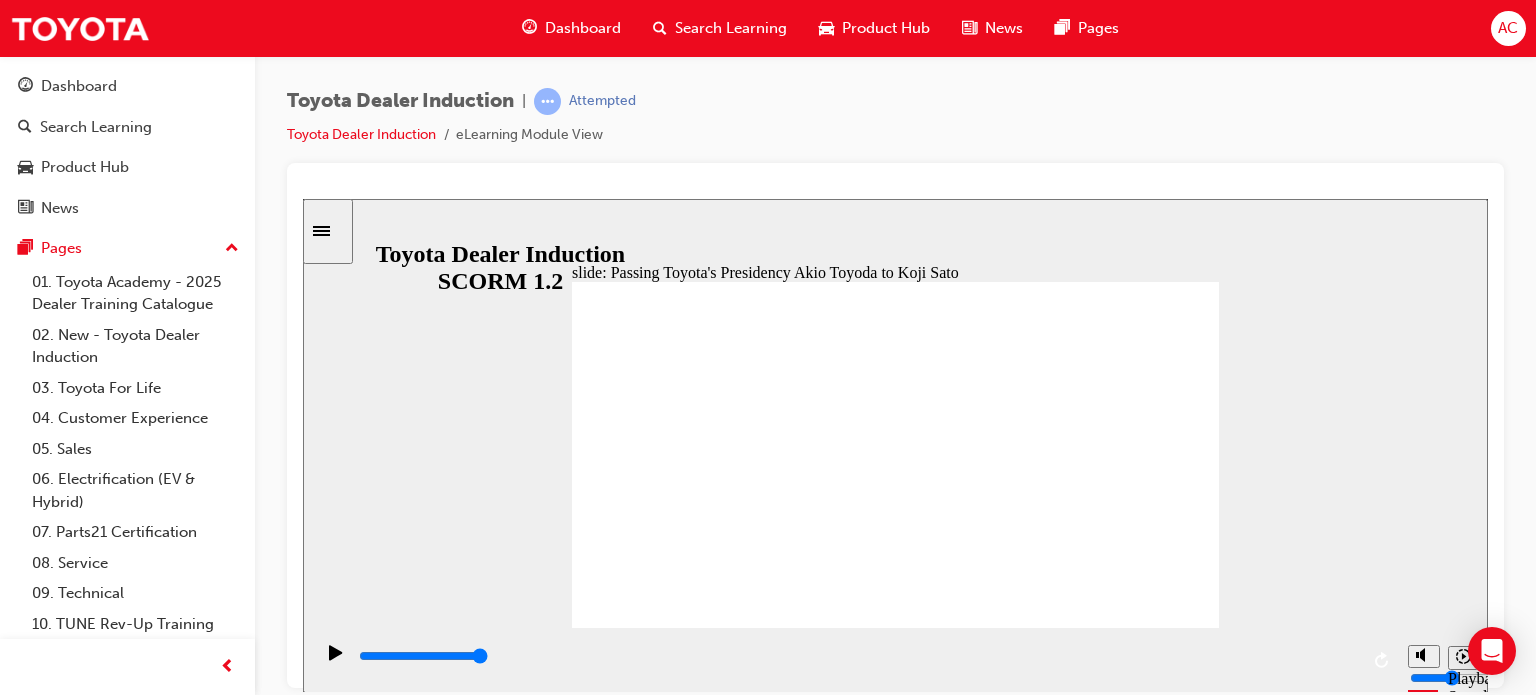 click 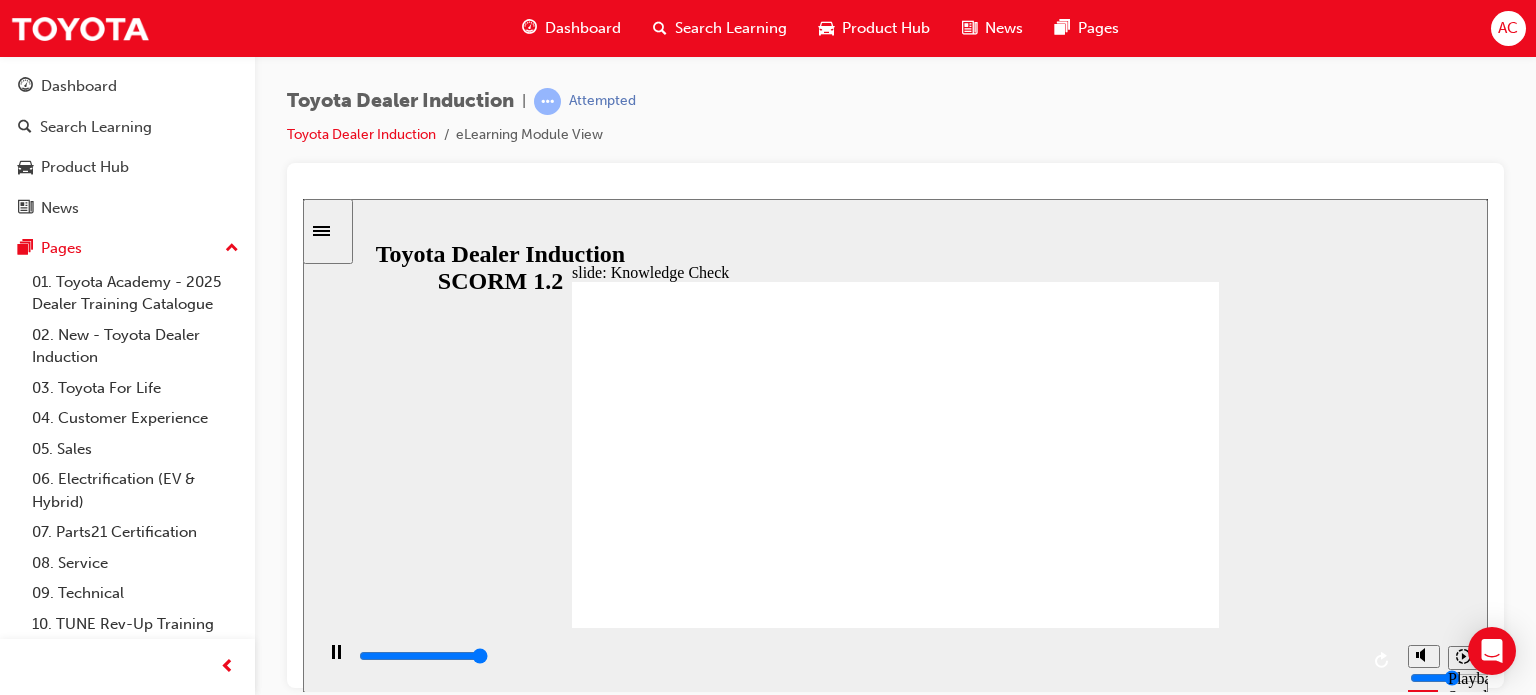 type on "5000" 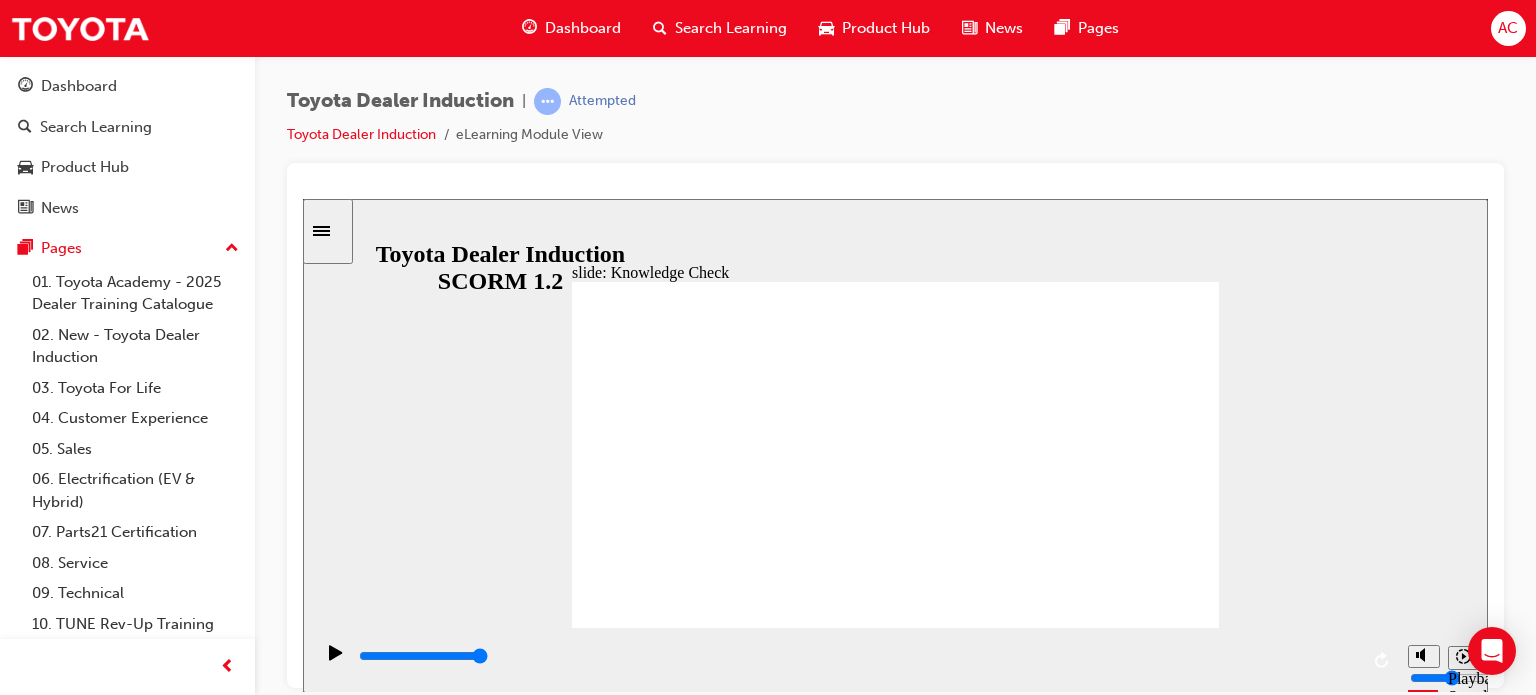 radio on "true" 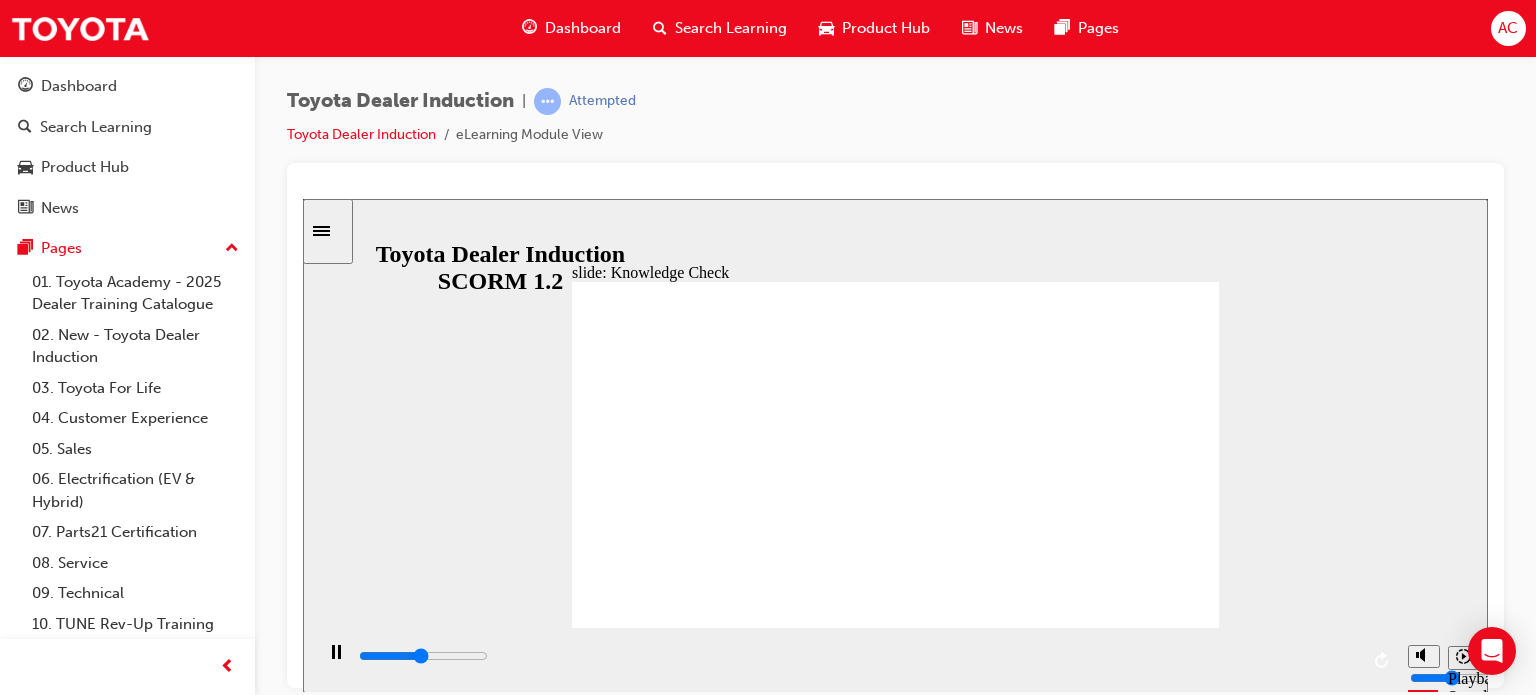 type on "2500" 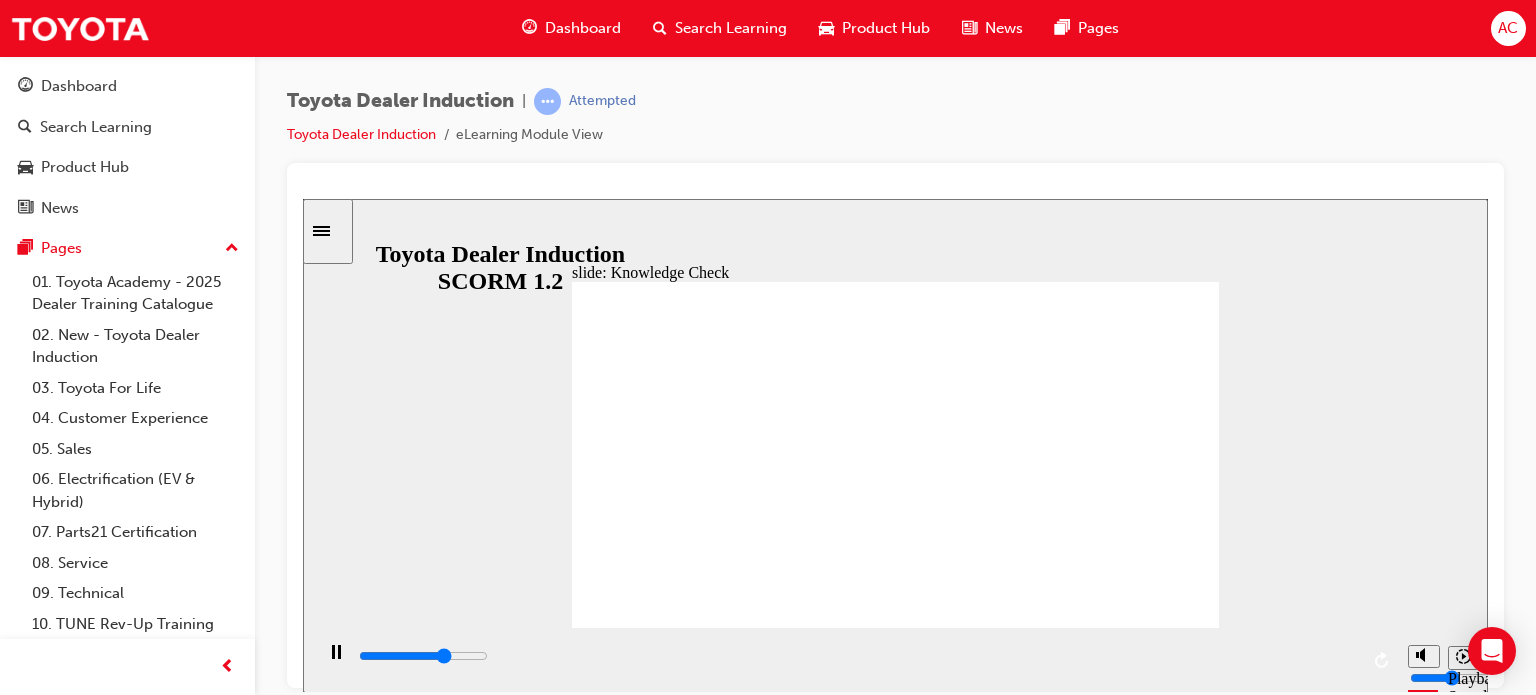 click 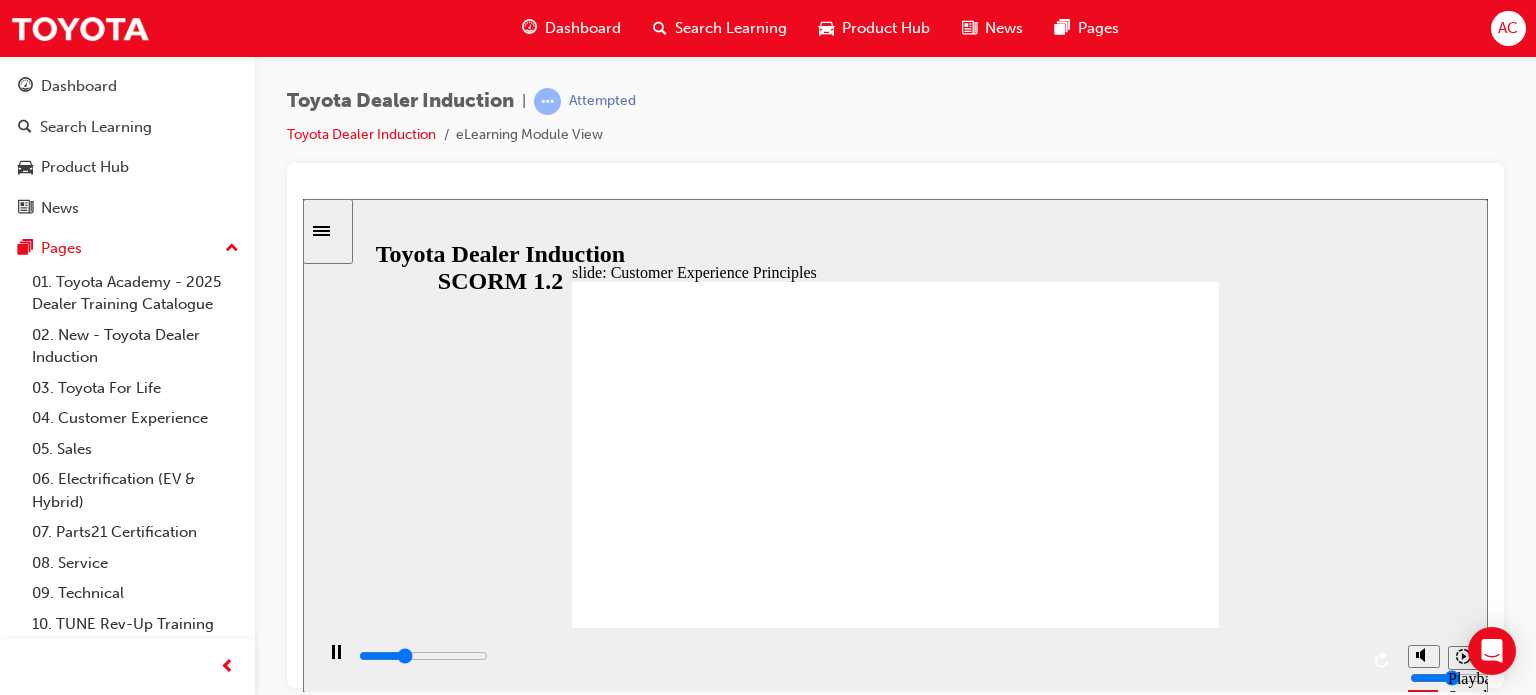 click 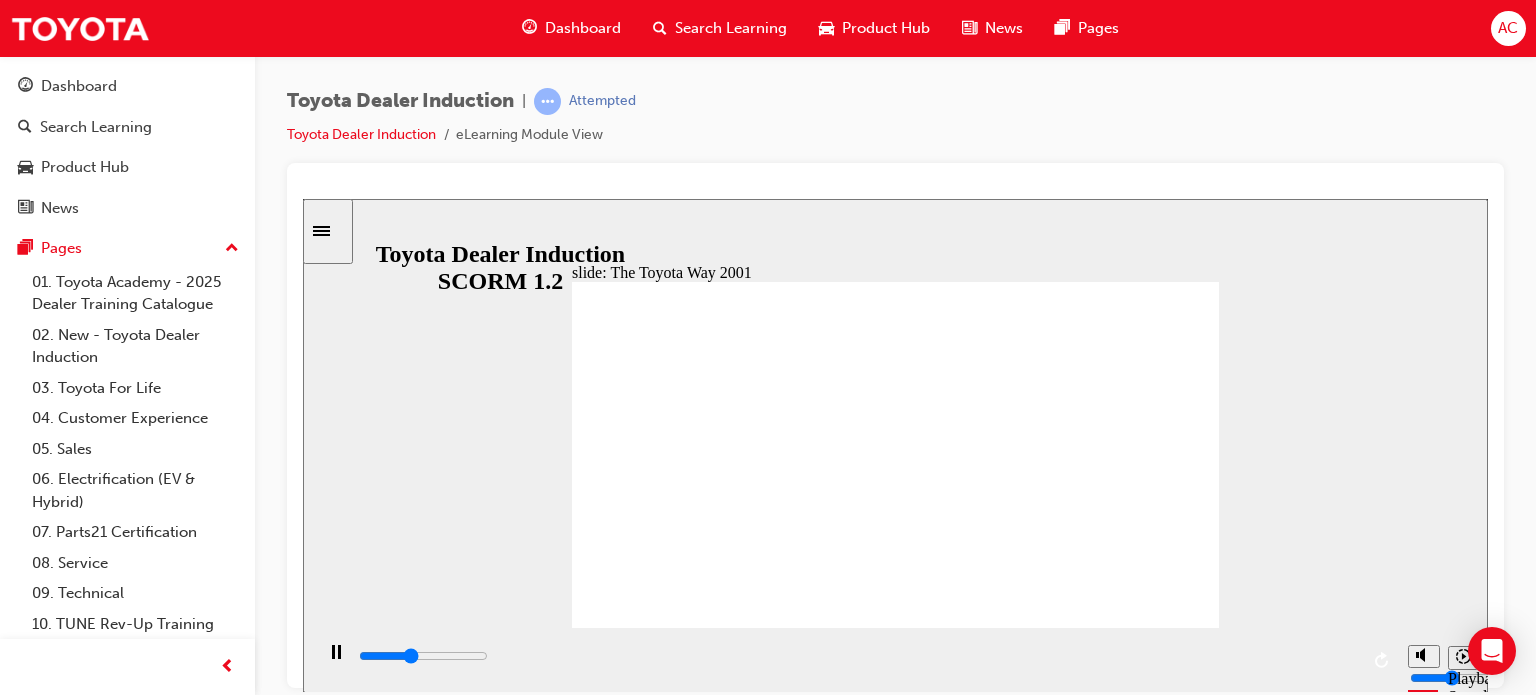 click 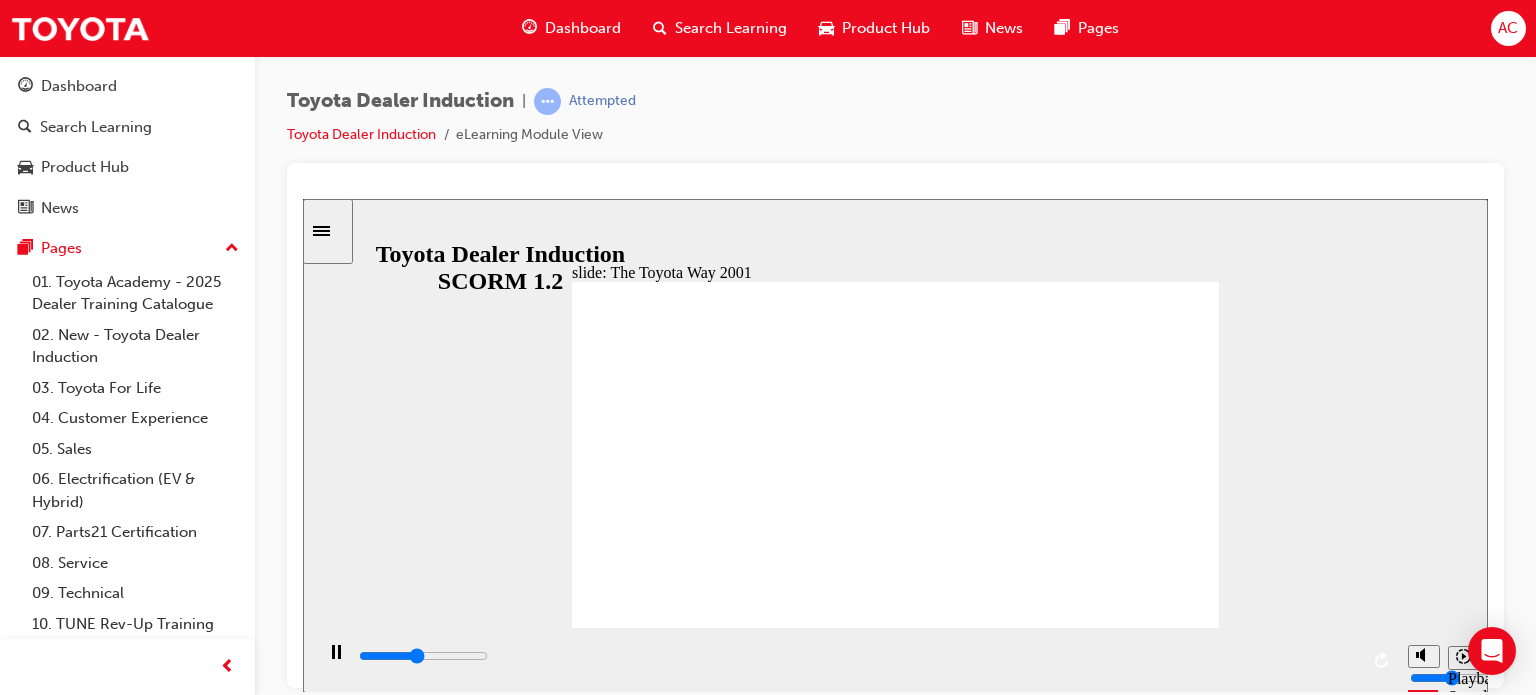 click at bounding box center (895, 1205) 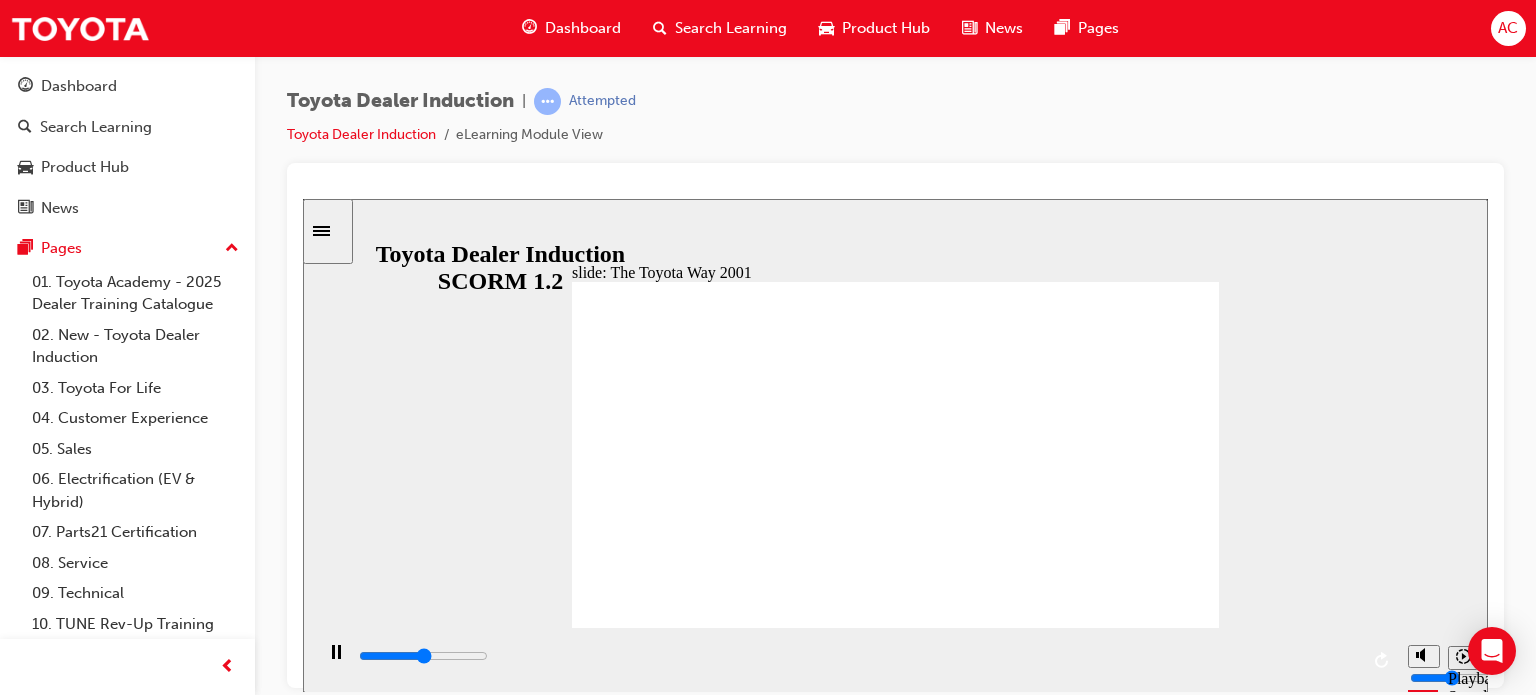 drag, startPoint x: 969, startPoint y: 455, endPoint x: 748, endPoint y: 511, distance: 227.98465 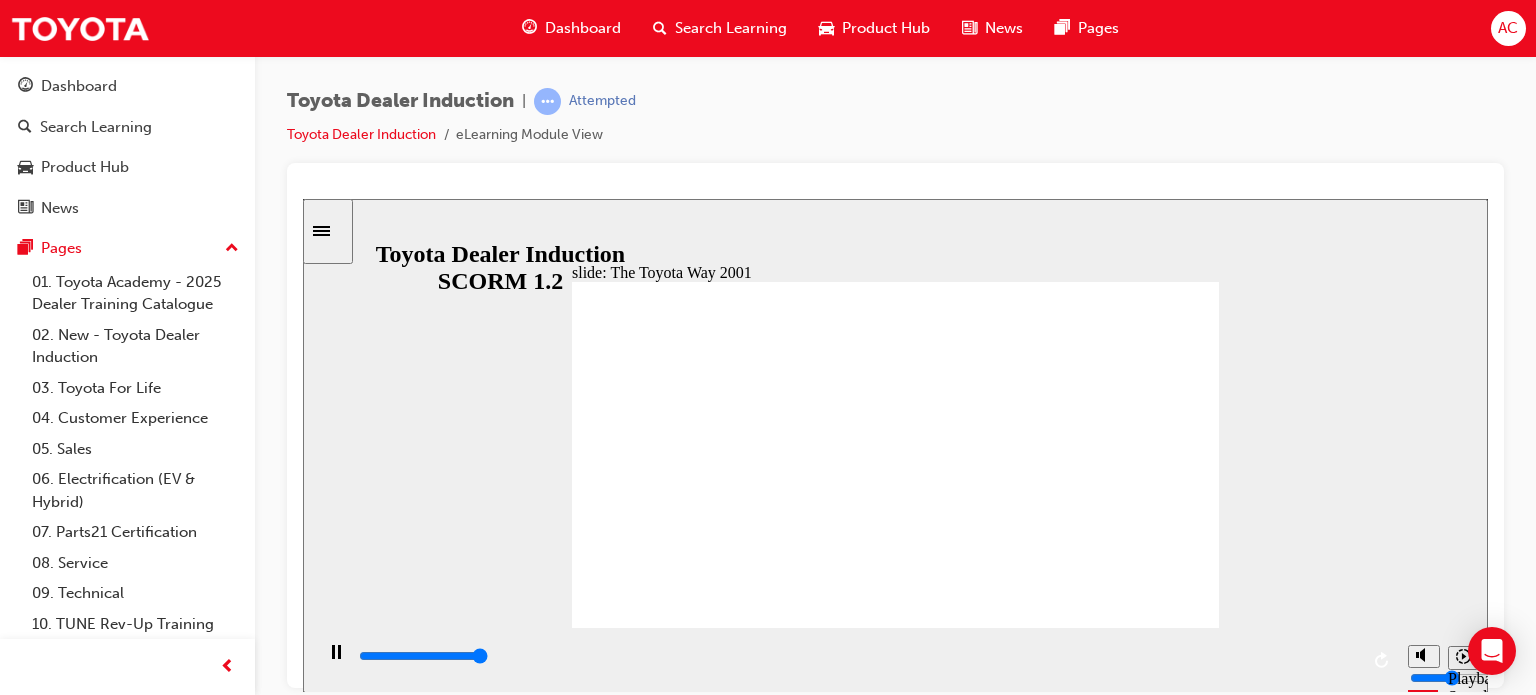 click 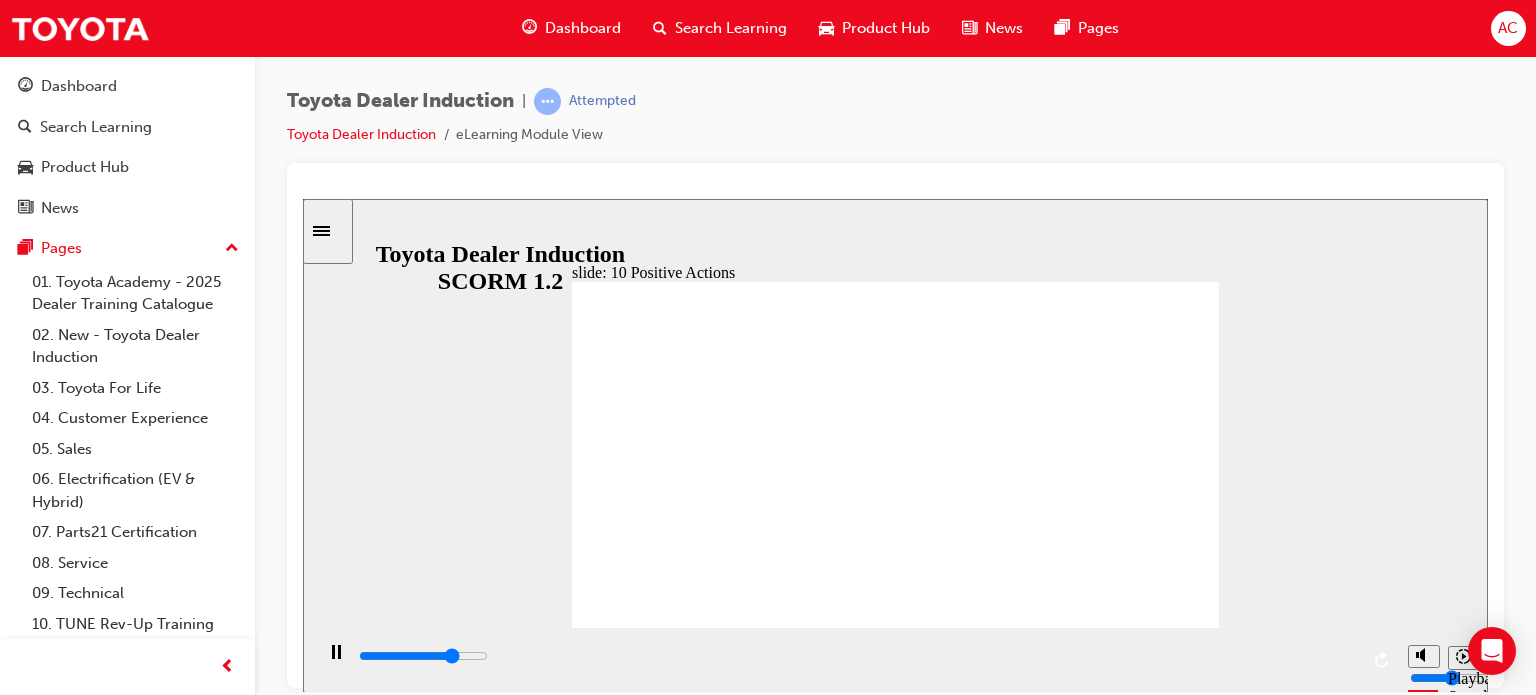 click 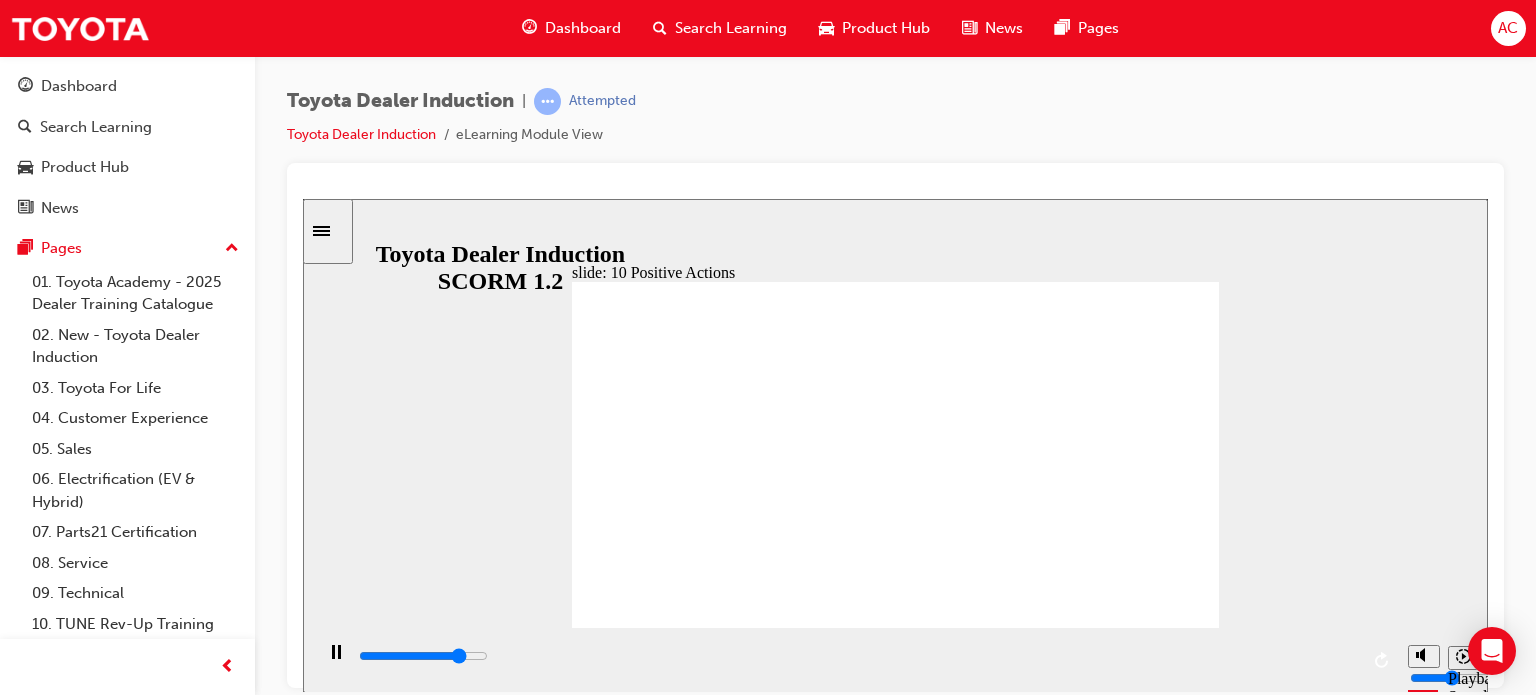 click 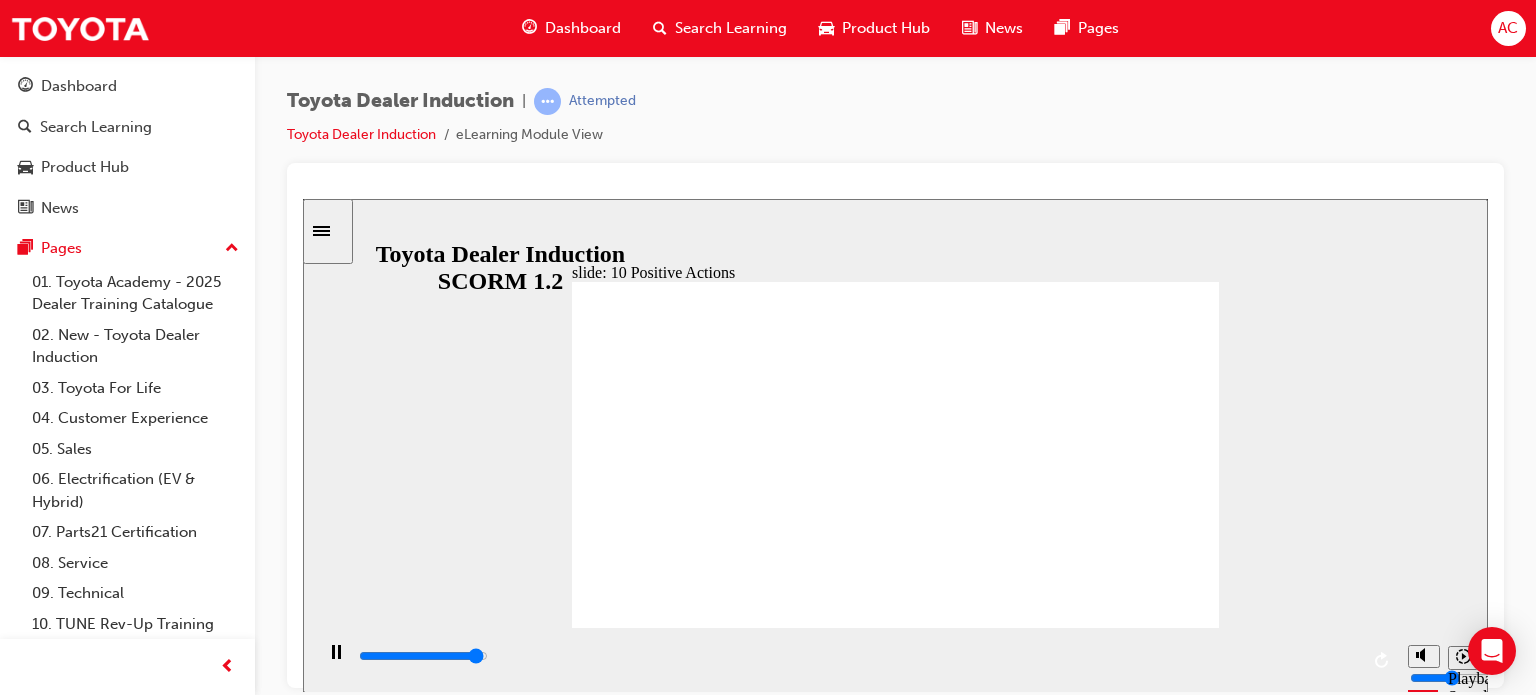 click 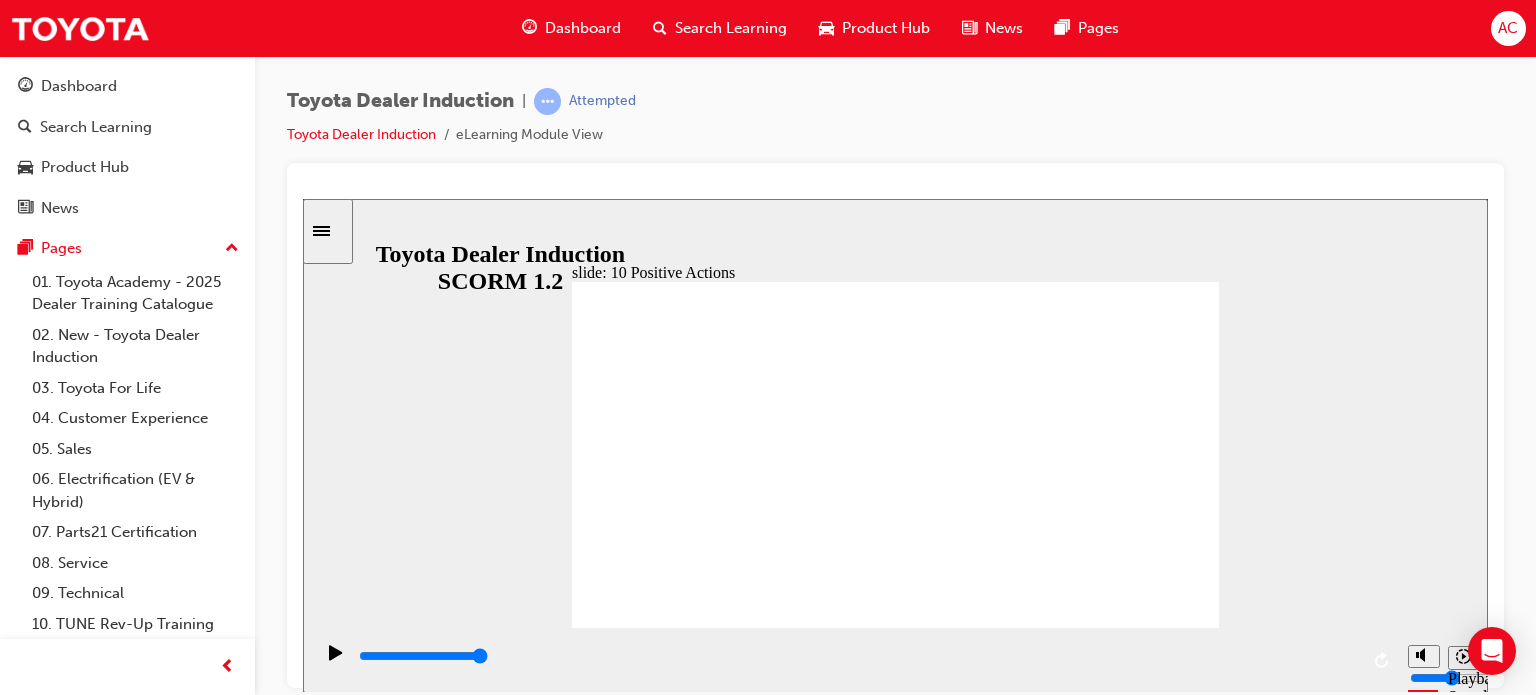 click 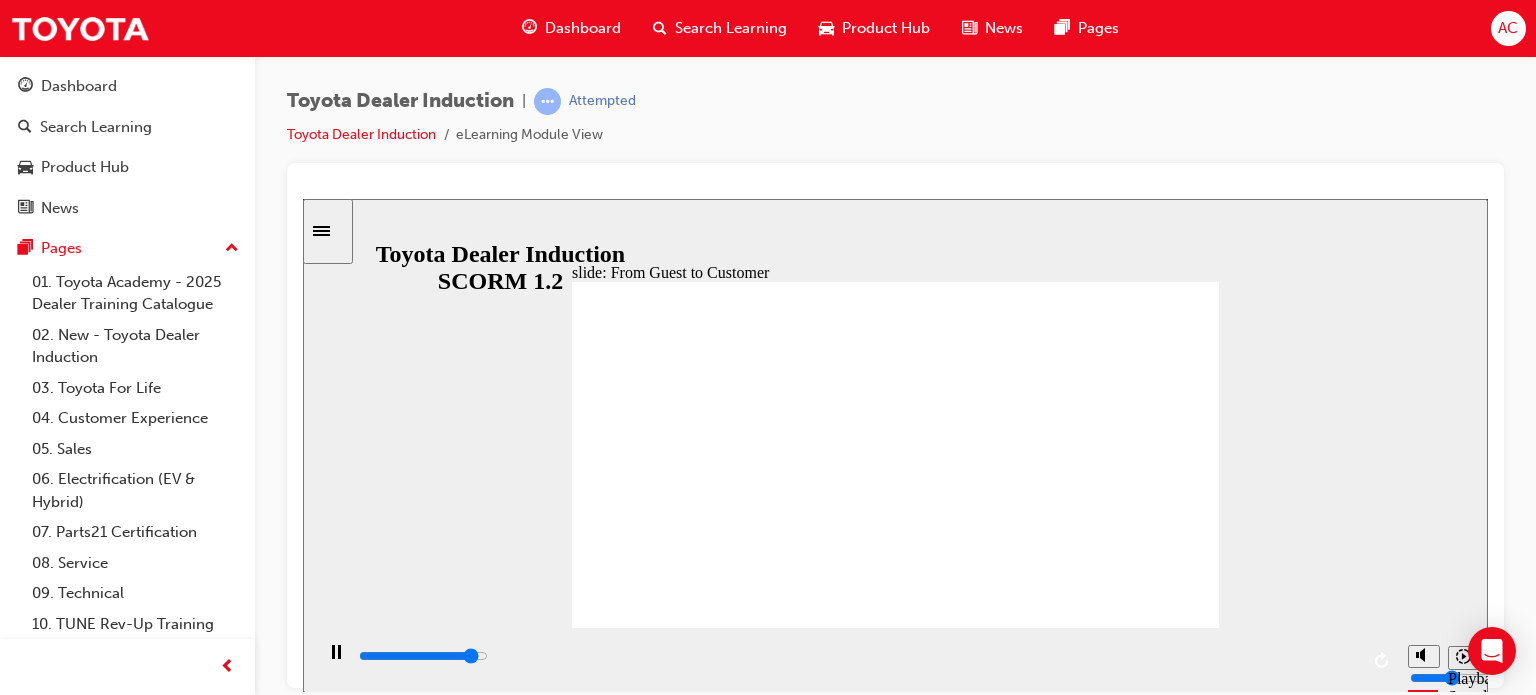 click 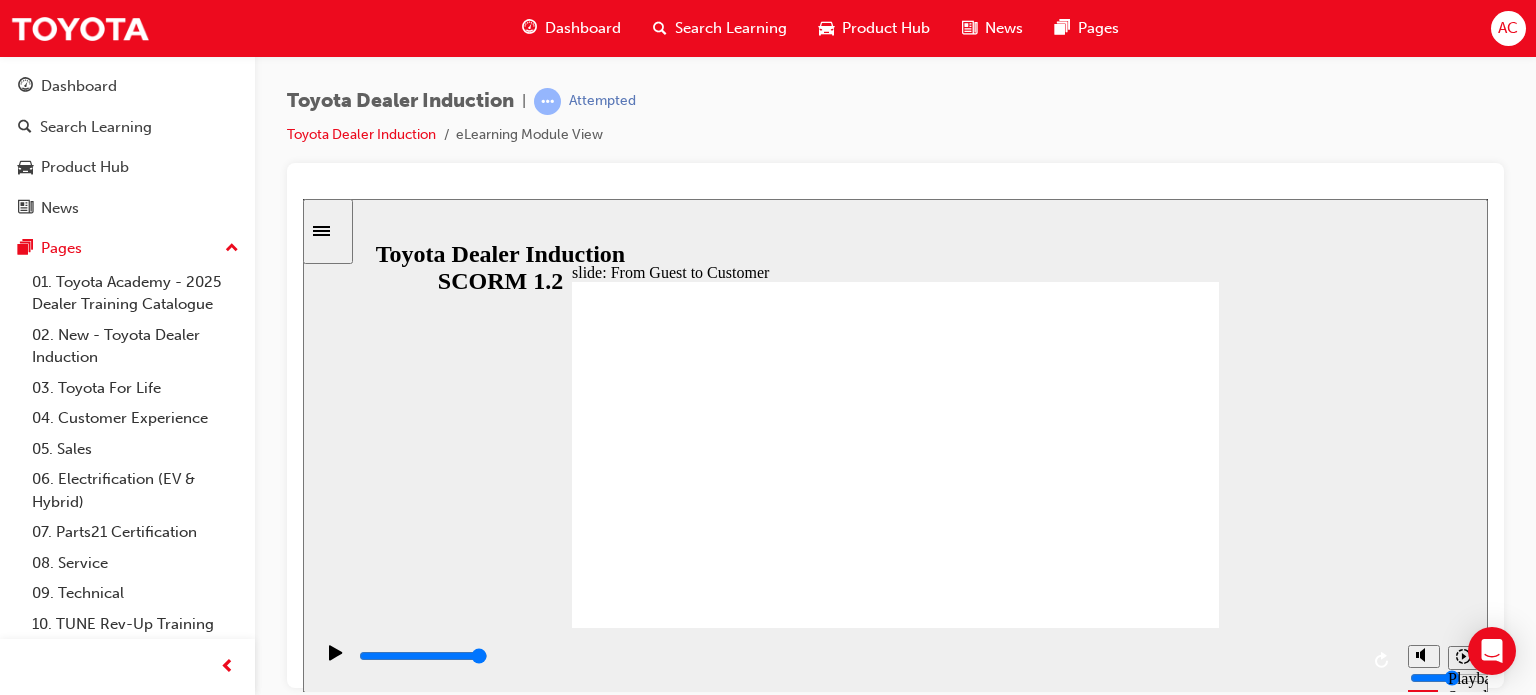 click 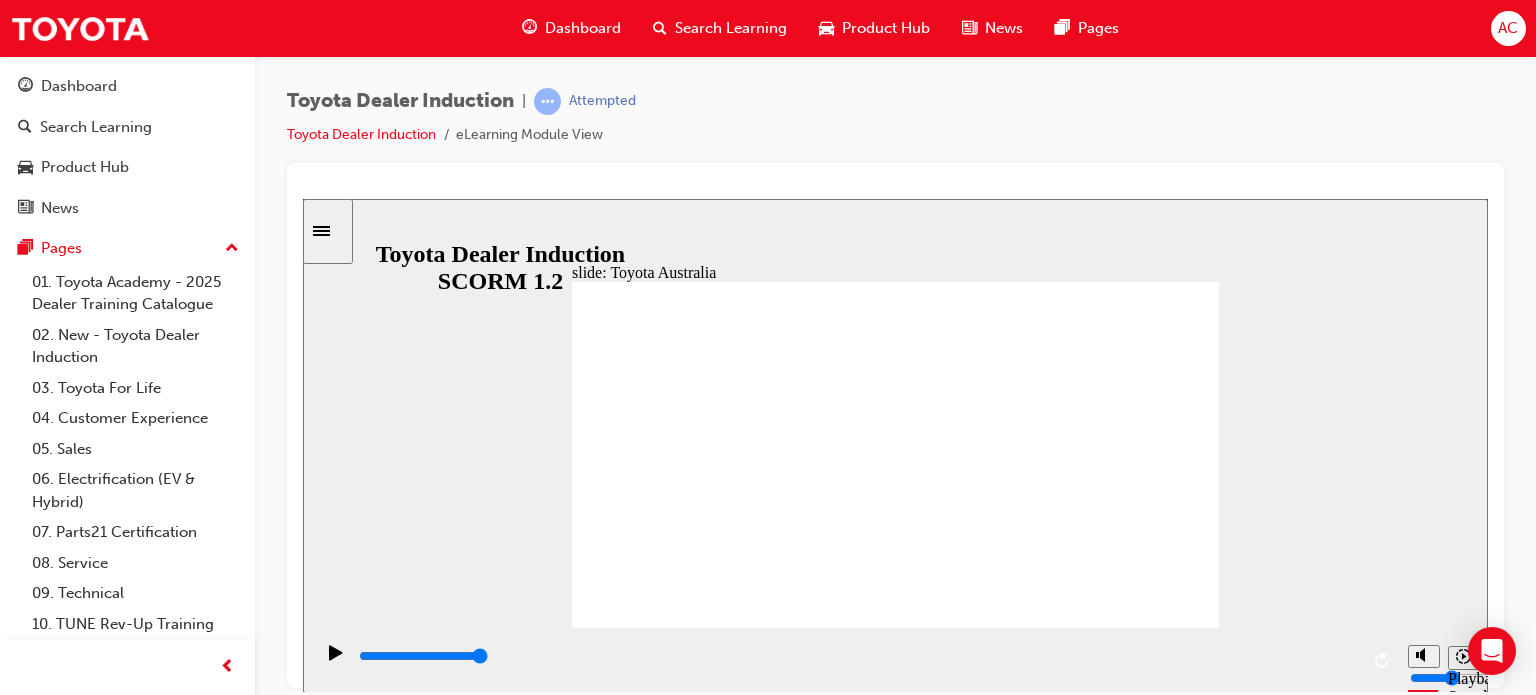 click 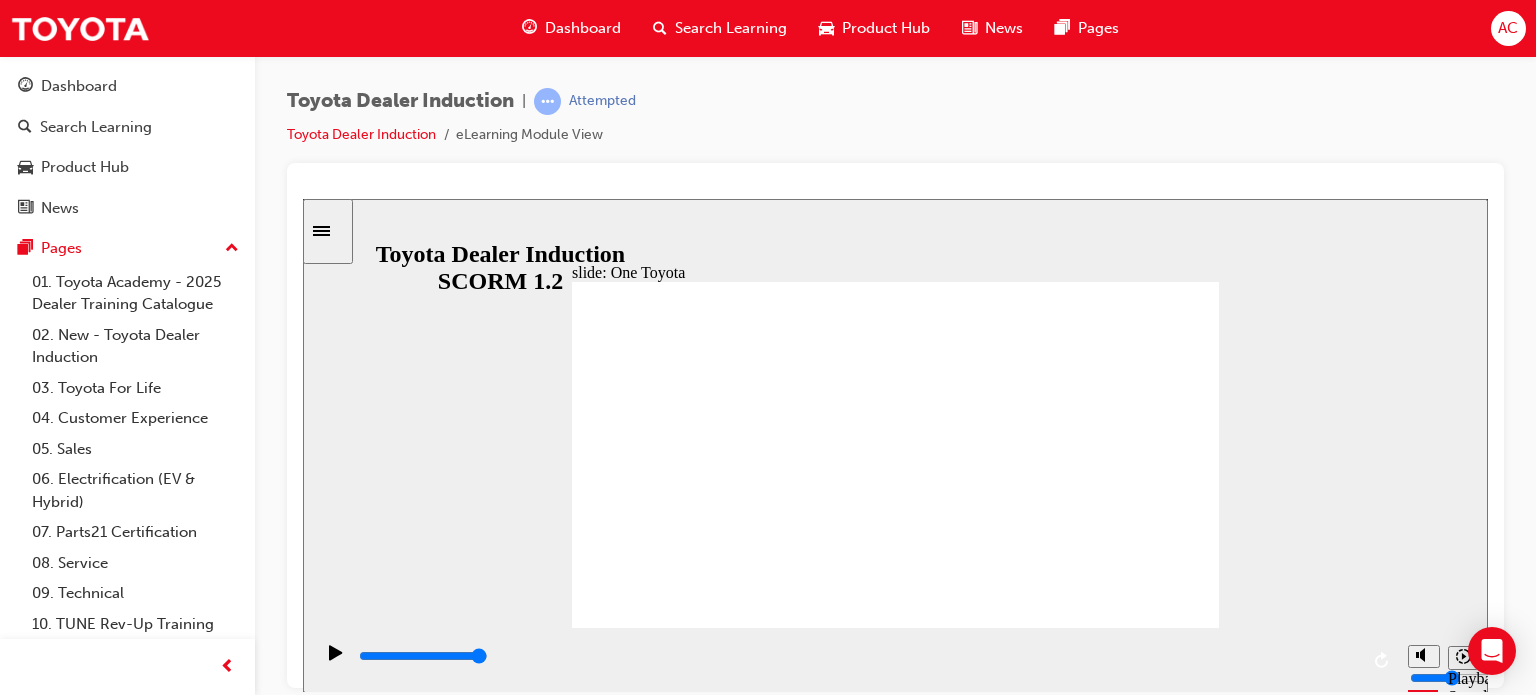 click 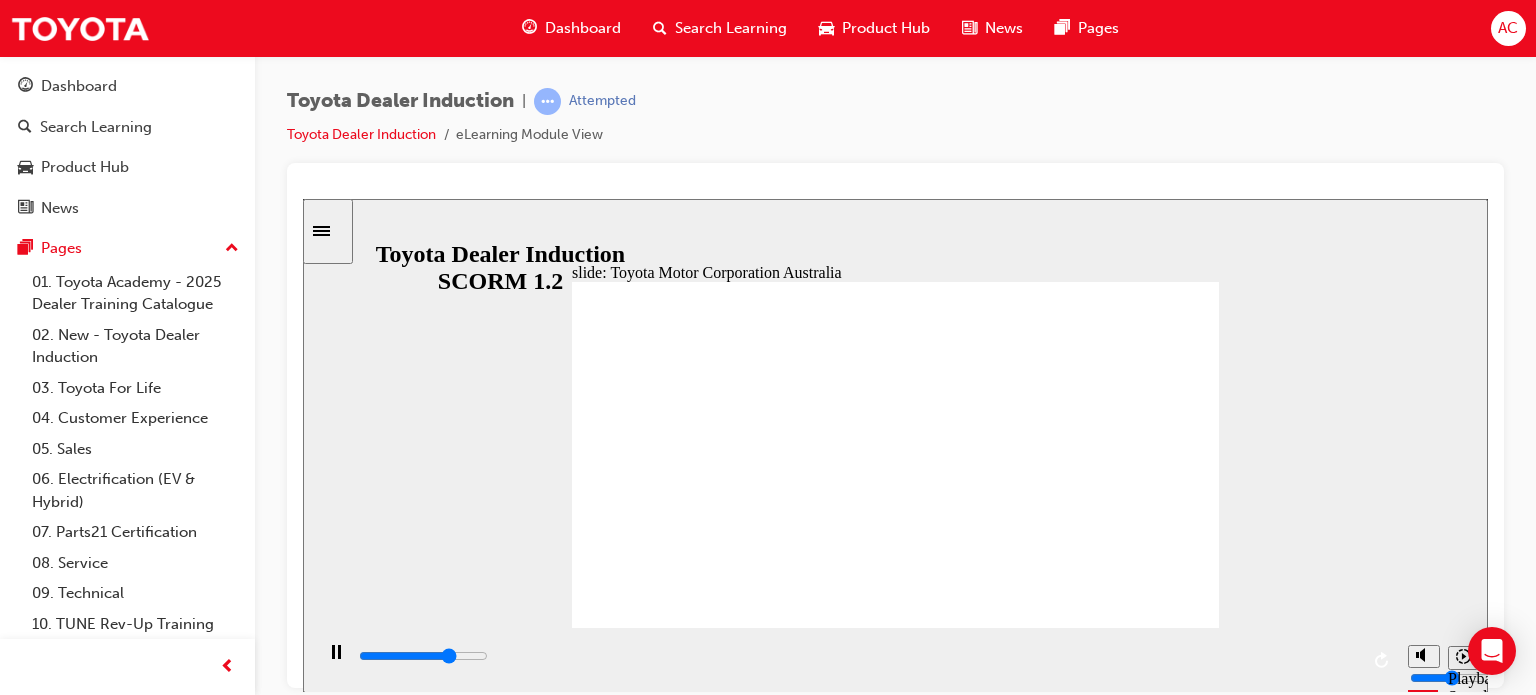 click 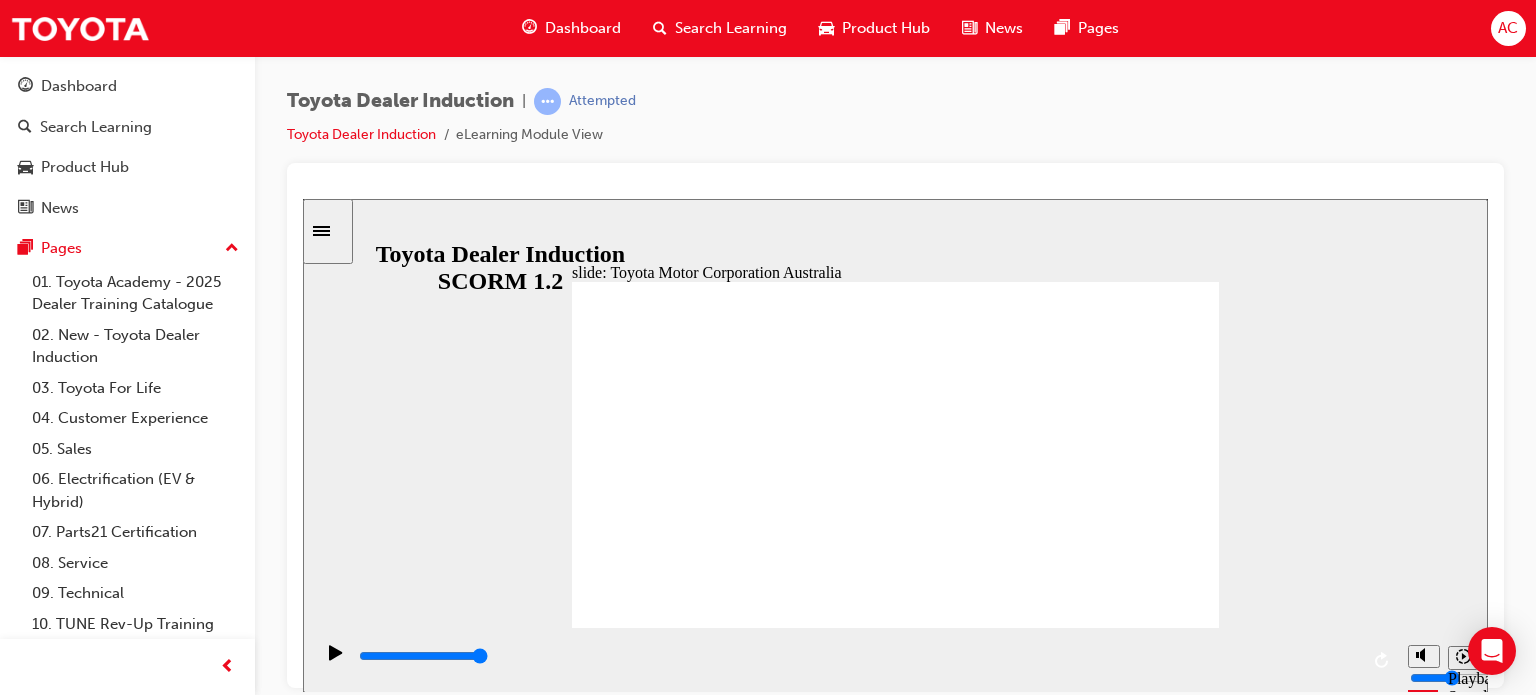 click 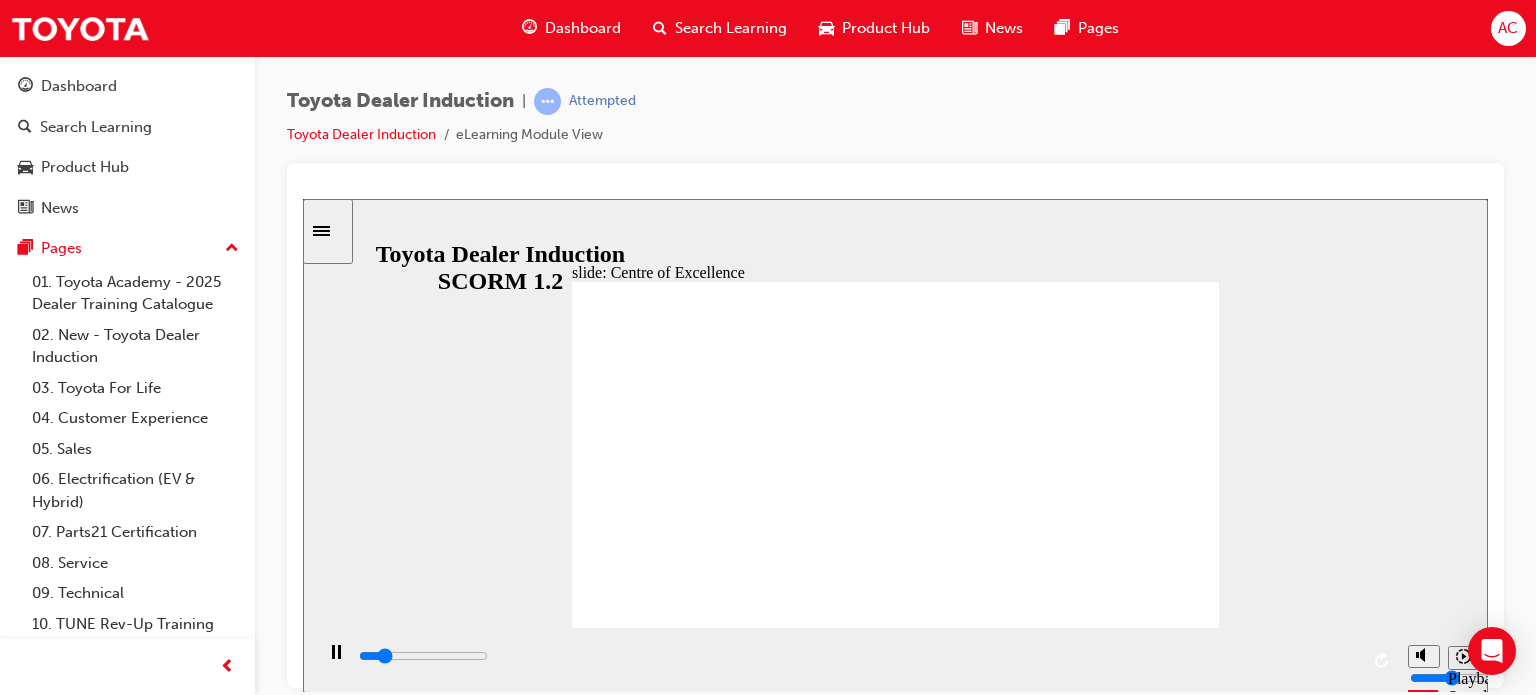 click 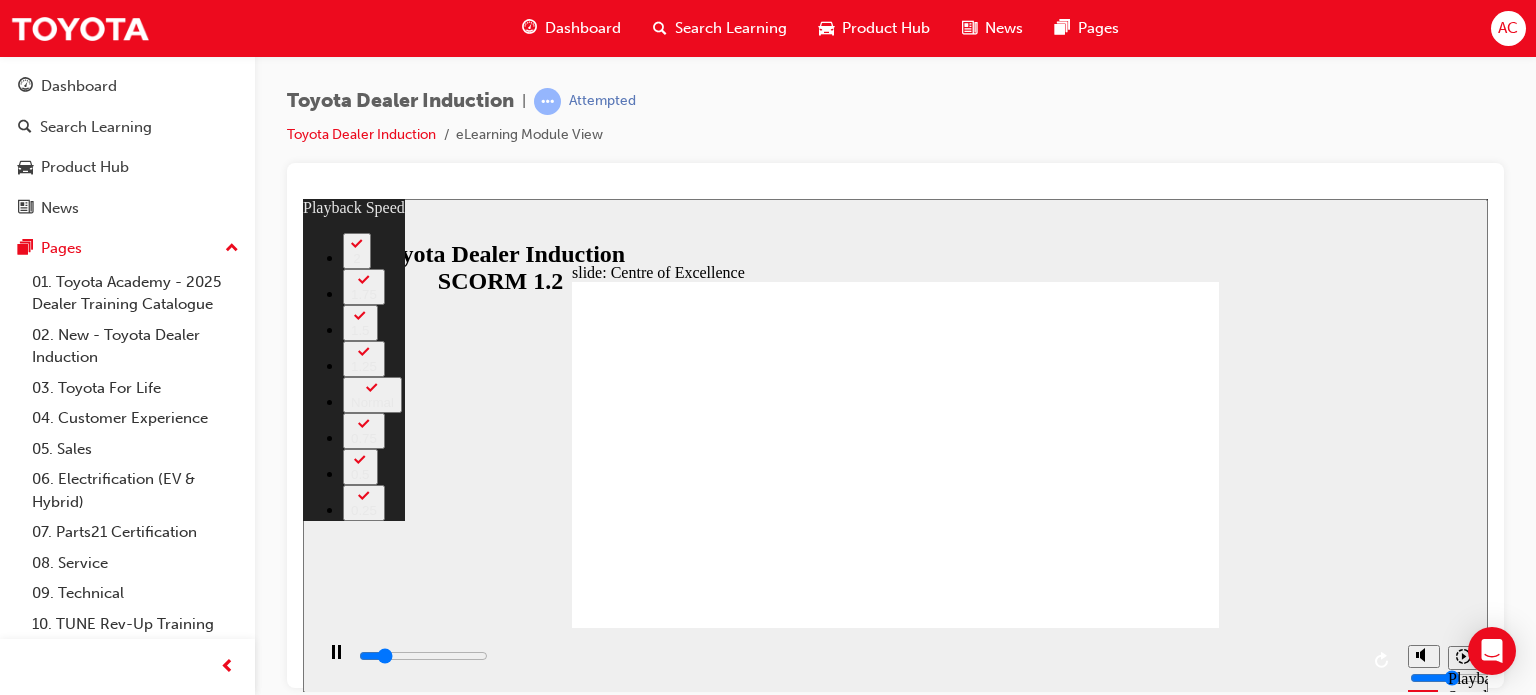 type on "2500" 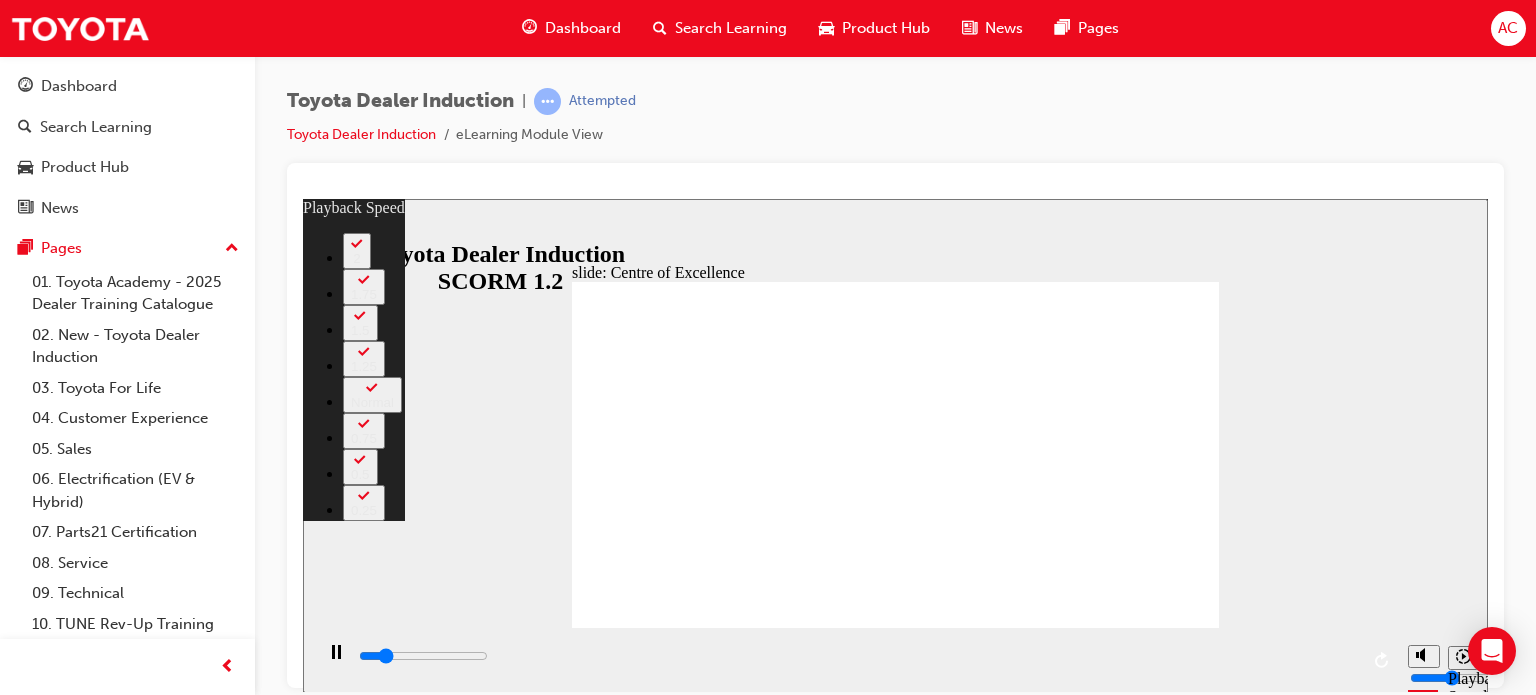 type on "2600" 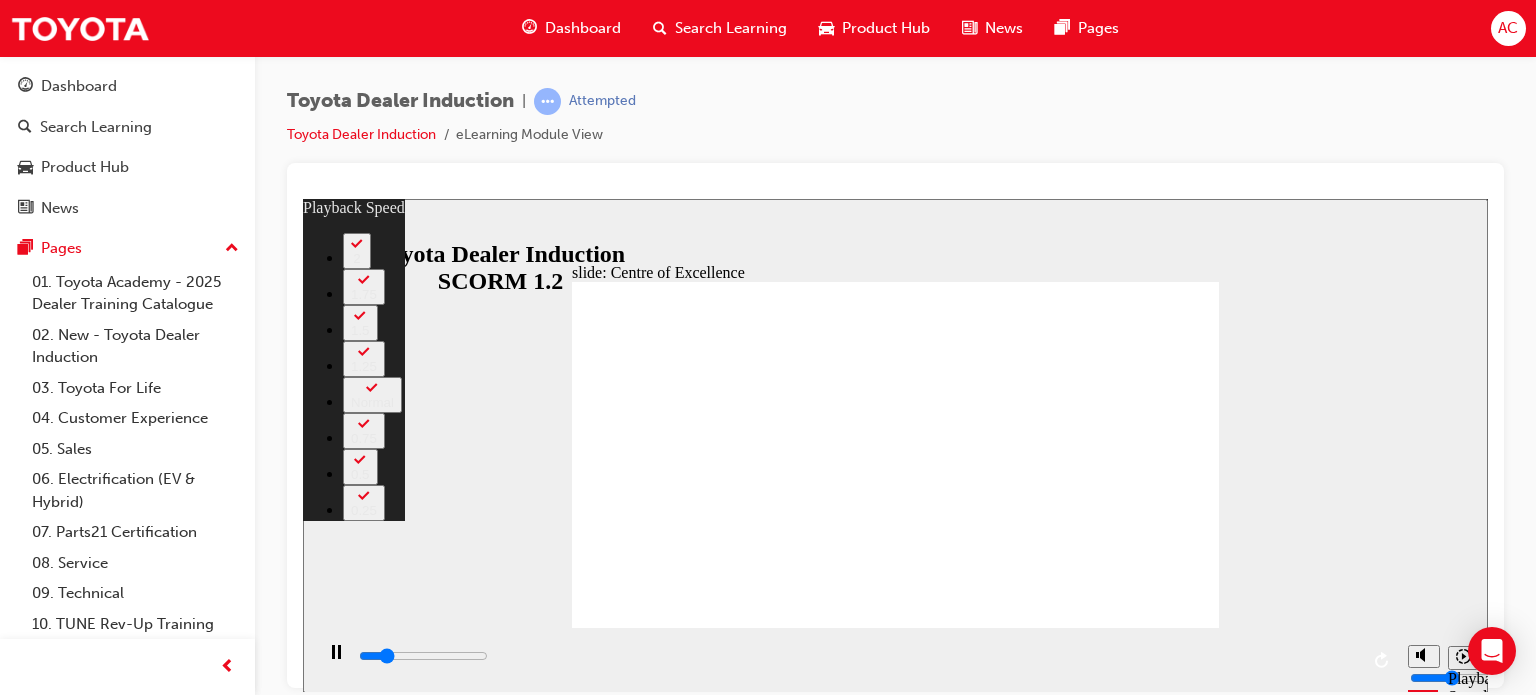 type on "2700" 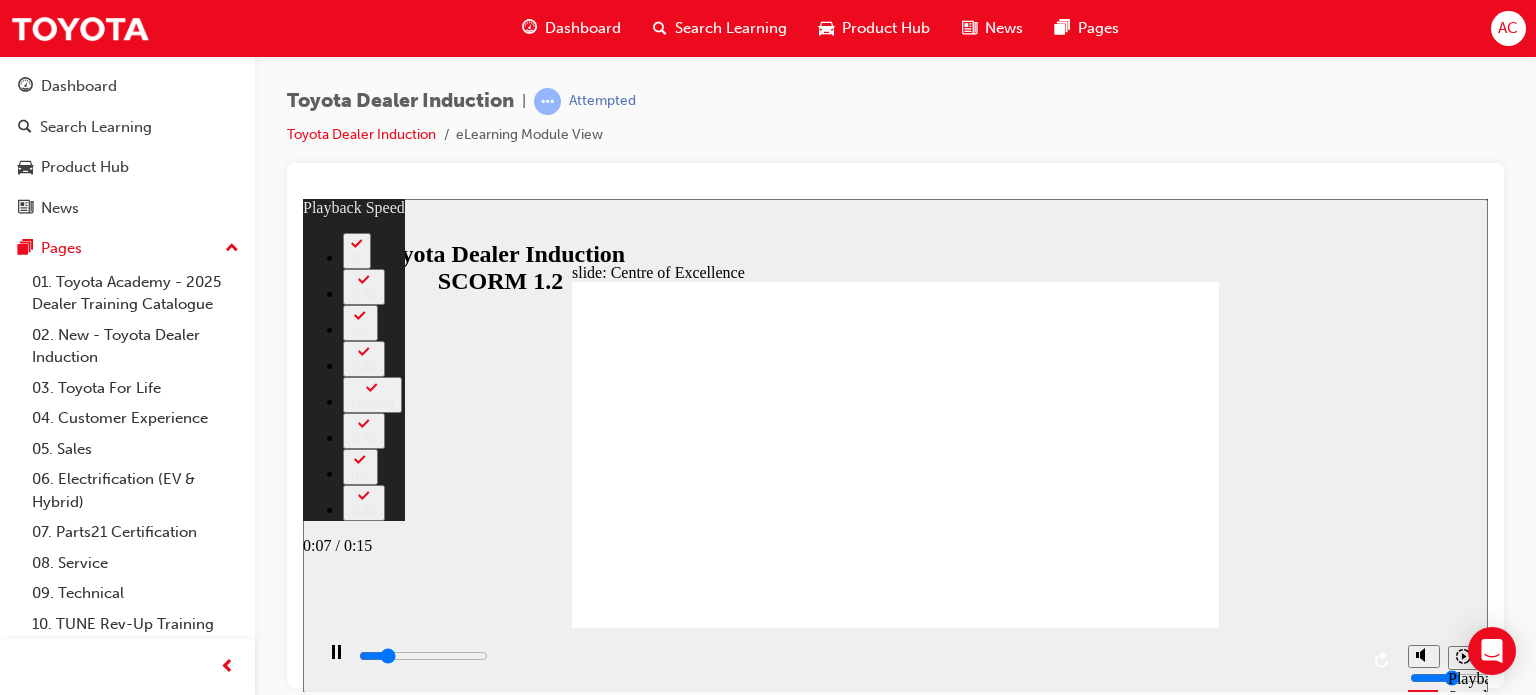 type on "2900" 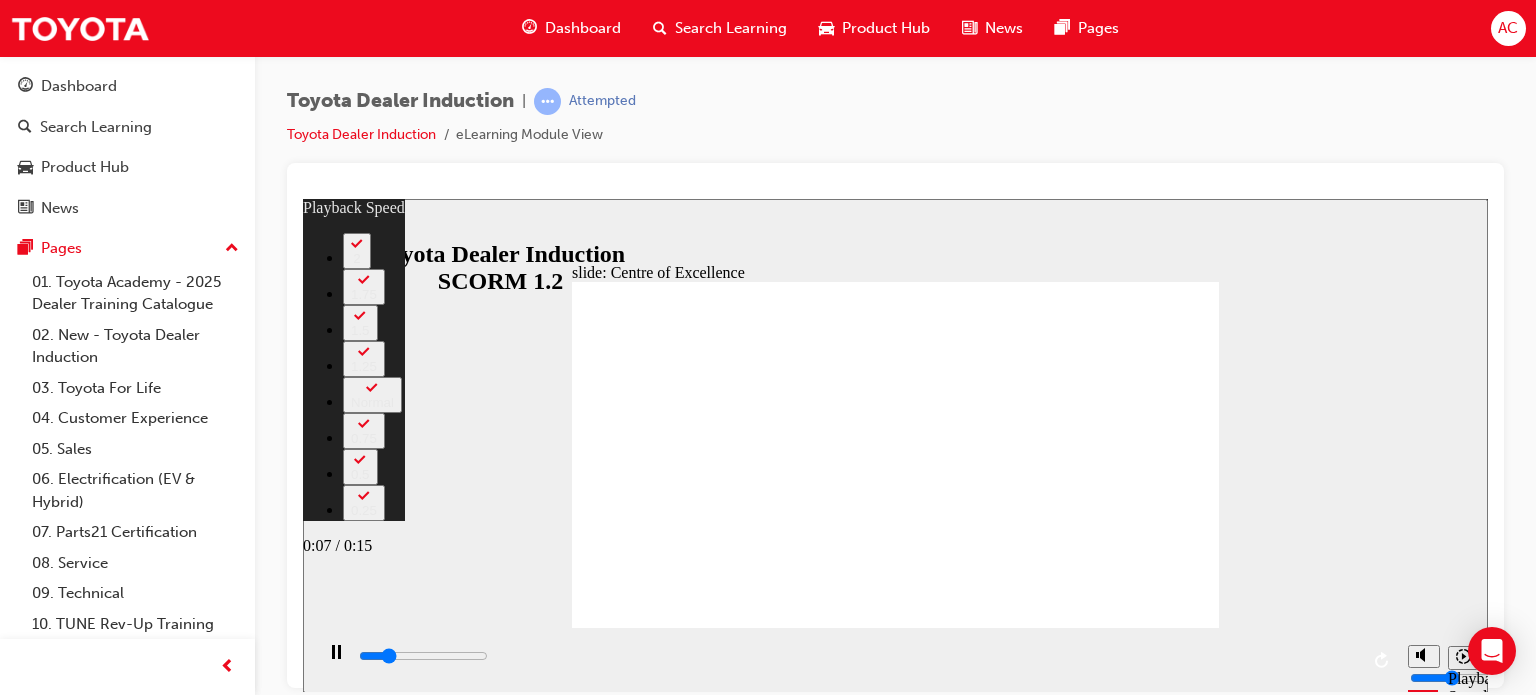 type on "3000" 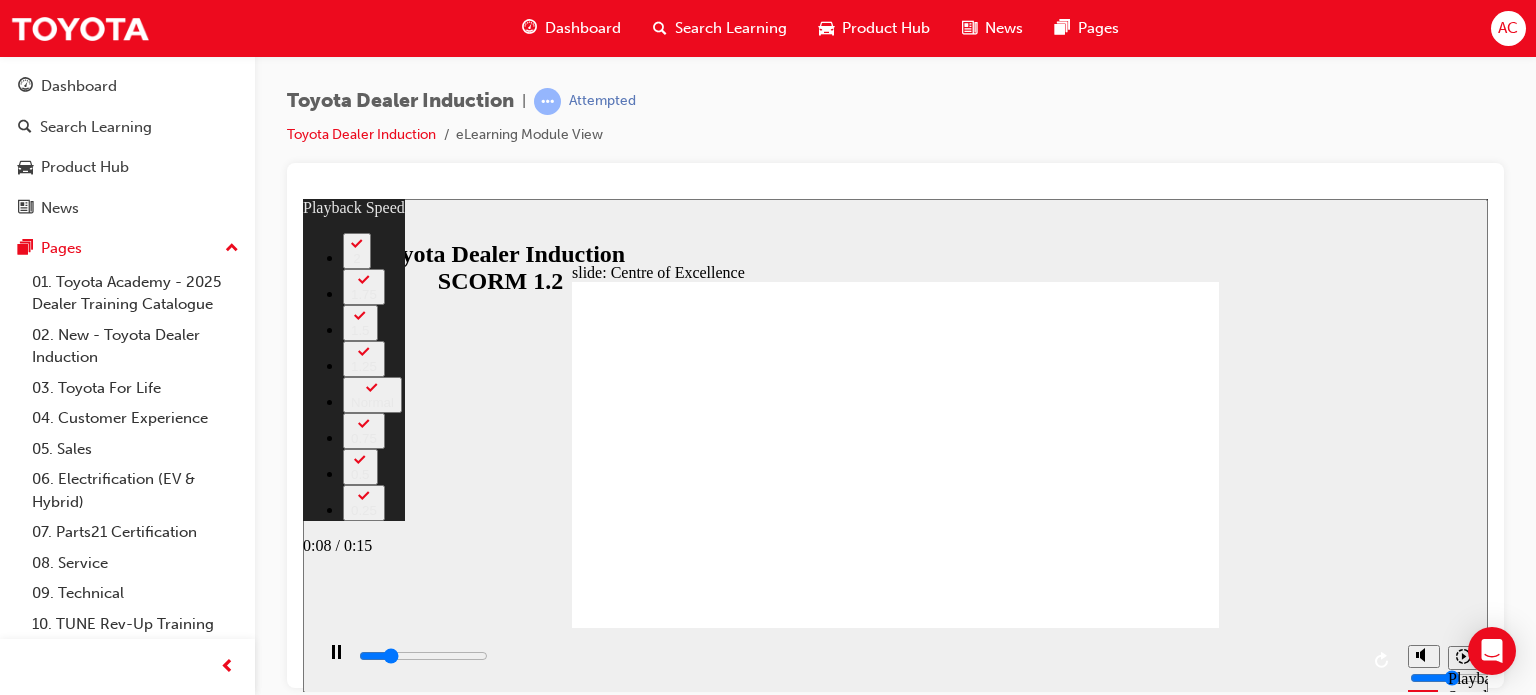 type on "3200" 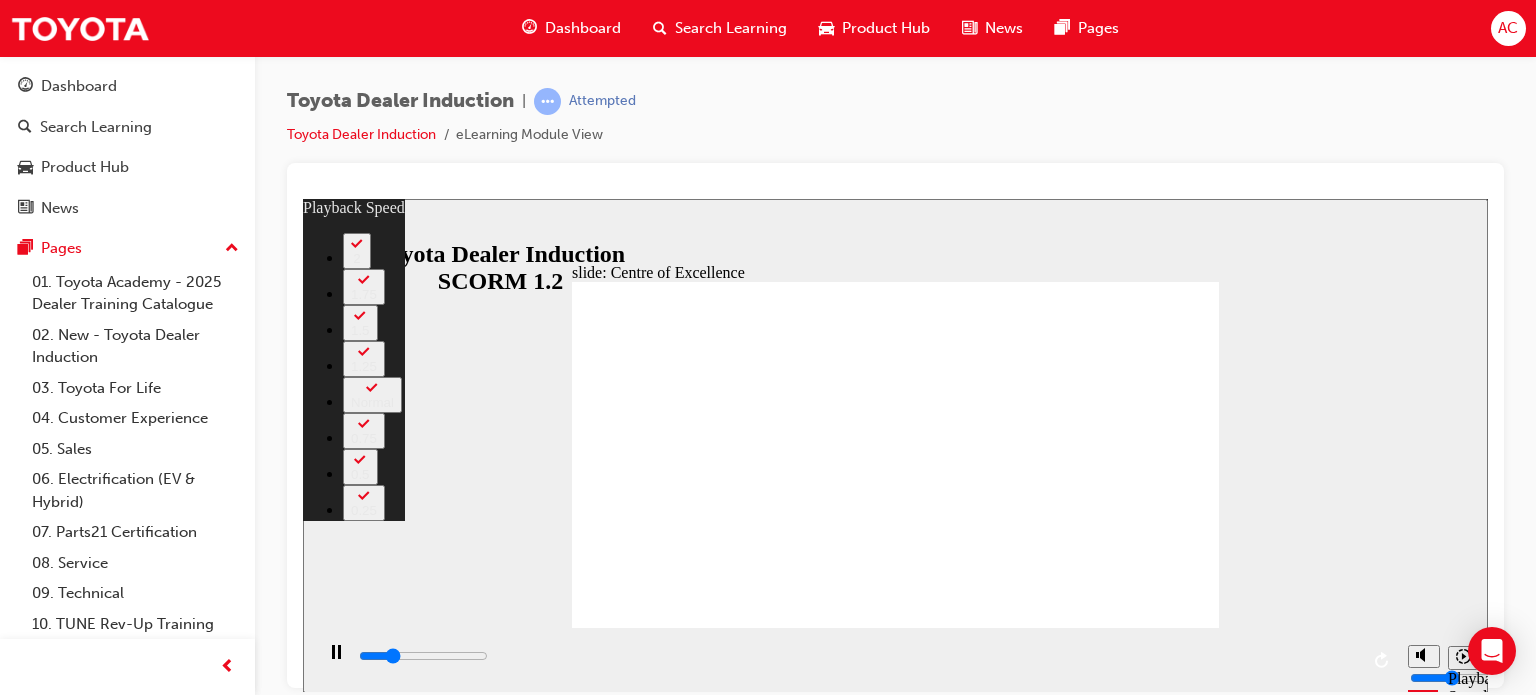 type on "3500" 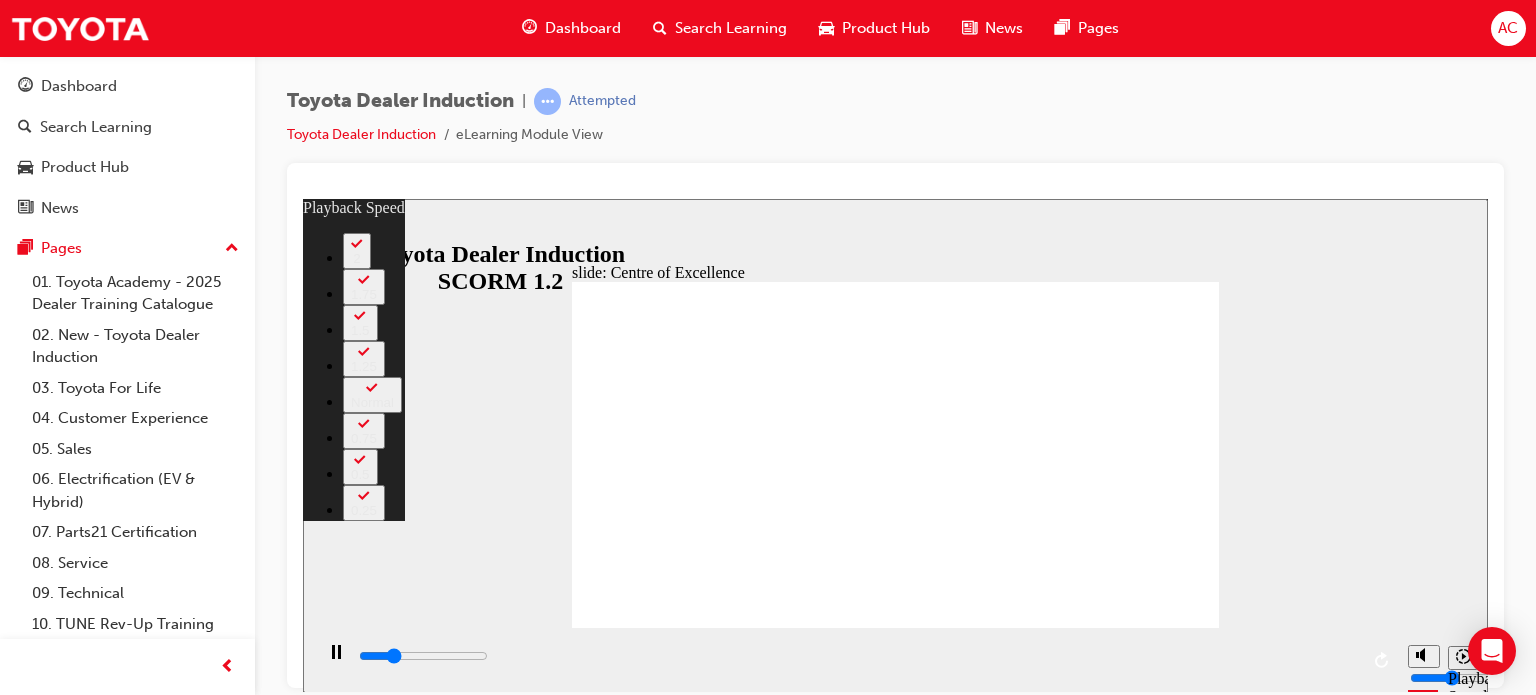 type on "3700" 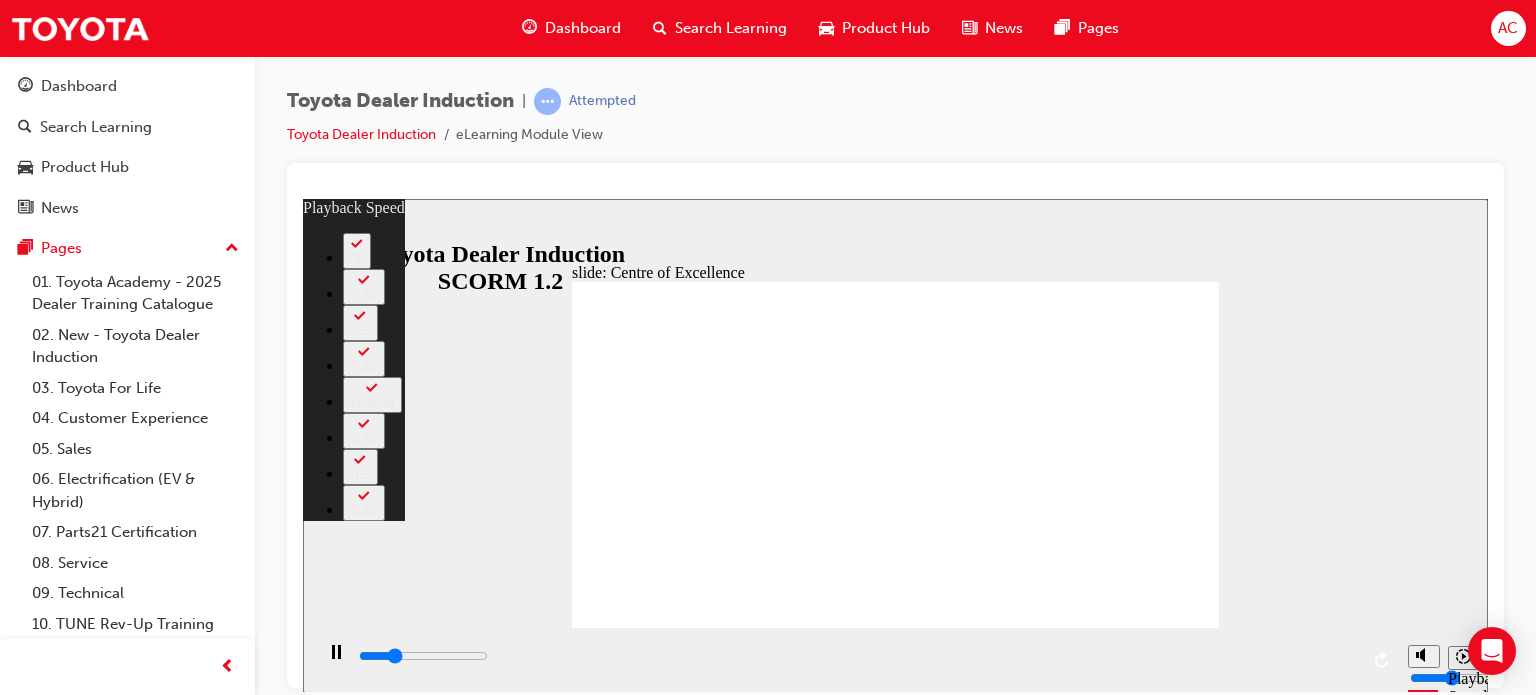 type on "3800" 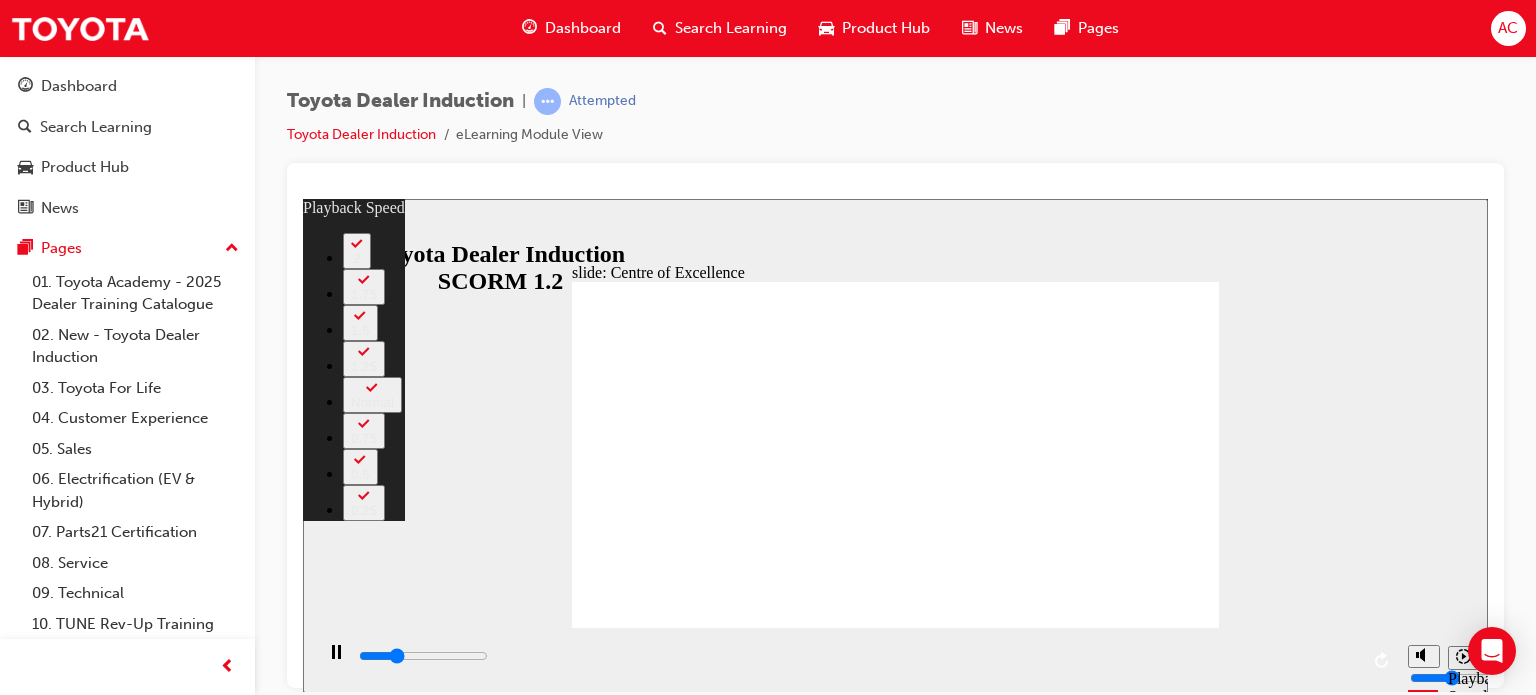 type on "4000" 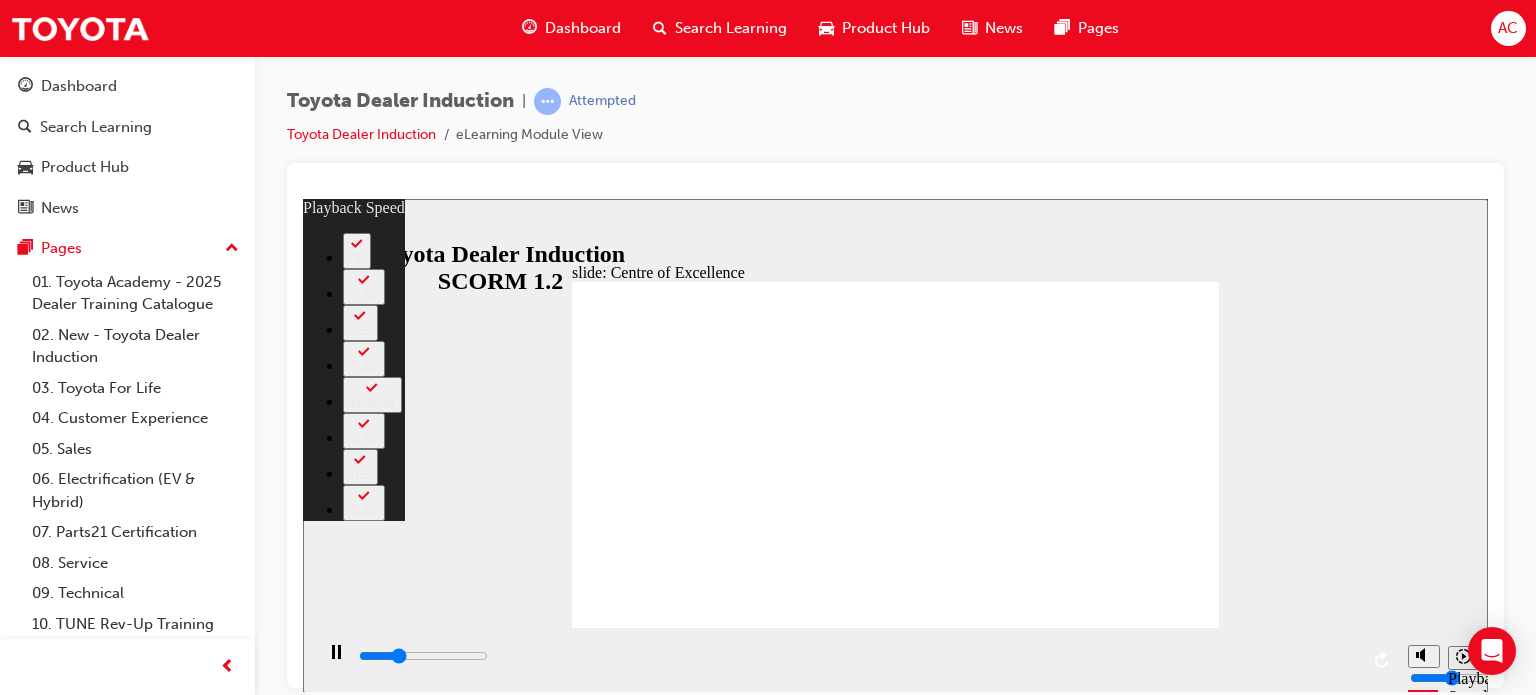 type on "4300" 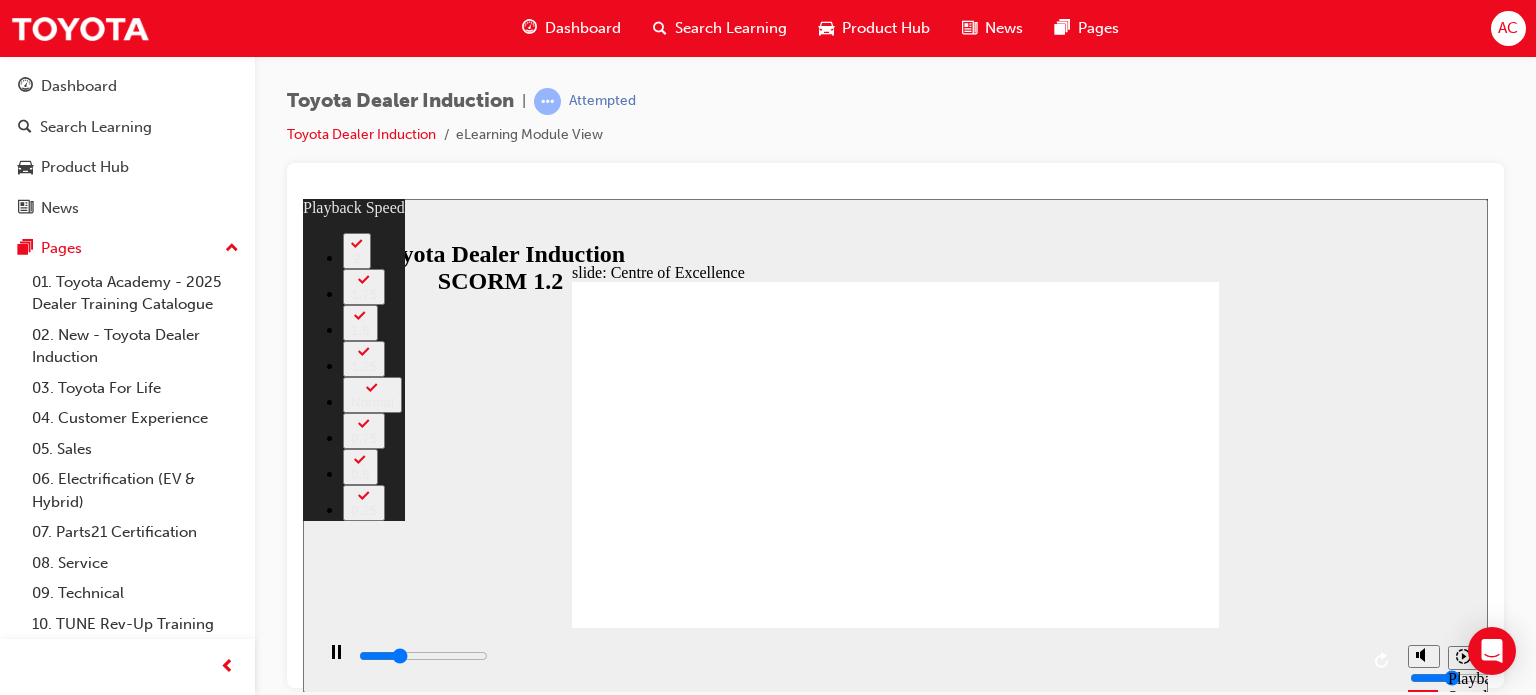 type on "4500" 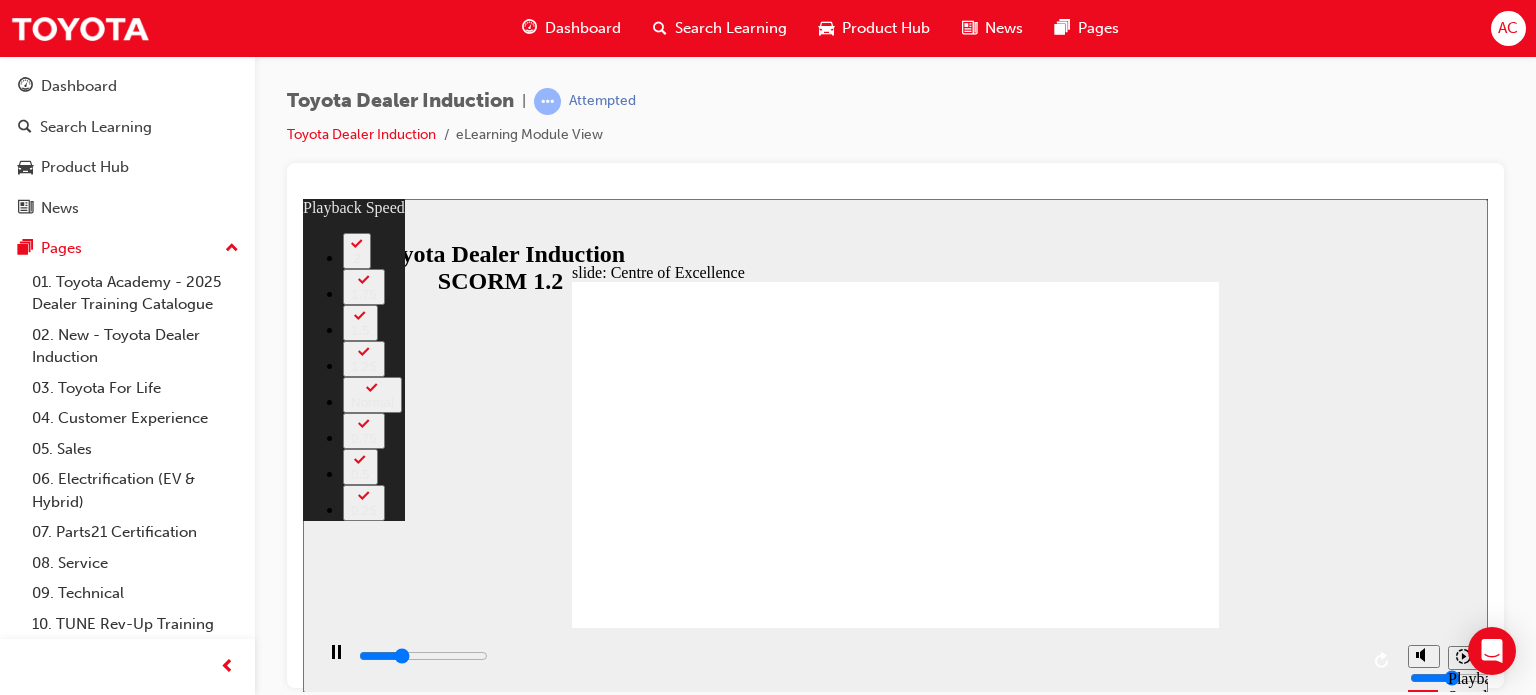 type on "4800" 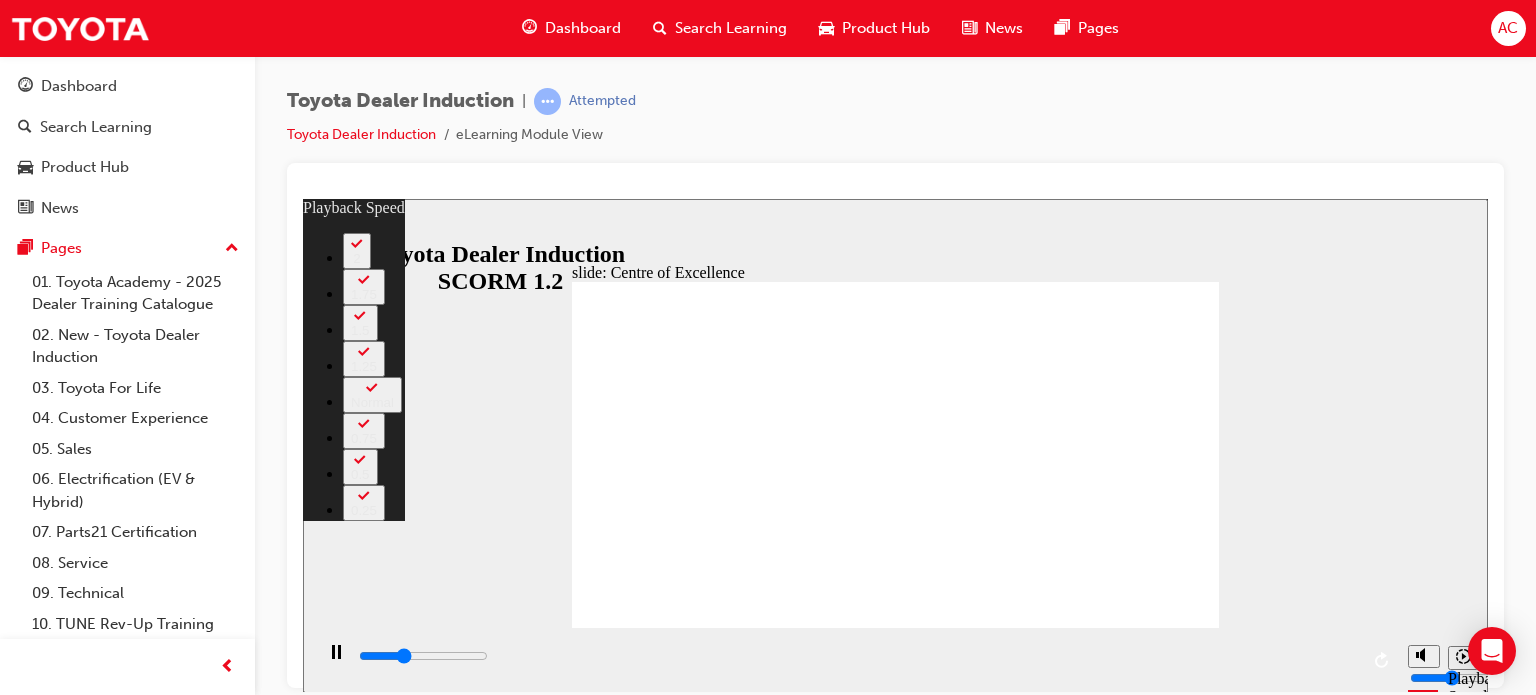 type on "5000" 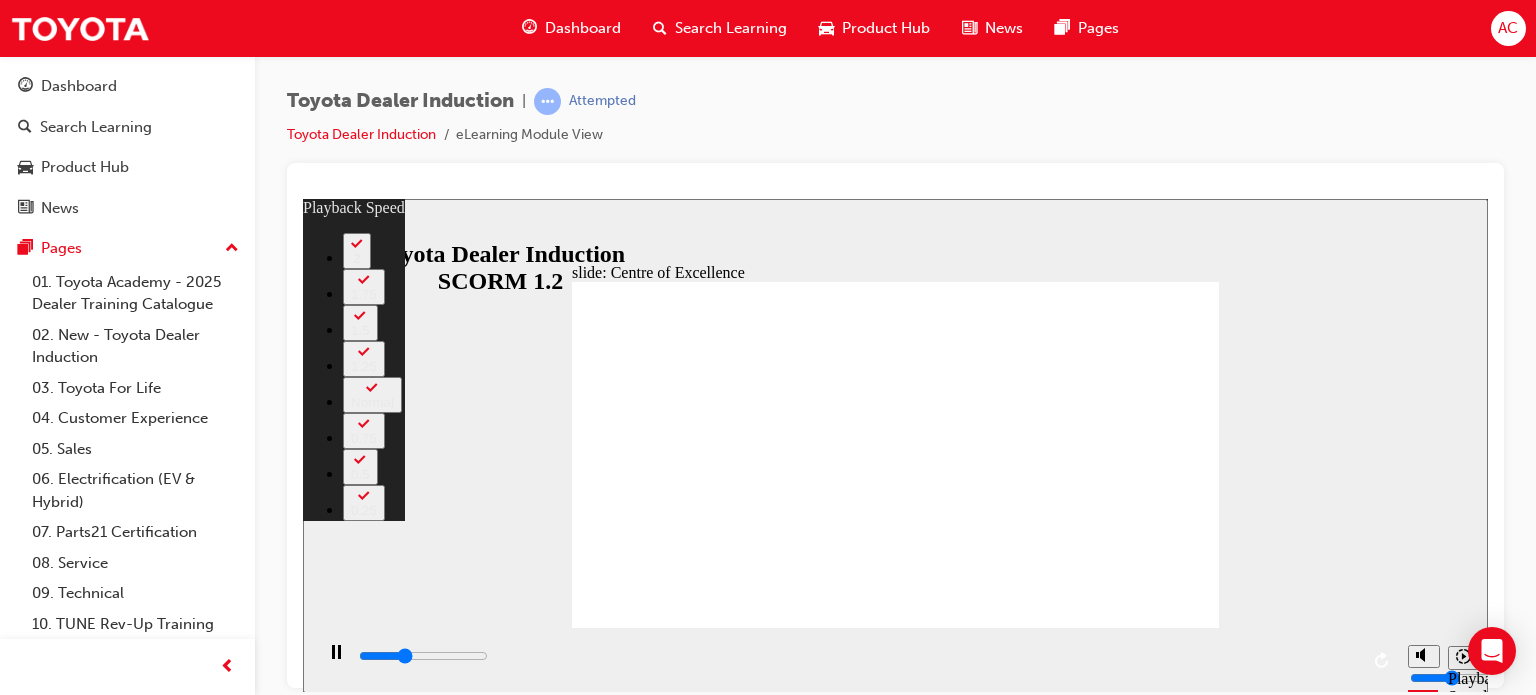 type on "5100" 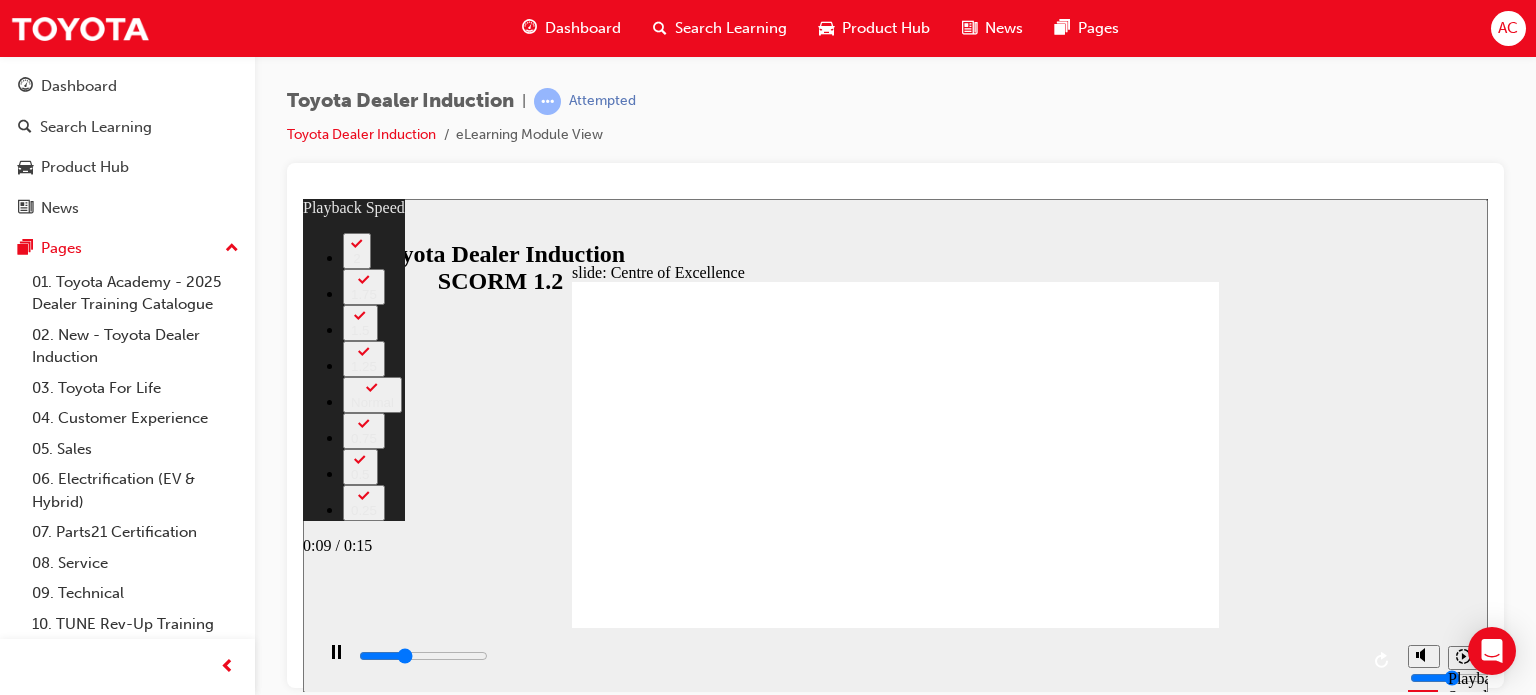 type on "5200" 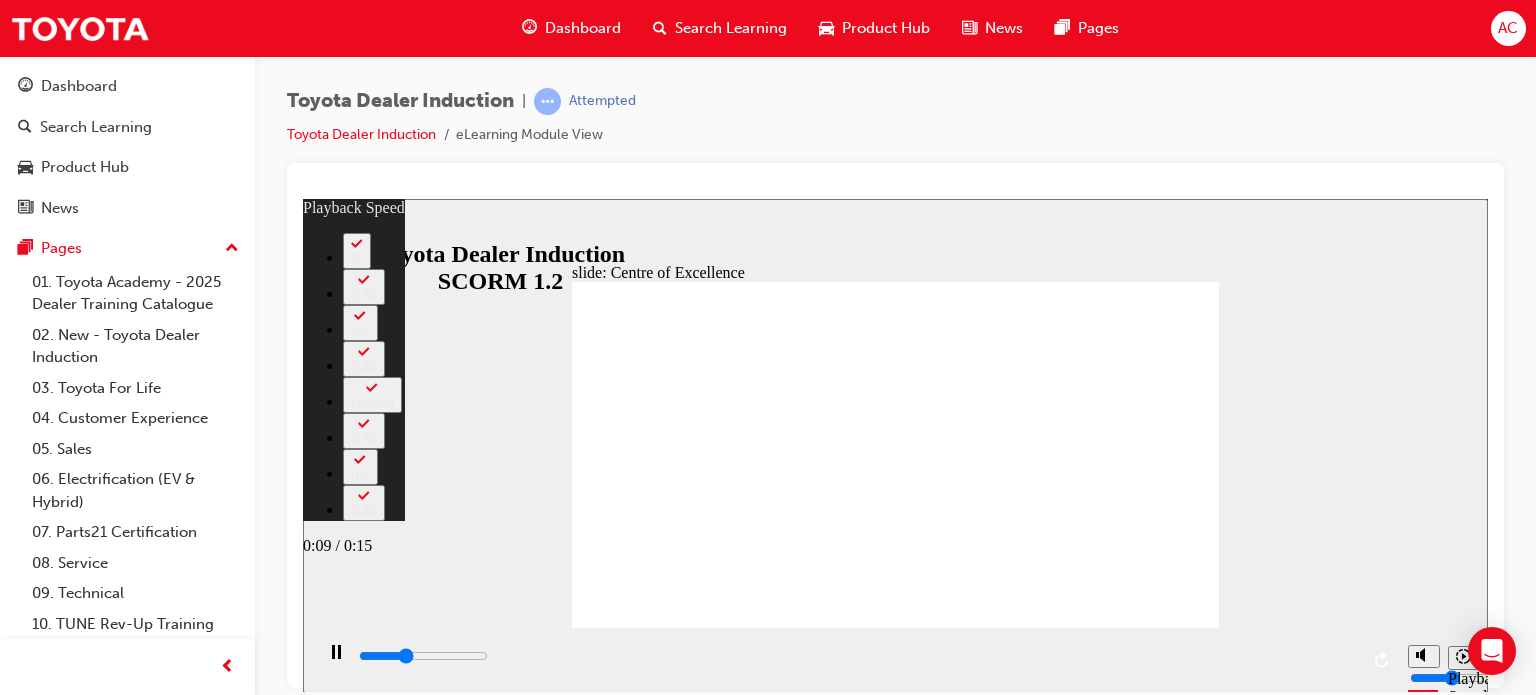 type on "5300" 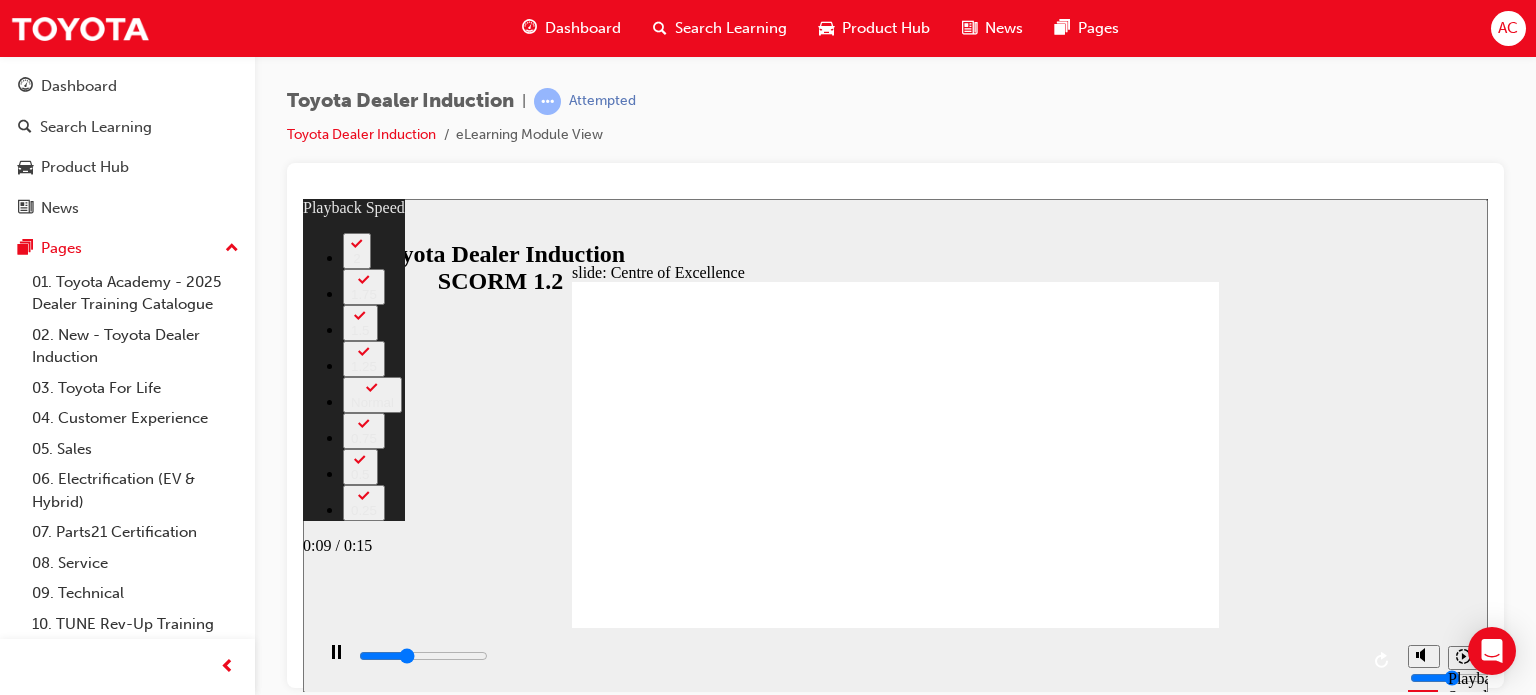 type on "5400" 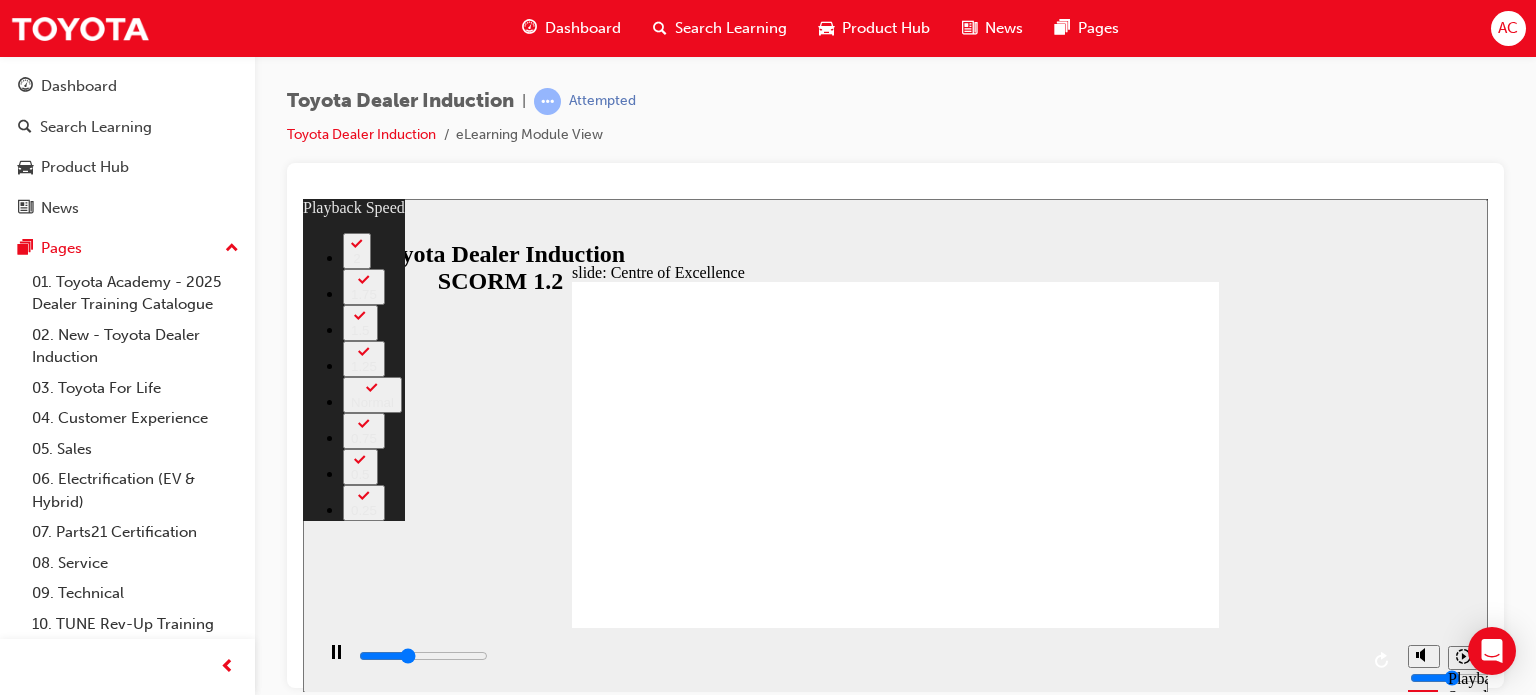 type on "5600" 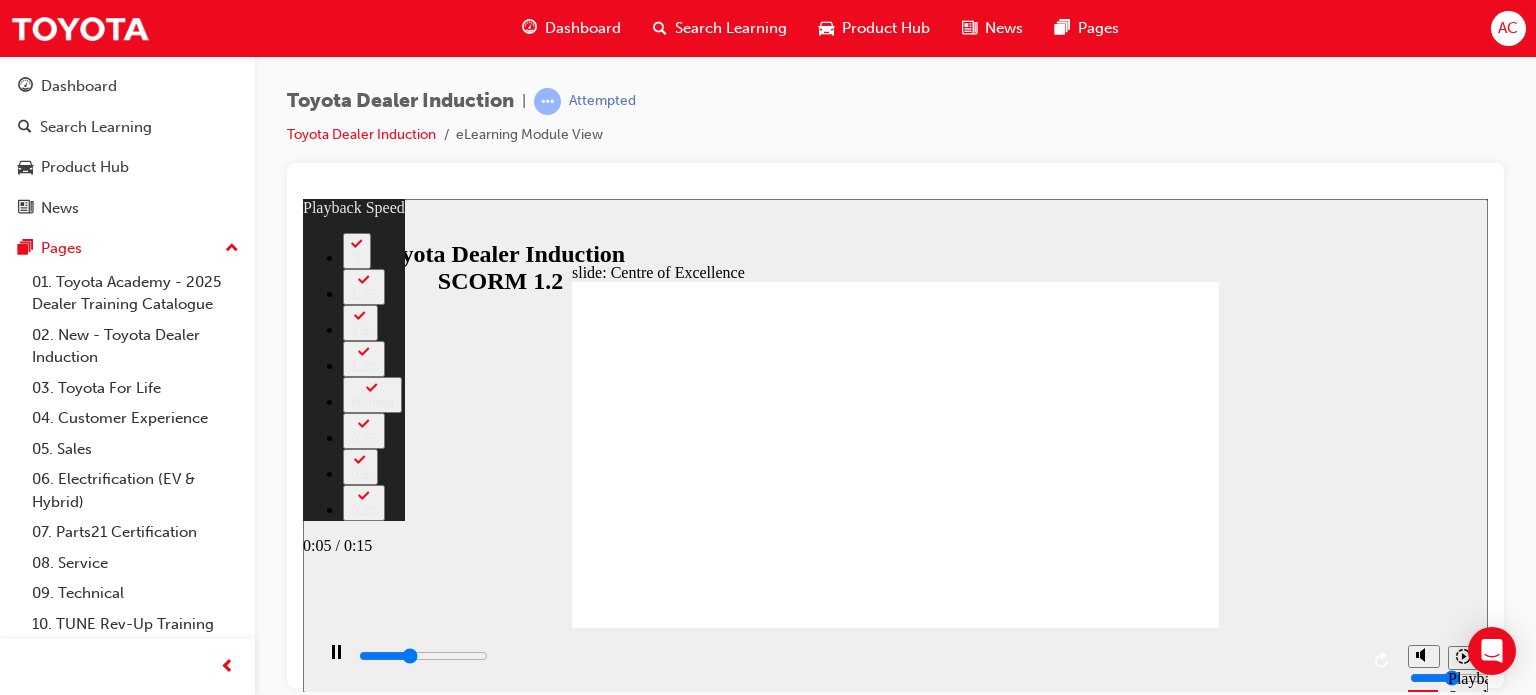 type on "5900" 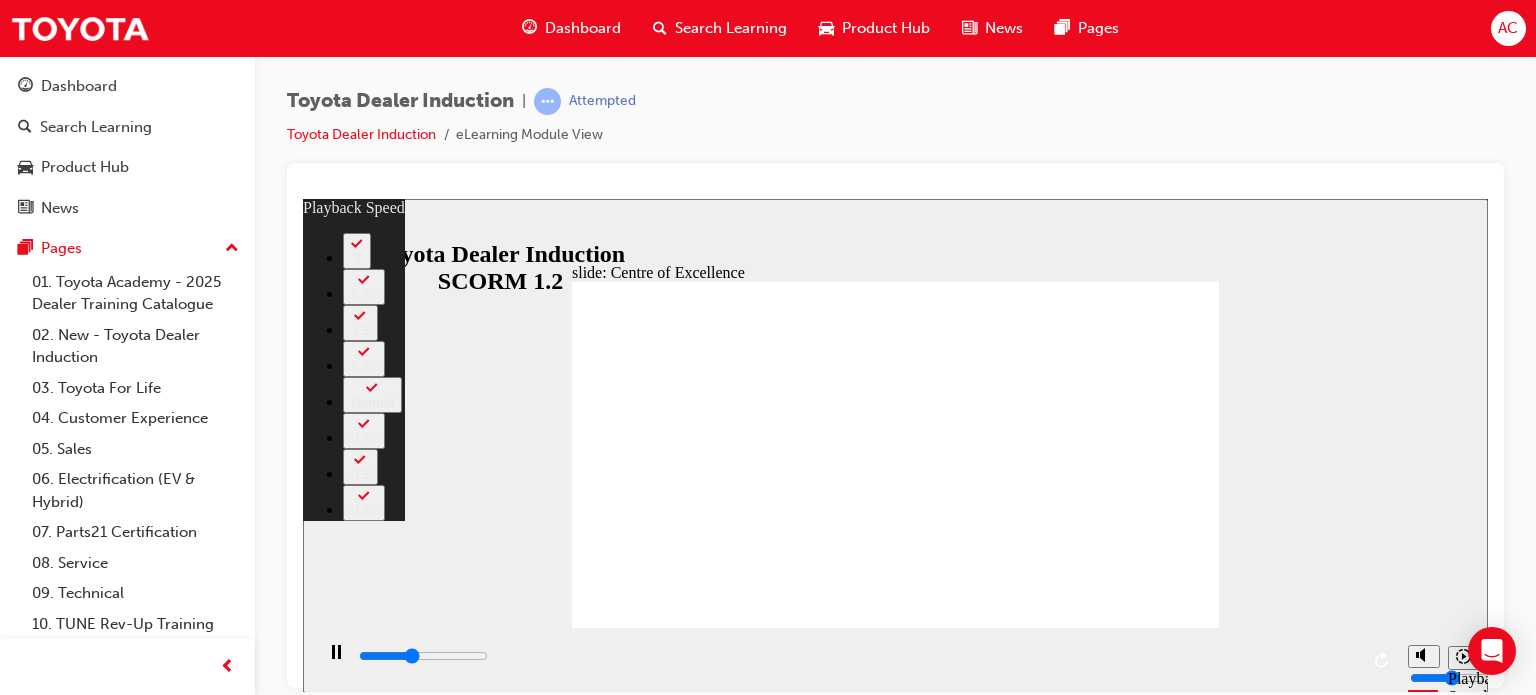 type on "6100" 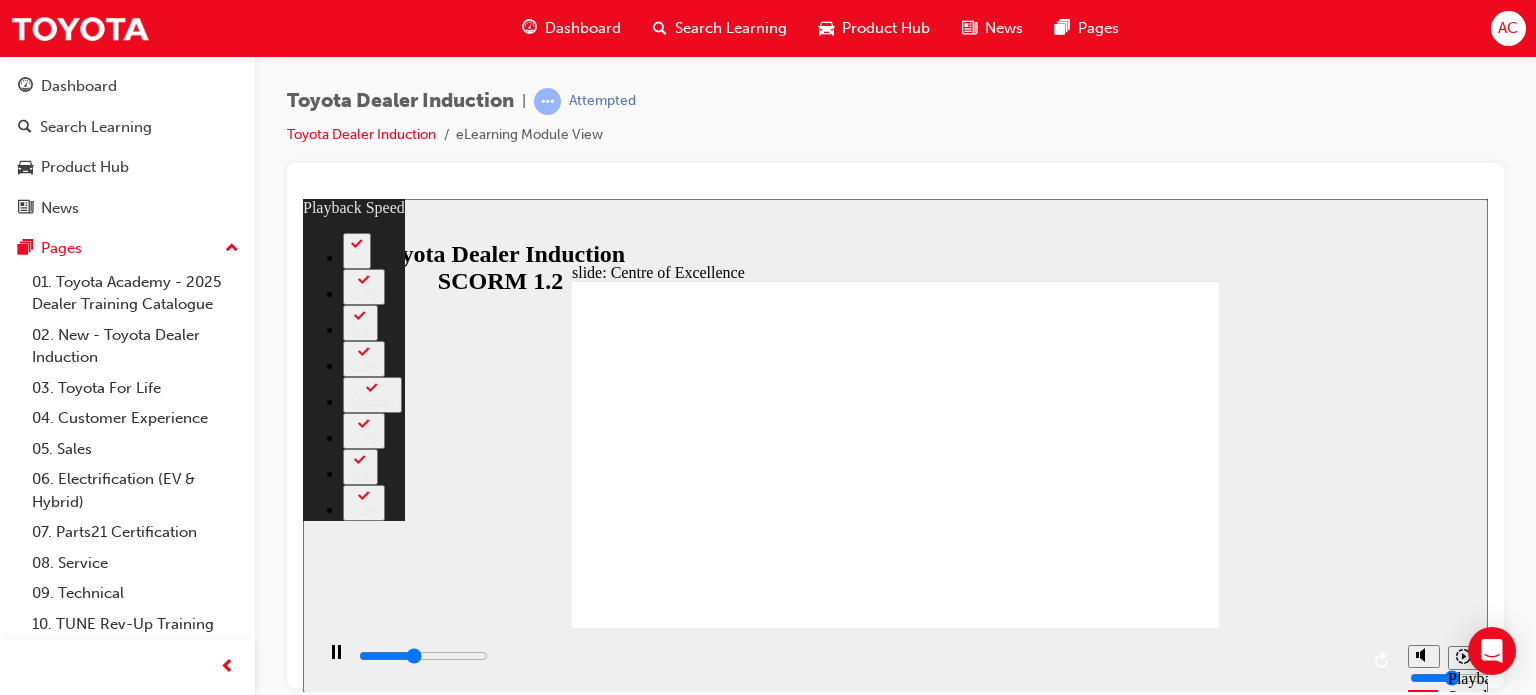 type on "6400" 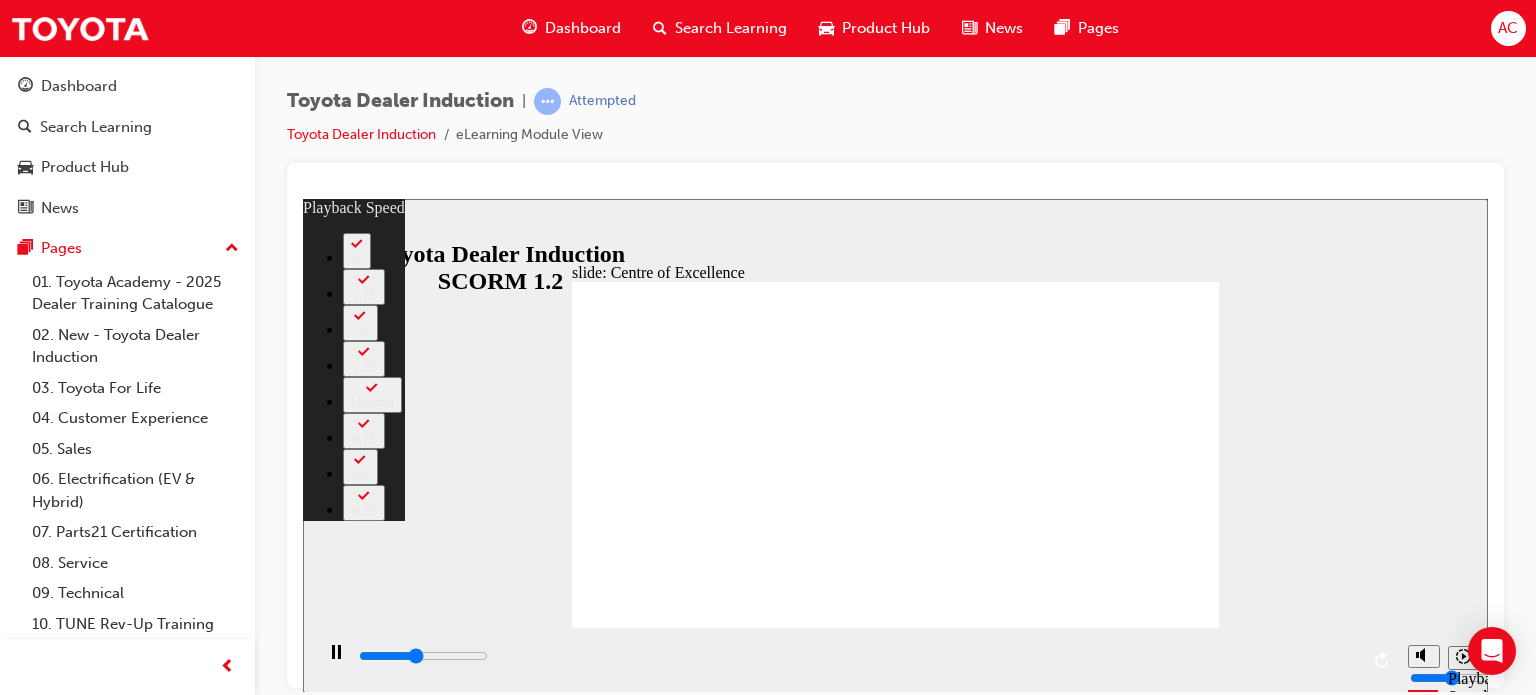 type on "6700" 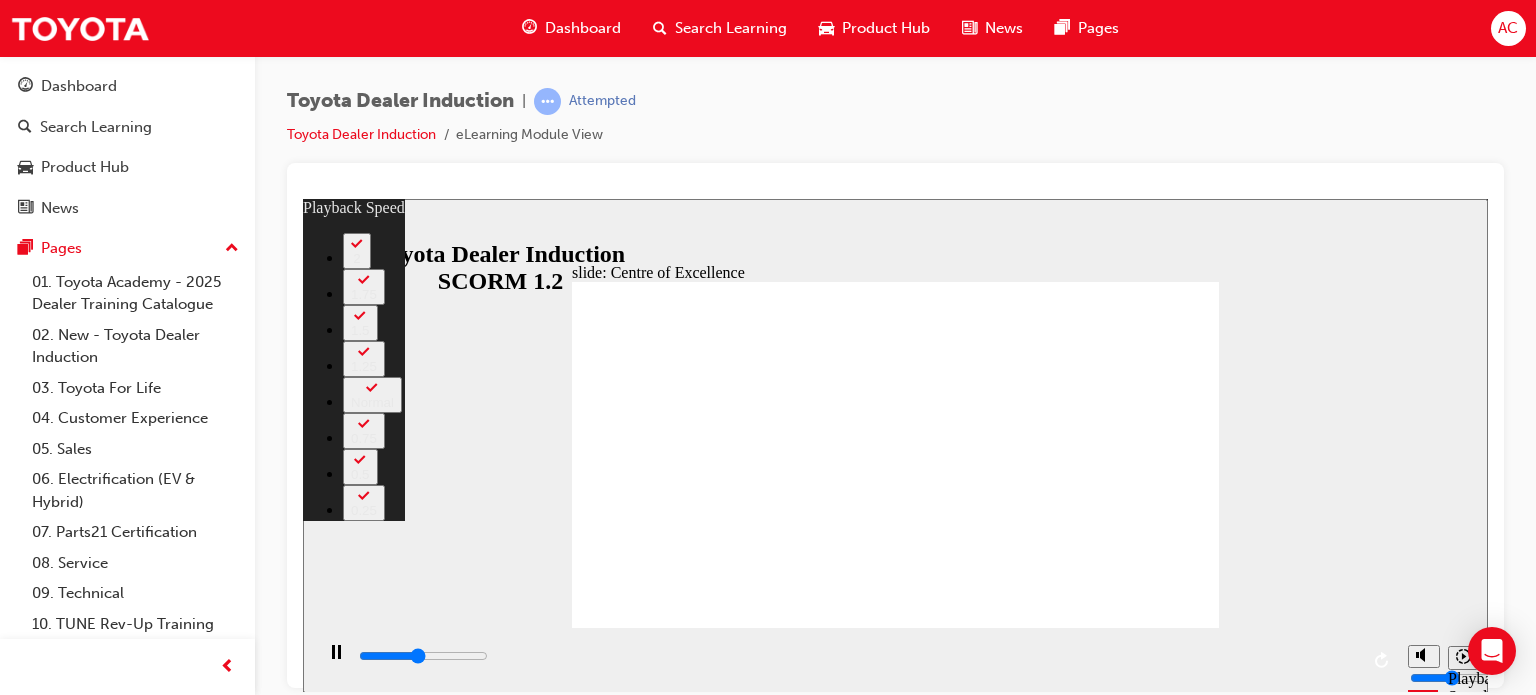 type on "6900" 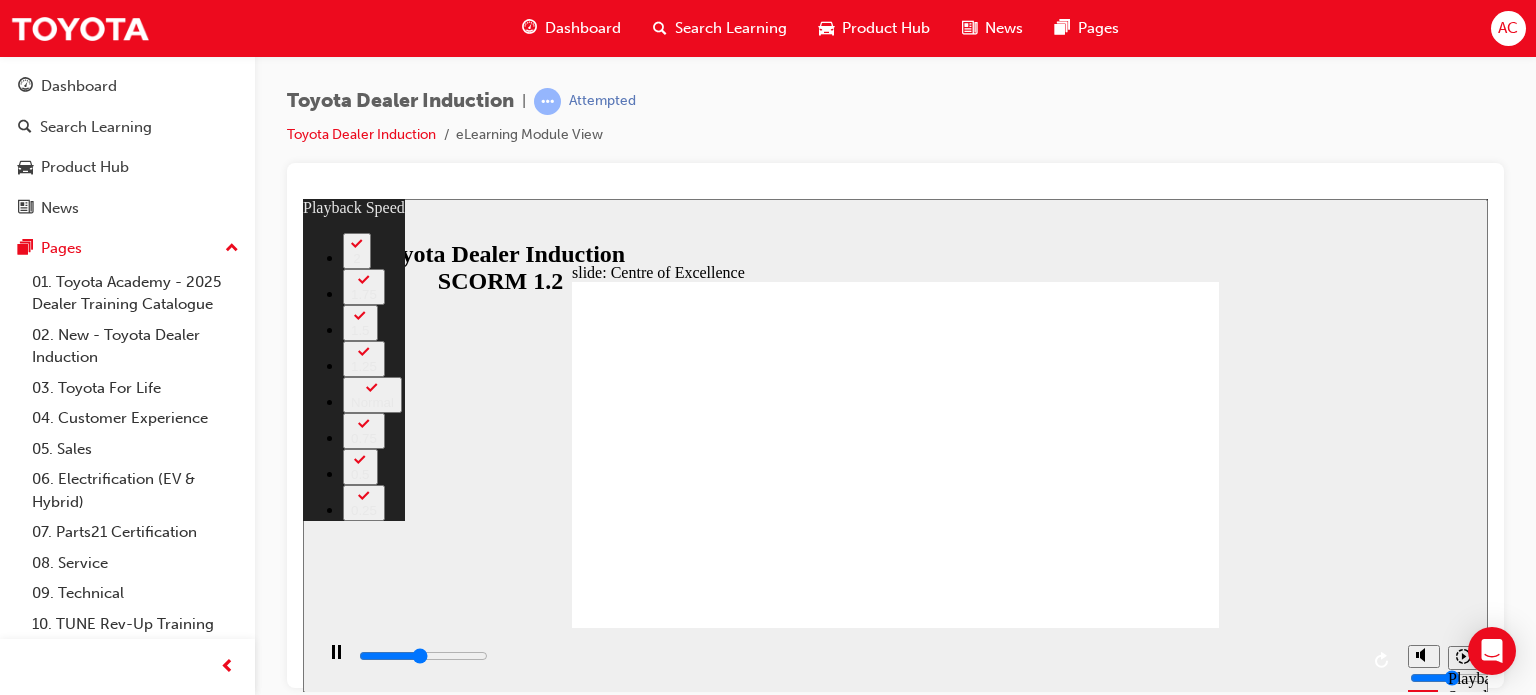type on "7200" 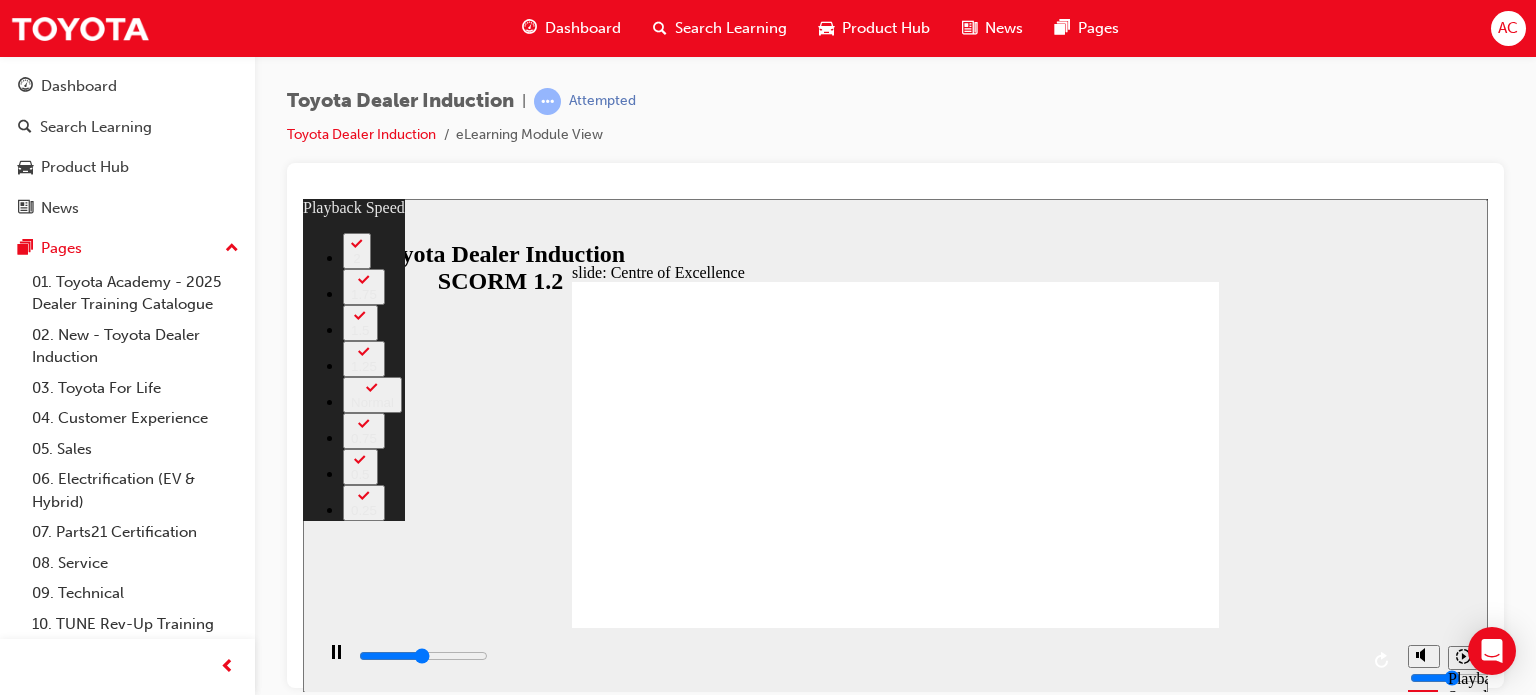 type on "7500" 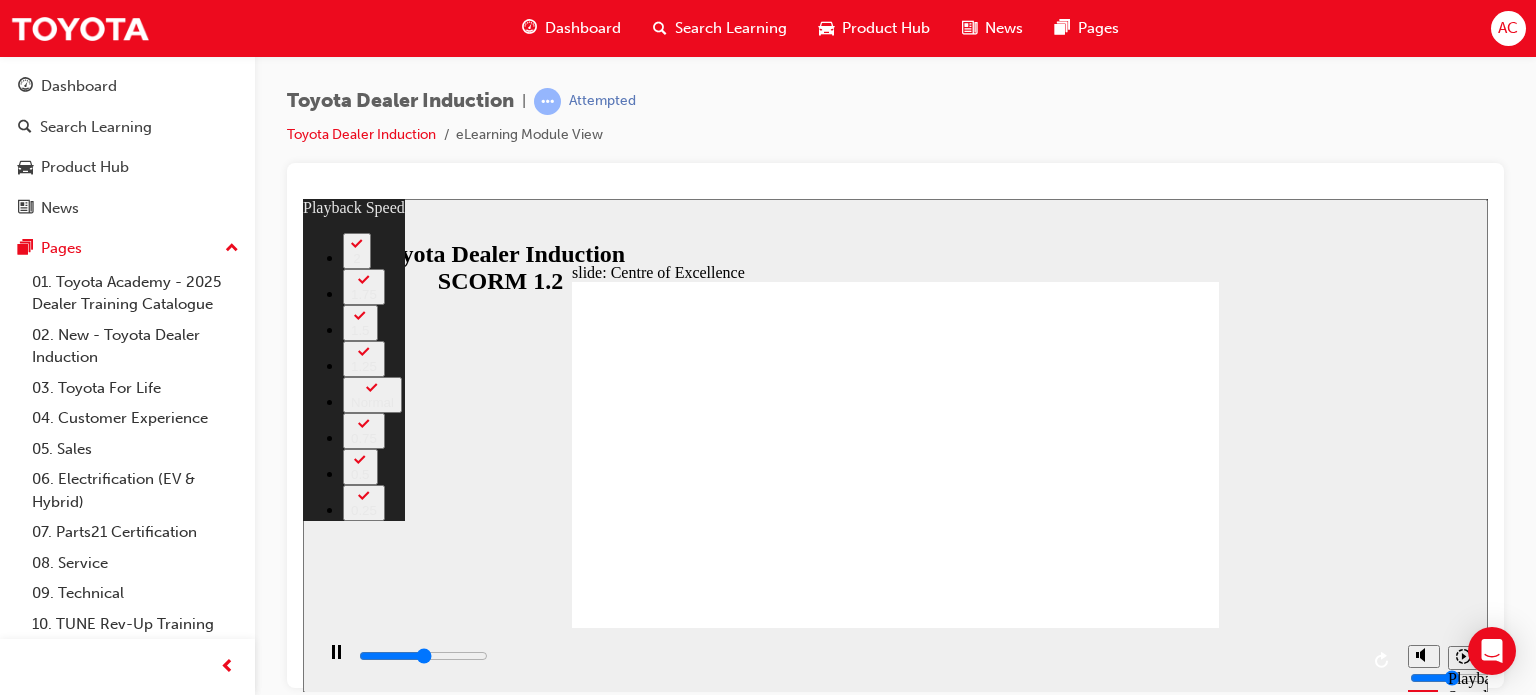 type on "7700" 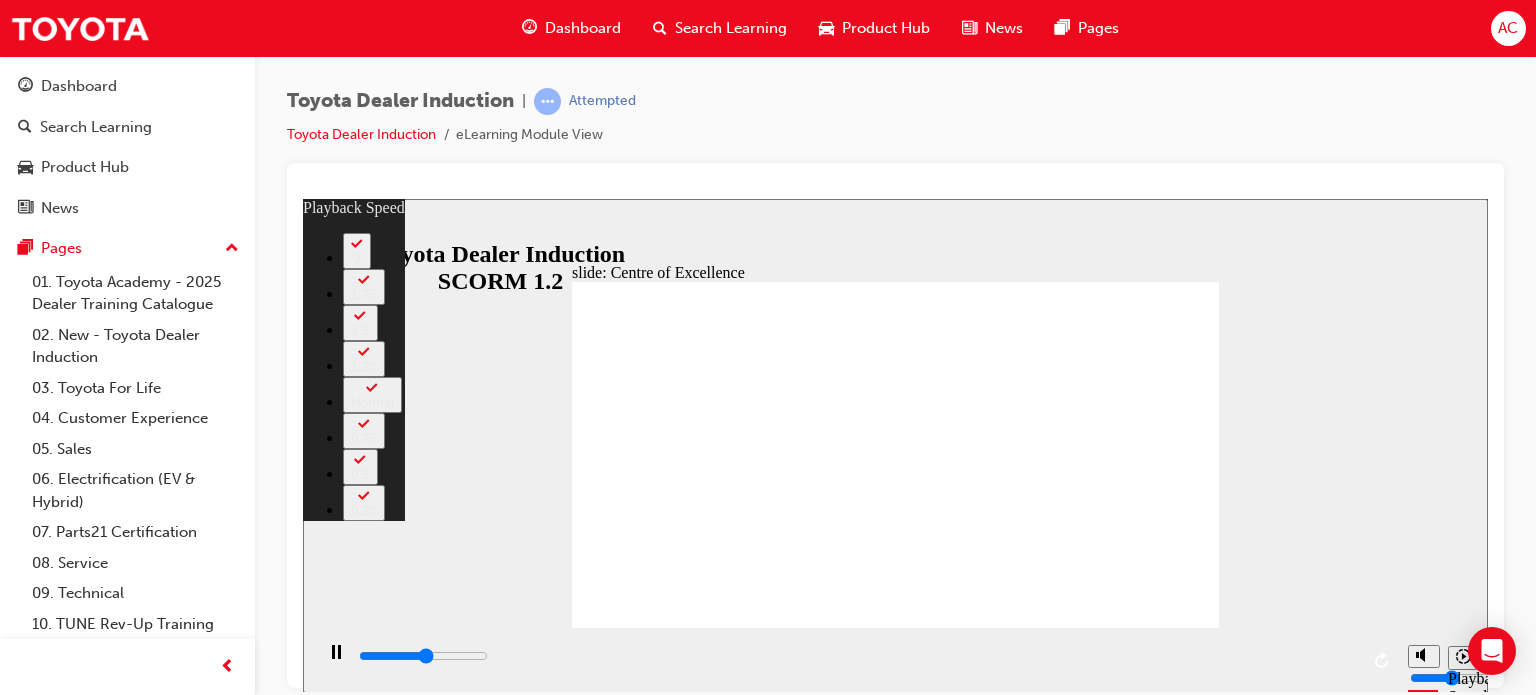 type on "8000" 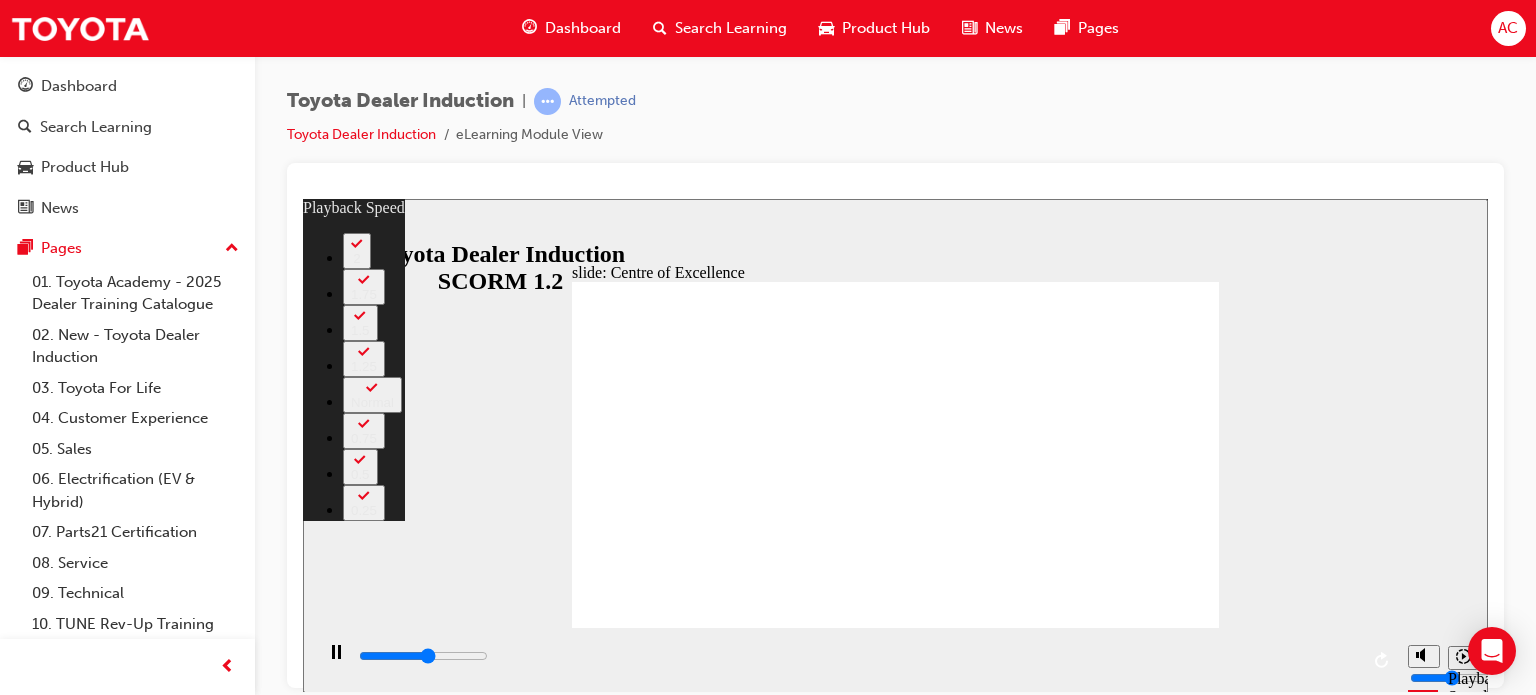 type on "8200" 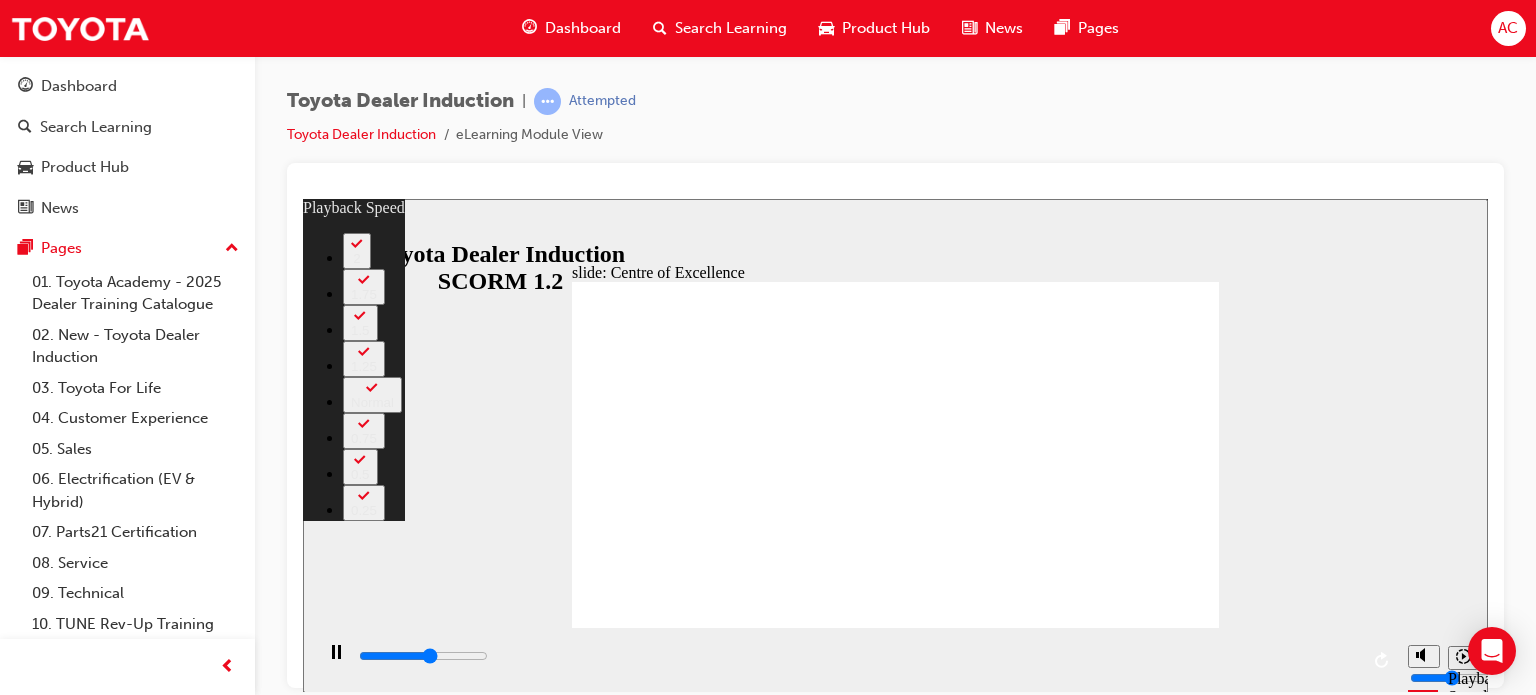 type on "8500" 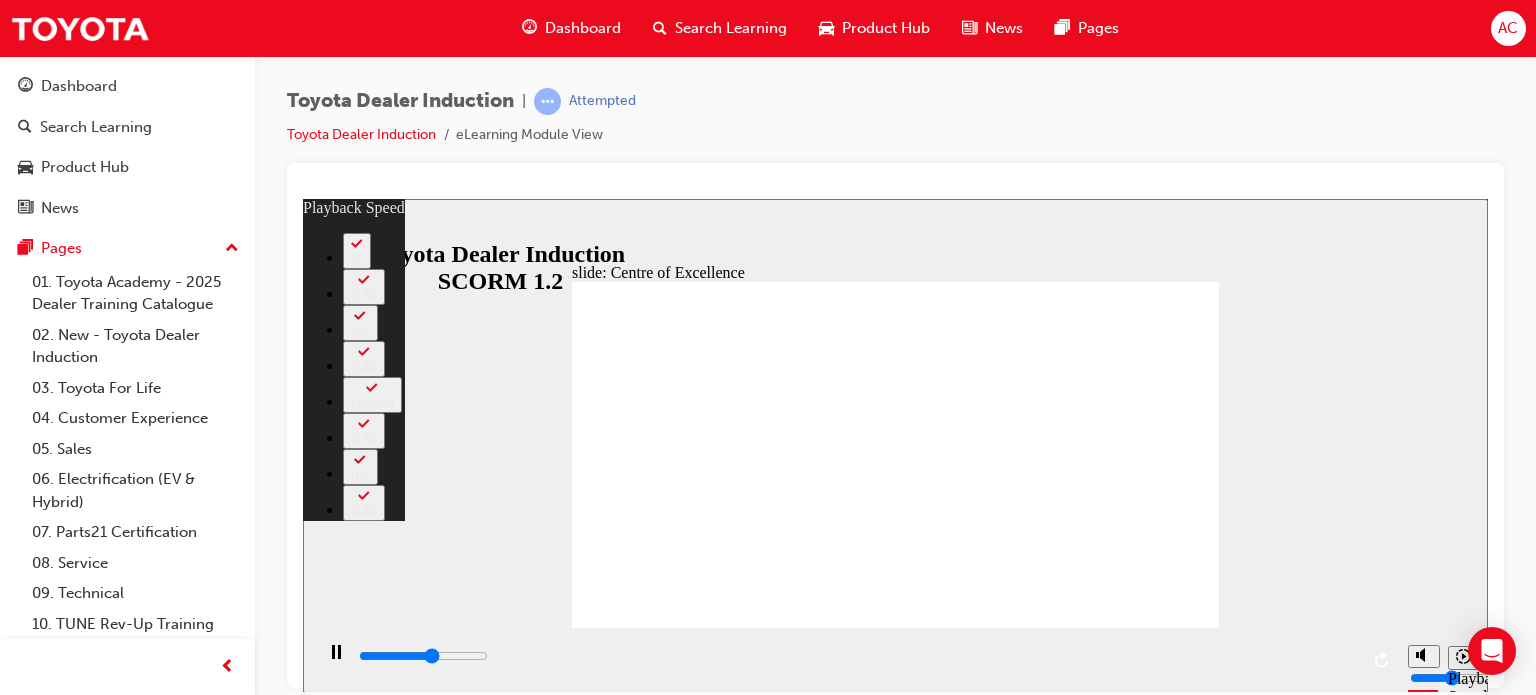 type on "8800" 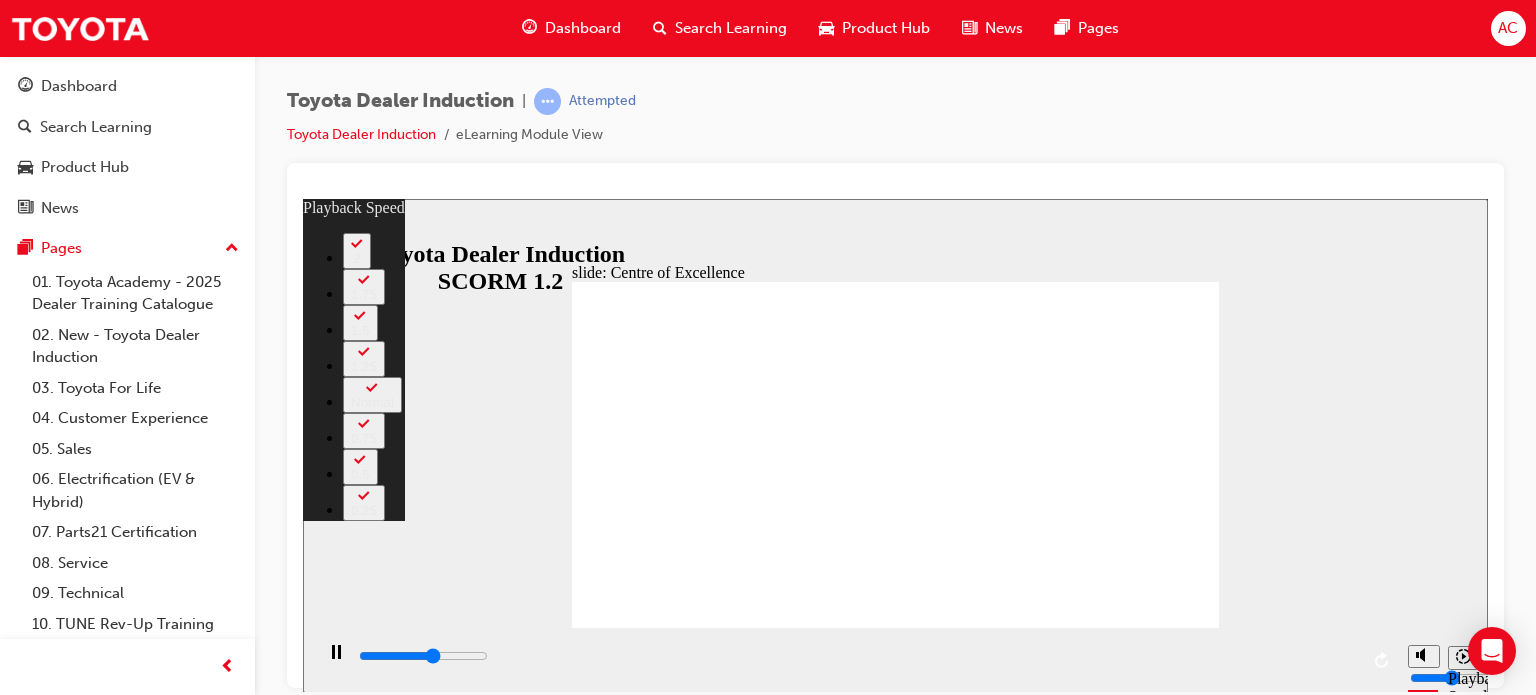 type on "9100" 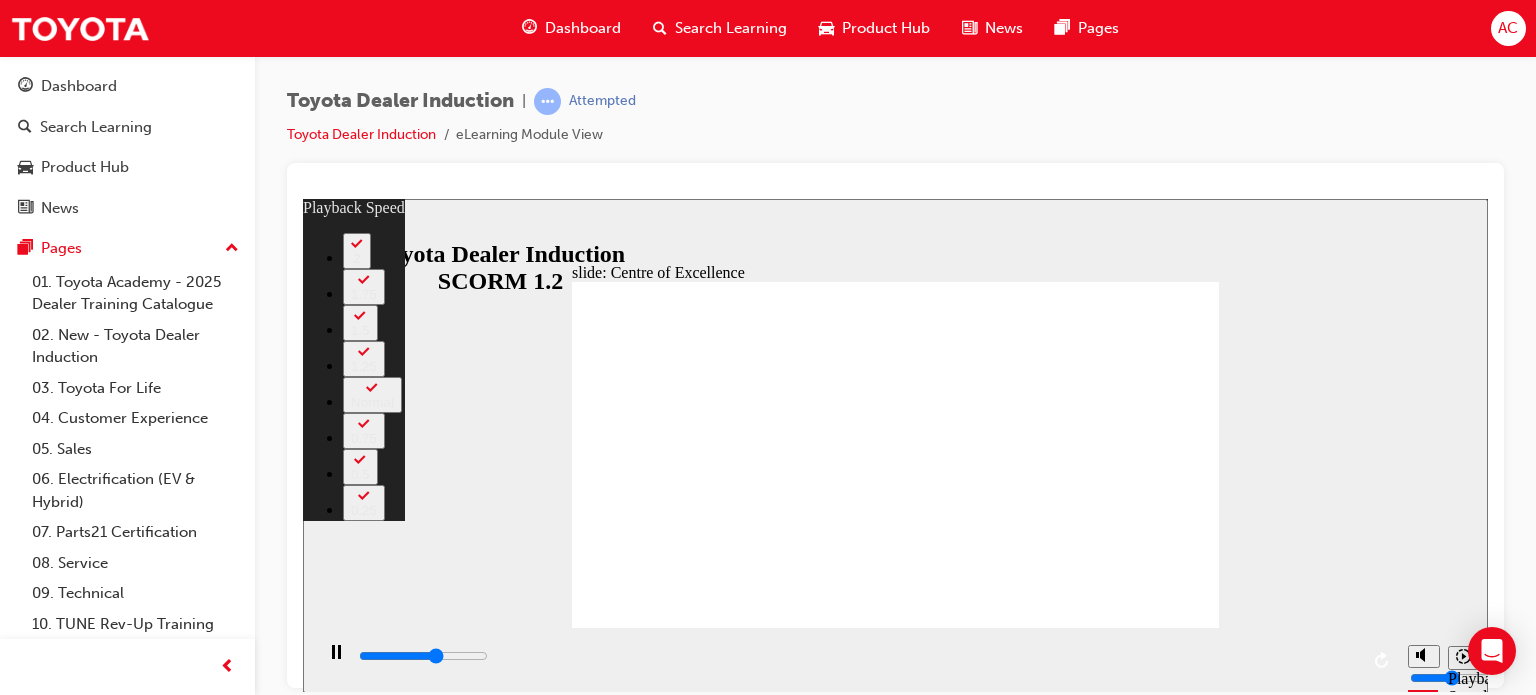 type on "9300" 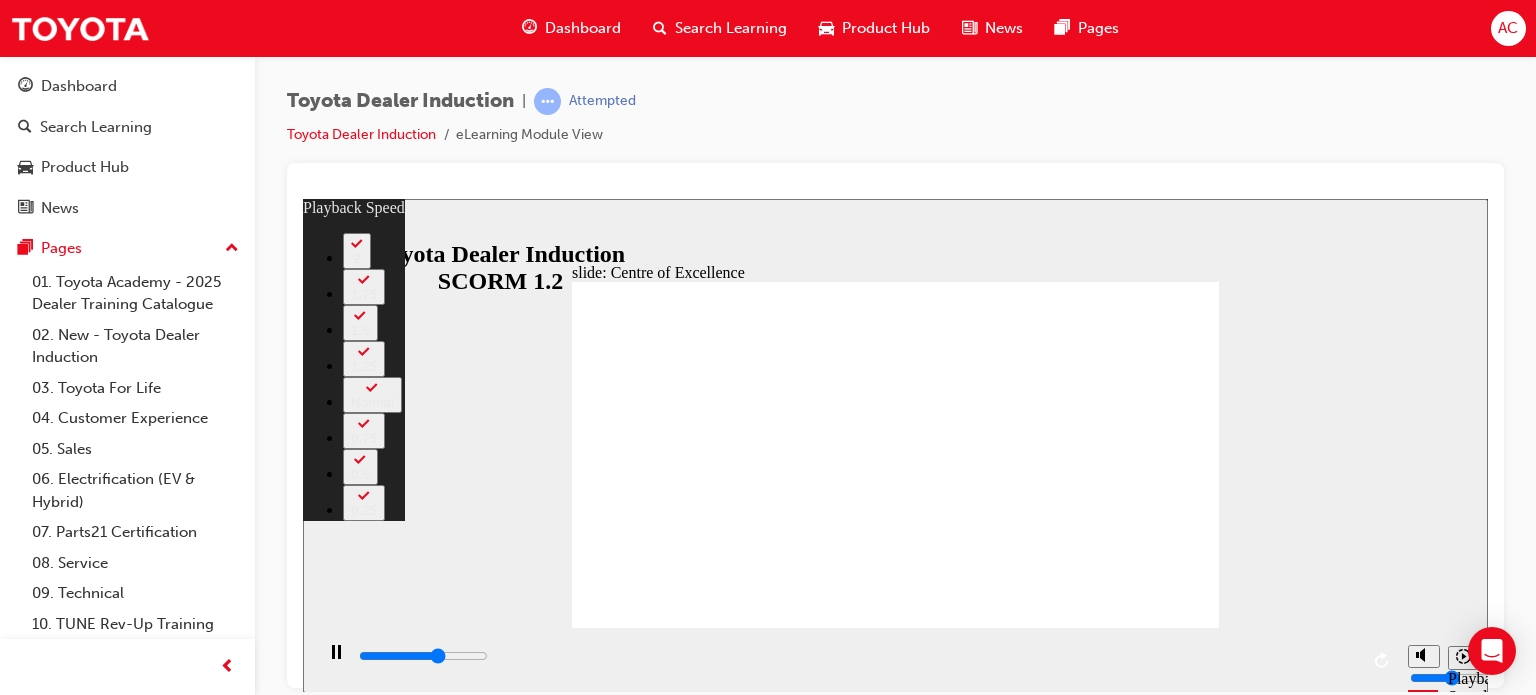 type on "9600" 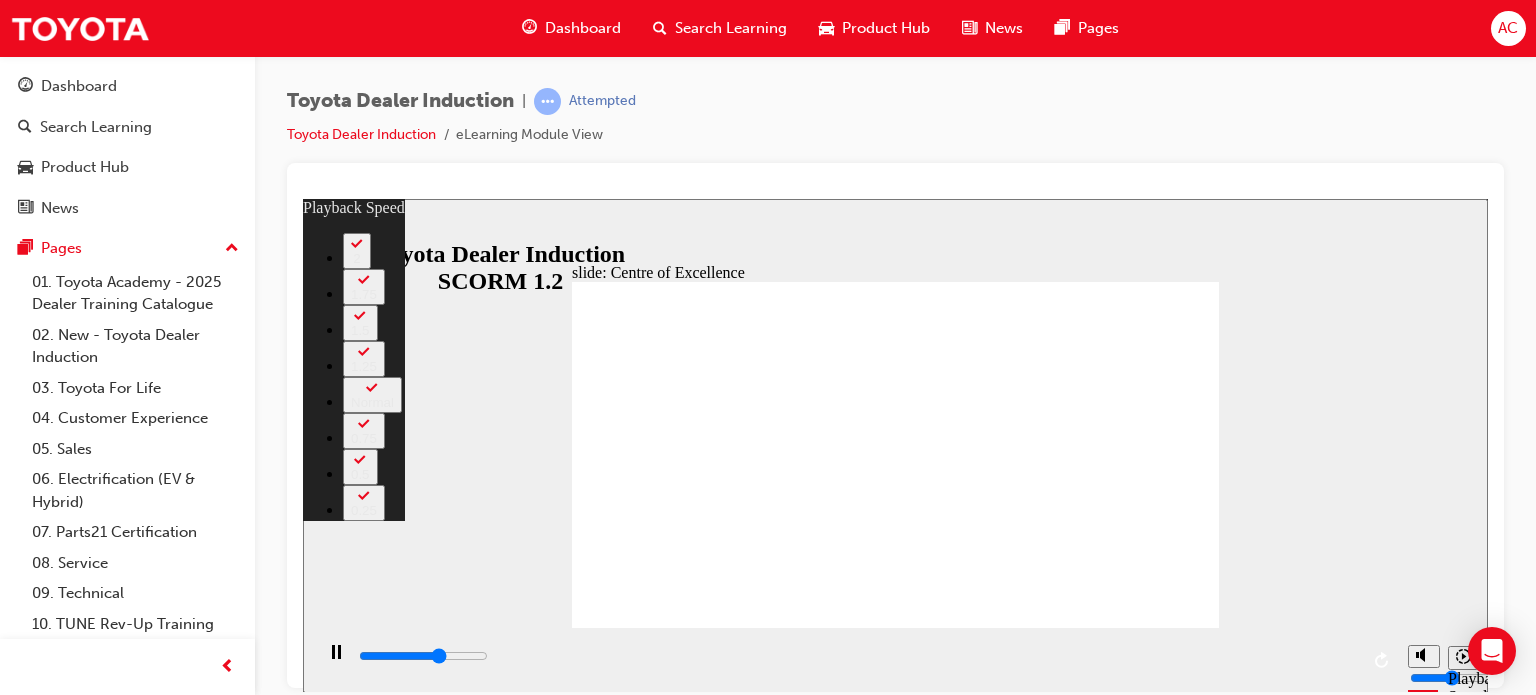 type on "9900" 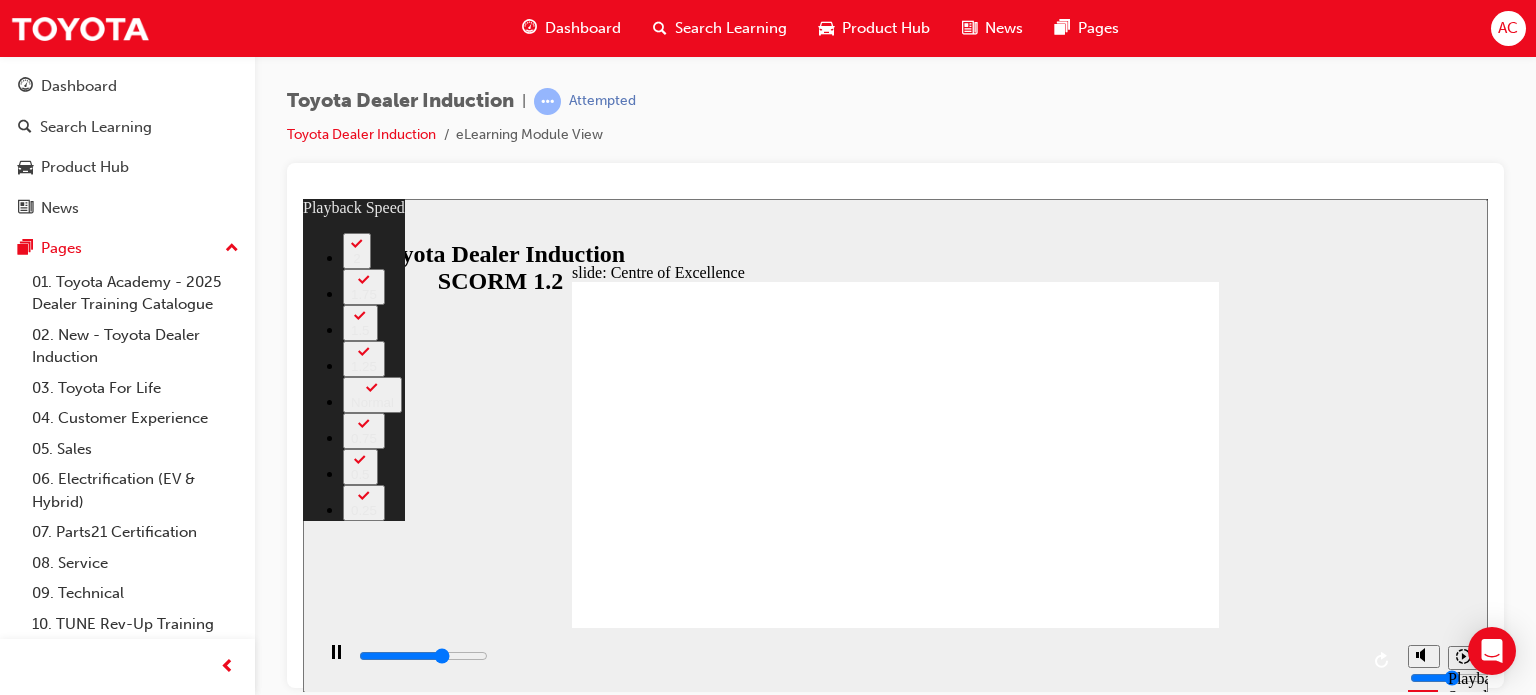 type on "10100" 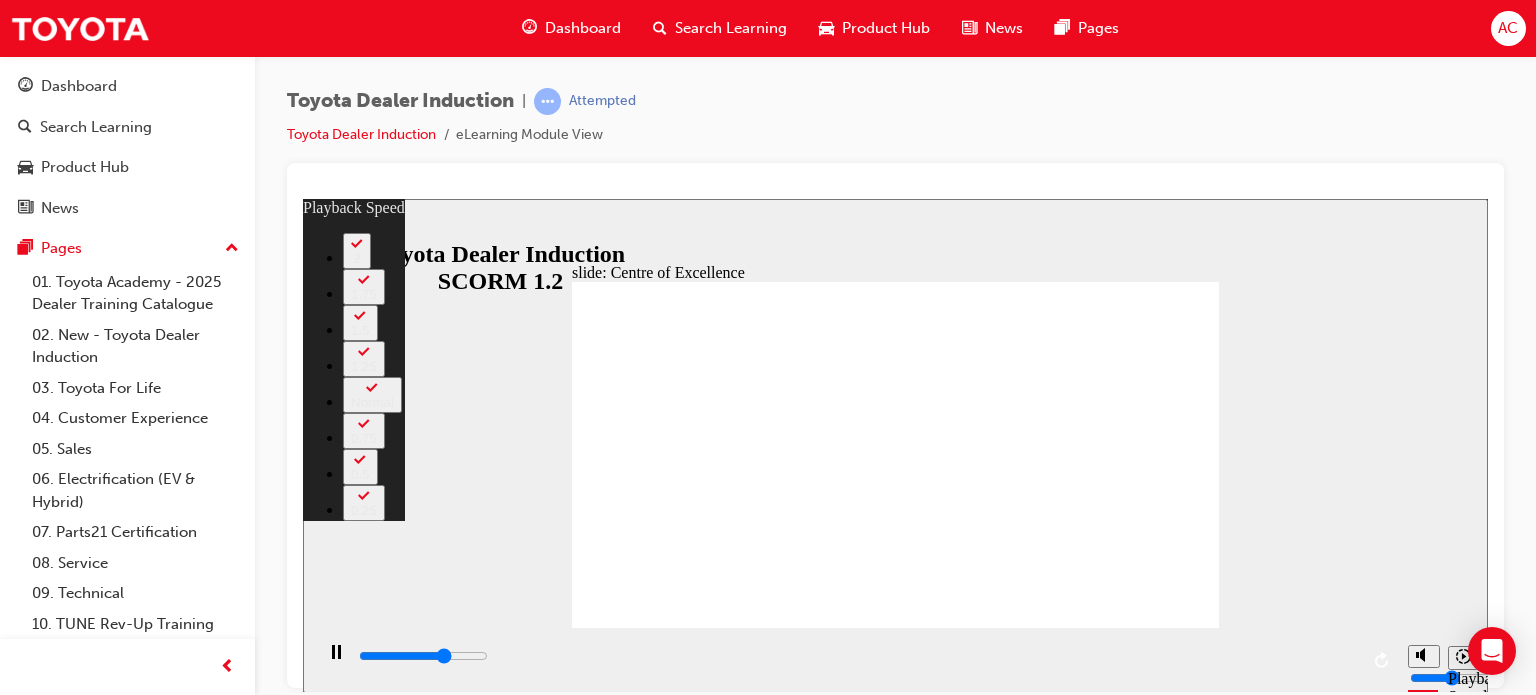 type on "10400" 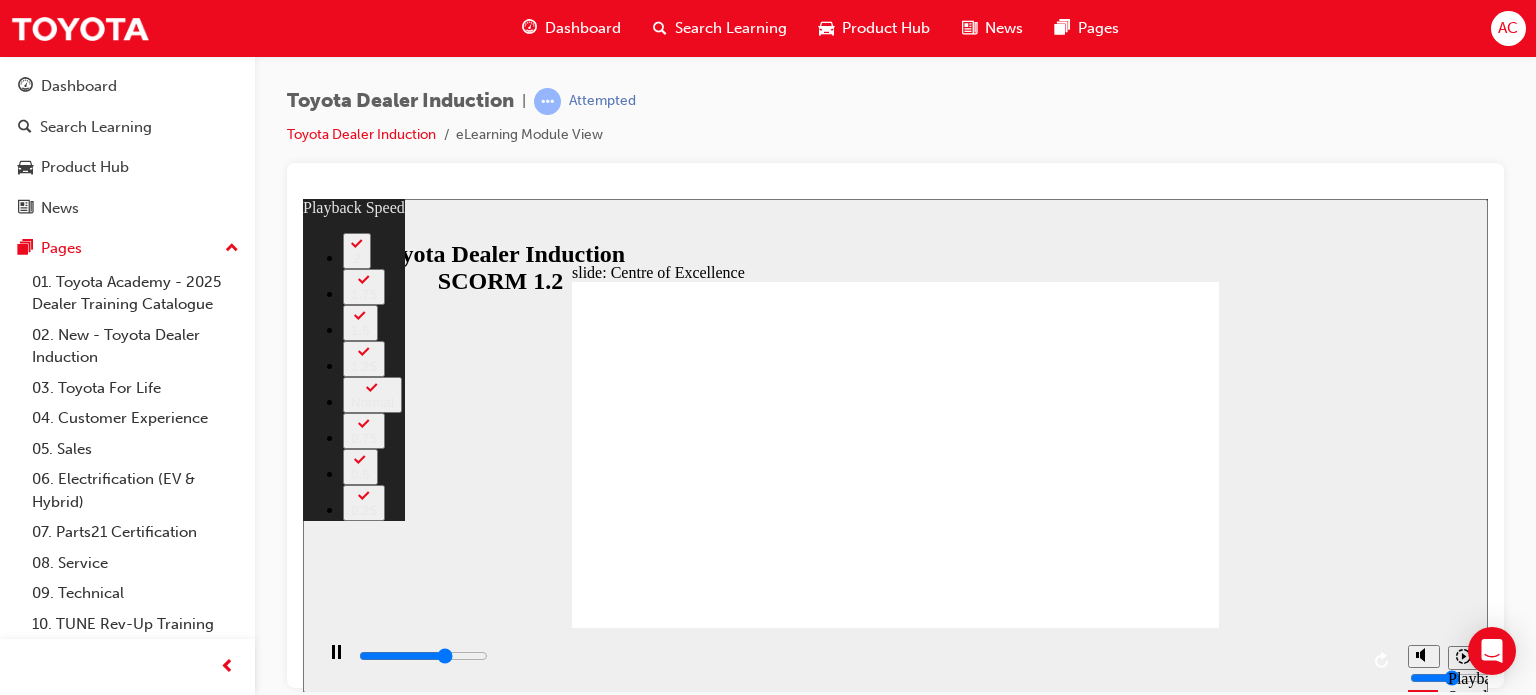 type on "10700" 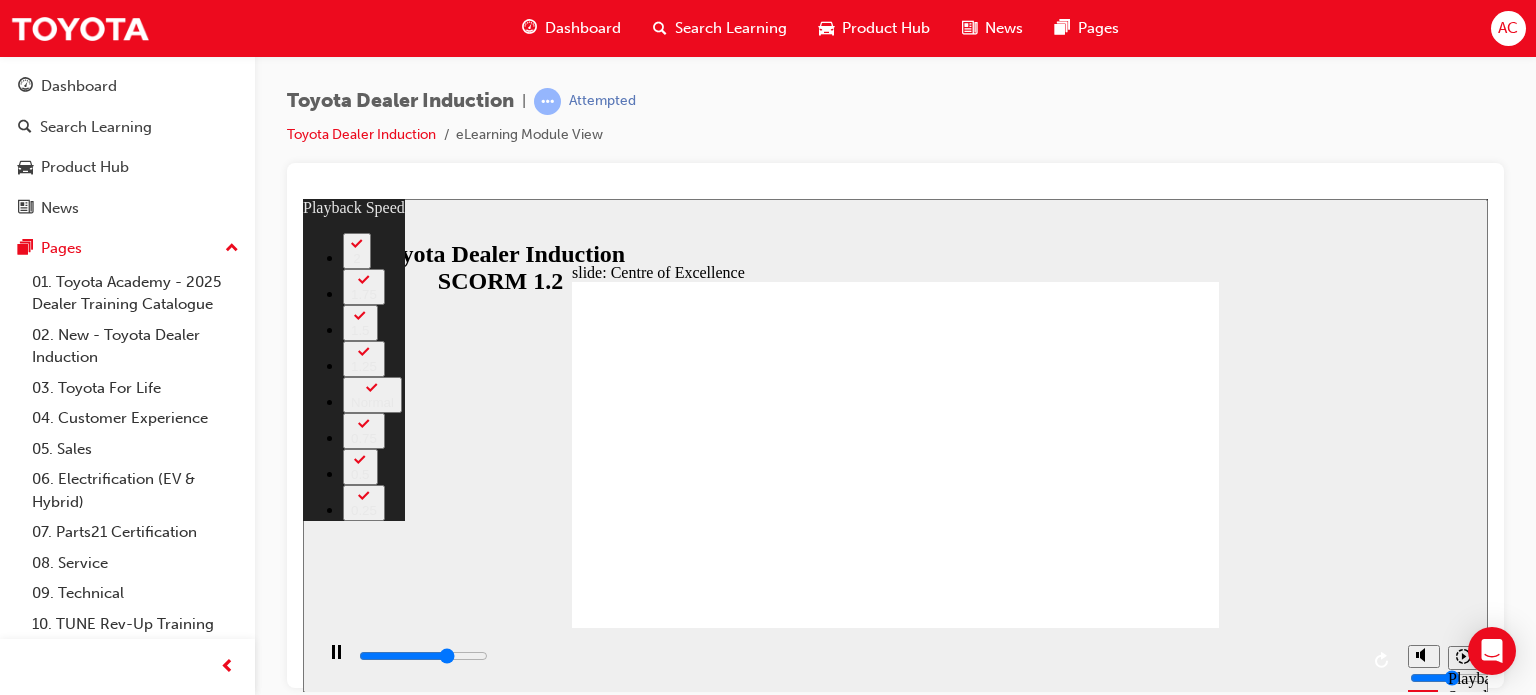type on "10900" 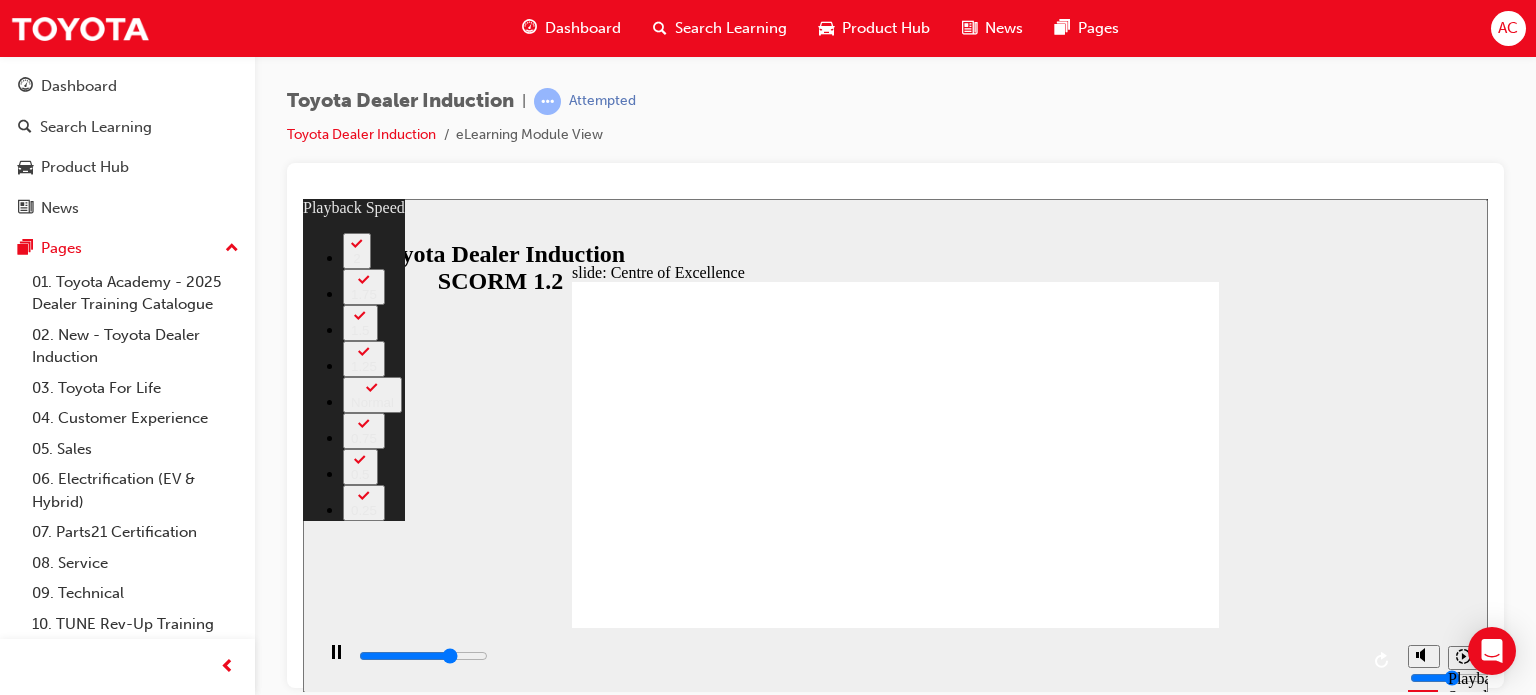type on "11200" 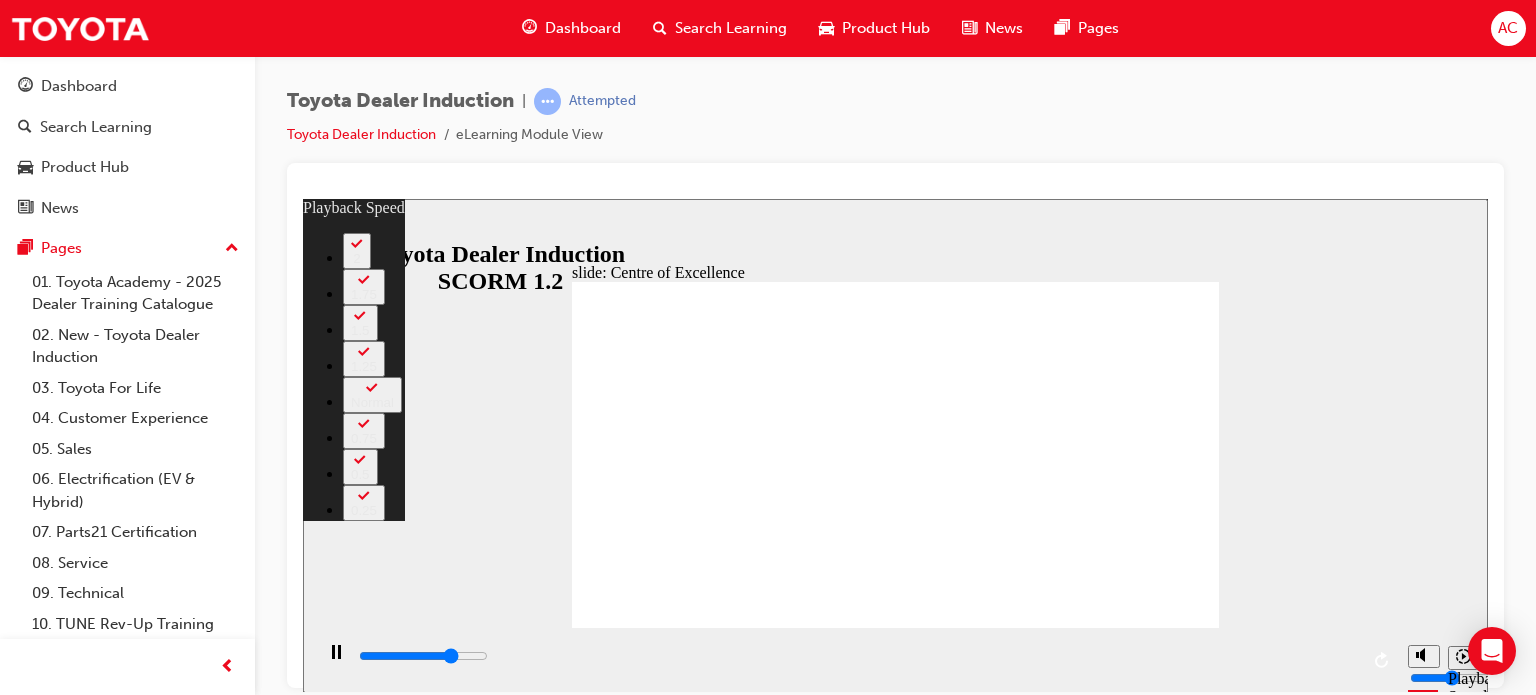 type on "11500" 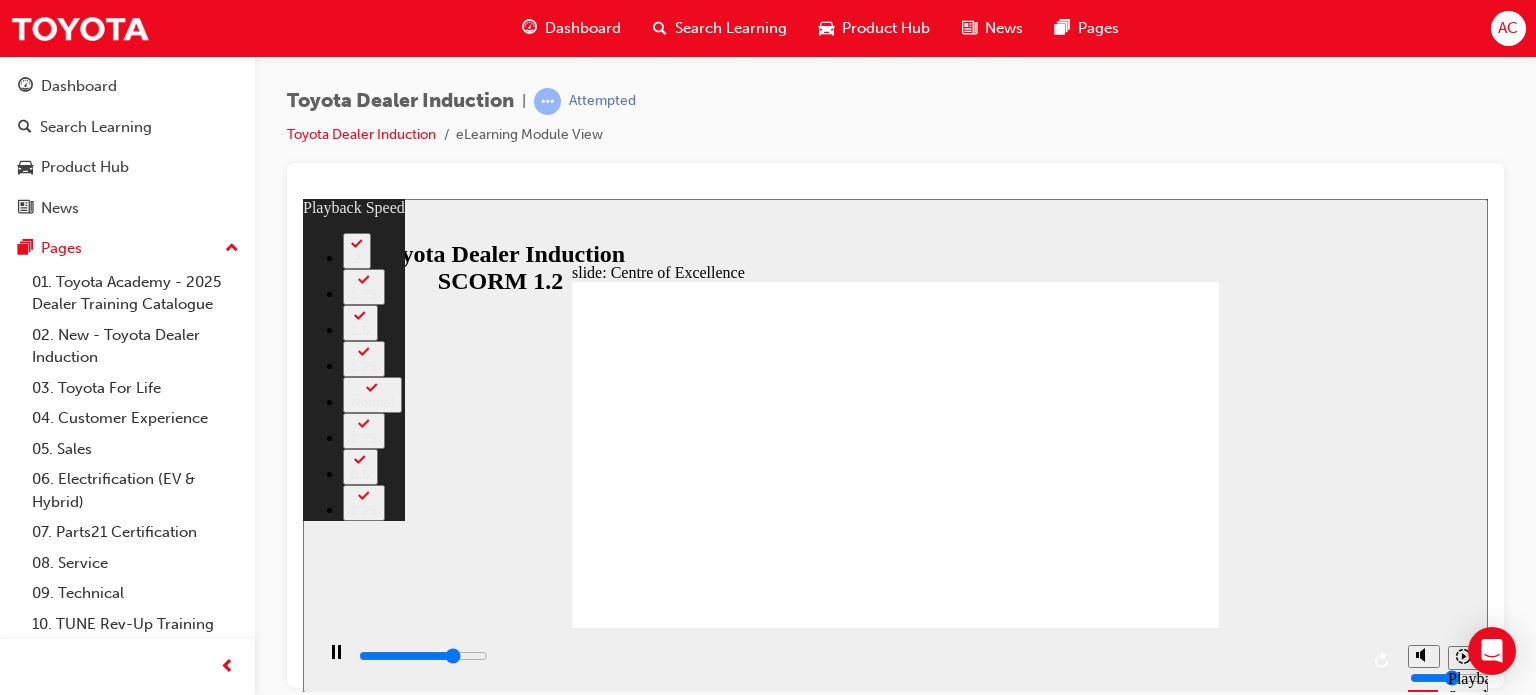 type on "11700" 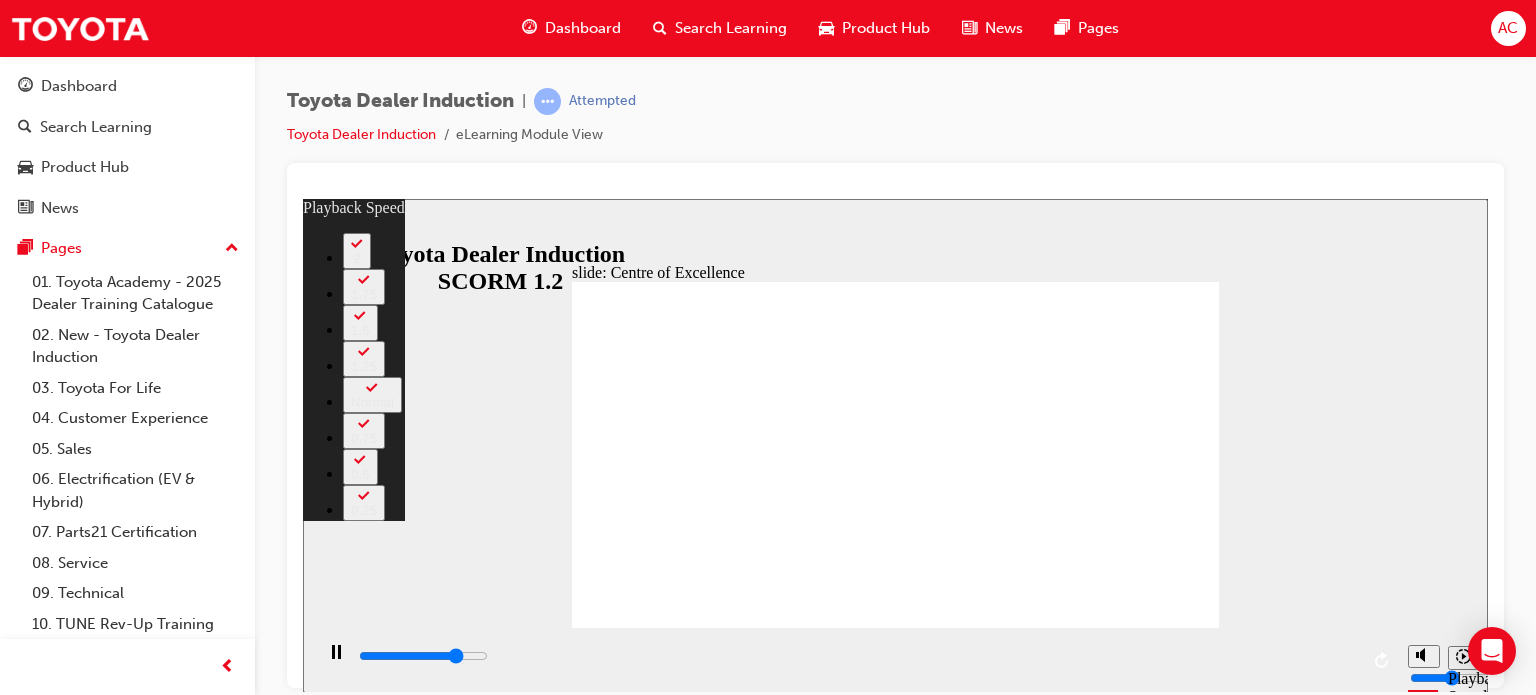 type on "12000" 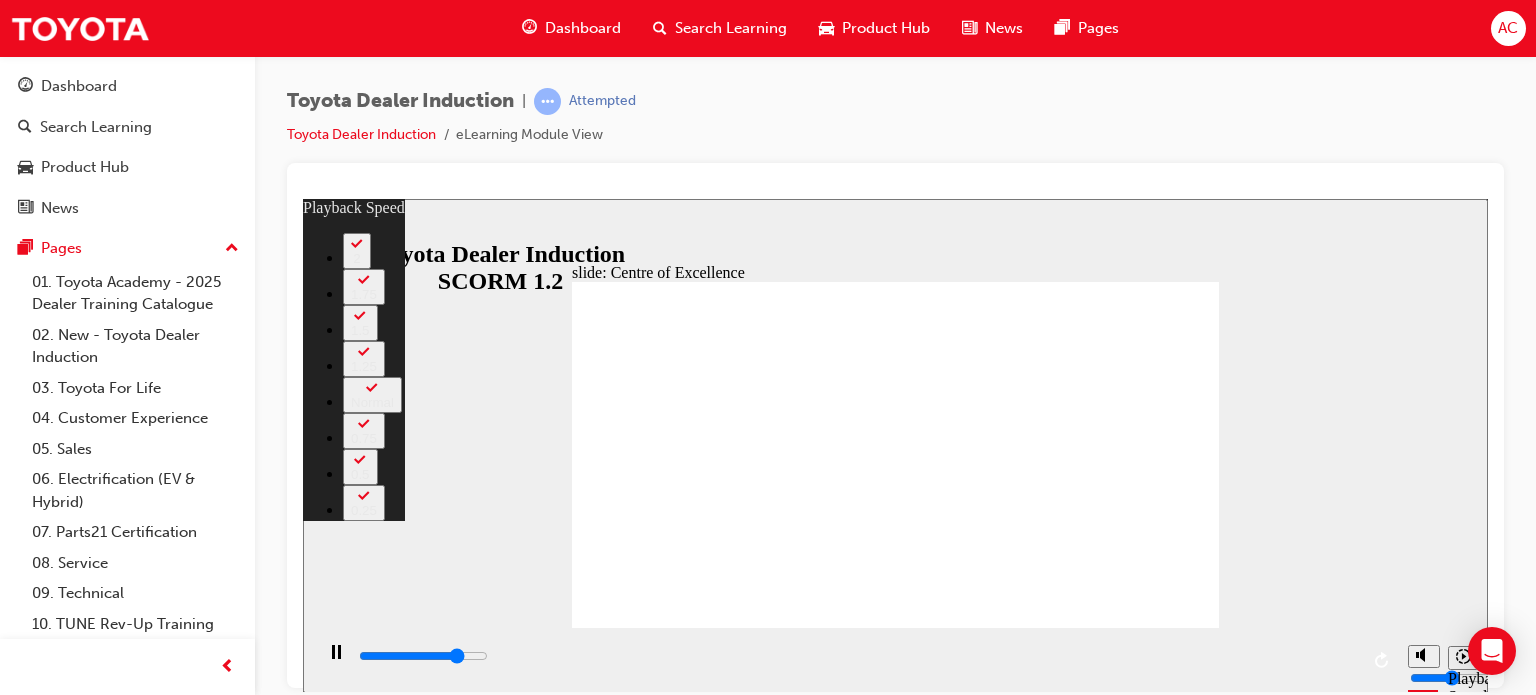 type on "12300" 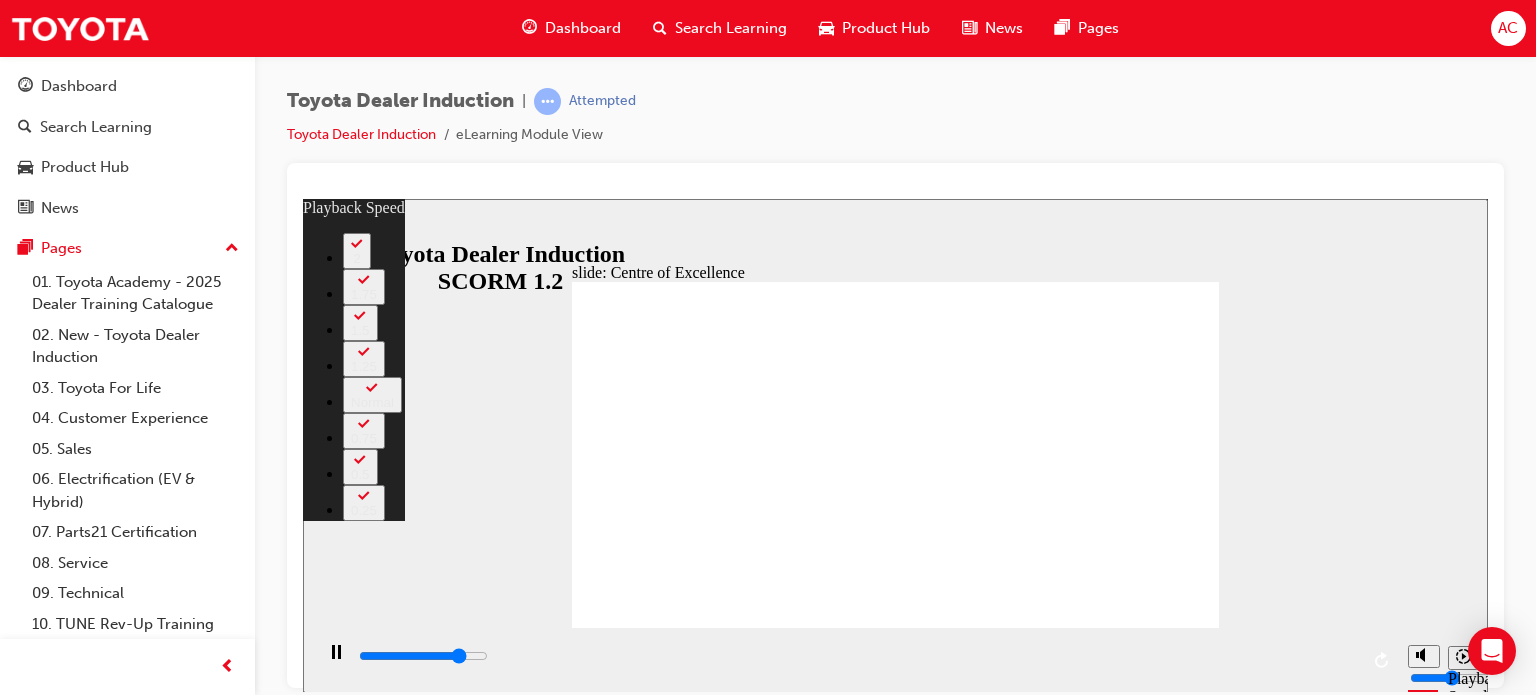 type on "12500" 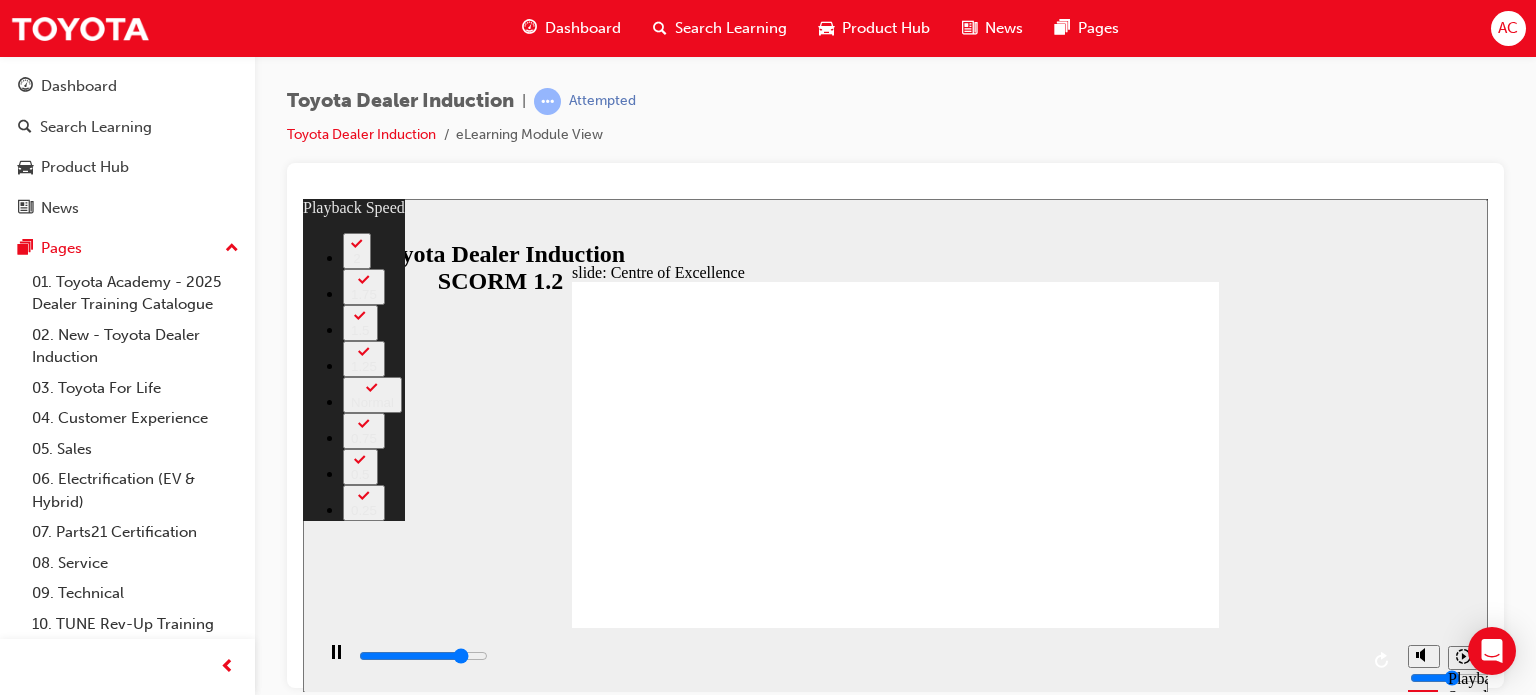 type on "12800" 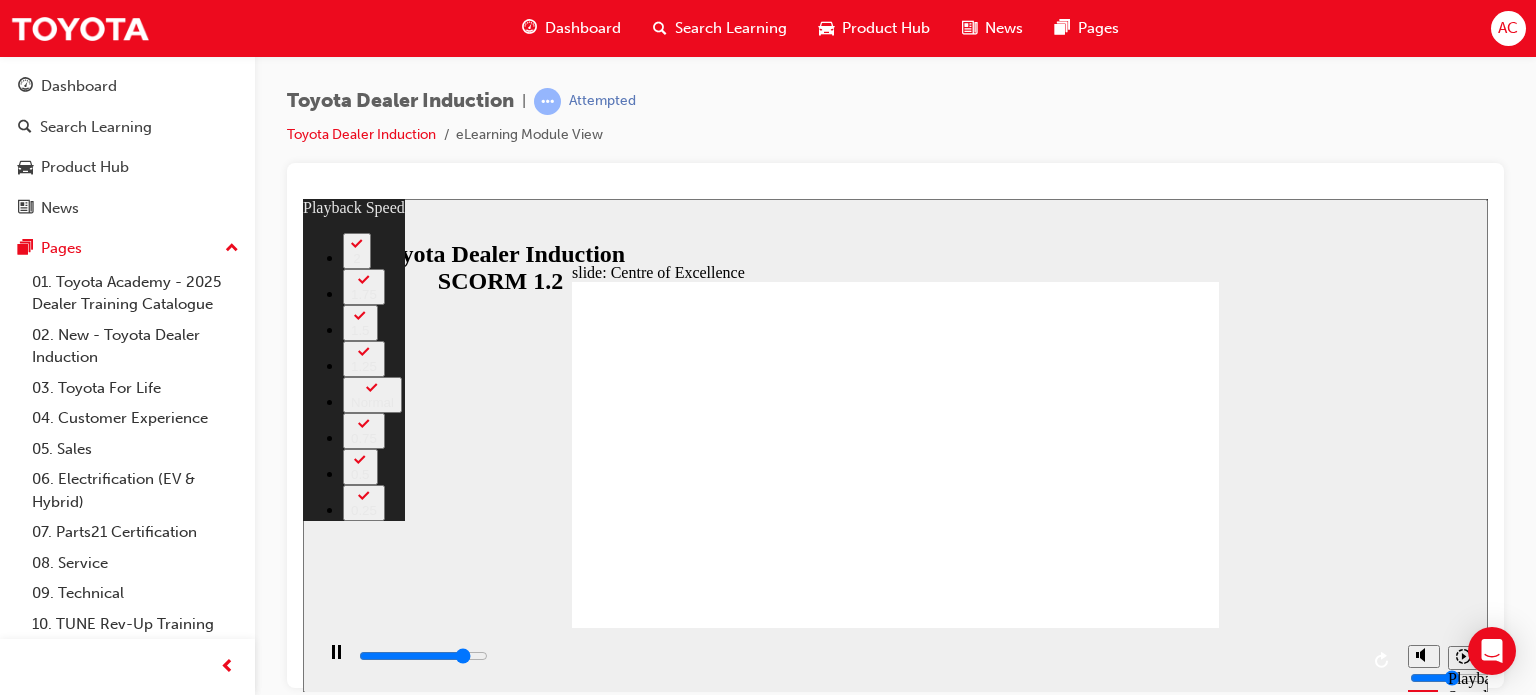 type on "13100" 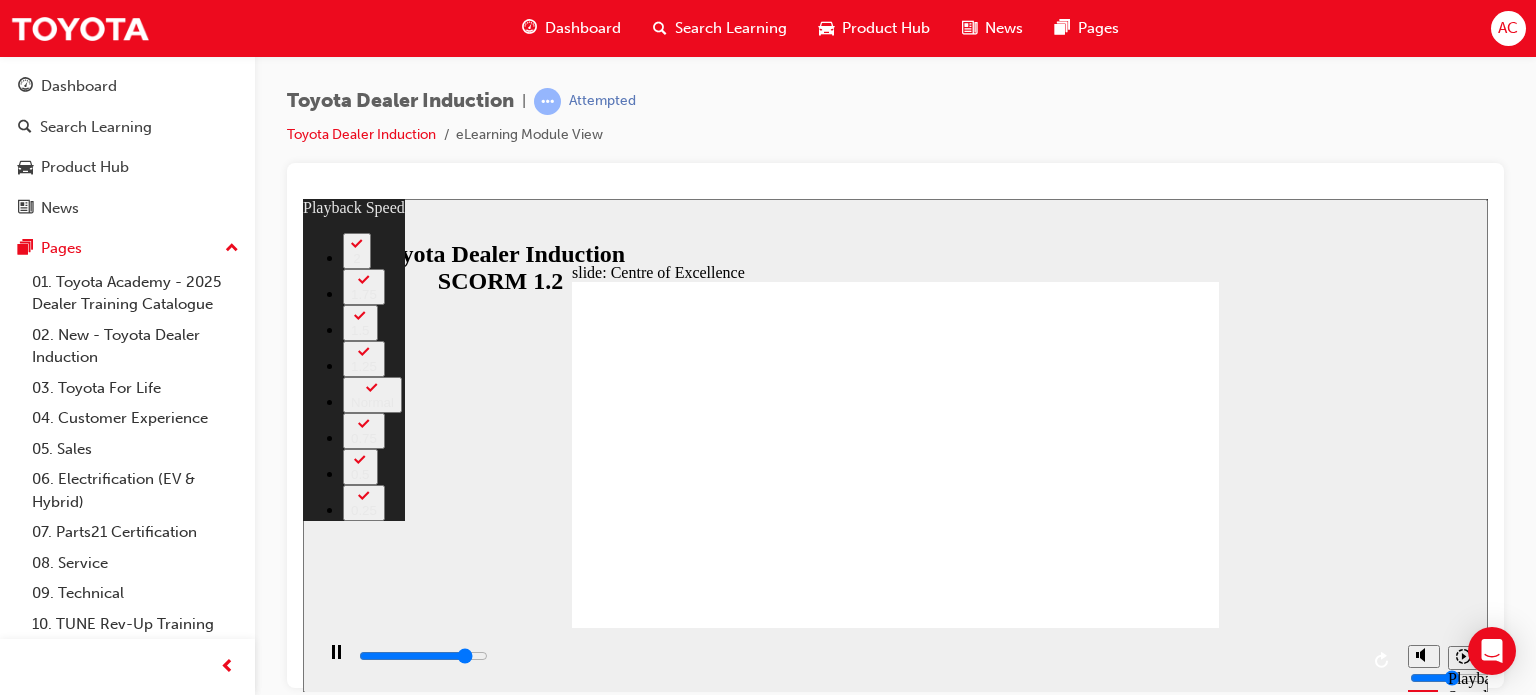 type on "13300" 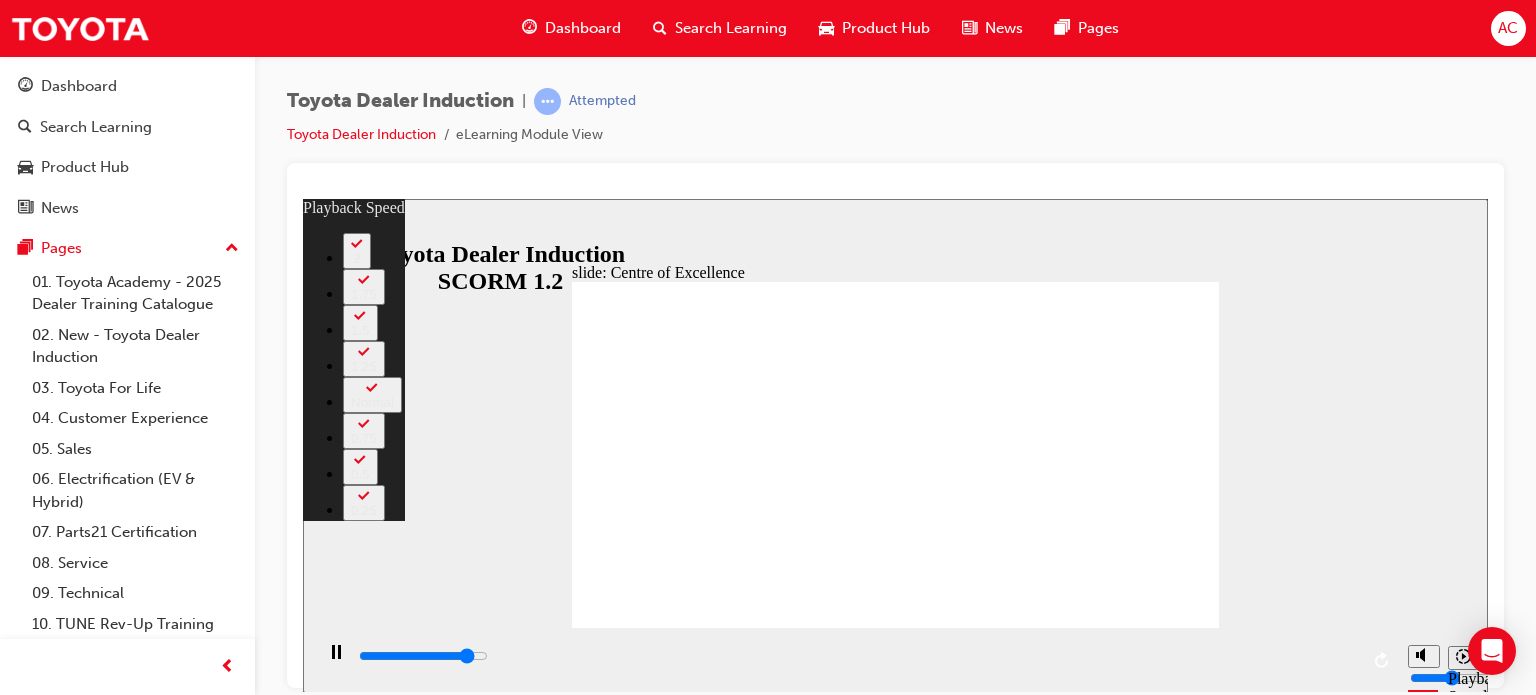 type on "13600" 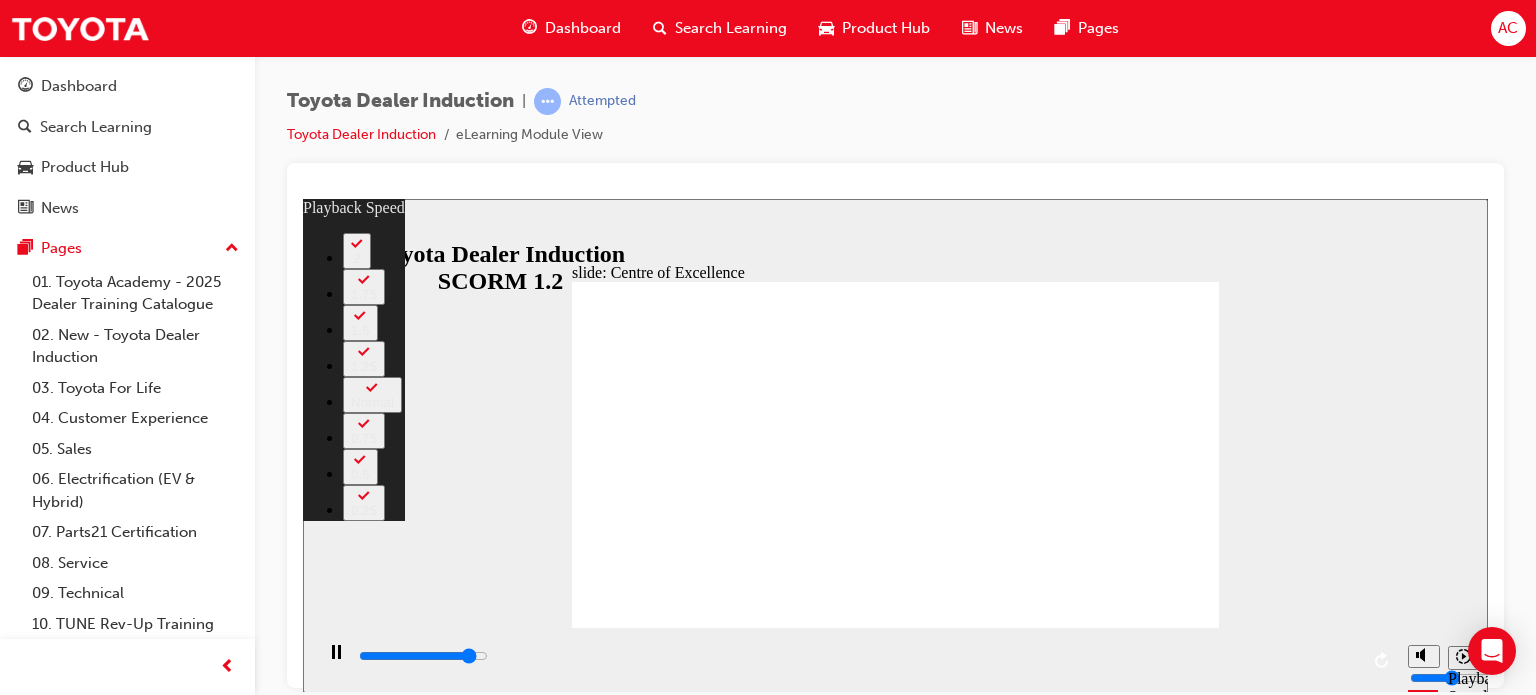 type on "13800" 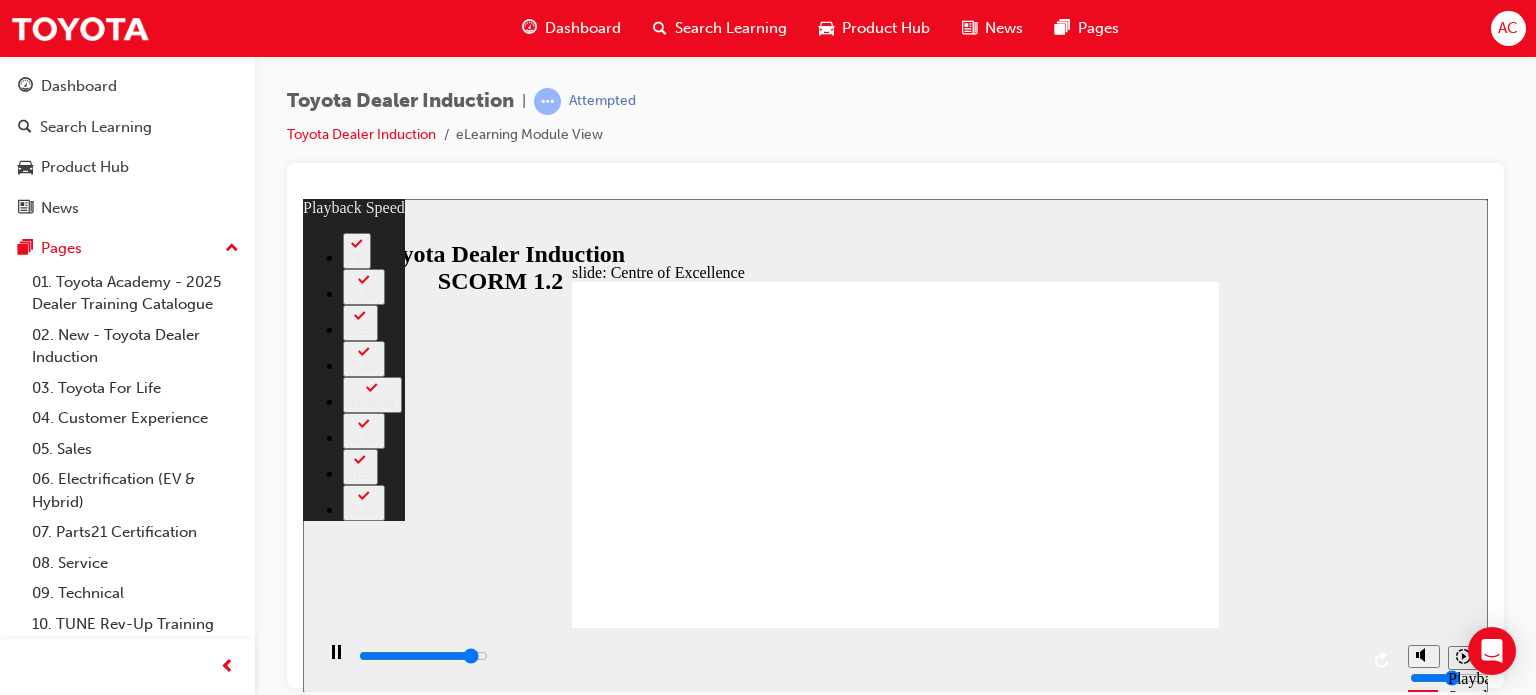 type on "14100" 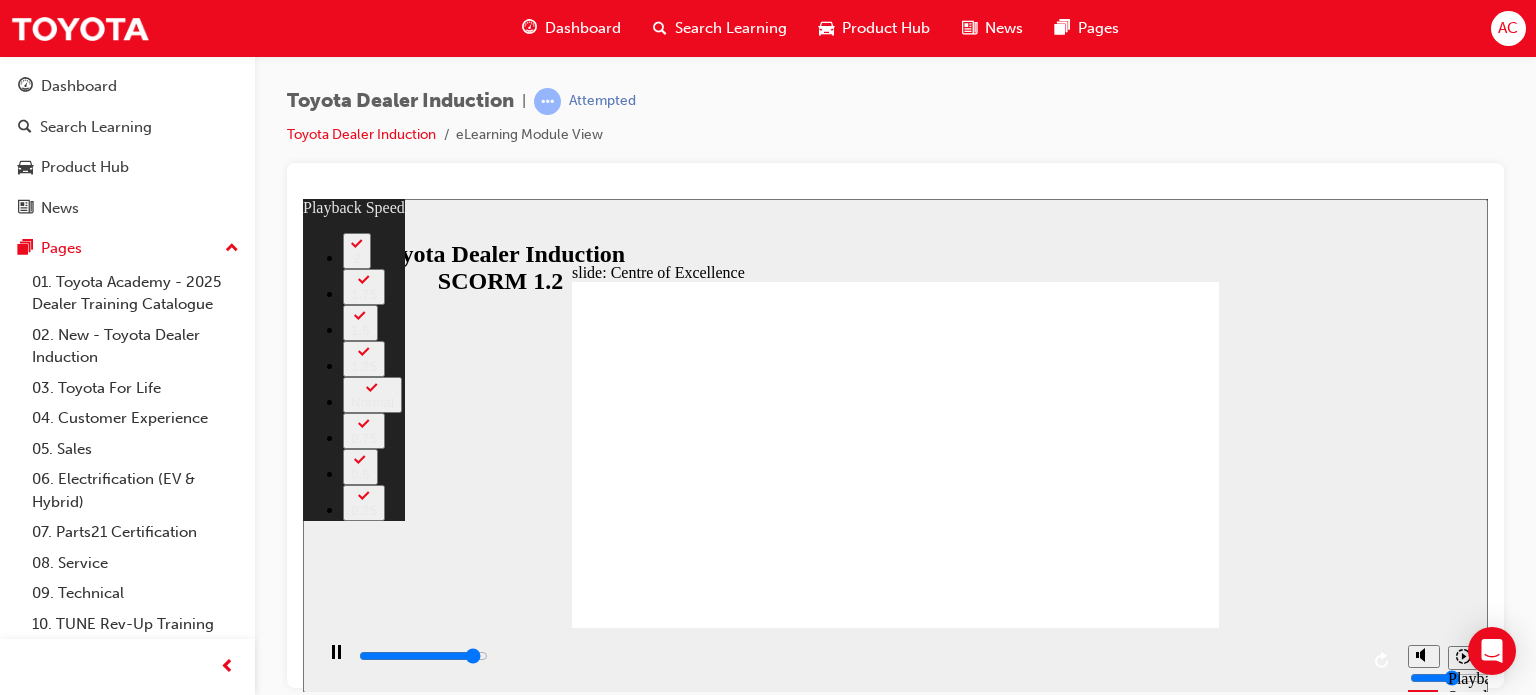 type on "14400" 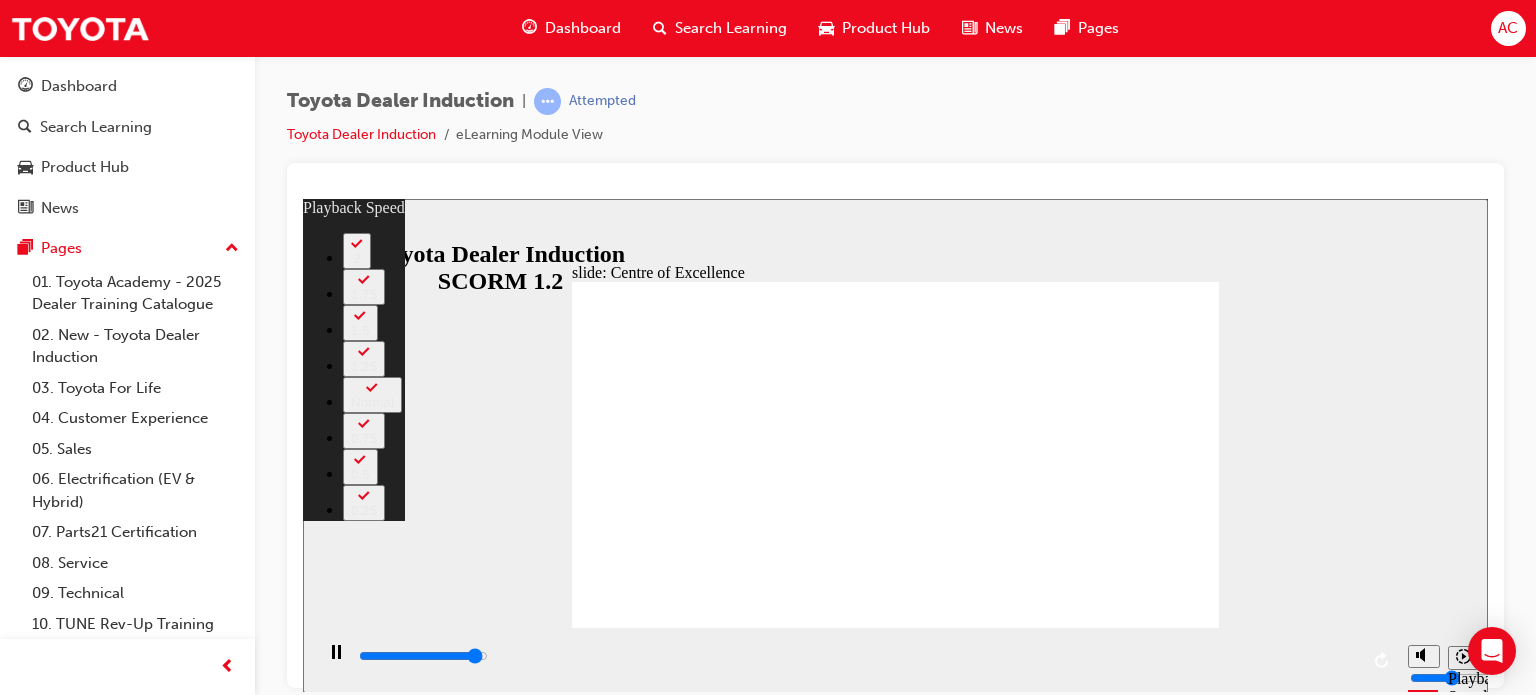 type on "14700" 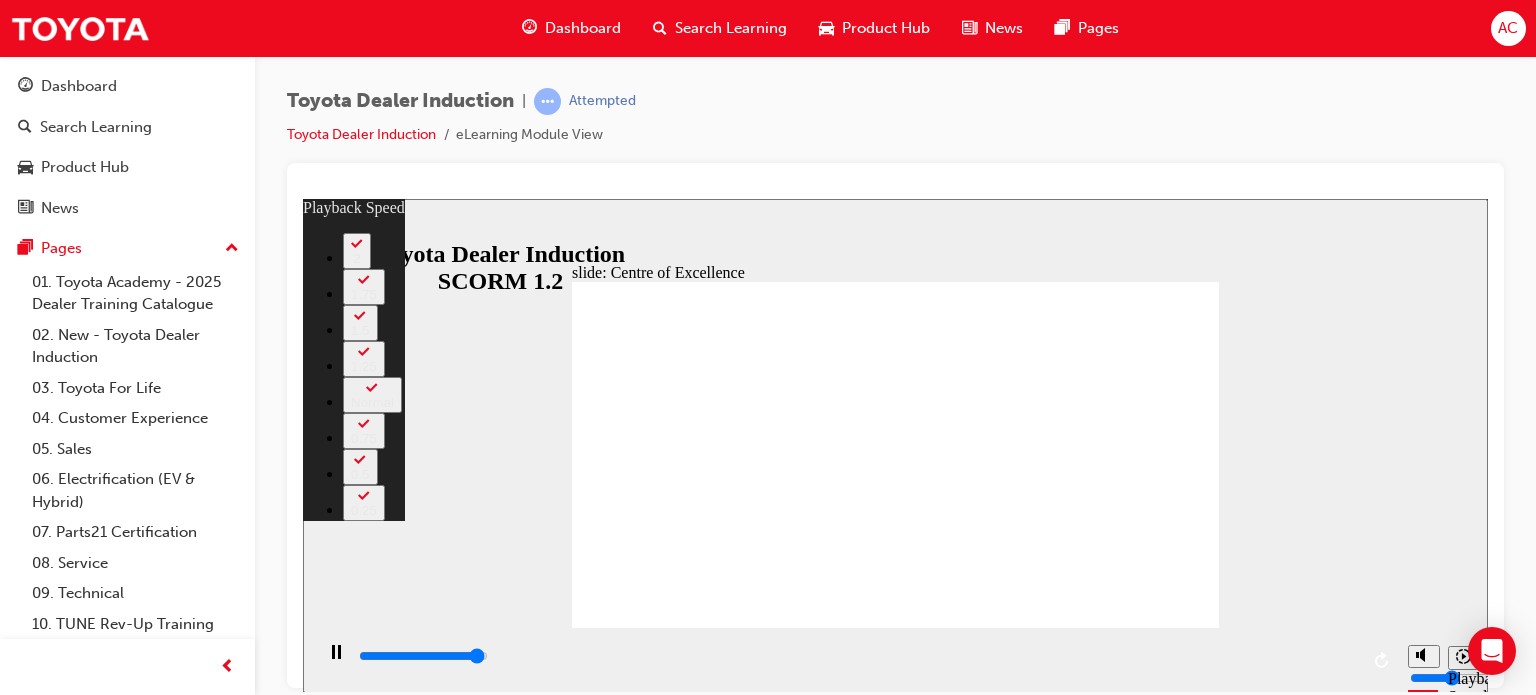 type on "14900" 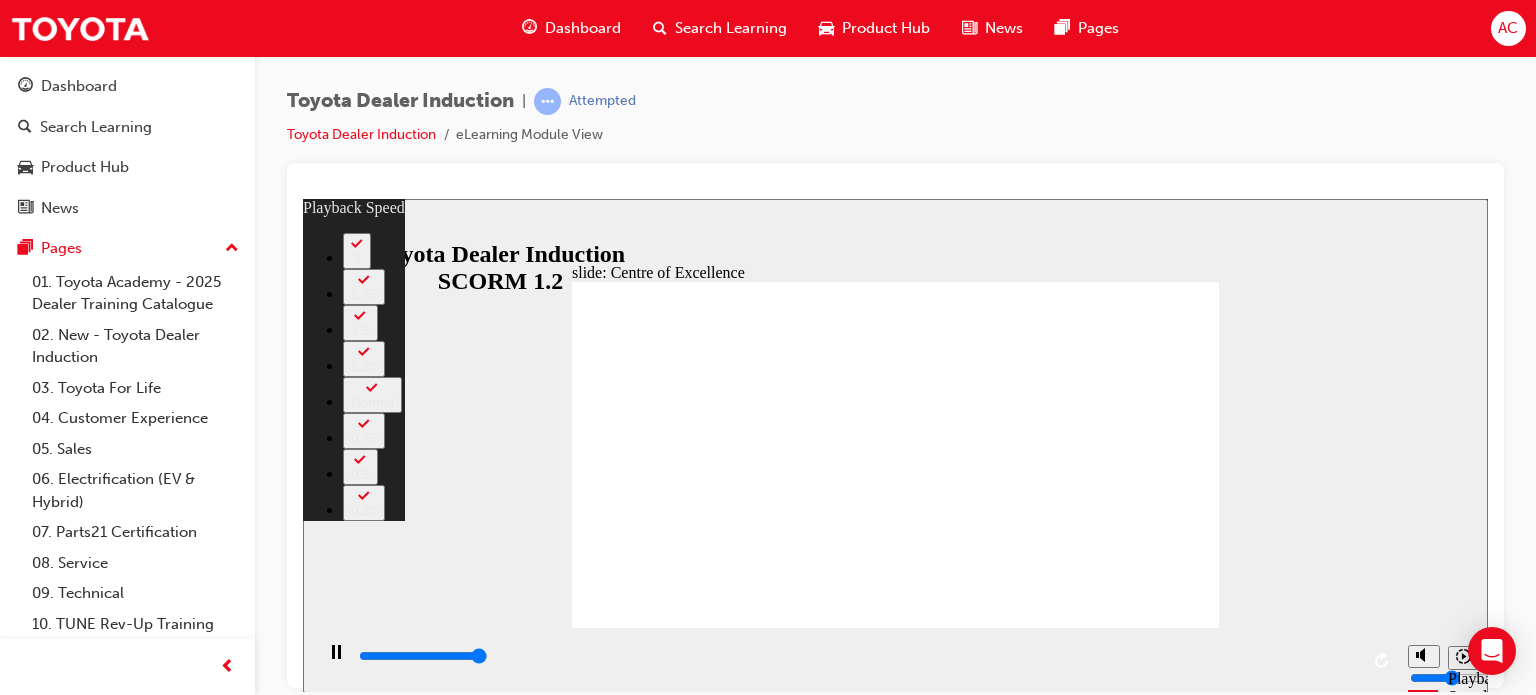 type on "15200" 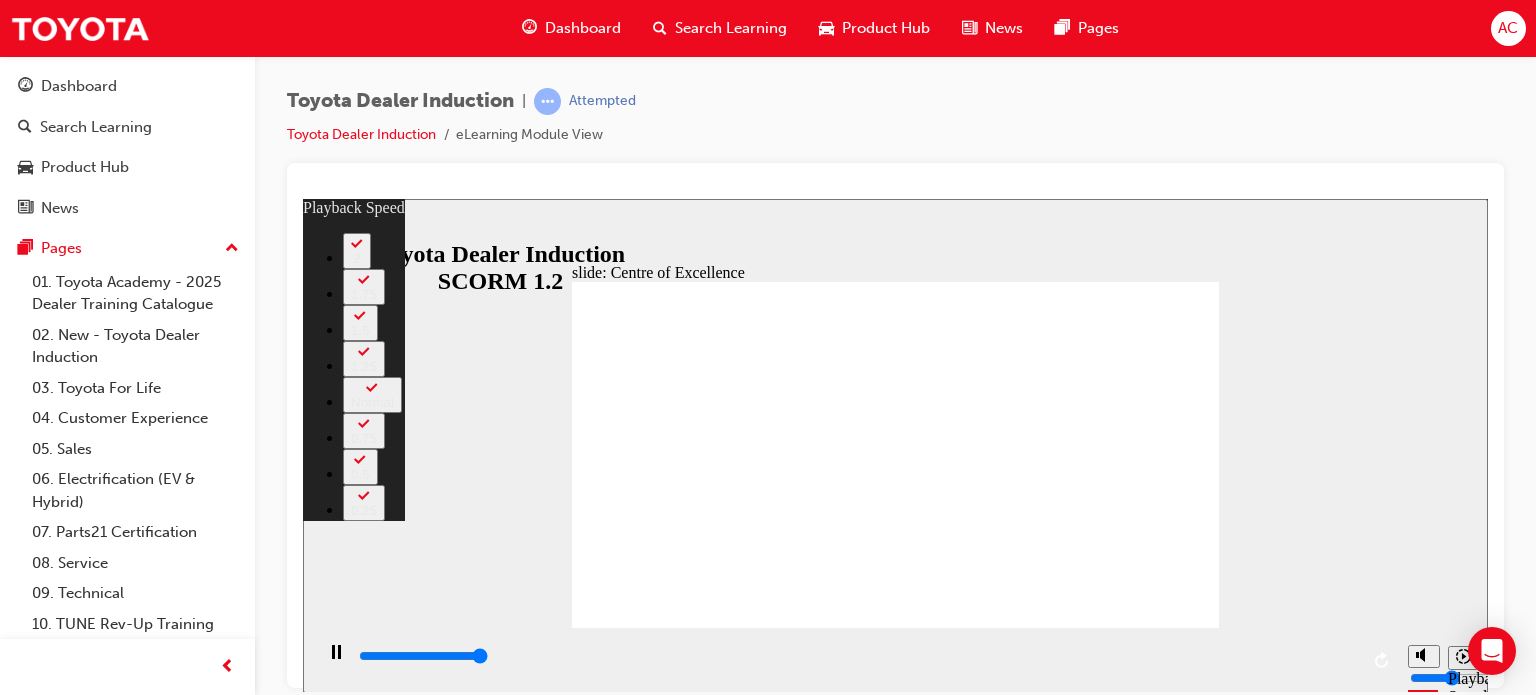 type on "15300" 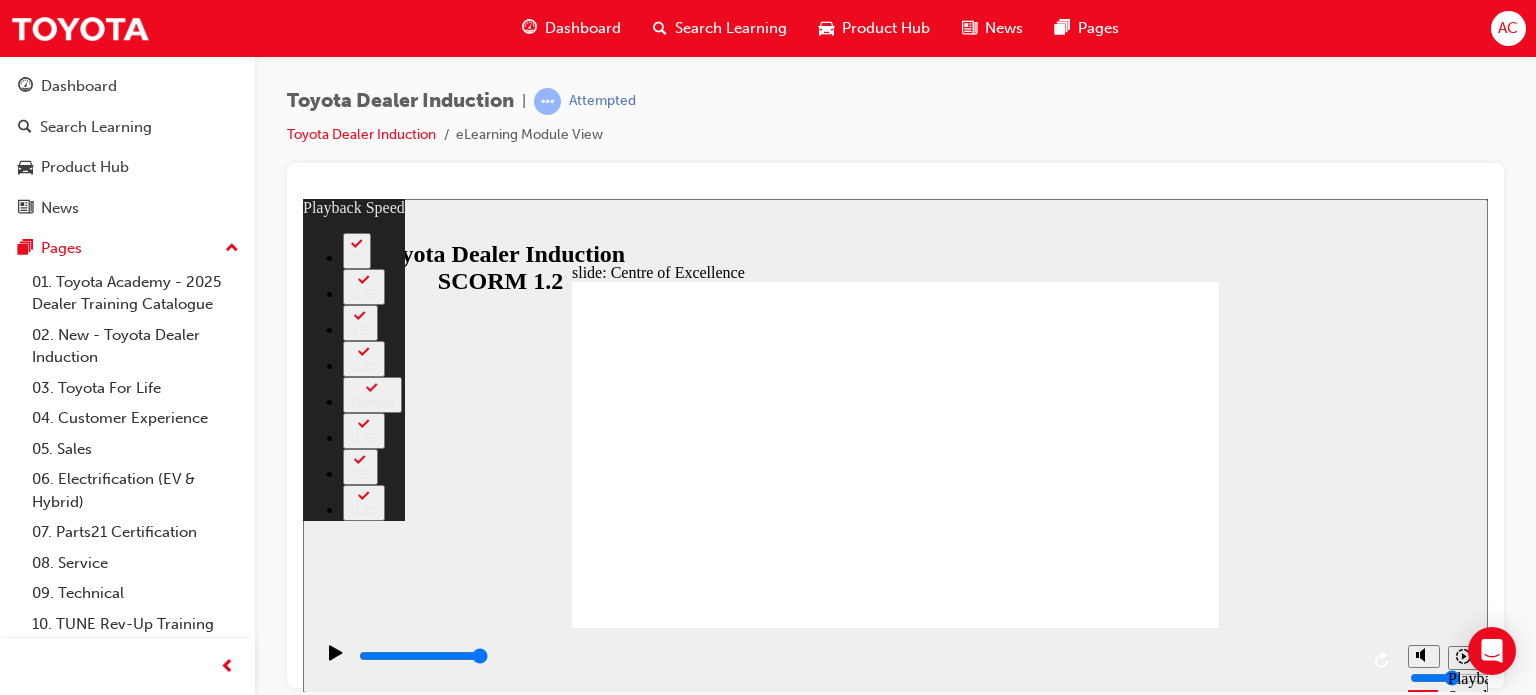 click on "slide: Centre of Excellence
Rectangle 2 playback speed 2 1.75 1.5 1.25 Normal 0.75 0.5 0.25 Rectangle 1 Multiply 1 Close Centre of Excellence Group Oval 35 3 Oval 33 2 Watch the video to learn more about the state of the art facilities at the Altona  Centre of Excellence . Group 2 Rectangle 3 BACK BACK NEXT NEXT Centre o Excellence BACK BACK NEXT NEXT Watch the video to  learn more about the  state o the art  acilities at the Altona  Centre o Excellence . 00:30 01:09 / 04:07 Playback Speed 2 1.75 1.5 1.25 Normal 0.75 0.5 0.25 Close Back to top
Playback Speed
2" at bounding box center (895, 445) 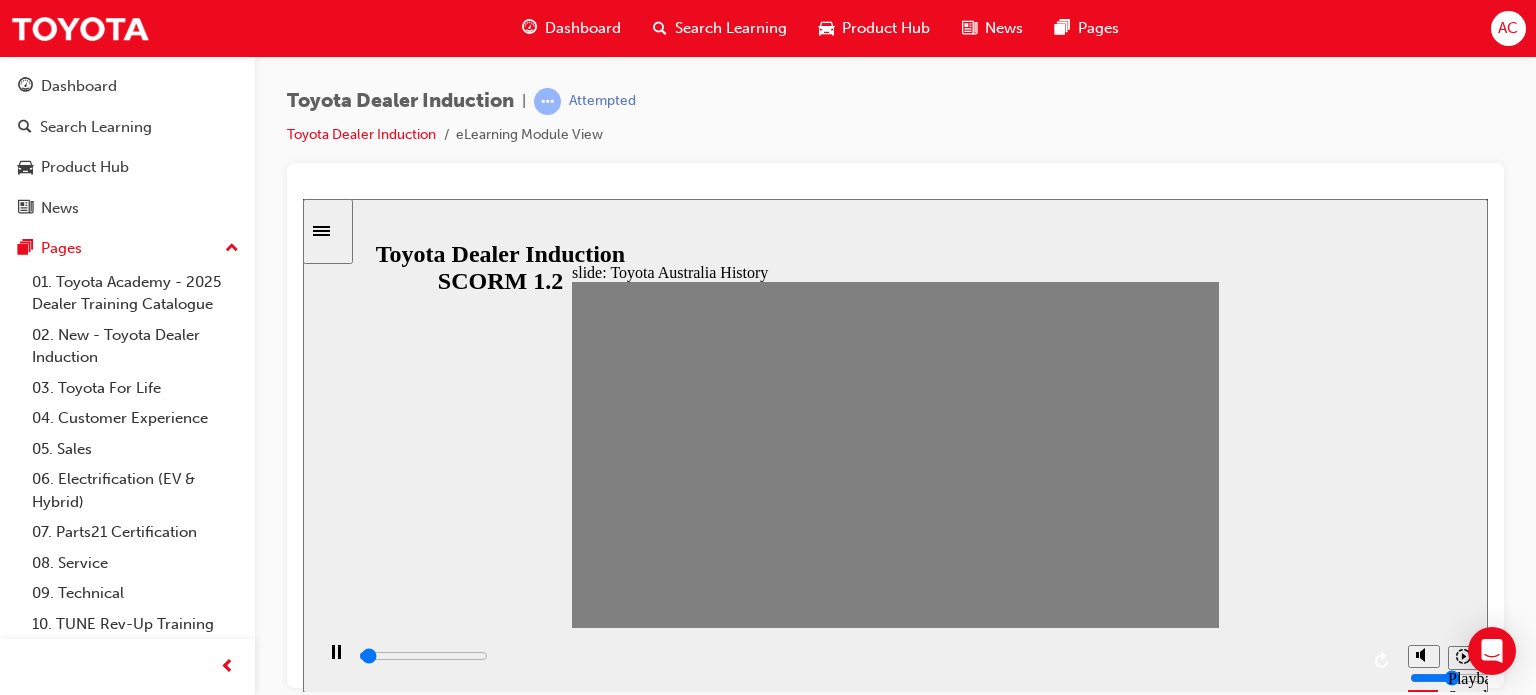 type on "100" 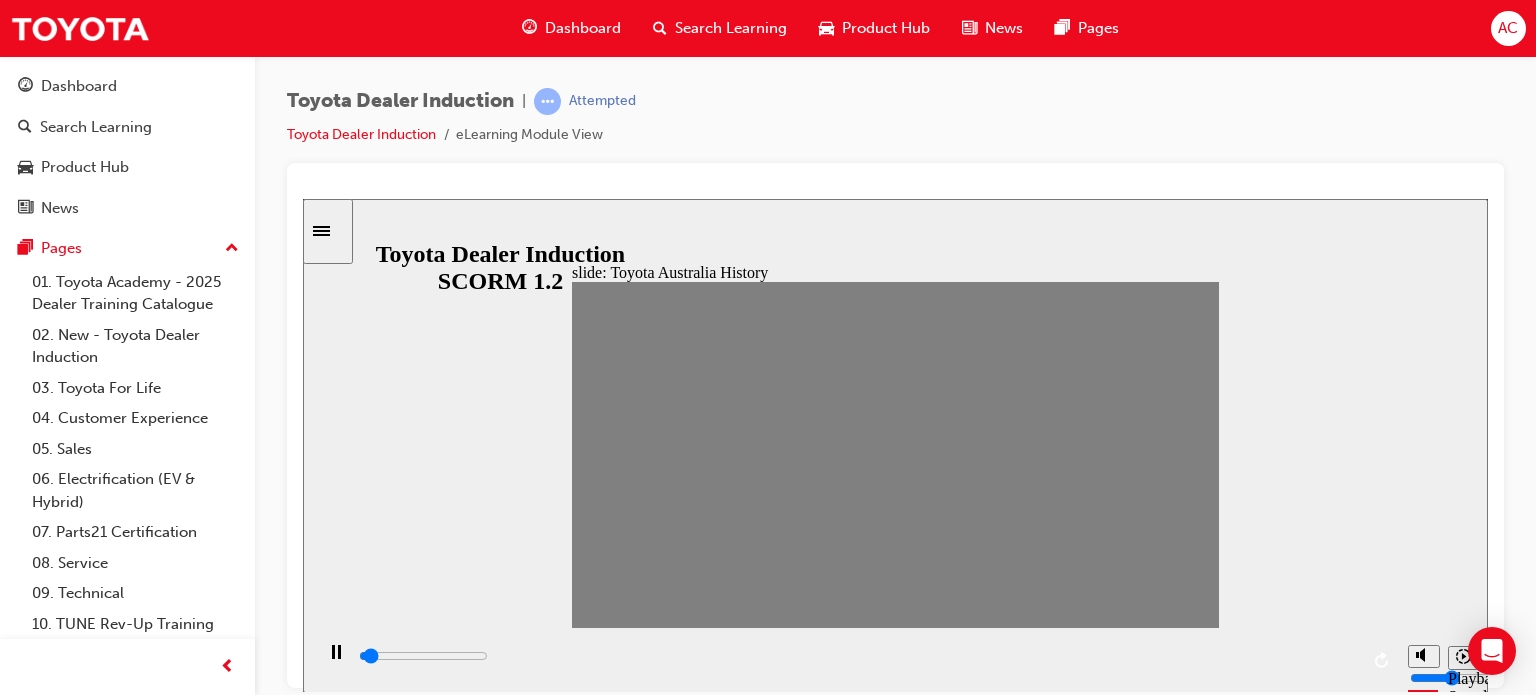 type on "100" 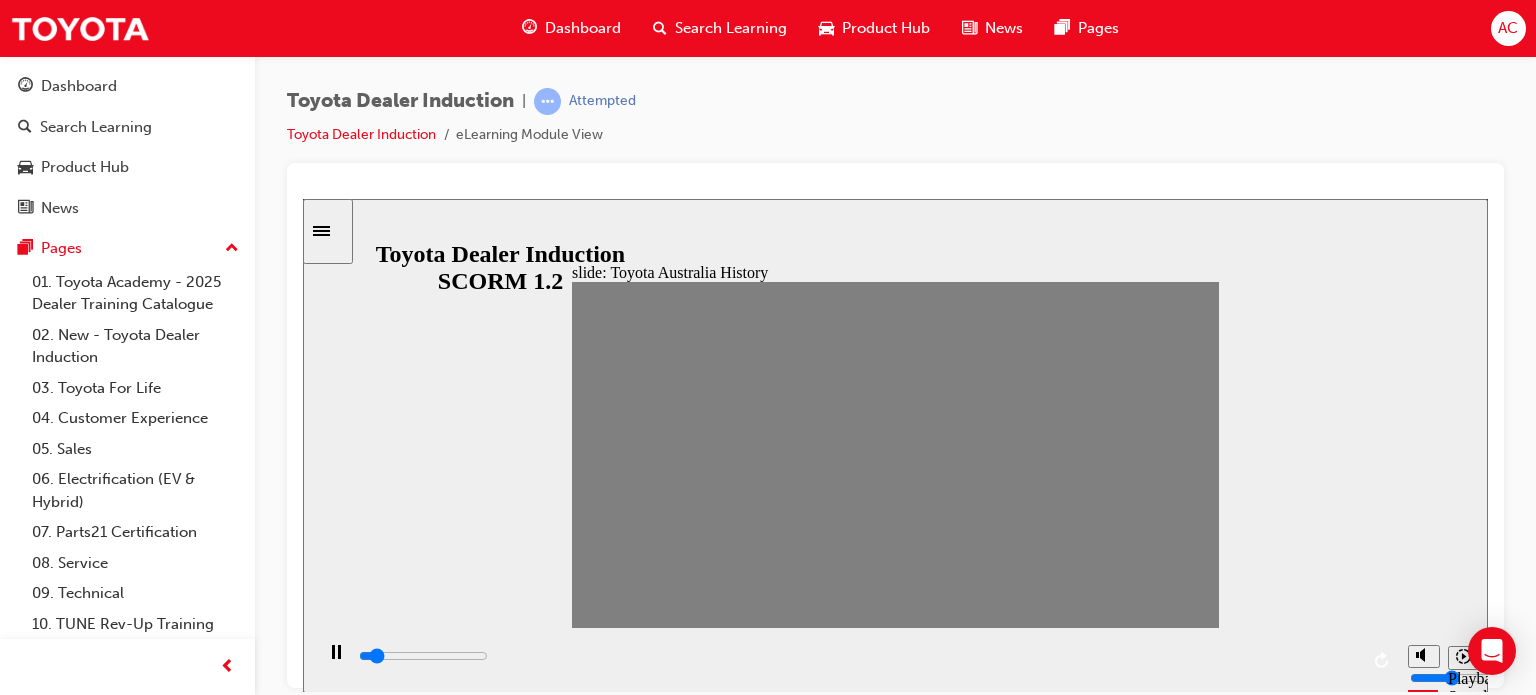 drag, startPoint x: 586, startPoint y: 460, endPoint x: 773, endPoint y: 442, distance: 187.86432 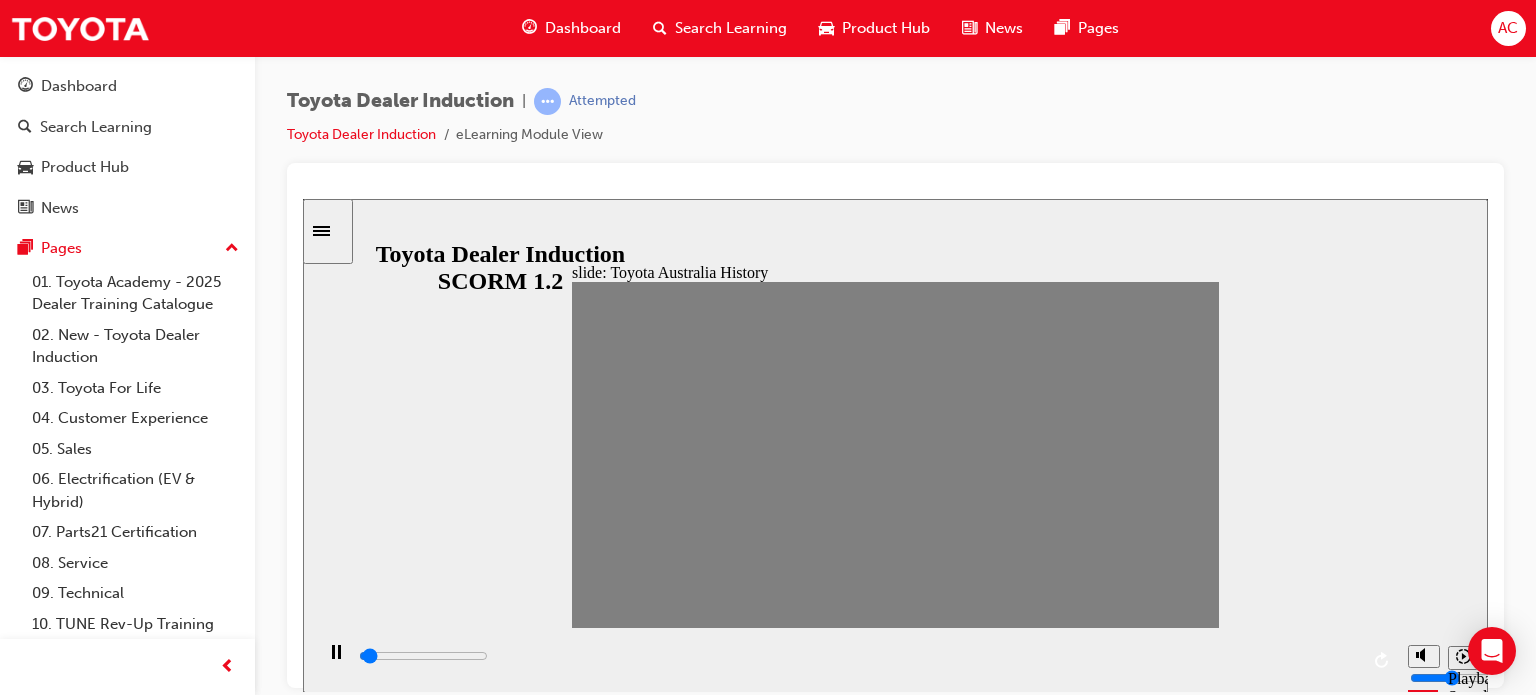 drag, startPoint x: 769, startPoint y: 454, endPoint x: 794, endPoint y: 453, distance: 25.019993 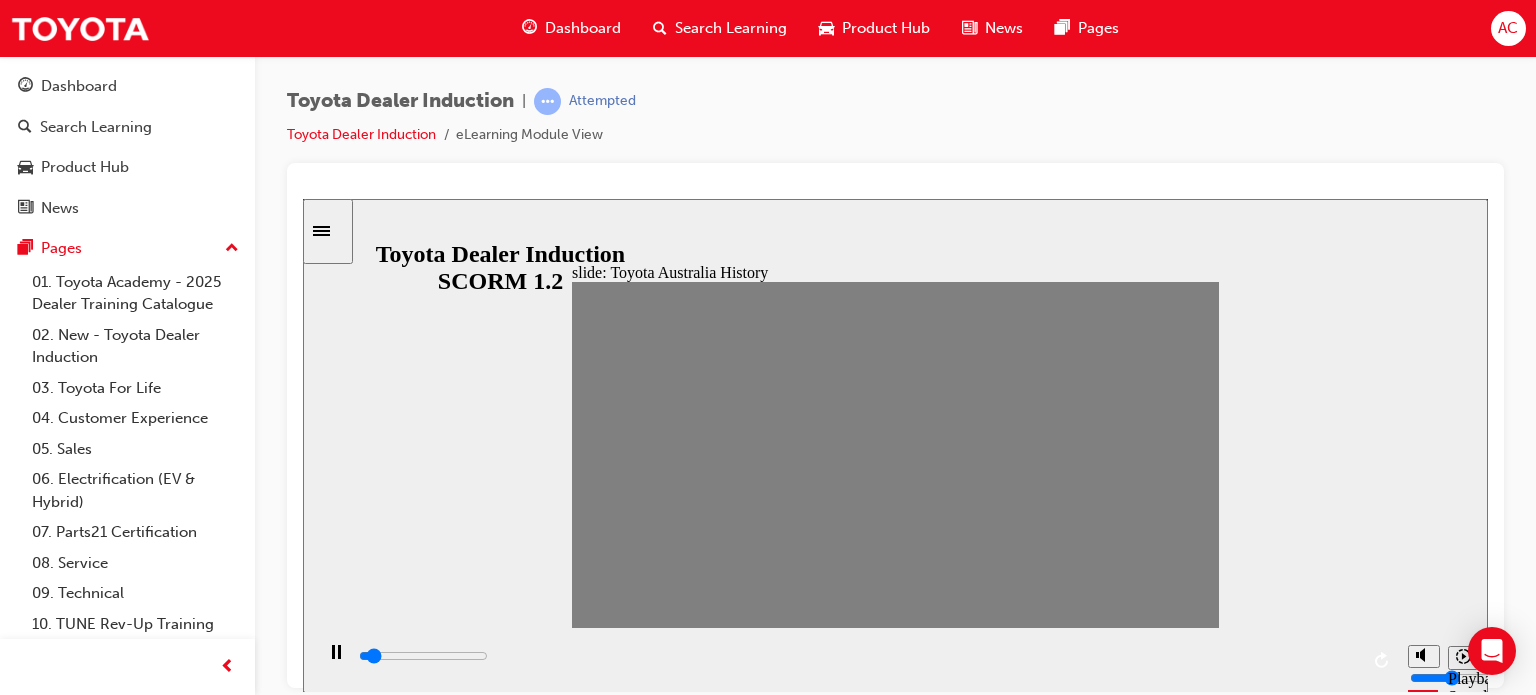 drag, startPoint x: 794, startPoint y: 453, endPoint x: 824, endPoint y: 450, distance: 30.149628 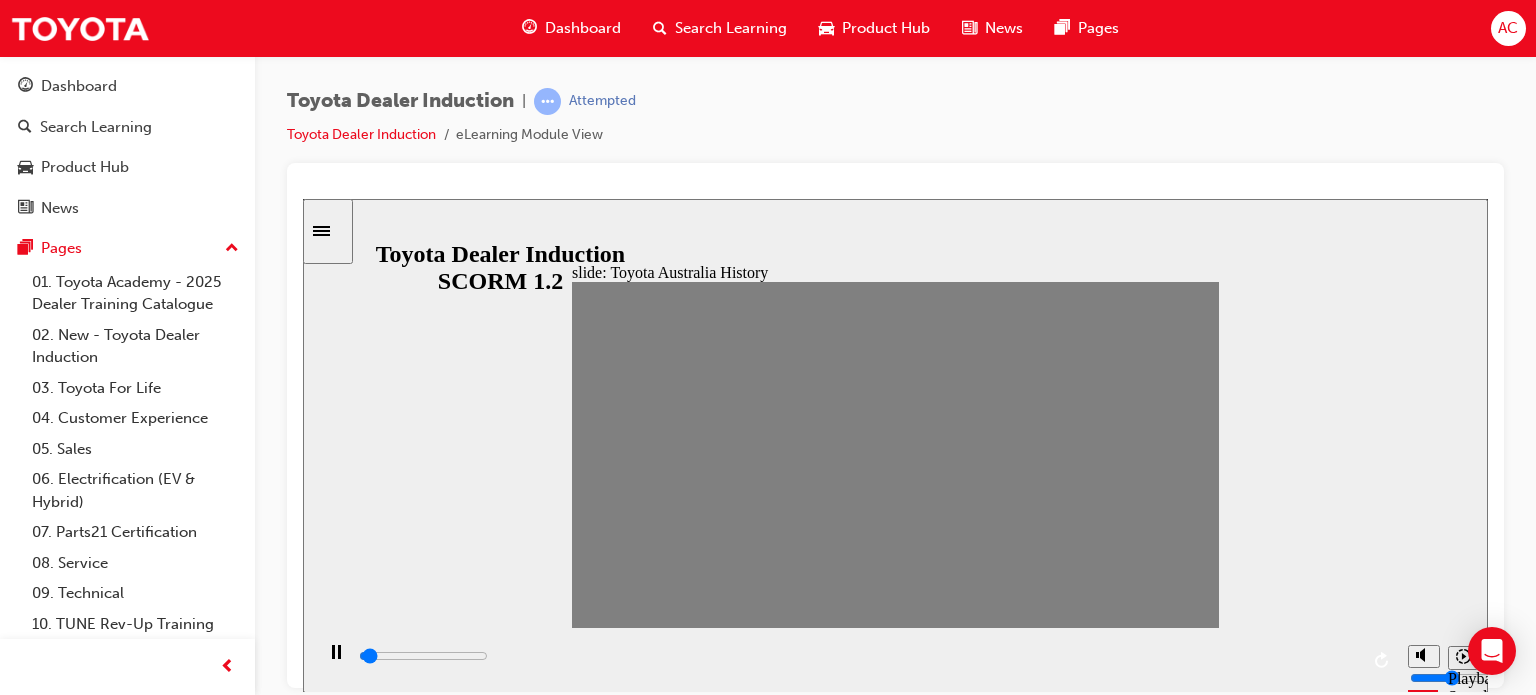 drag, startPoint x: 840, startPoint y: 458, endPoint x: 854, endPoint y: 455, distance: 14.3178215 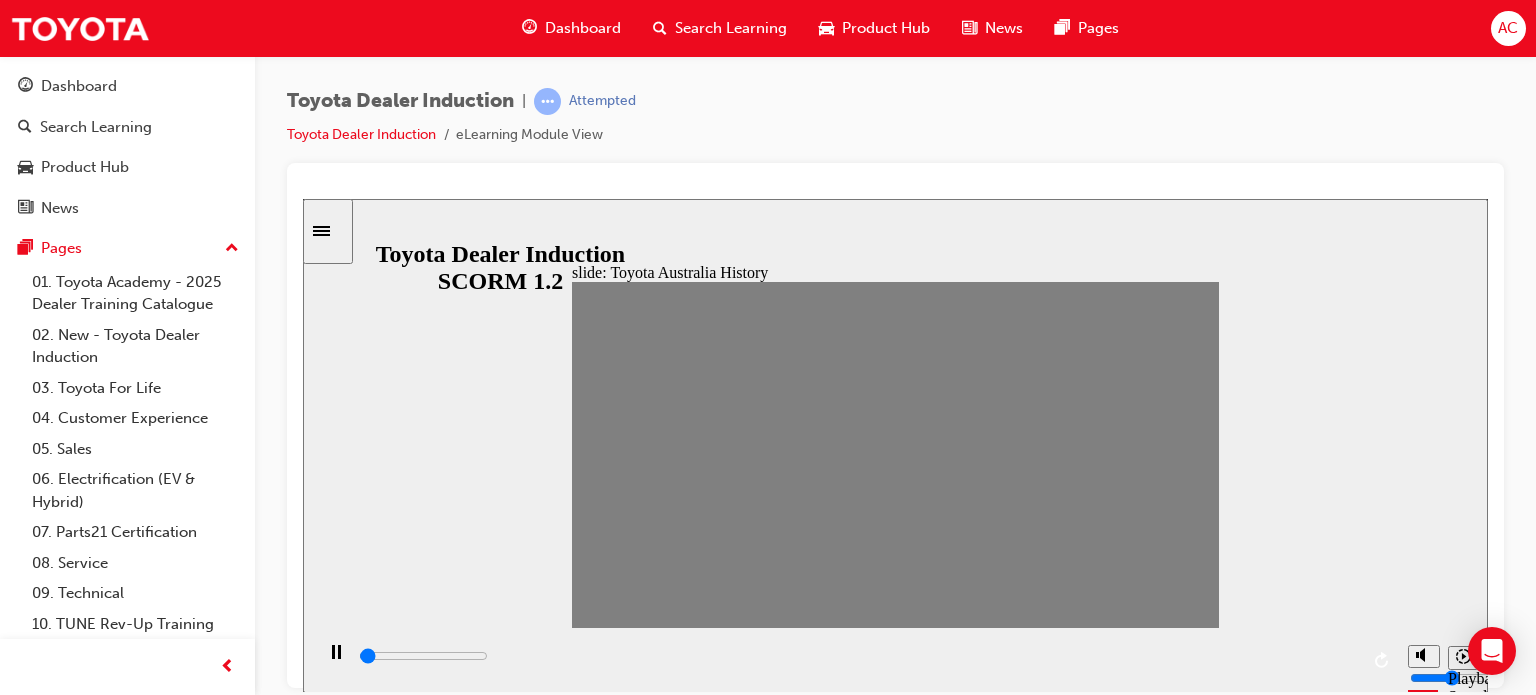 drag, startPoint x: 857, startPoint y: 449, endPoint x: 905, endPoint y: 466, distance: 50.92151 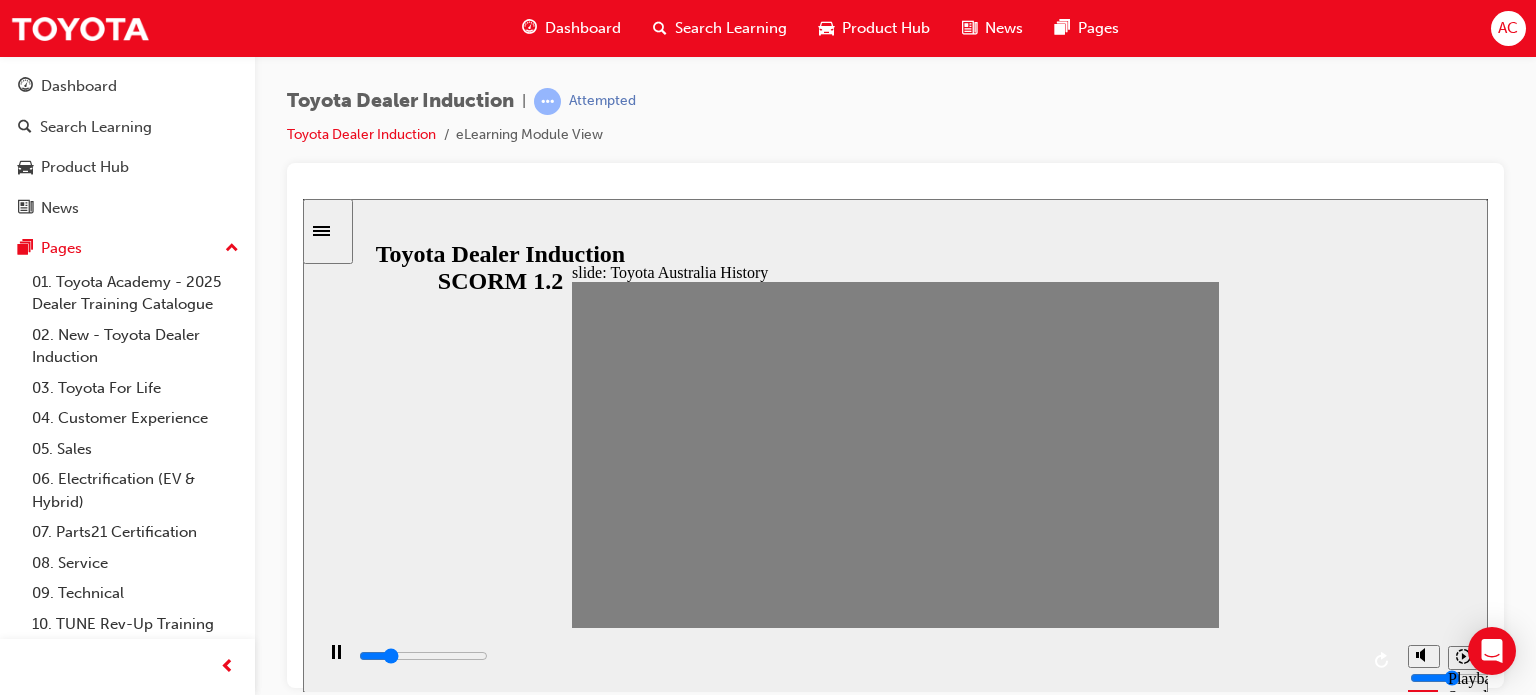 drag, startPoint x: 917, startPoint y: 449, endPoint x: 952, endPoint y: 444, distance: 35.35534 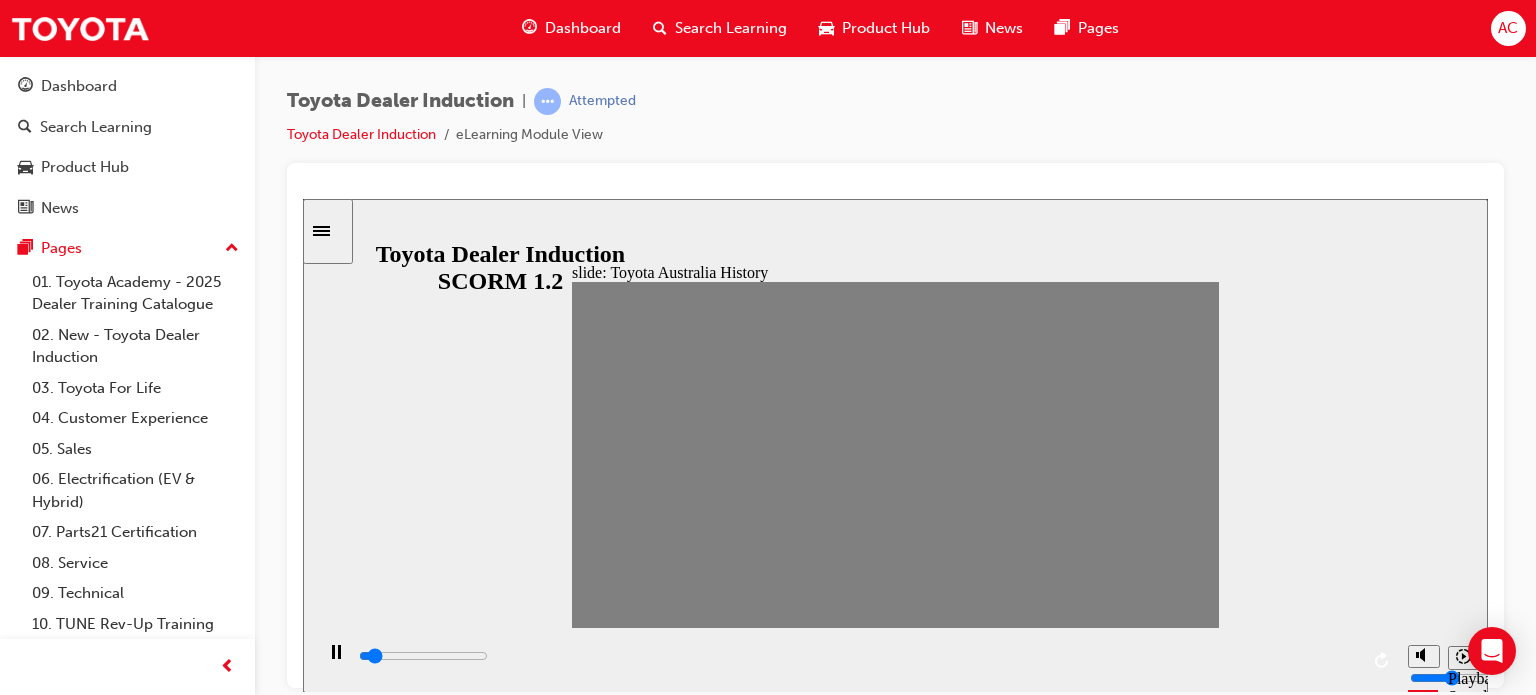 drag, startPoint x: 954, startPoint y: 453, endPoint x: 983, endPoint y: 463, distance: 30.675724 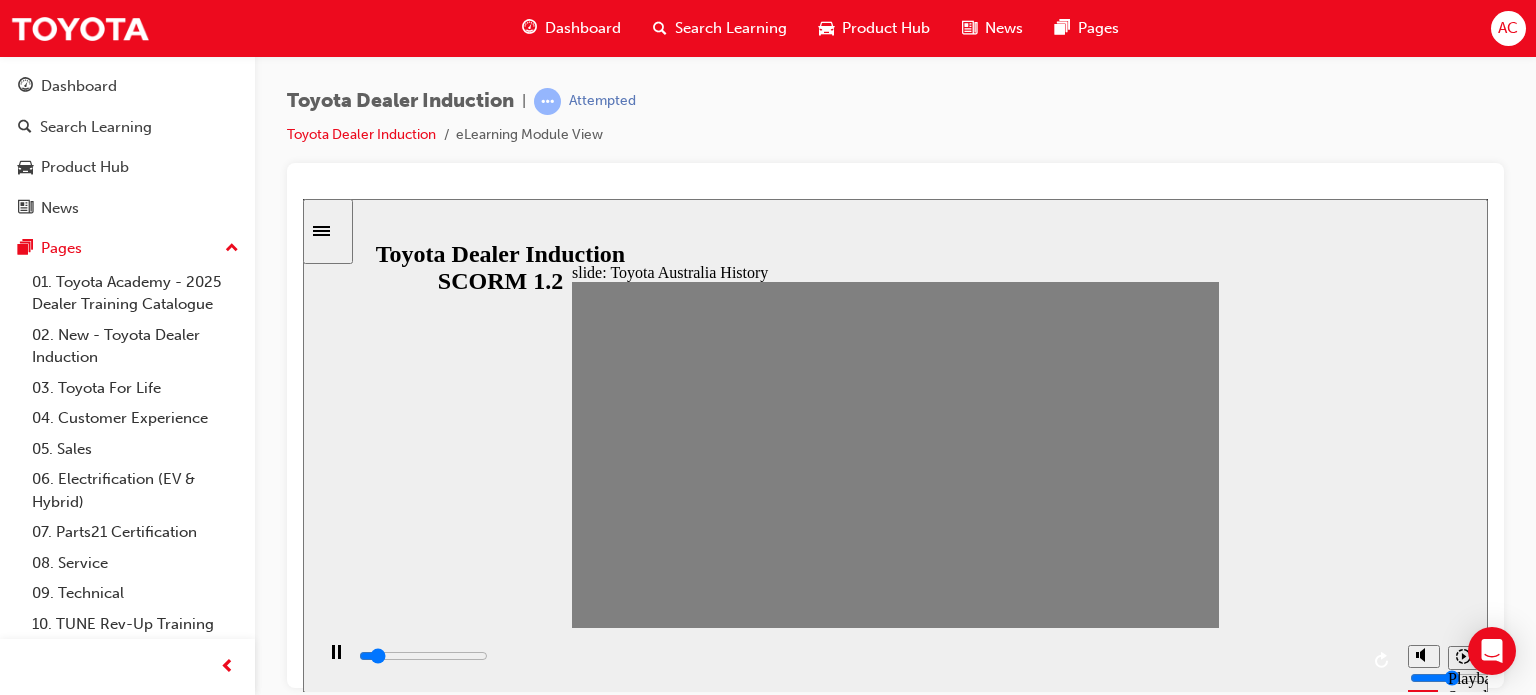 type on "0" 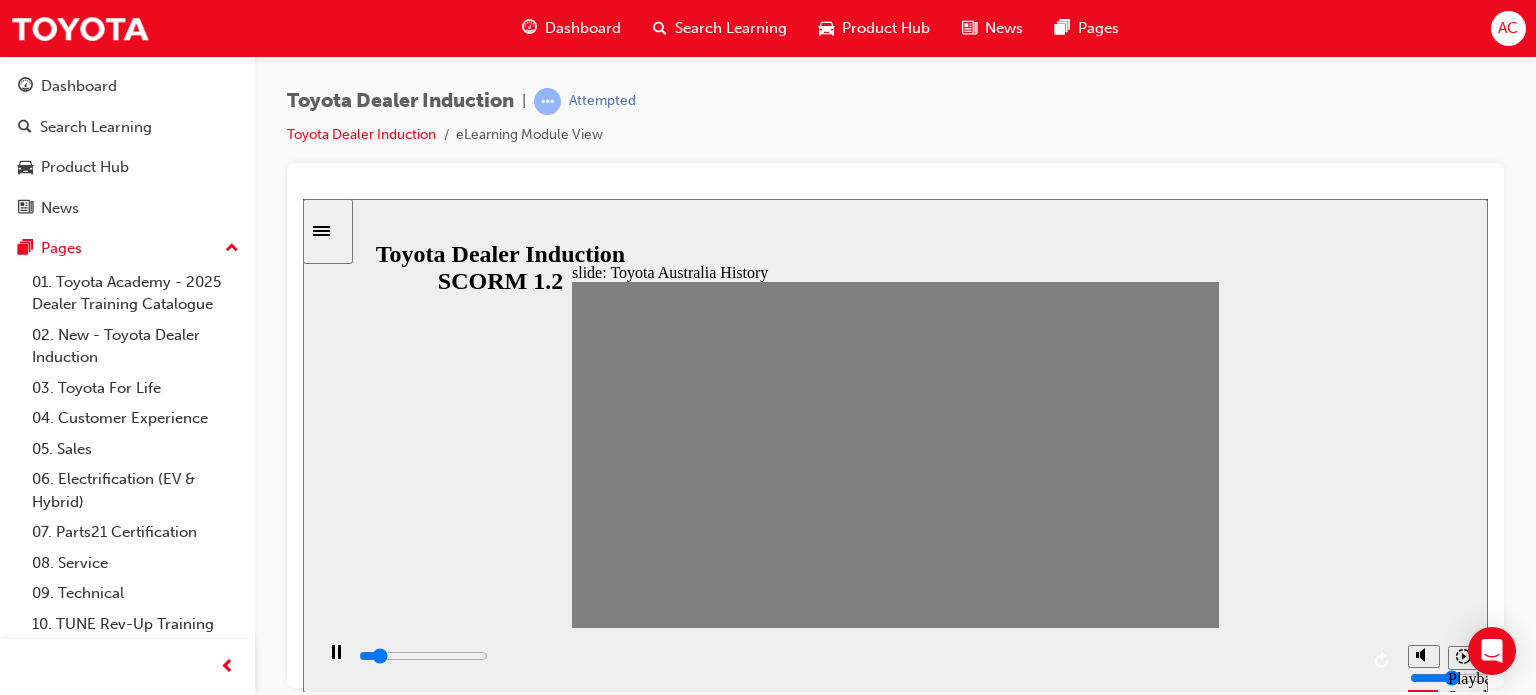 drag, startPoint x: 983, startPoint y: 463, endPoint x: 1012, endPoint y: 465, distance: 29.068884 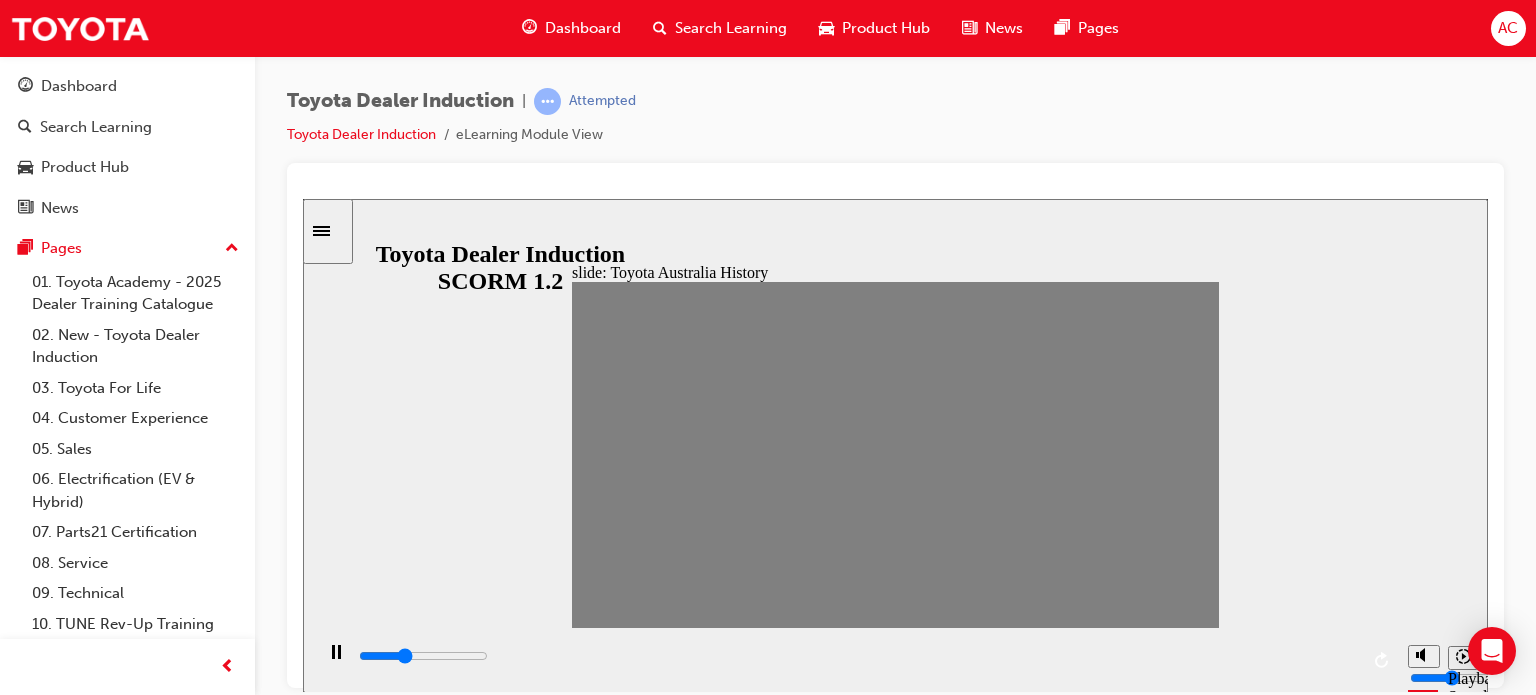 type on "0" 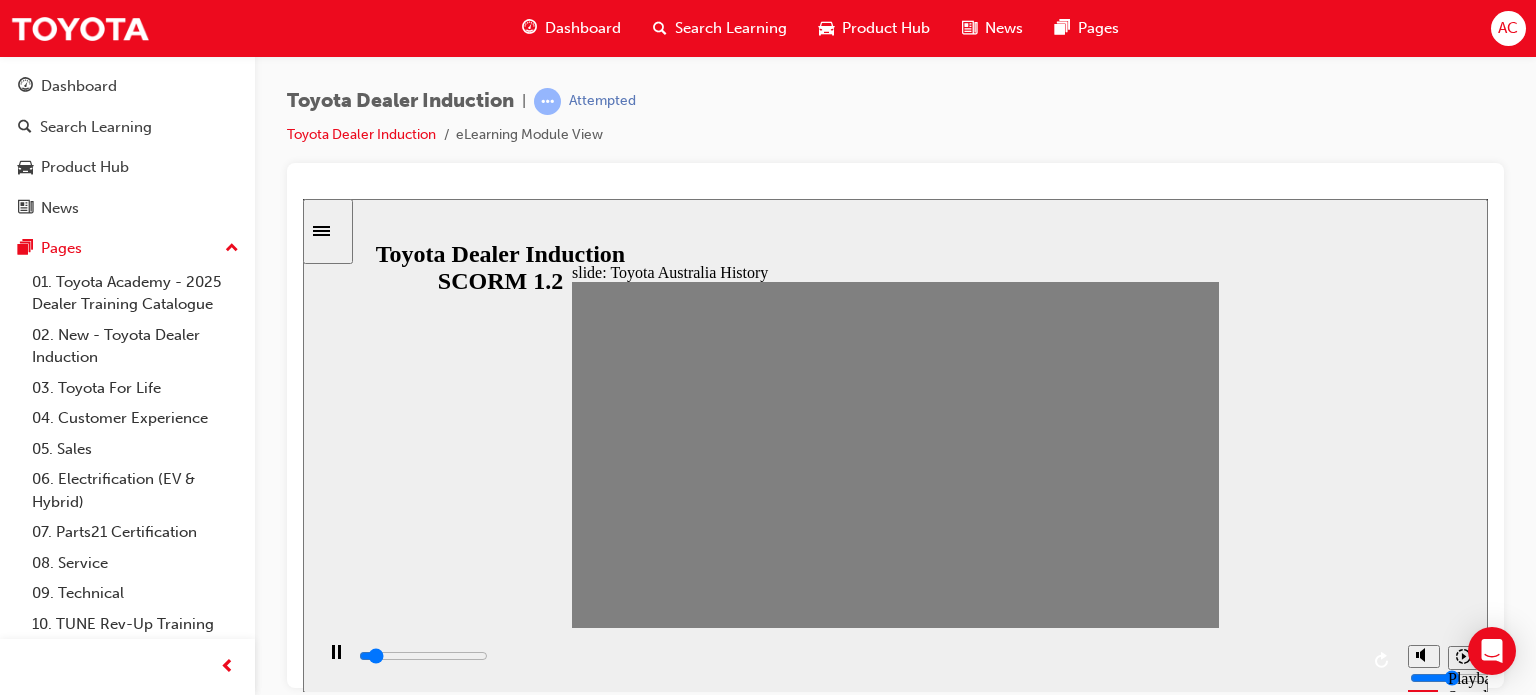 drag, startPoint x: 1012, startPoint y: 465, endPoint x: 1039, endPoint y: 461, distance: 27.294687 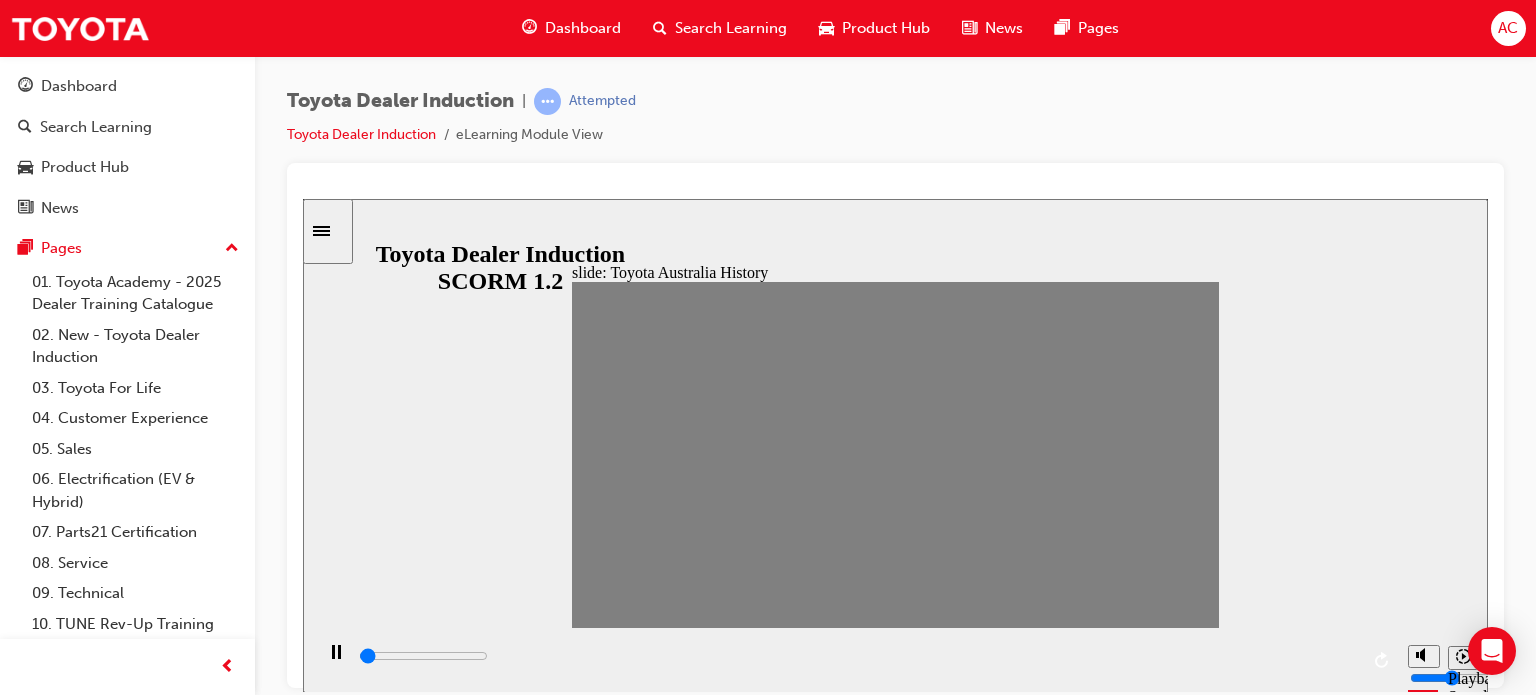 drag, startPoint x: 1039, startPoint y: 461, endPoint x: 1079, endPoint y: 466, distance: 40.311287 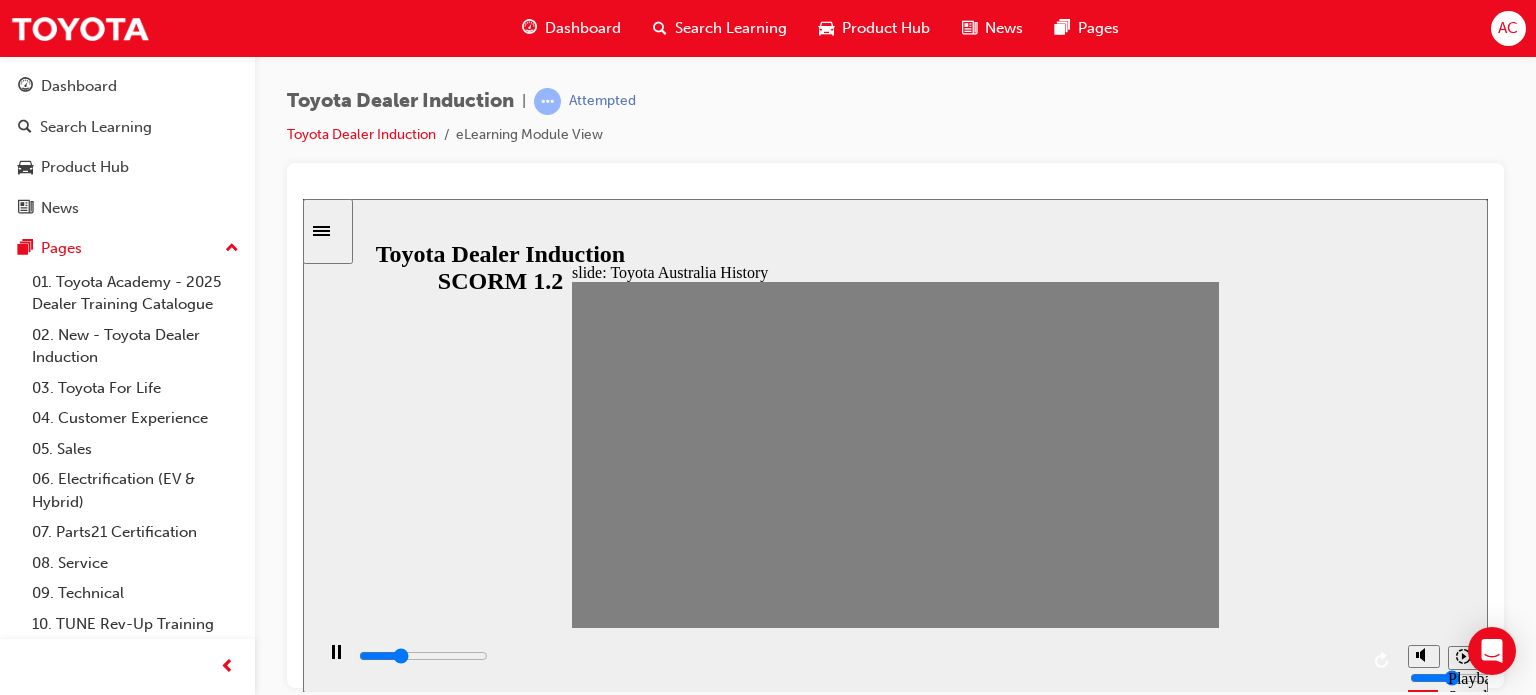 type on "100" 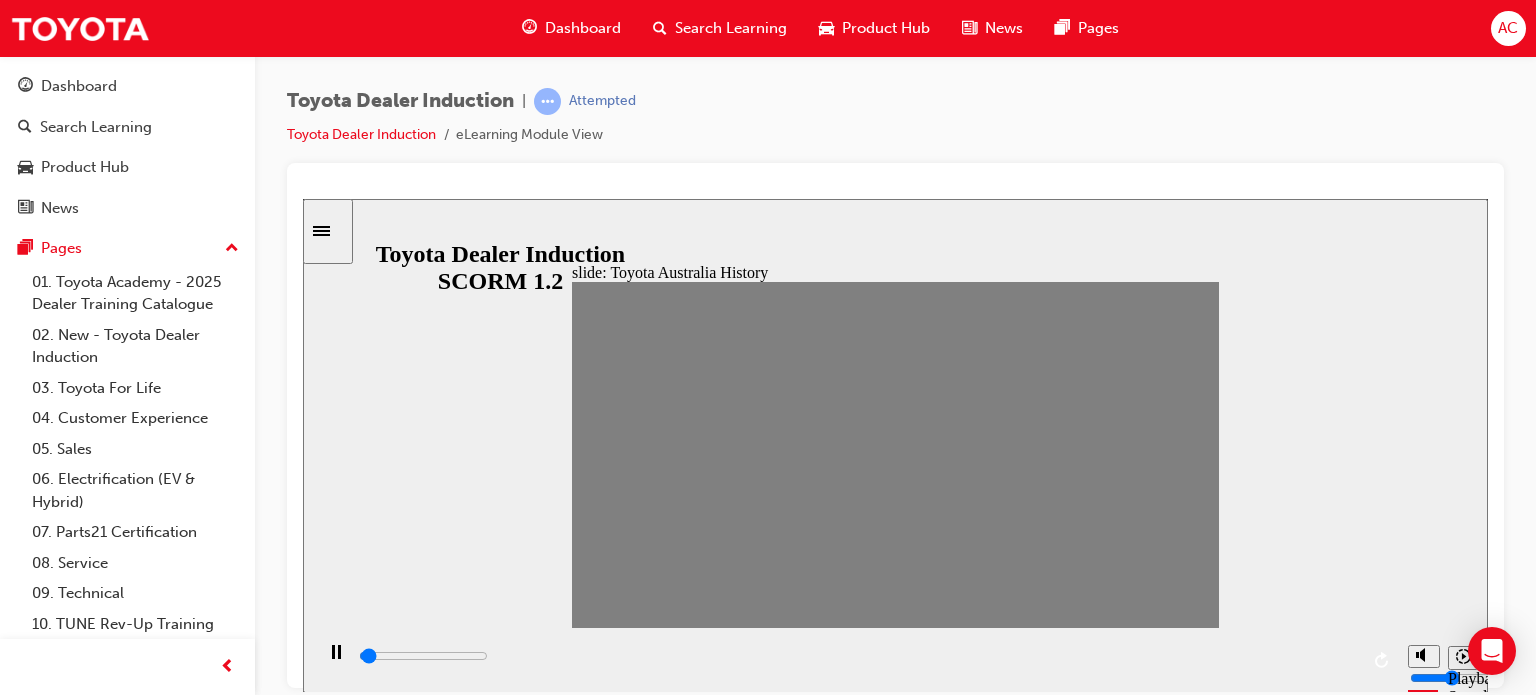 drag, startPoint x: 1079, startPoint y: 457, endPoint x: 1102, endPoint y: 457, distance: 23 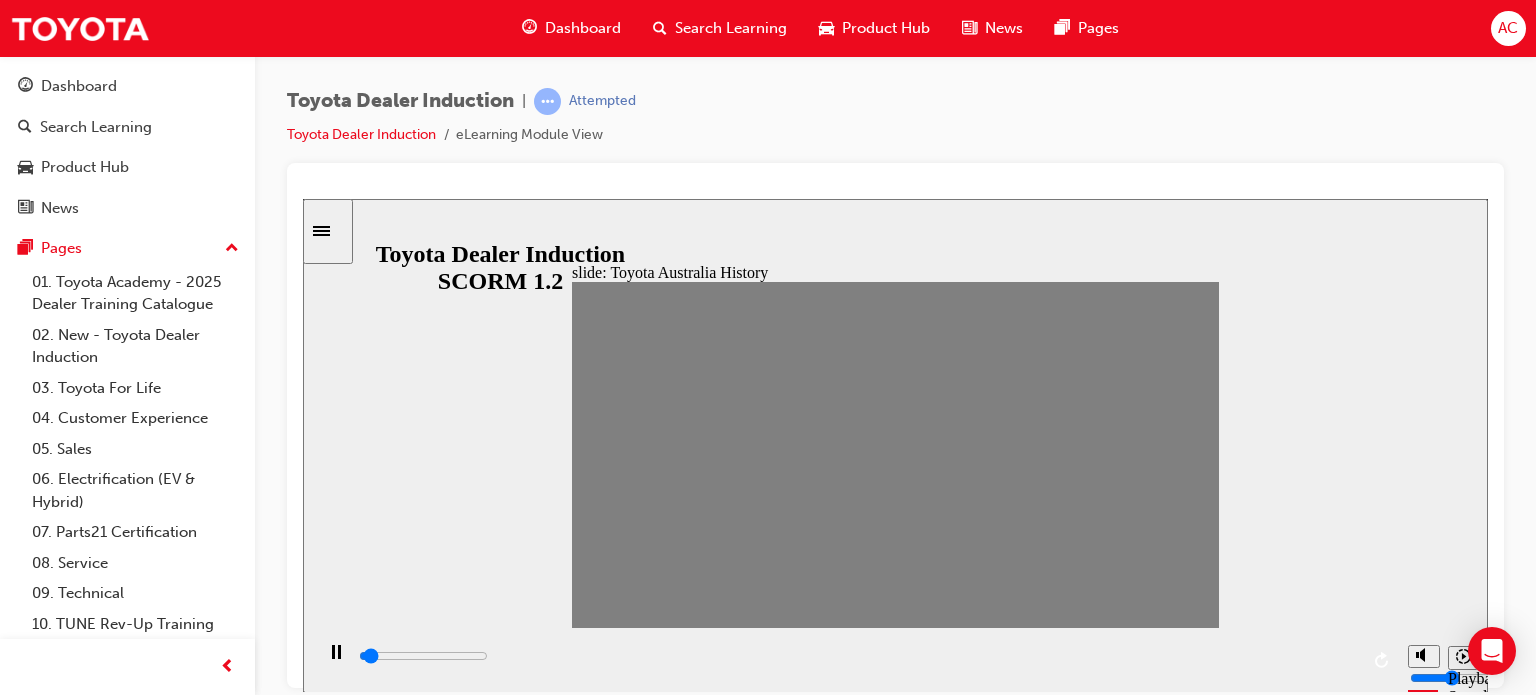drag, startPoint x: 1102, startPoint y: 457, endPoint x: 1132, endPoint y: 454, distance: 30.149628 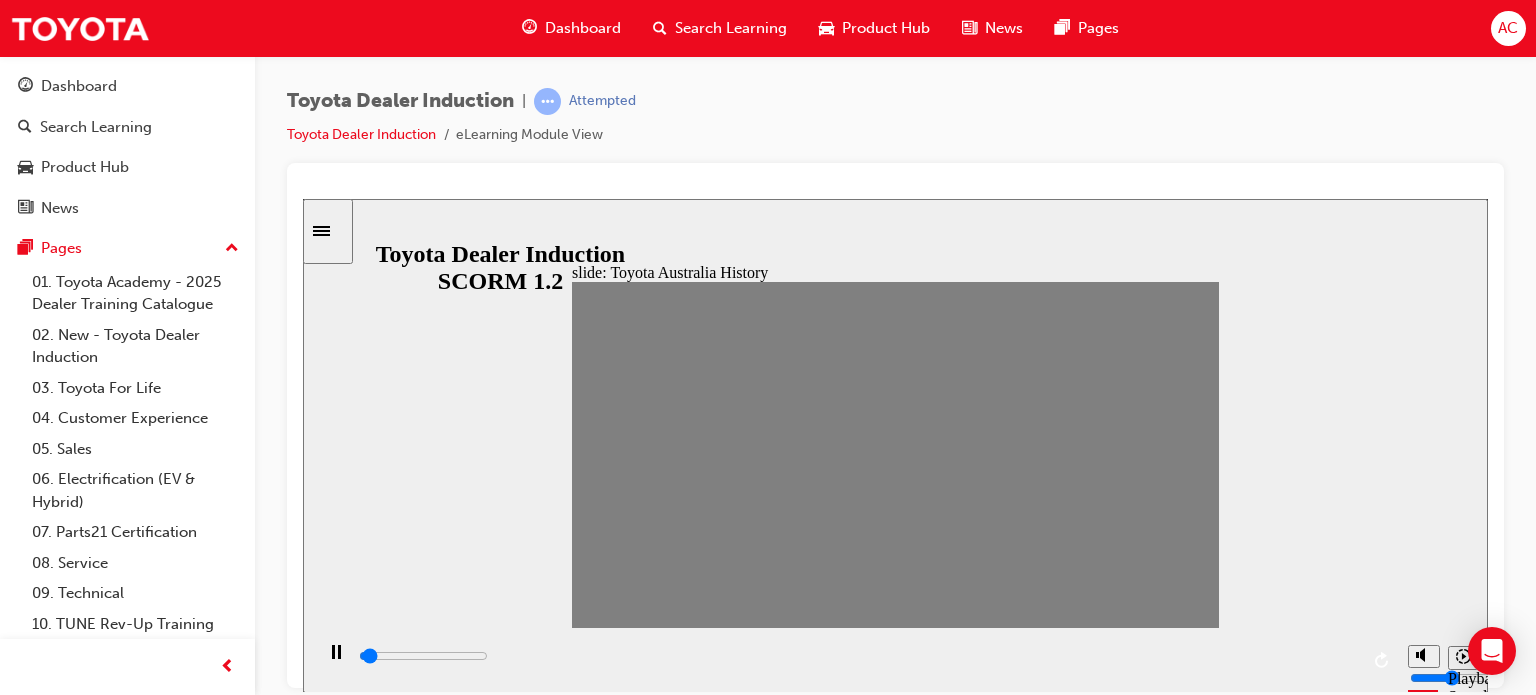 drag, startPoint x: 1158, startPoint y: 455, endPoint x: 1195, endPoint y: 455, distance: 37 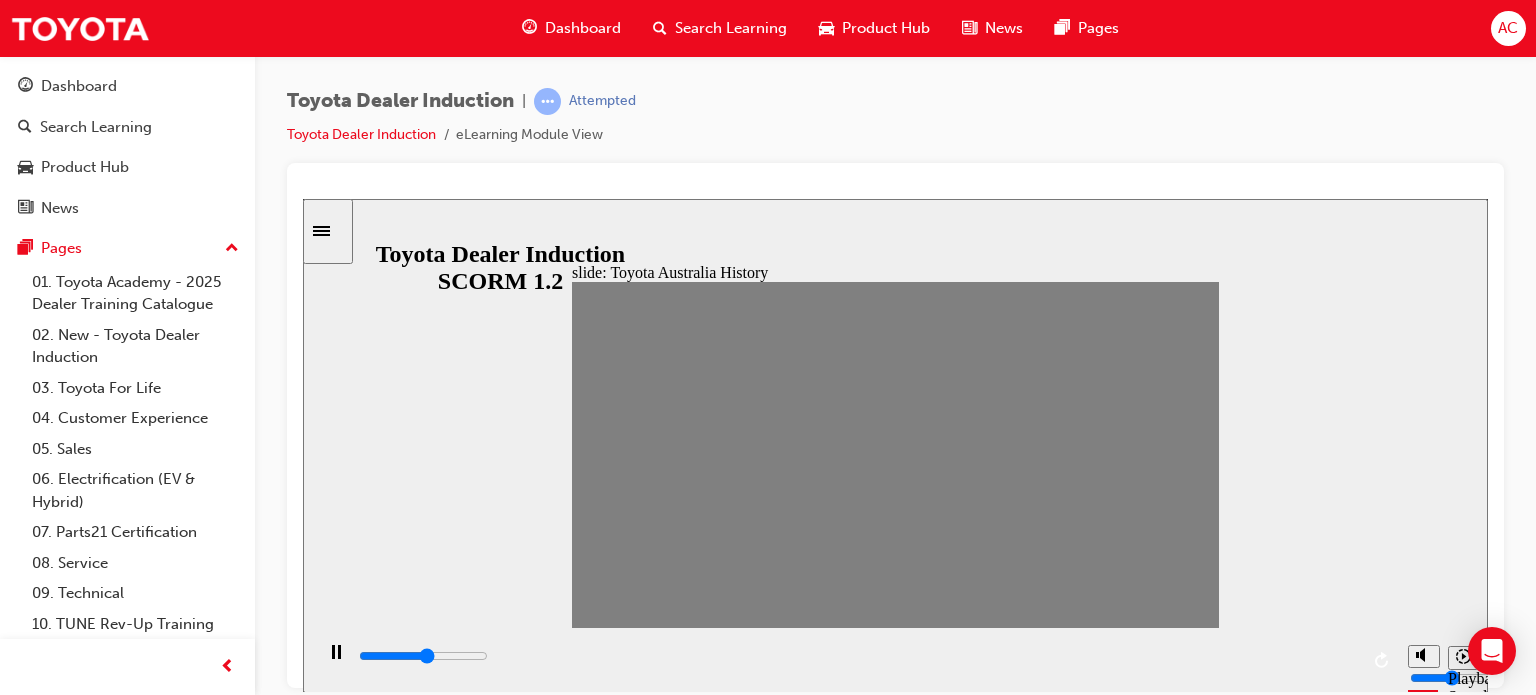click 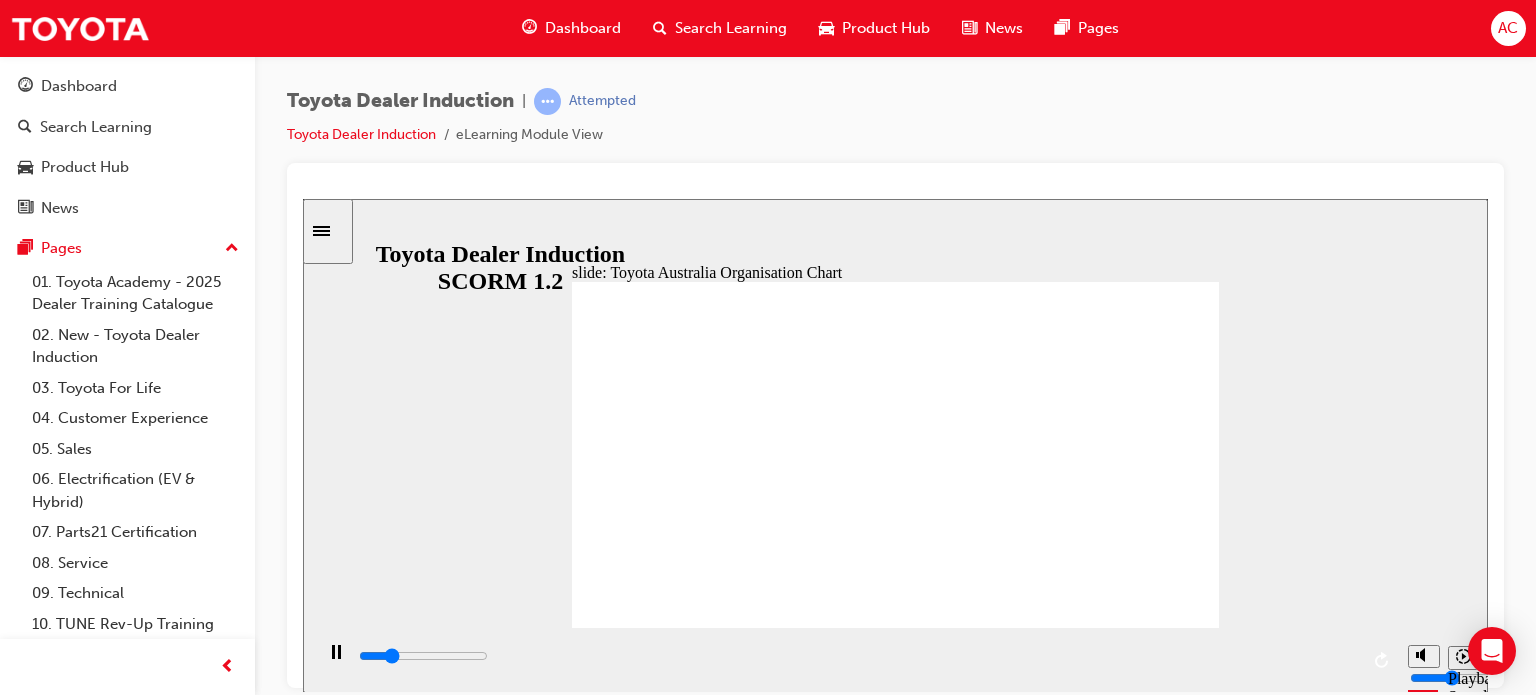 click 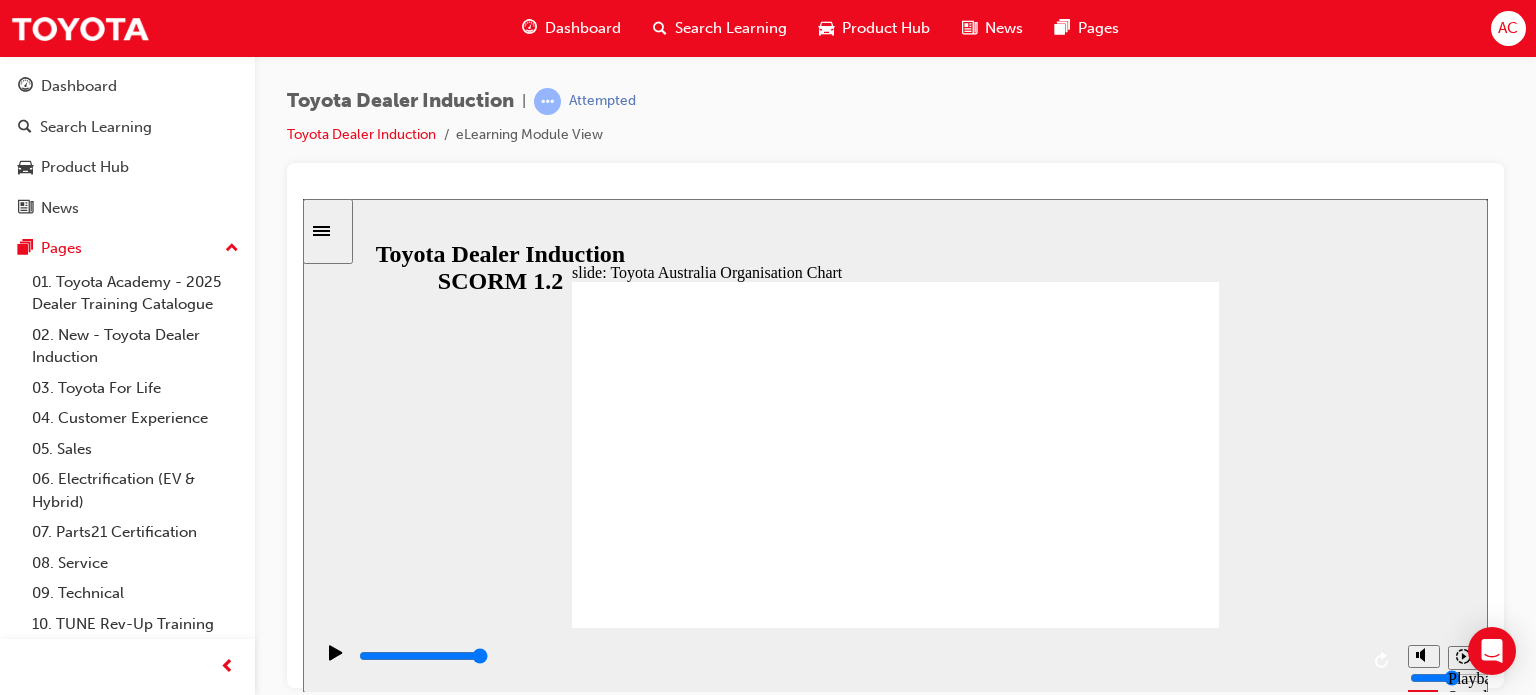 click 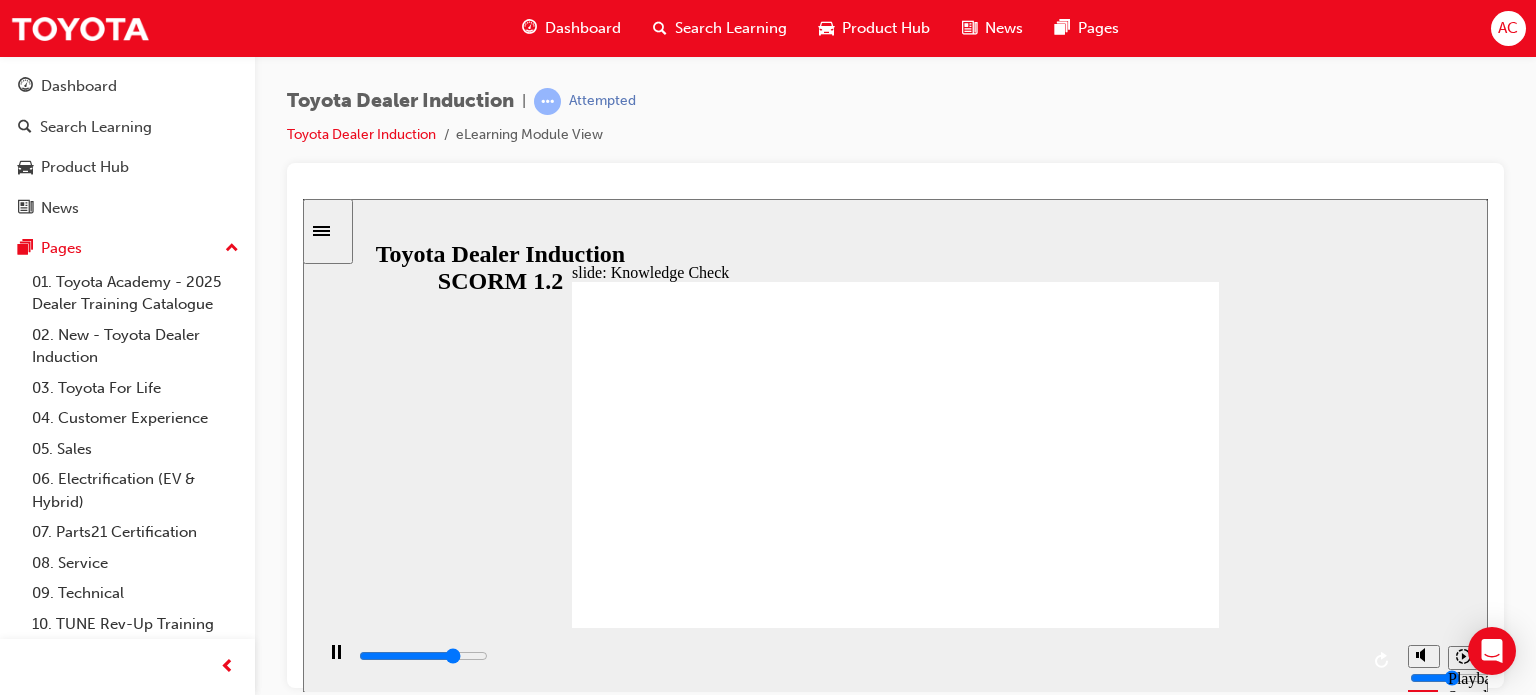 type on "3800" 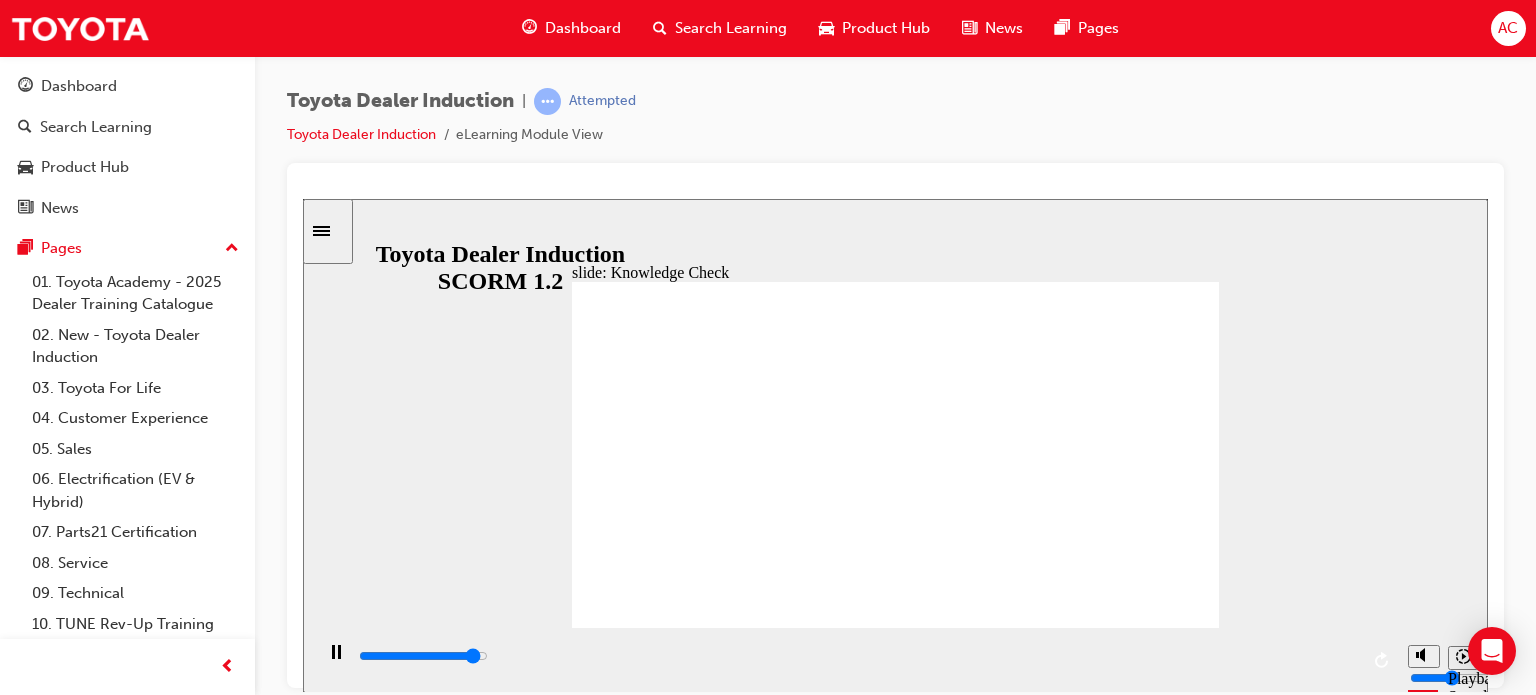 click 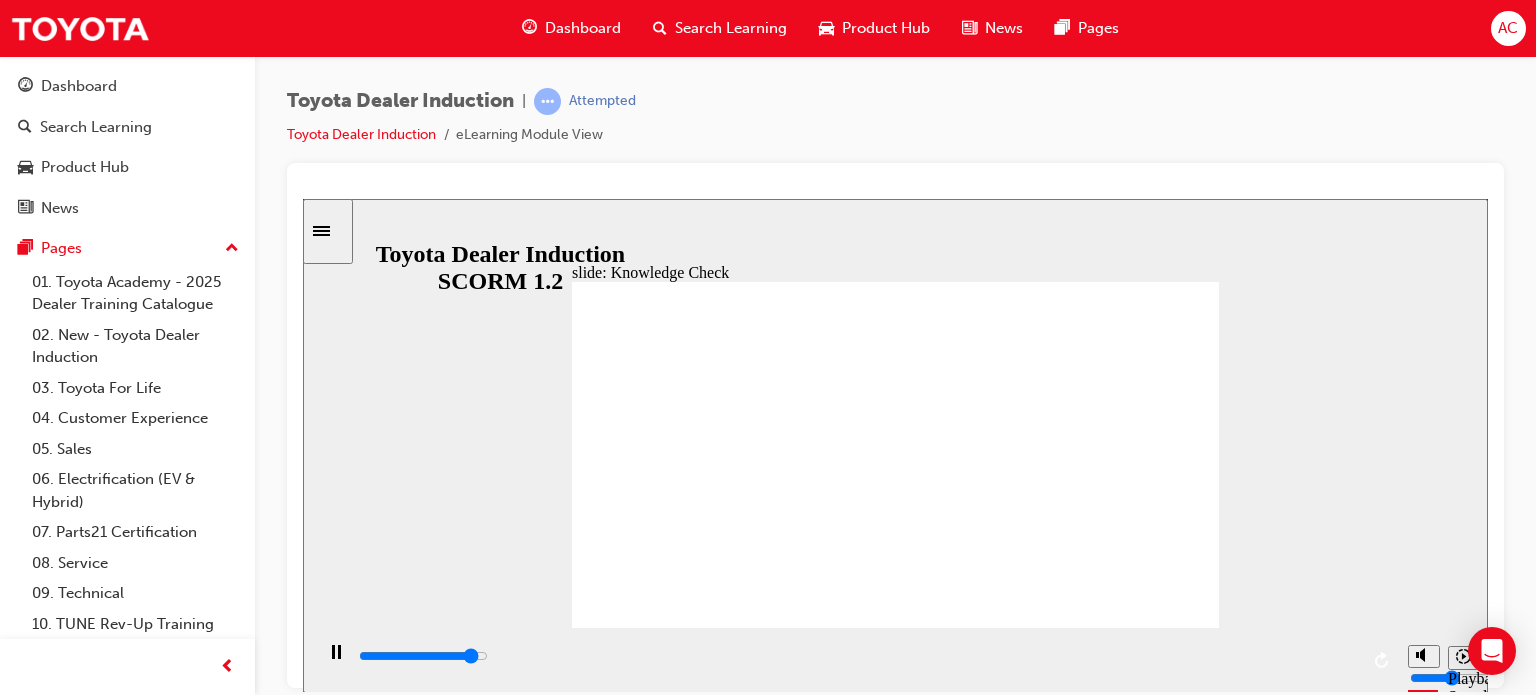 type on "4600" 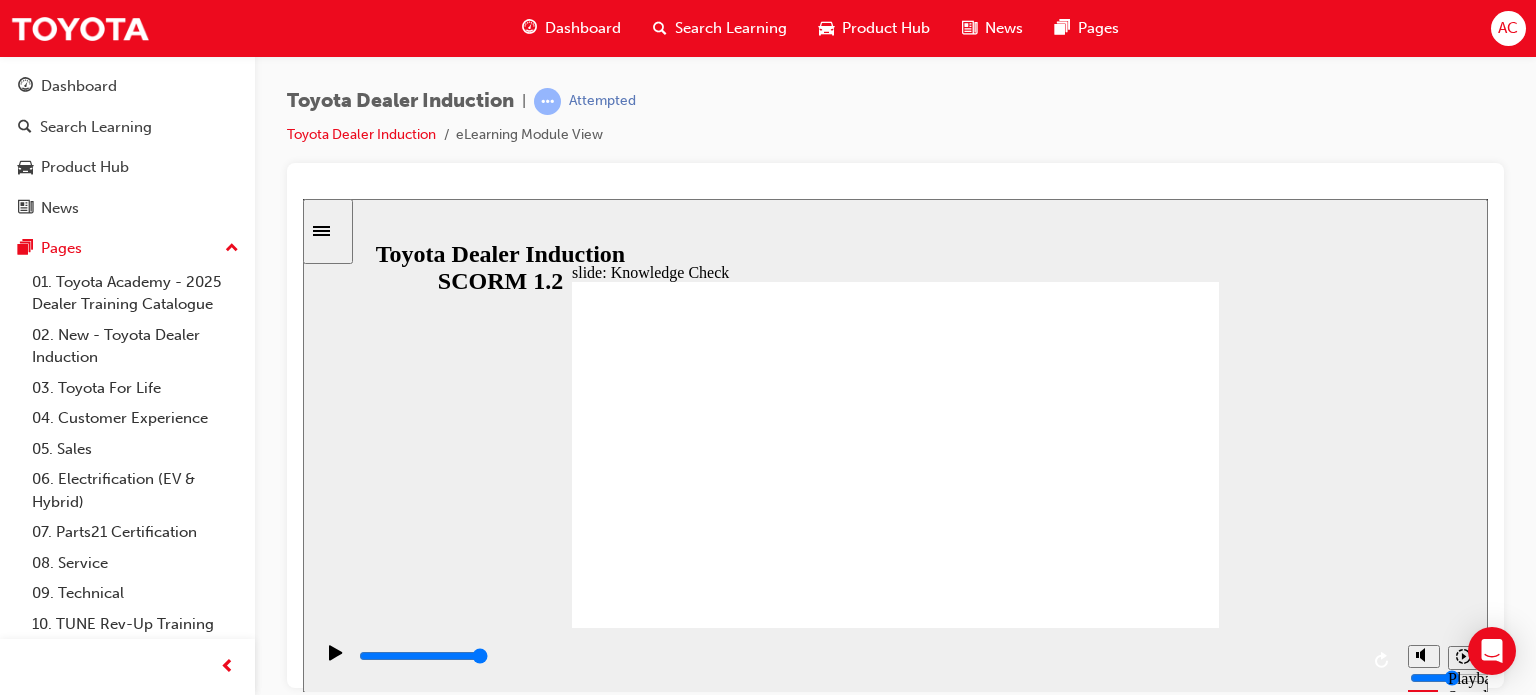 click 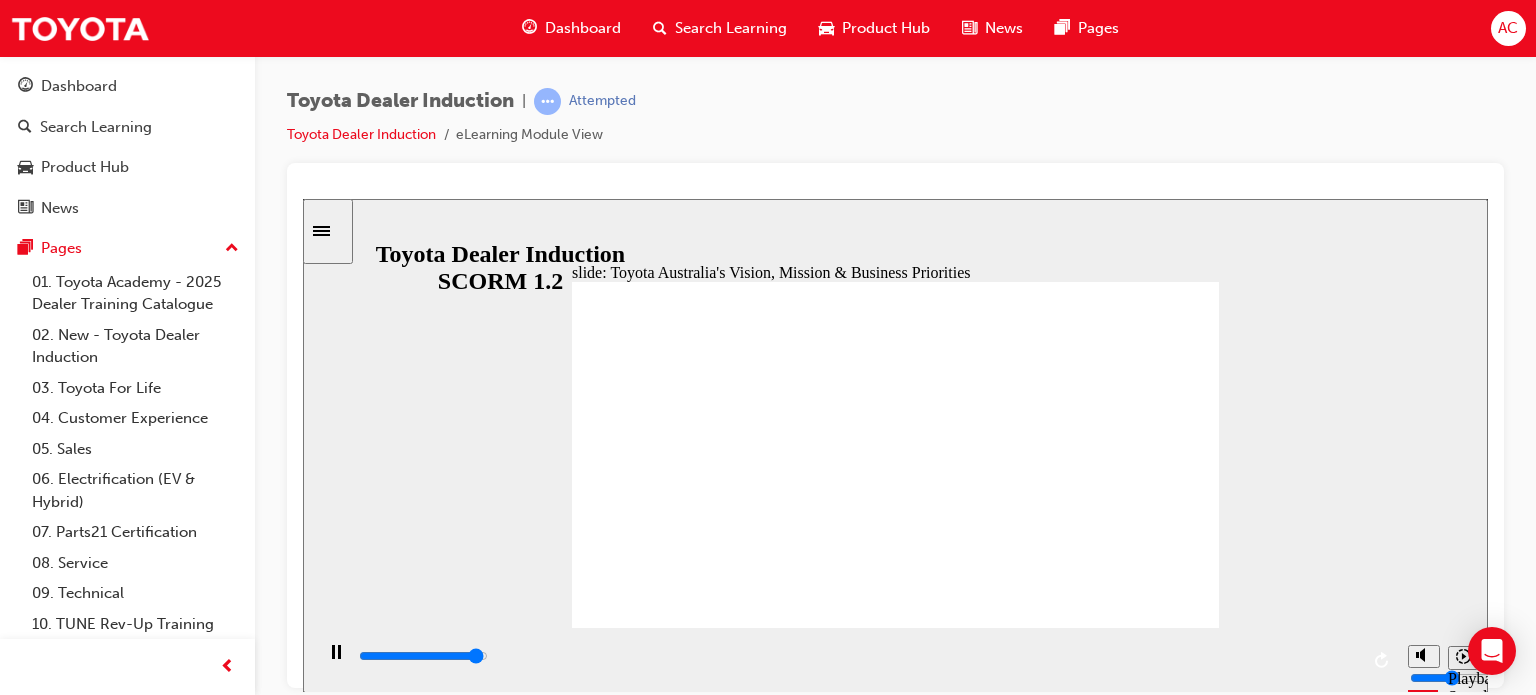 click 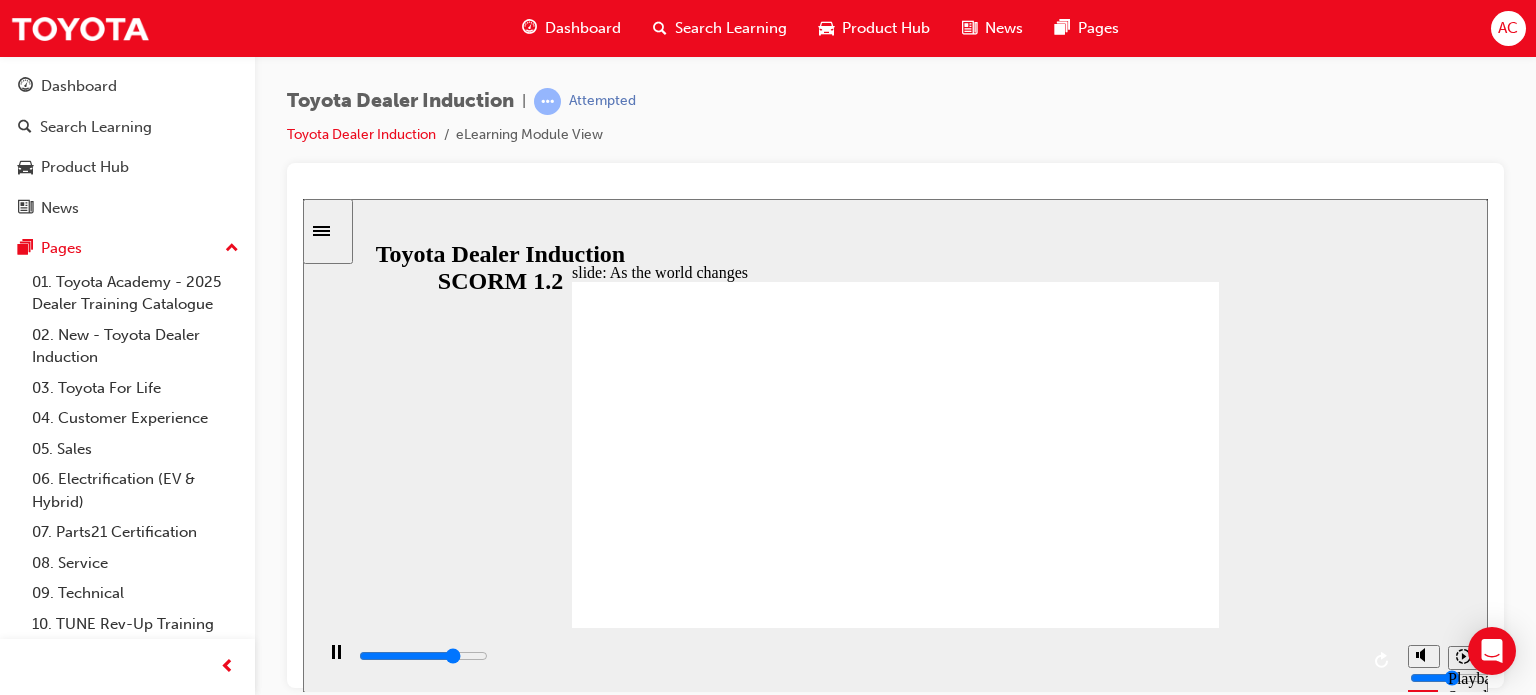 click 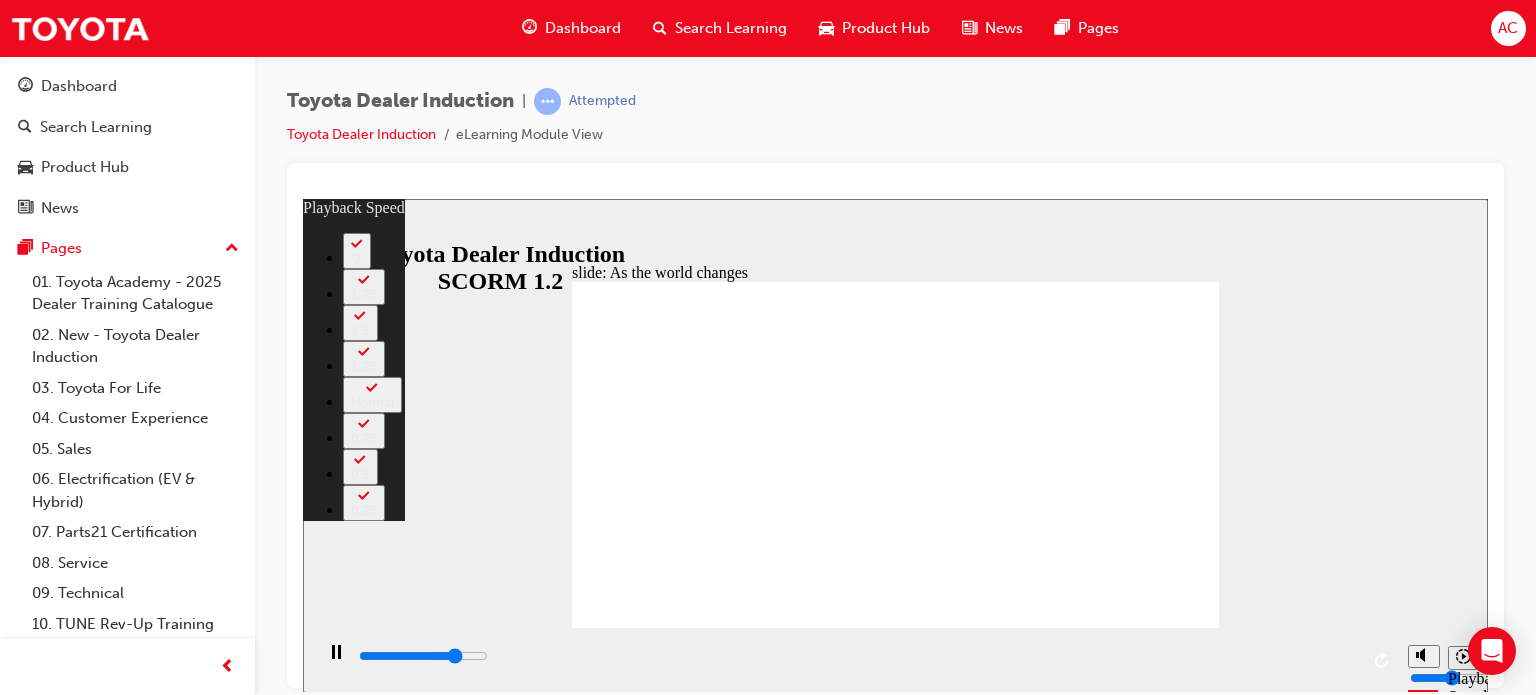type on "7200" 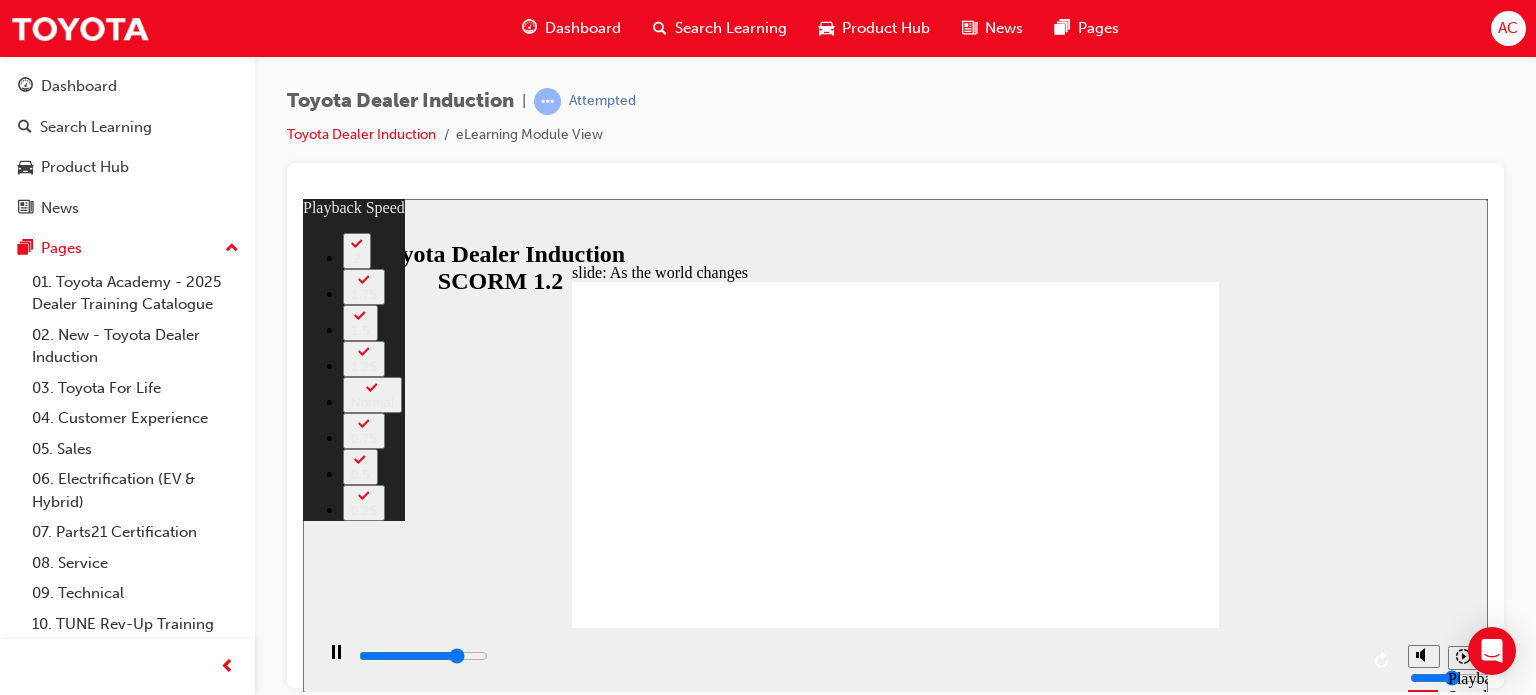 type on "7400" 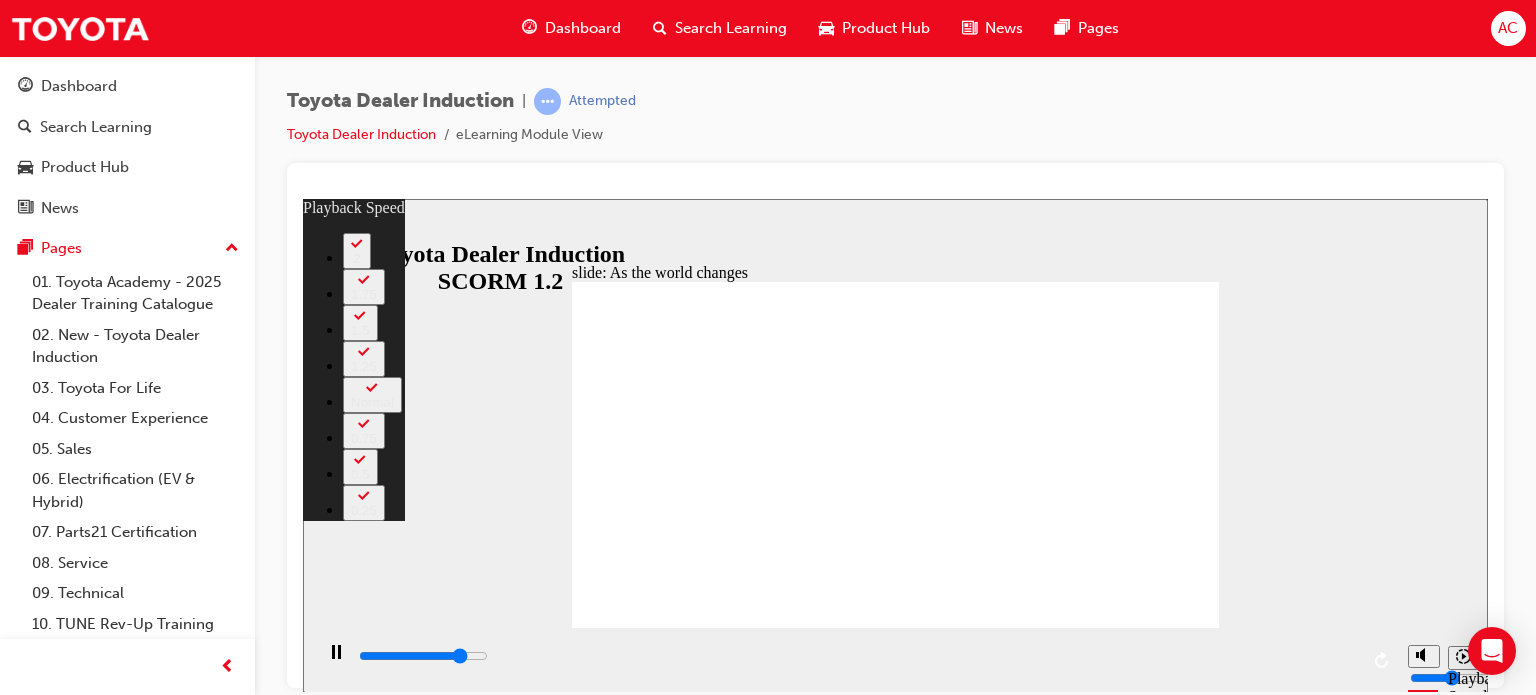 type on "7700" 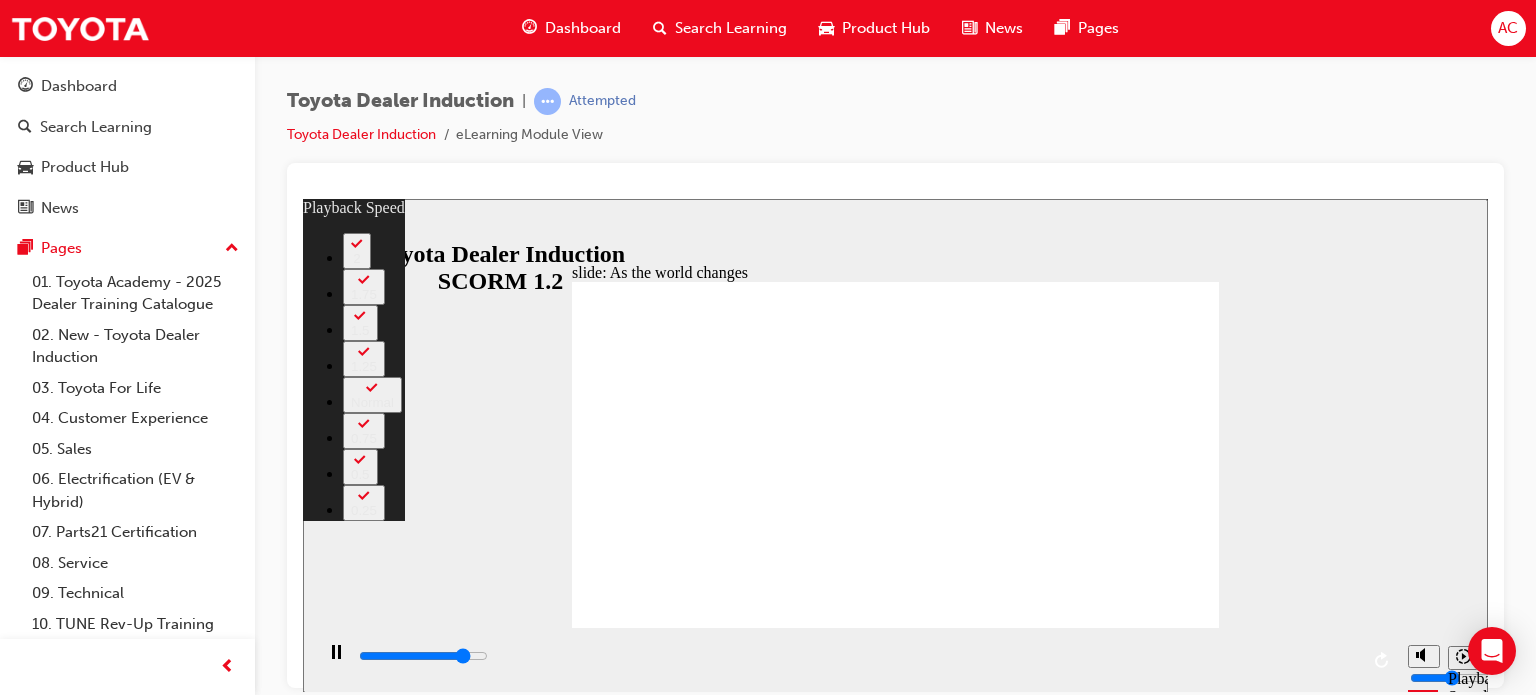 type on "7900" 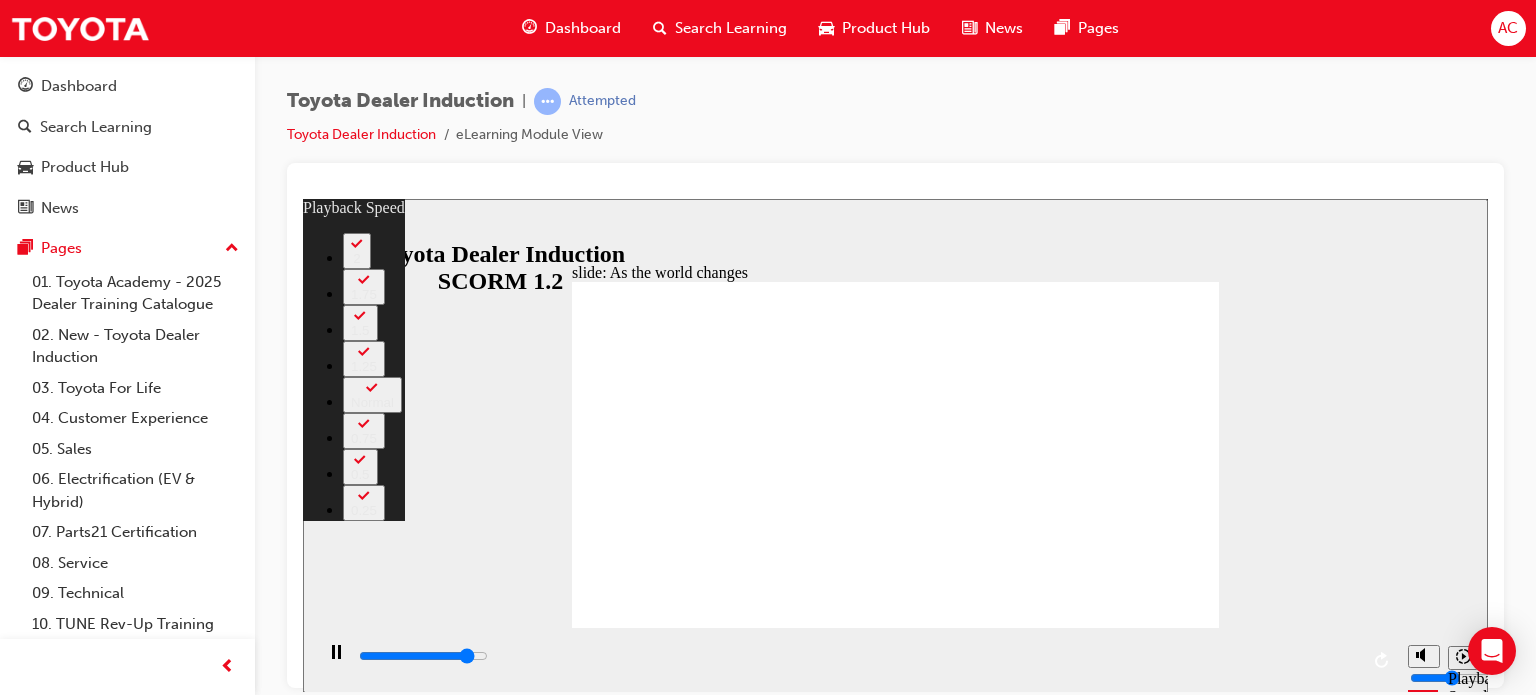 type on "8200" 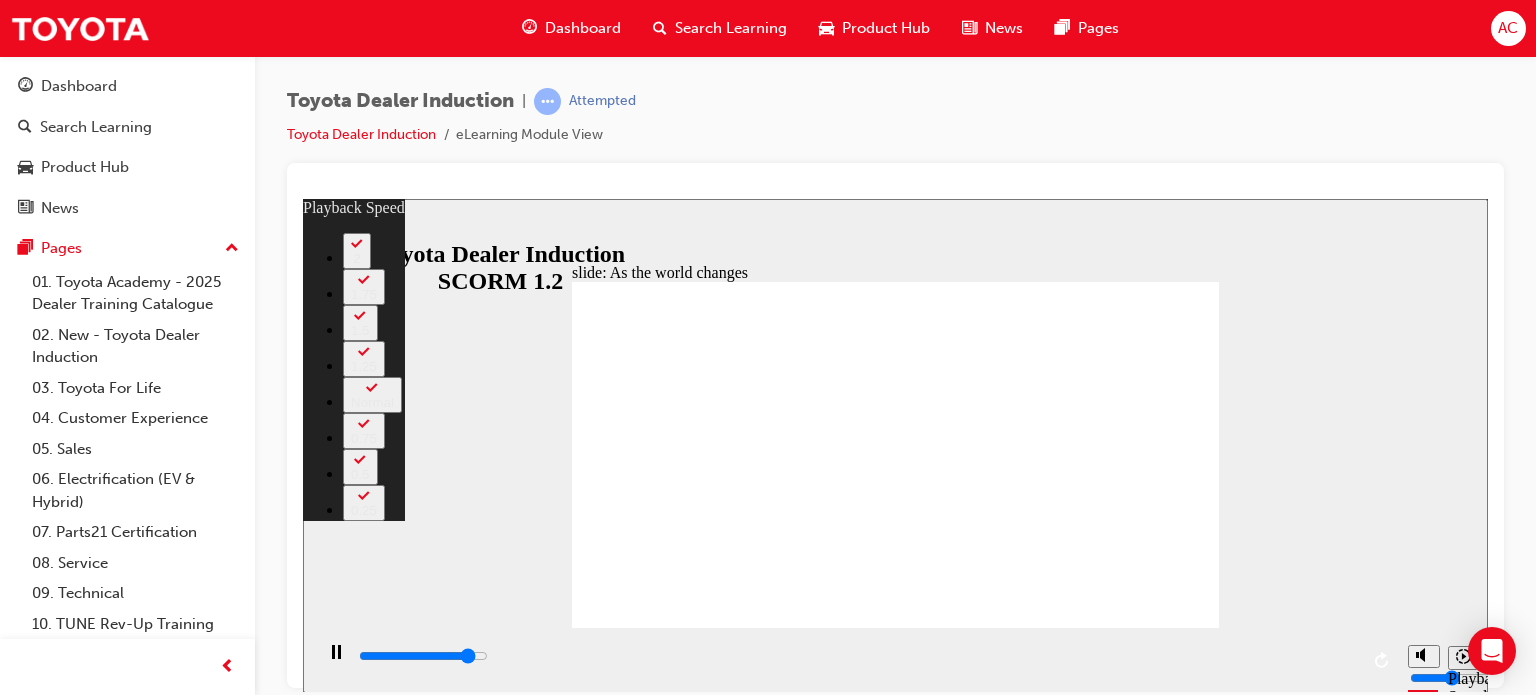 type on "8300" 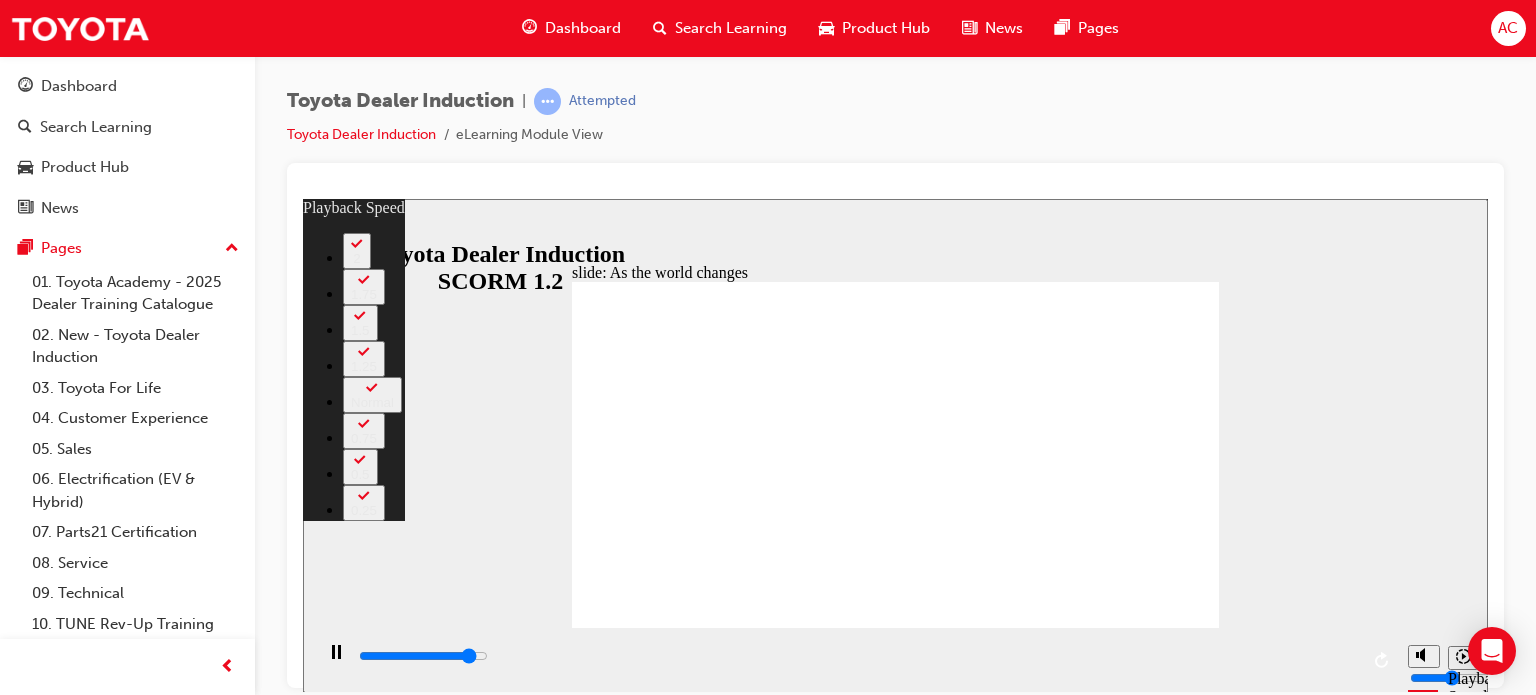 type on "8500" 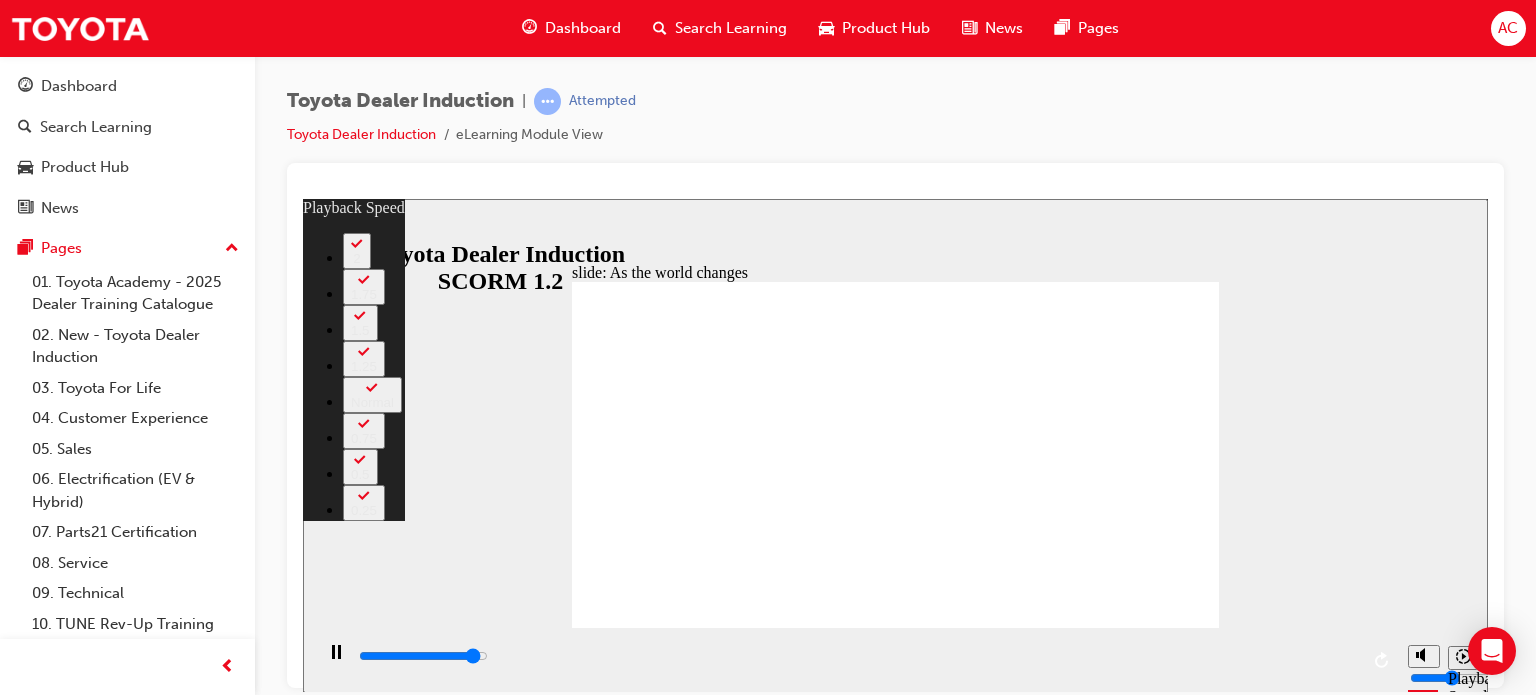type on "8700" 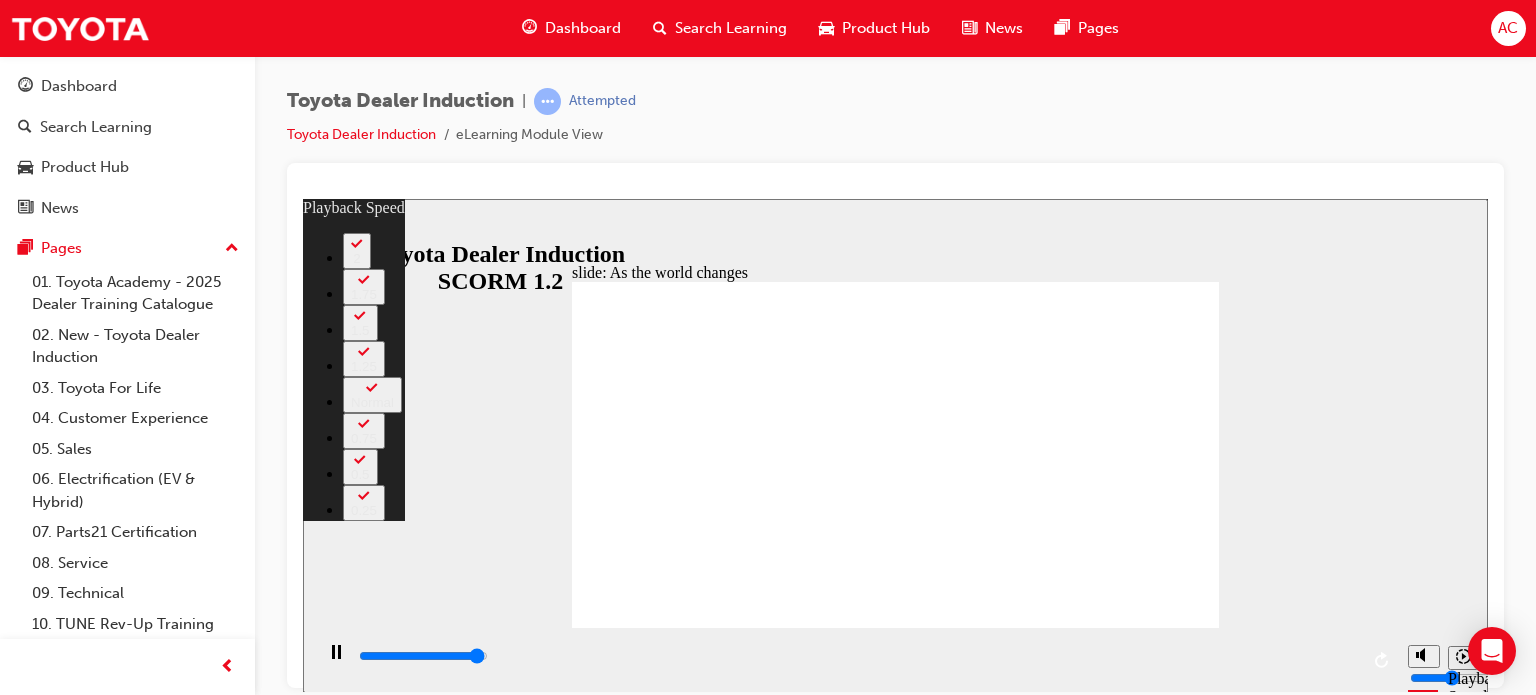 type on "9000" 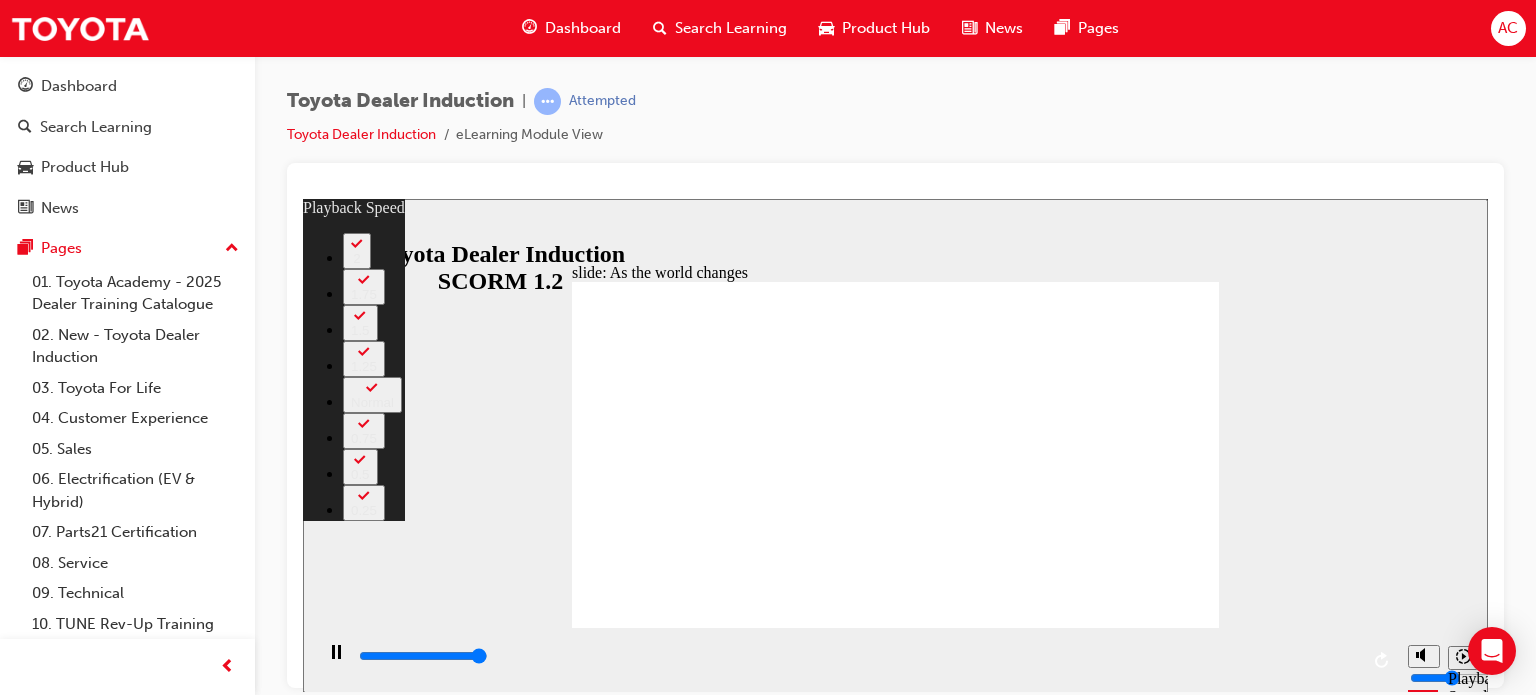 type on "9200" 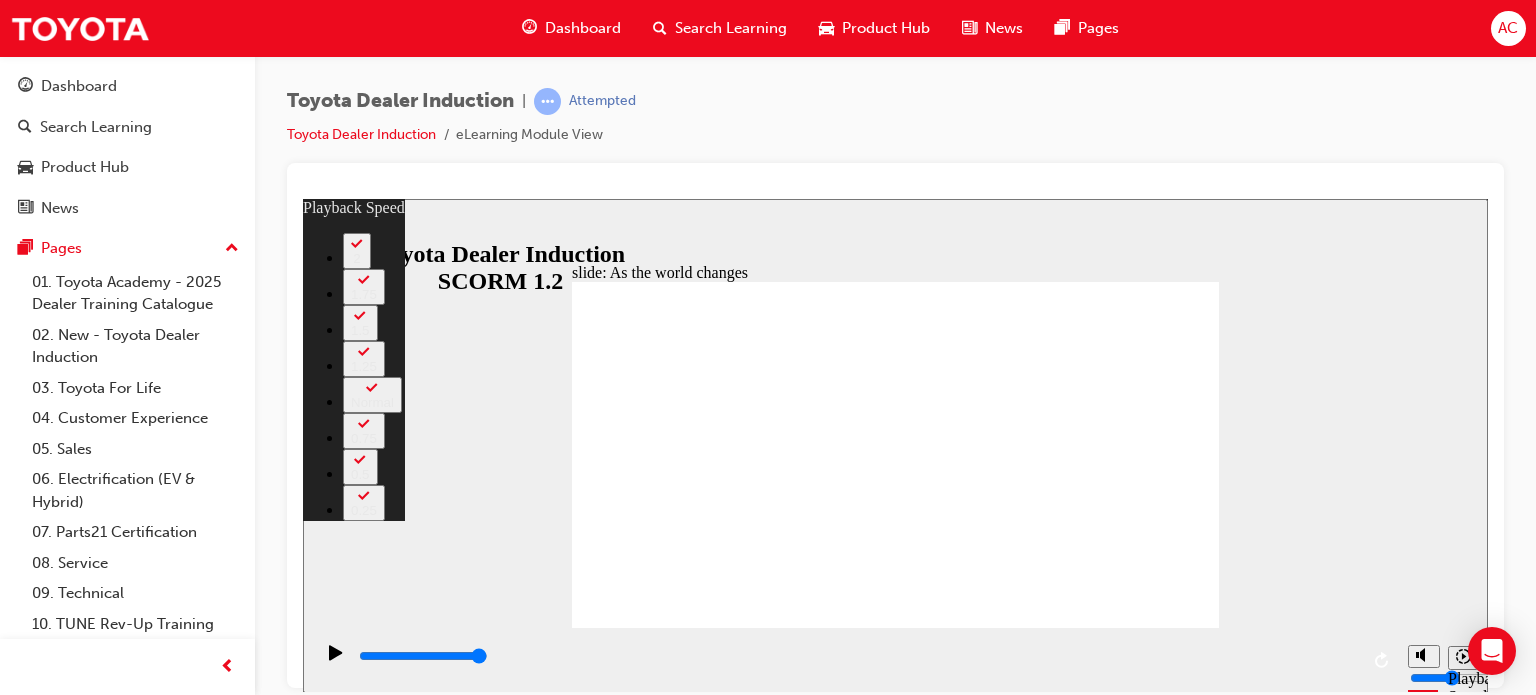 click 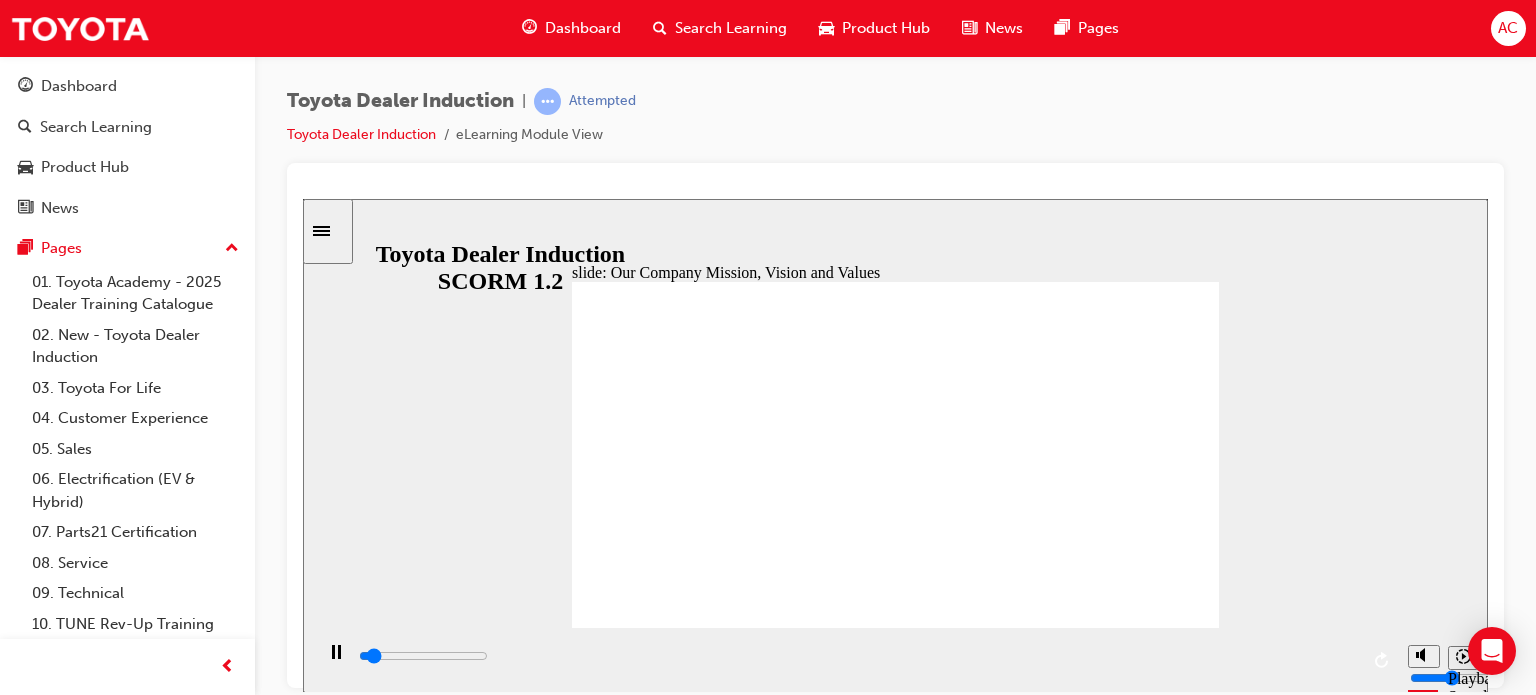click 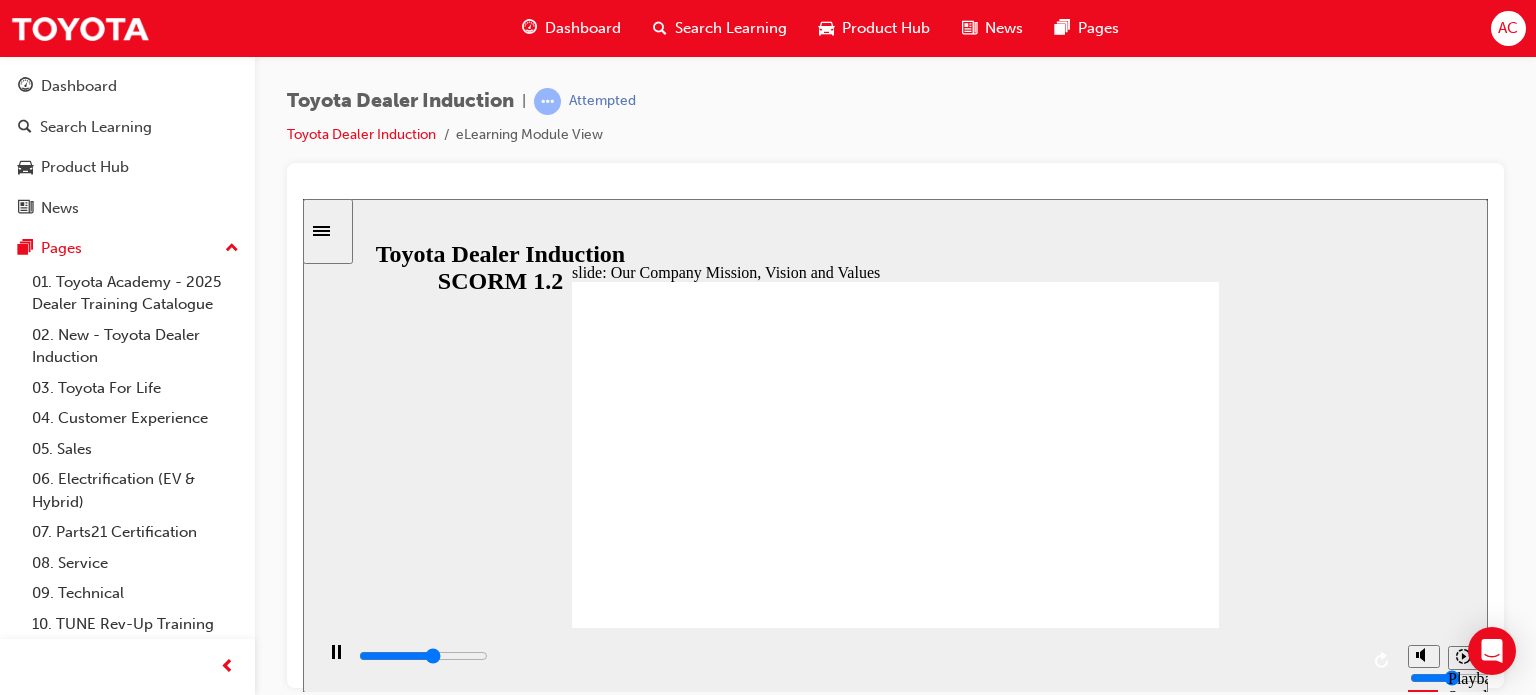 click 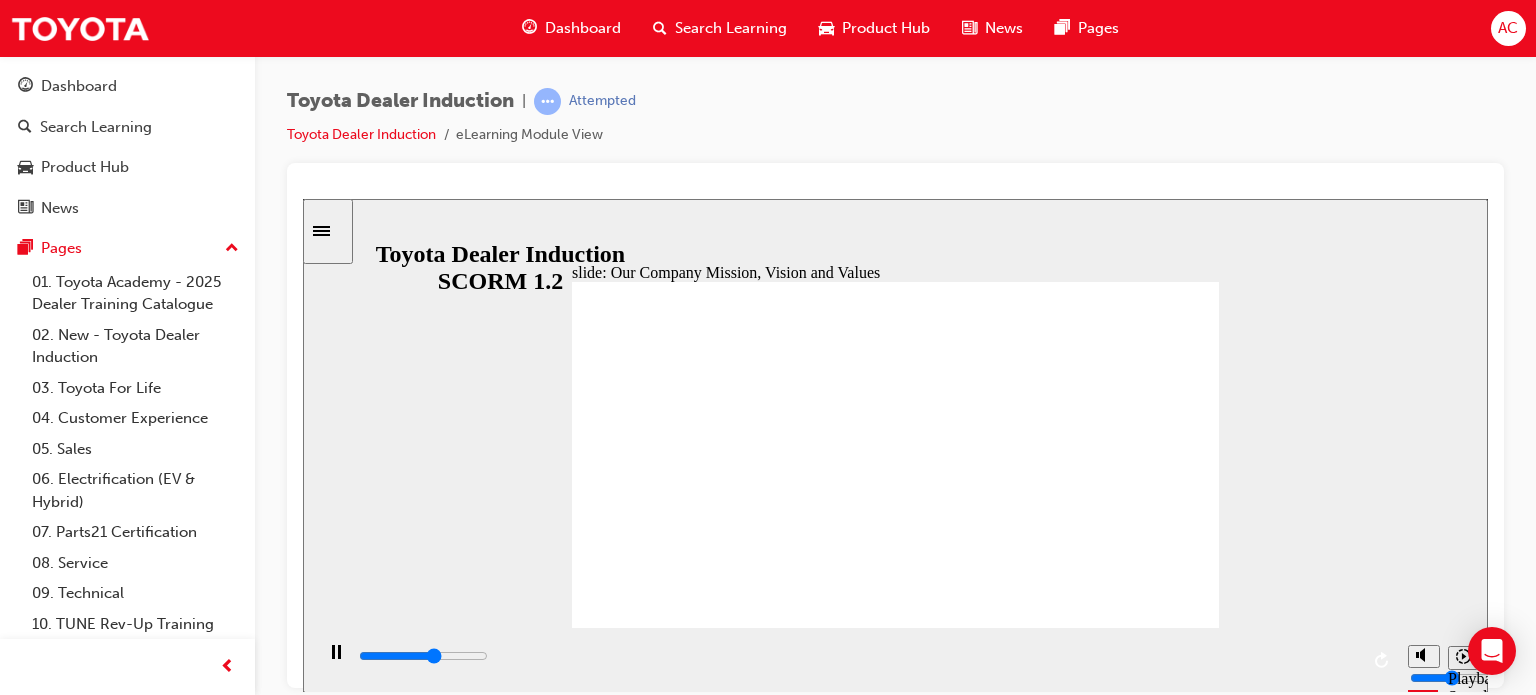 click 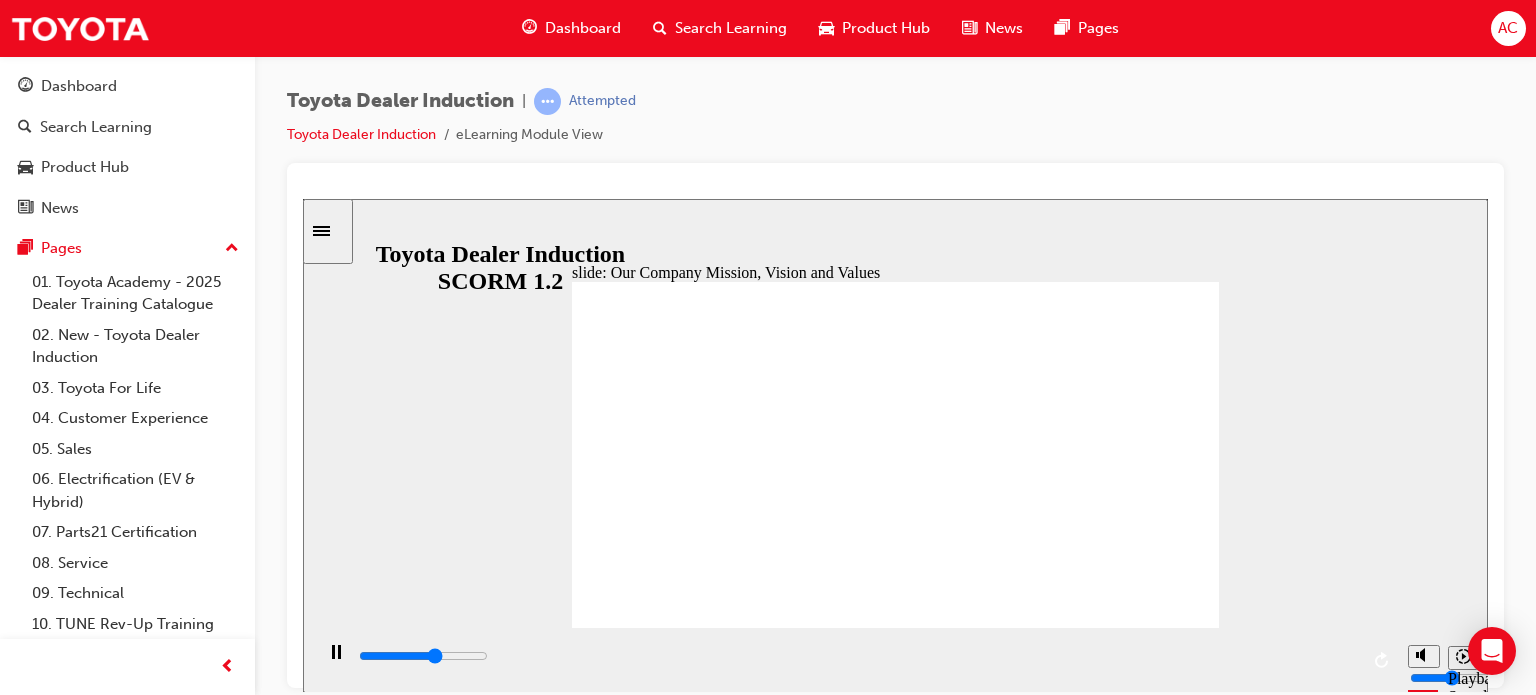 click 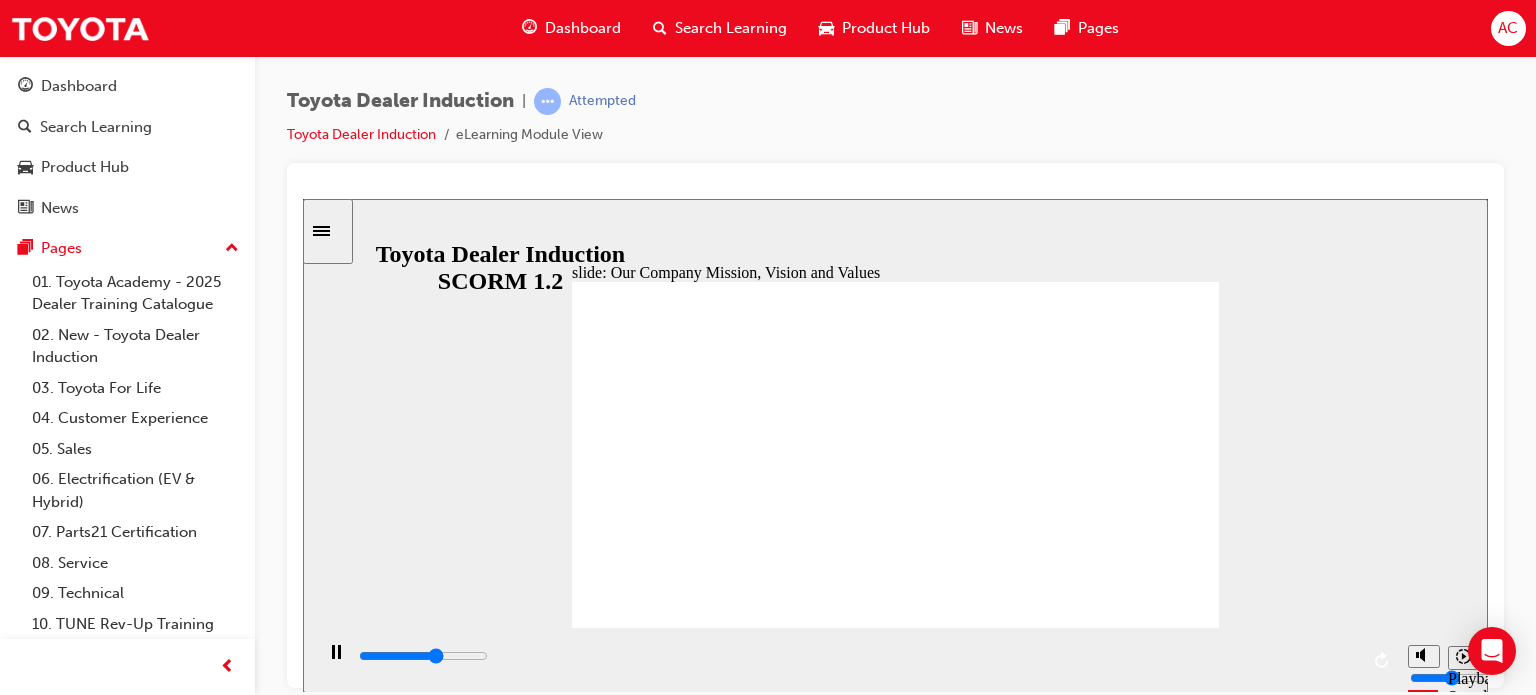 click 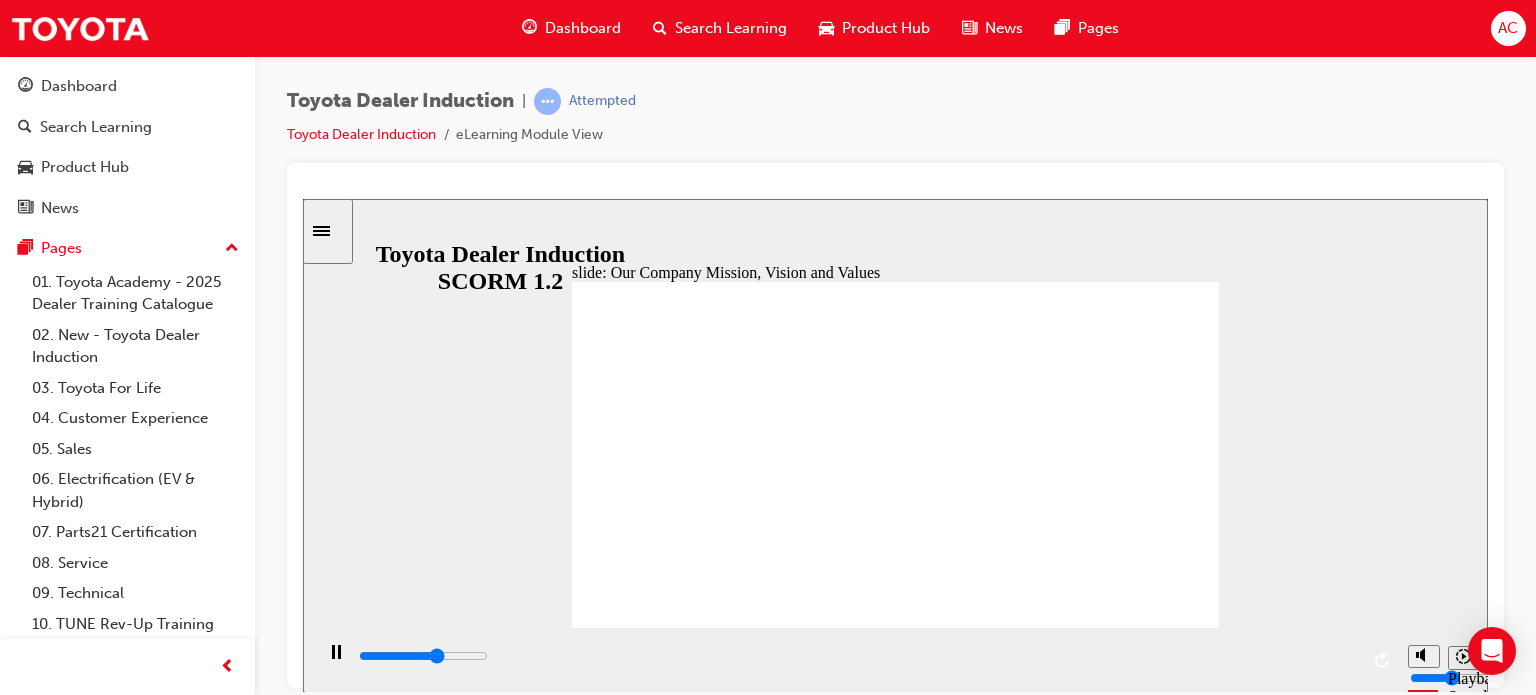 click 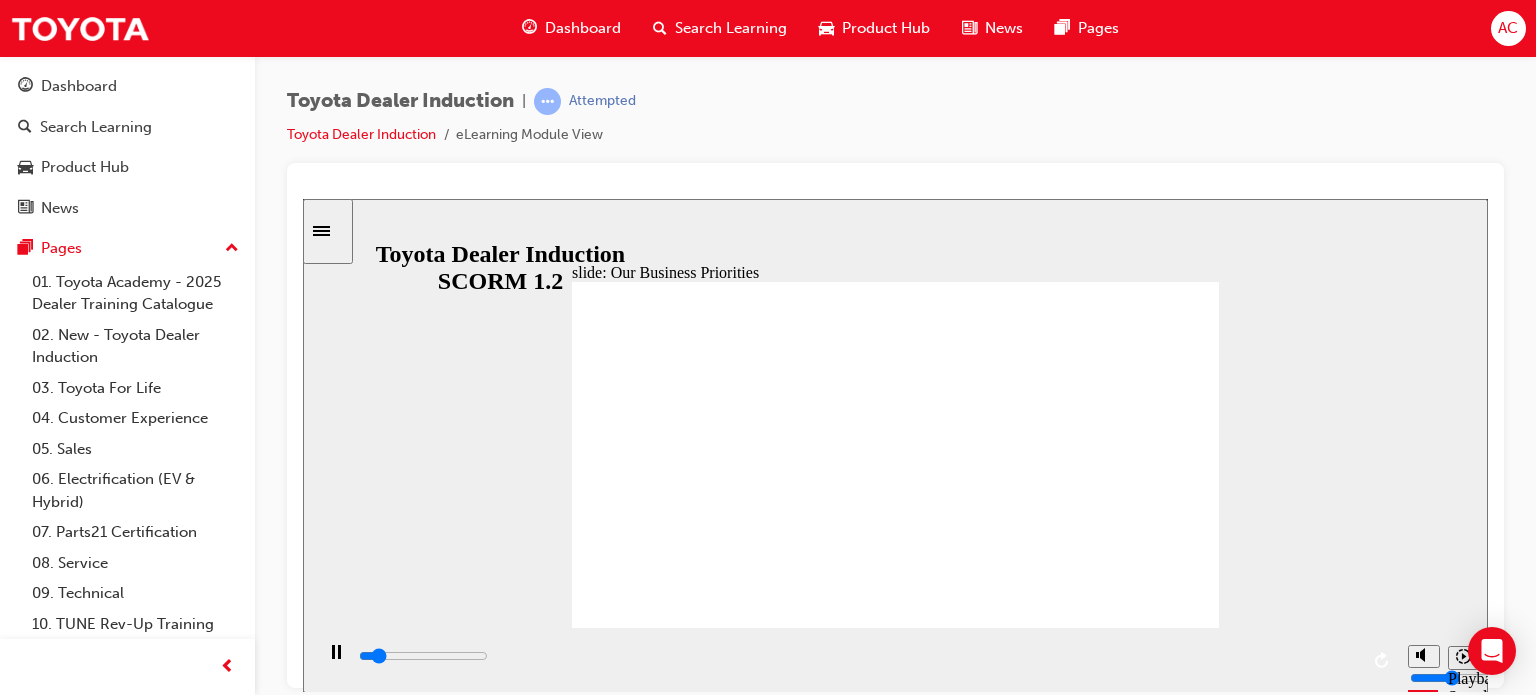 type on "3900" 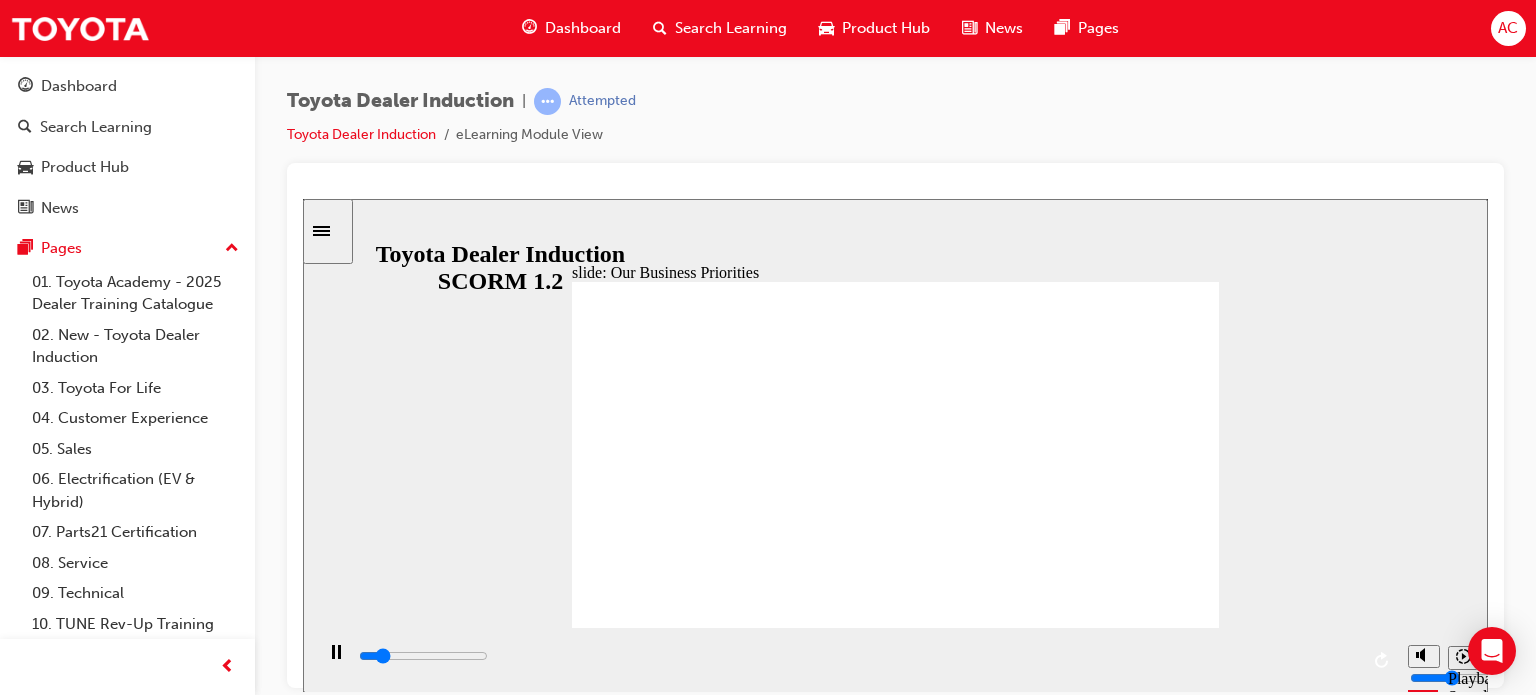 scroll, scrollTop: 0, scrollLeft: 0, axis: both 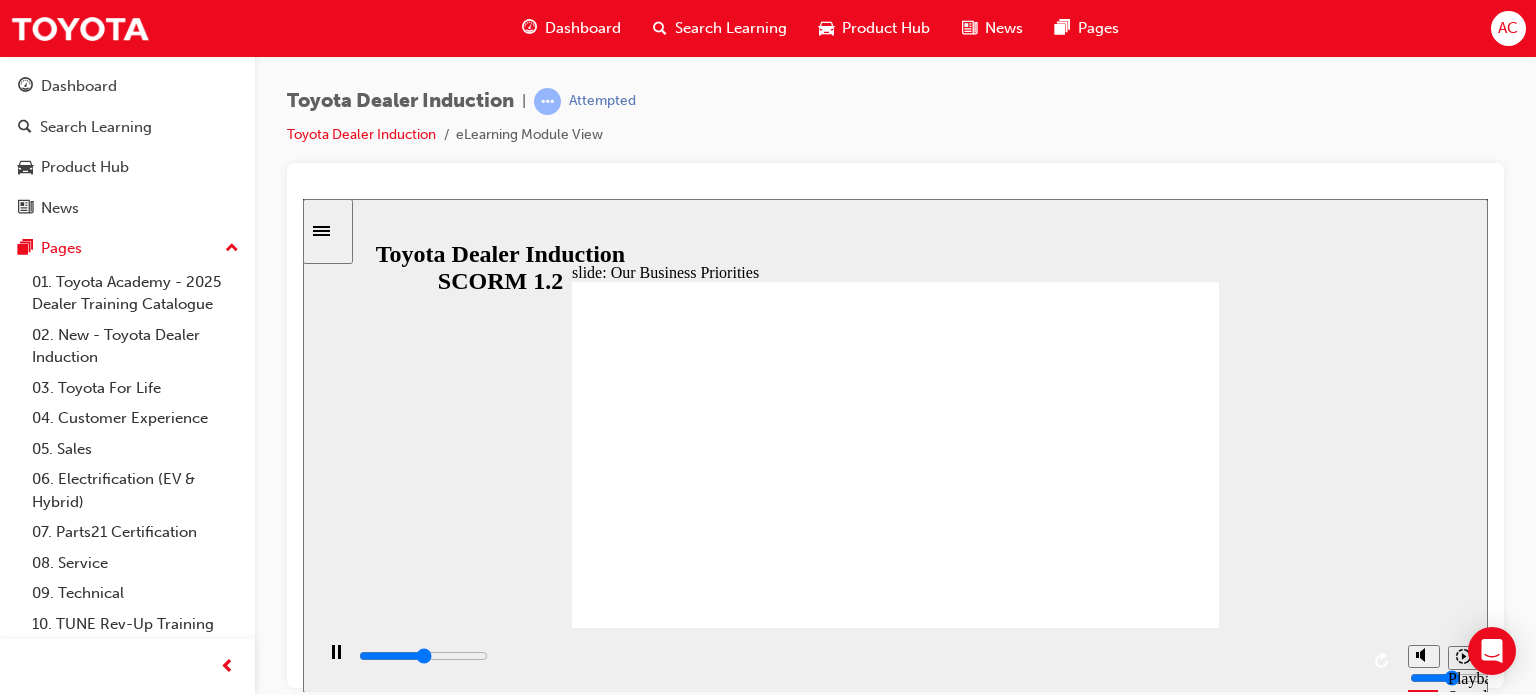 click 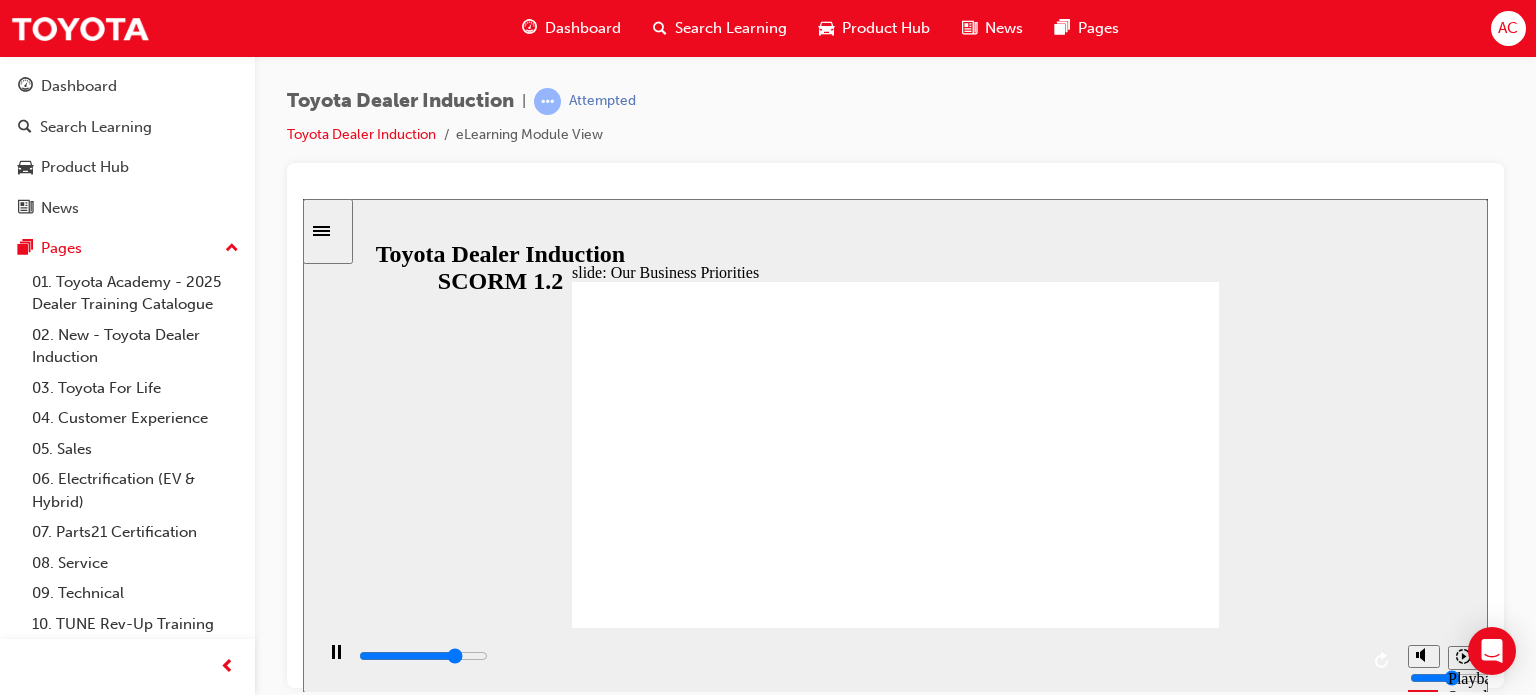 click 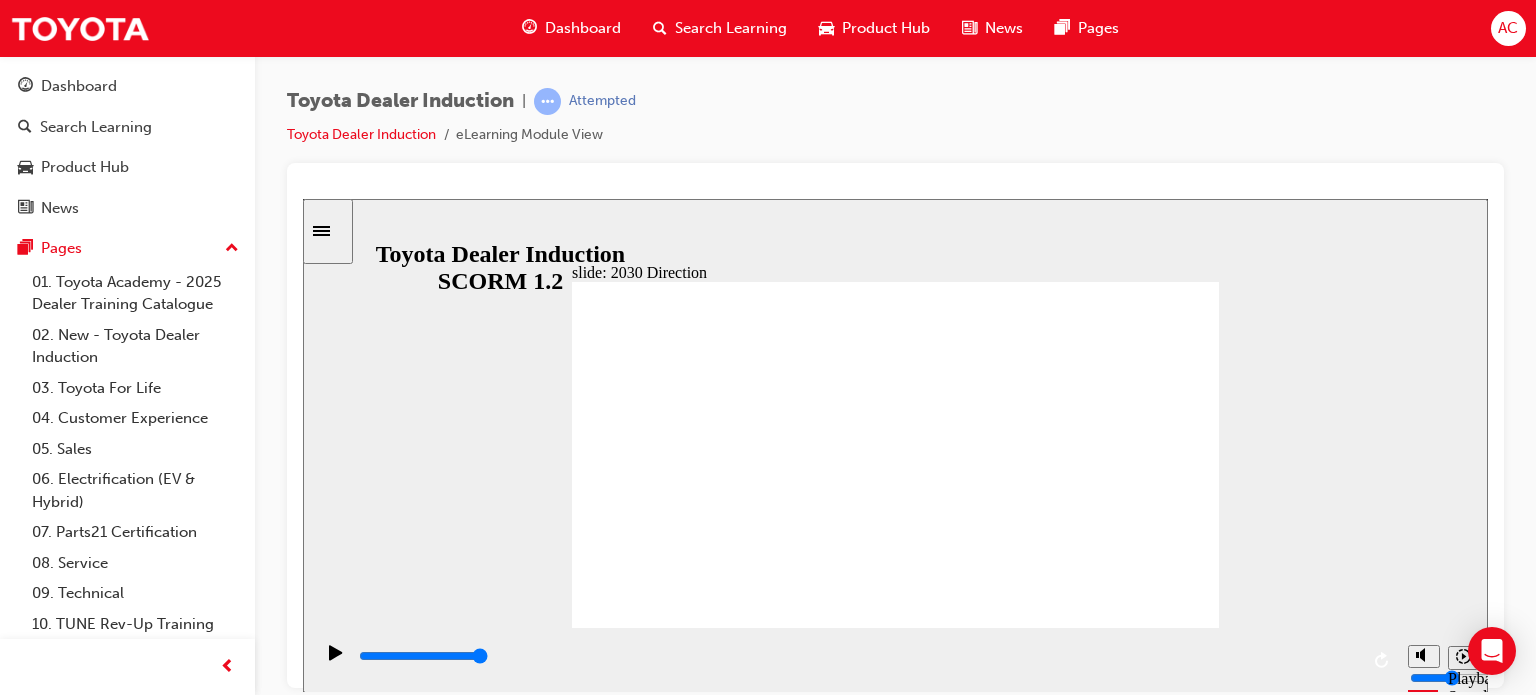 click 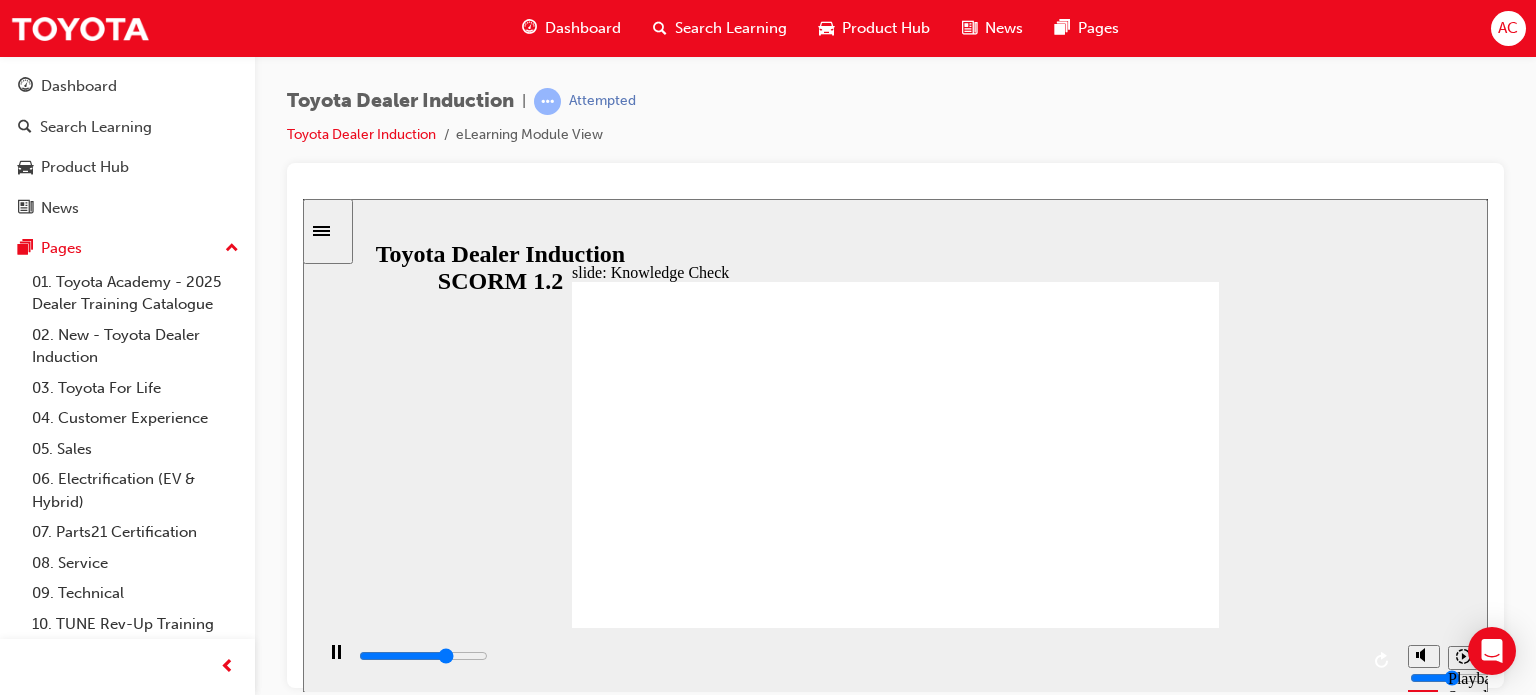 click at bounding box center (674, 1414) 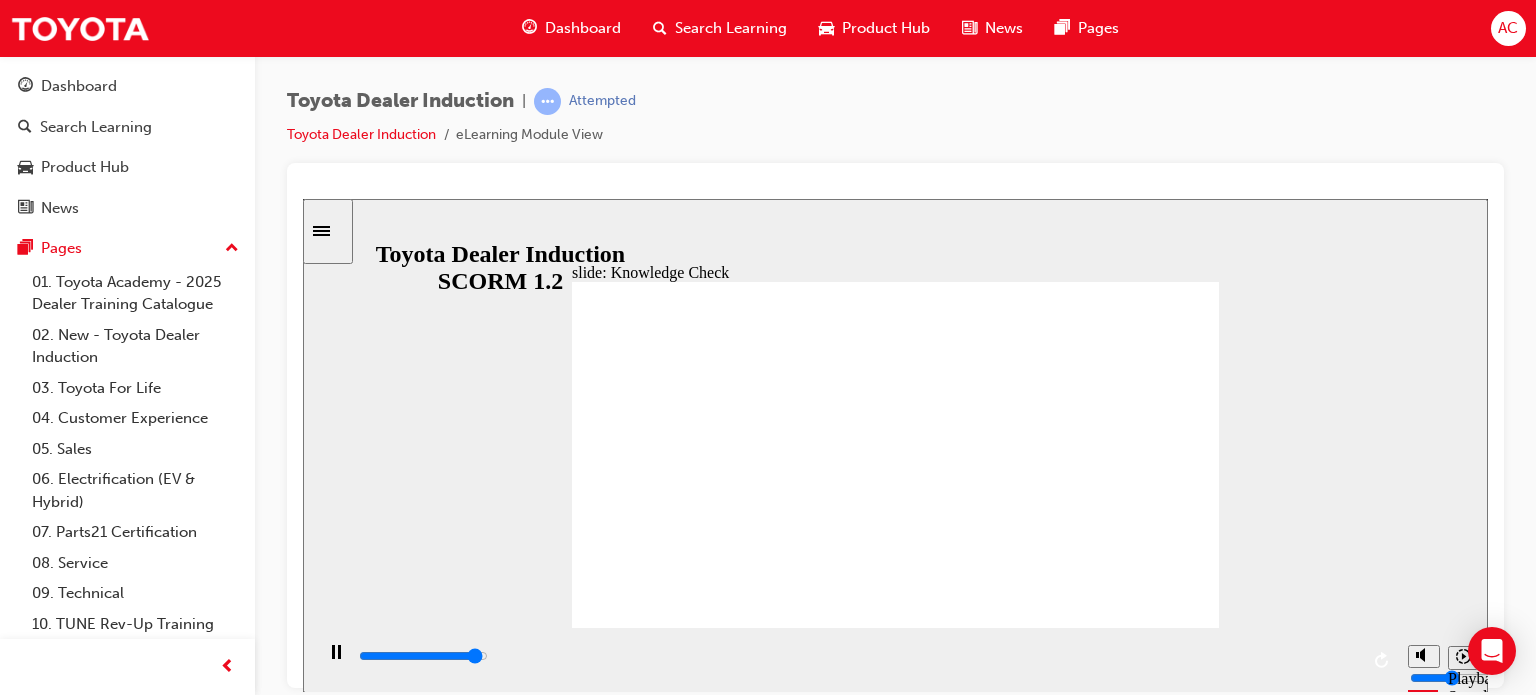 type on "4900" 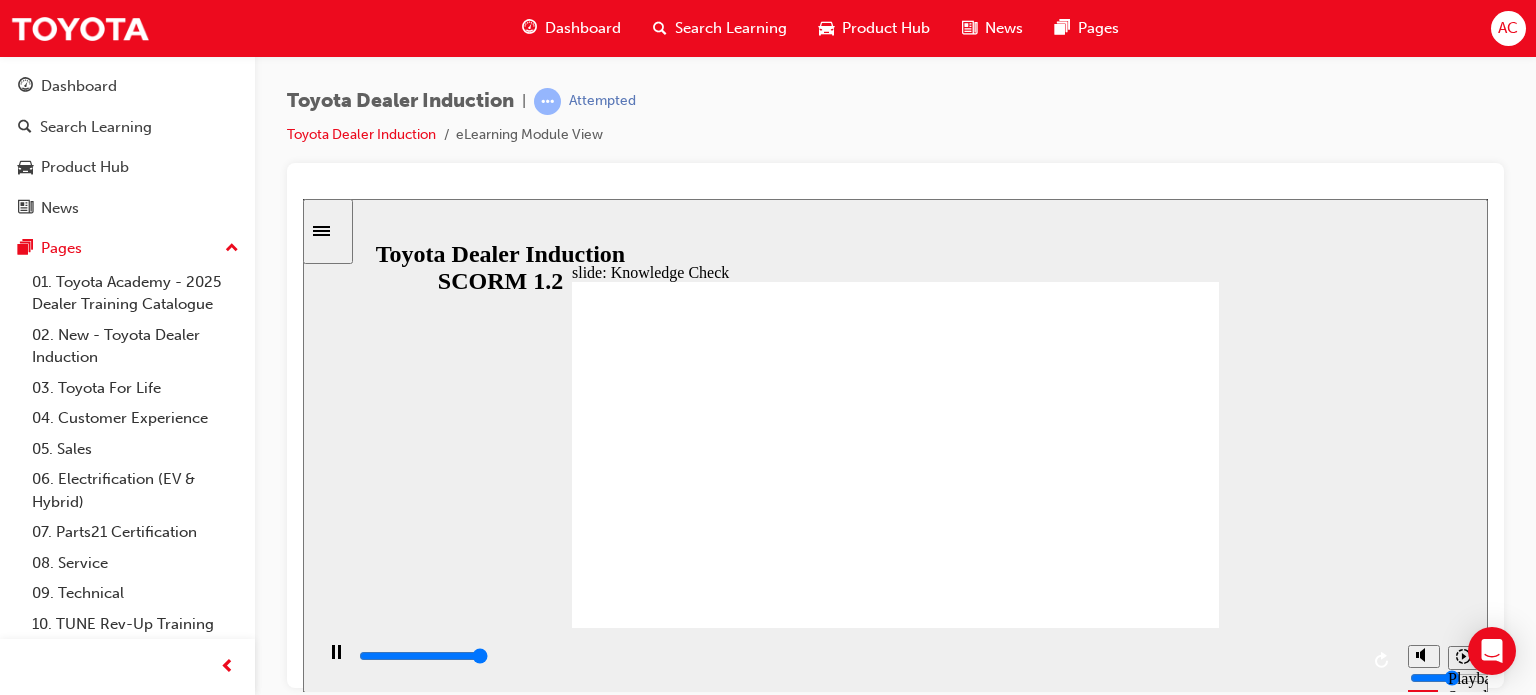 type on "5000" 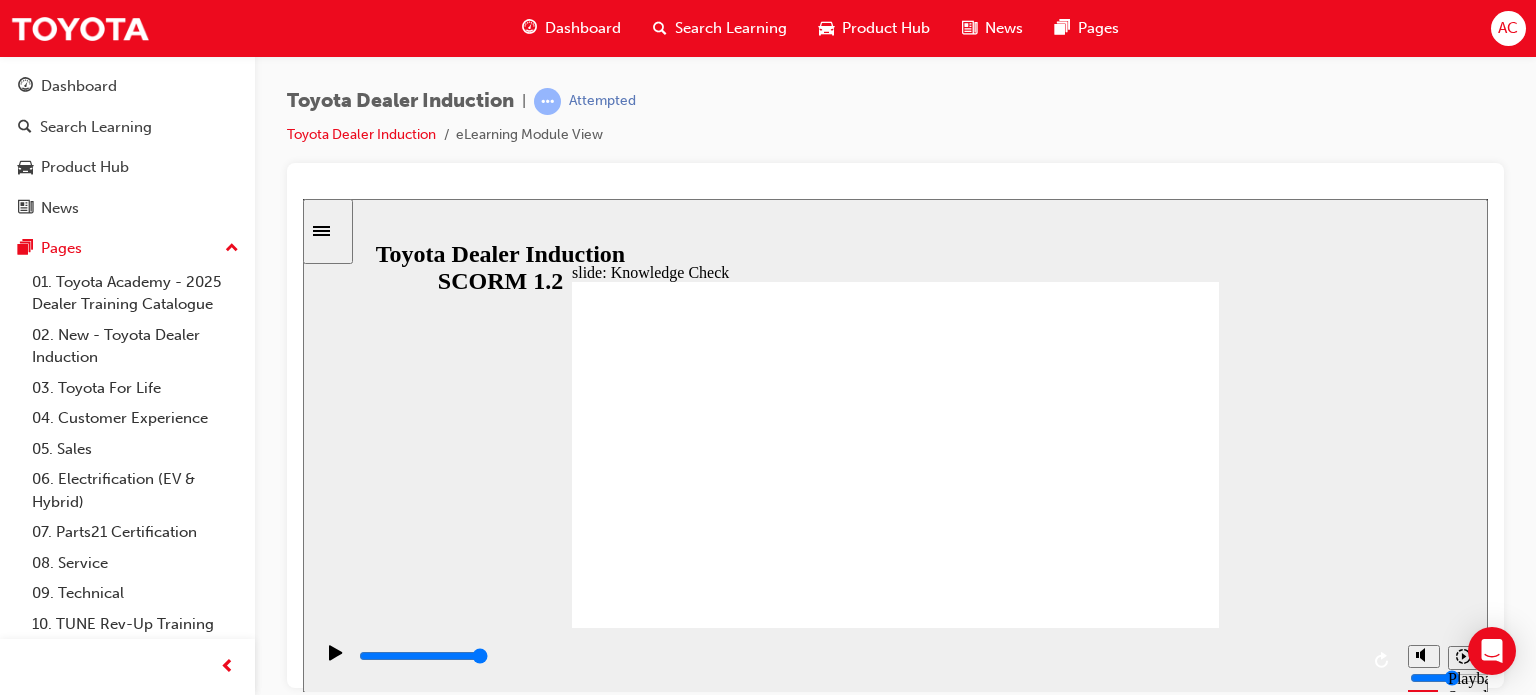 type on "qu" 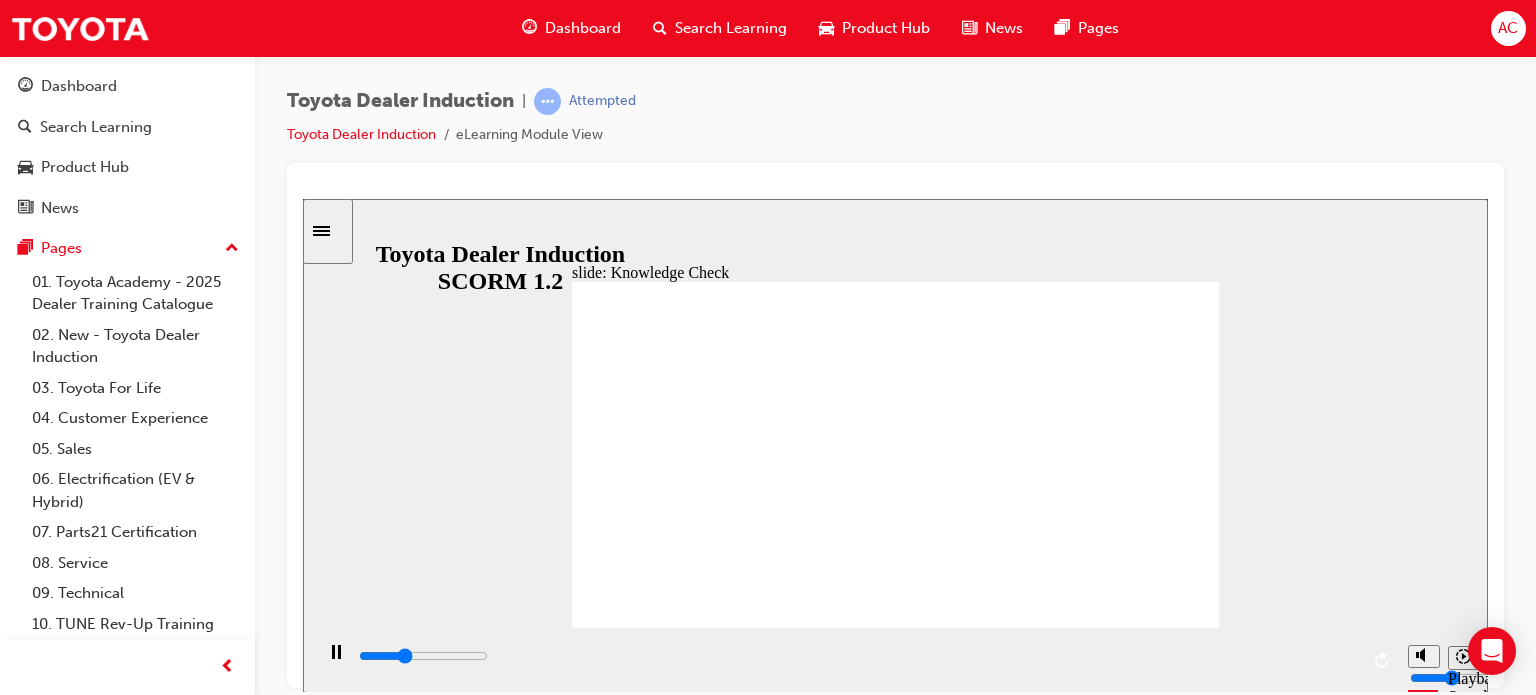 click at bounding box center [674, 1414] 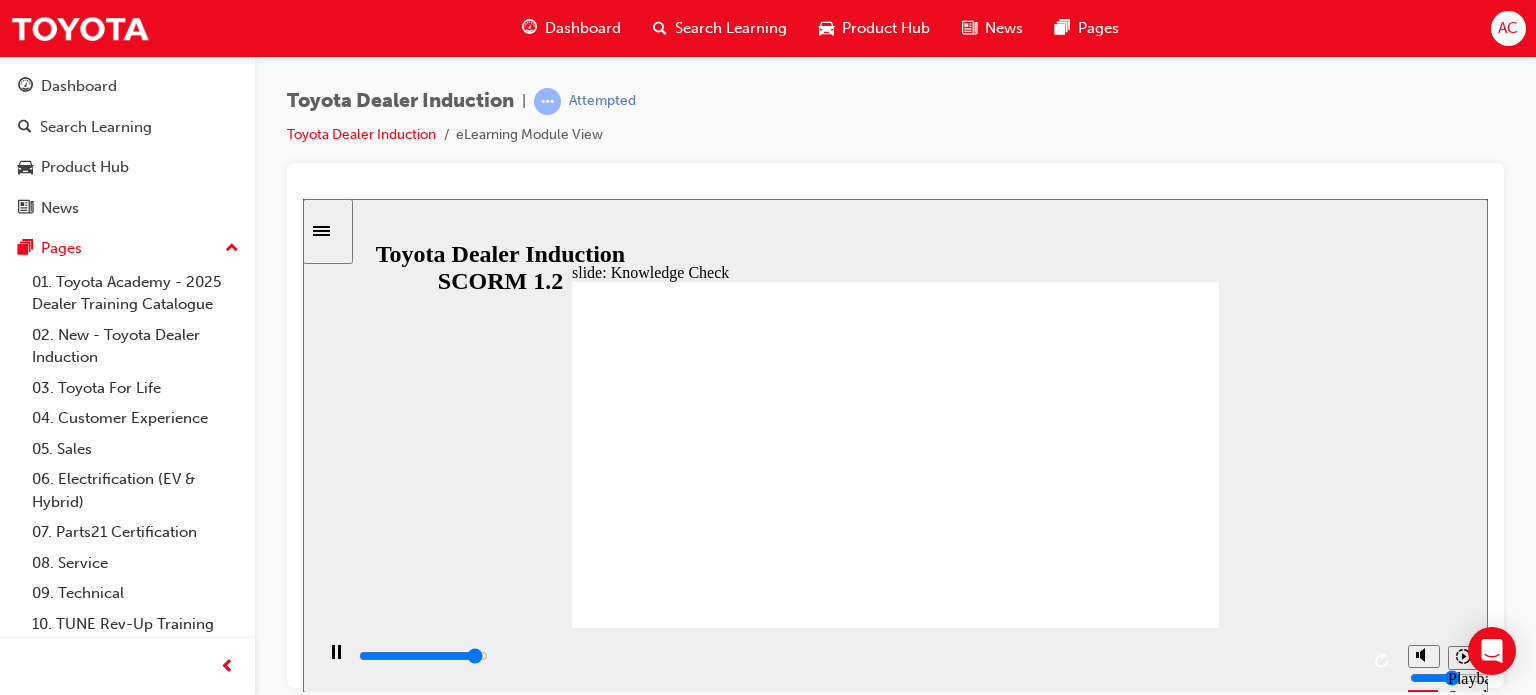 type on "4800" 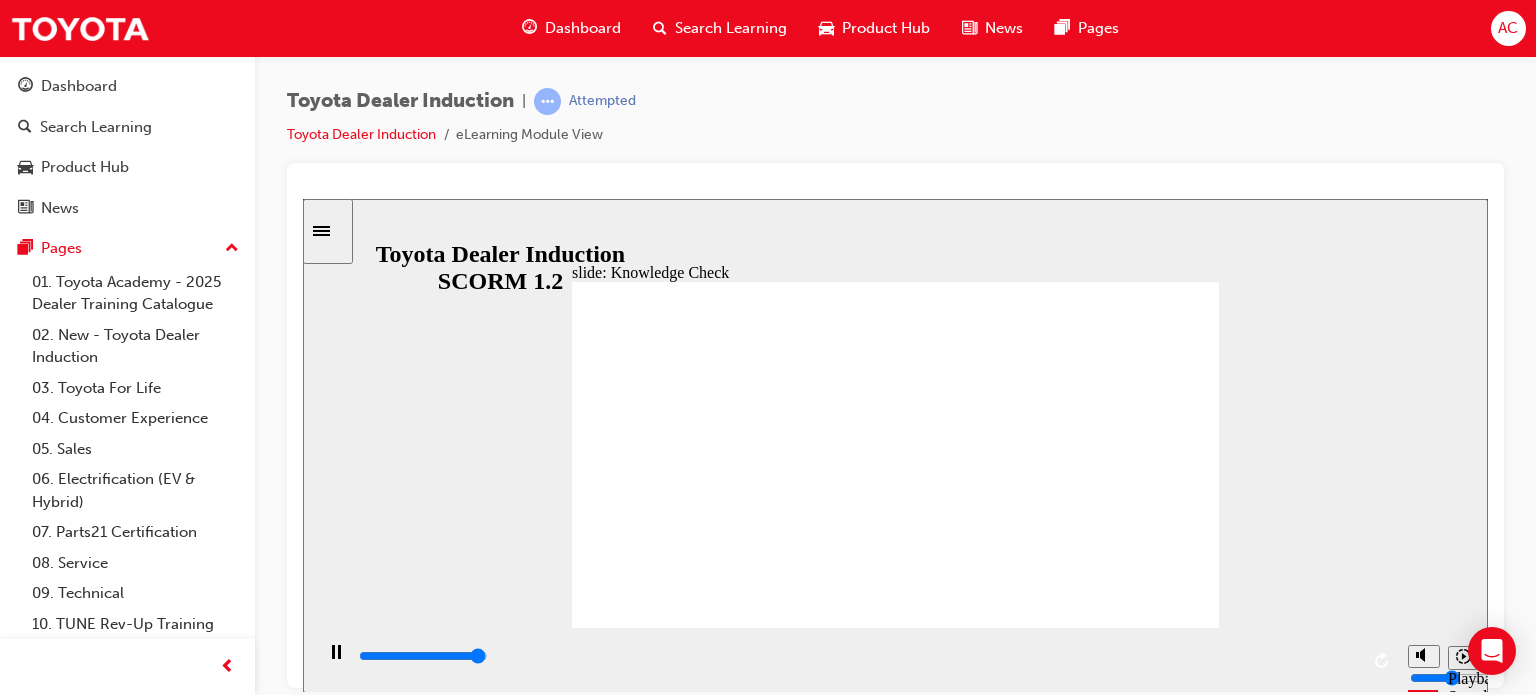 type on "5000" 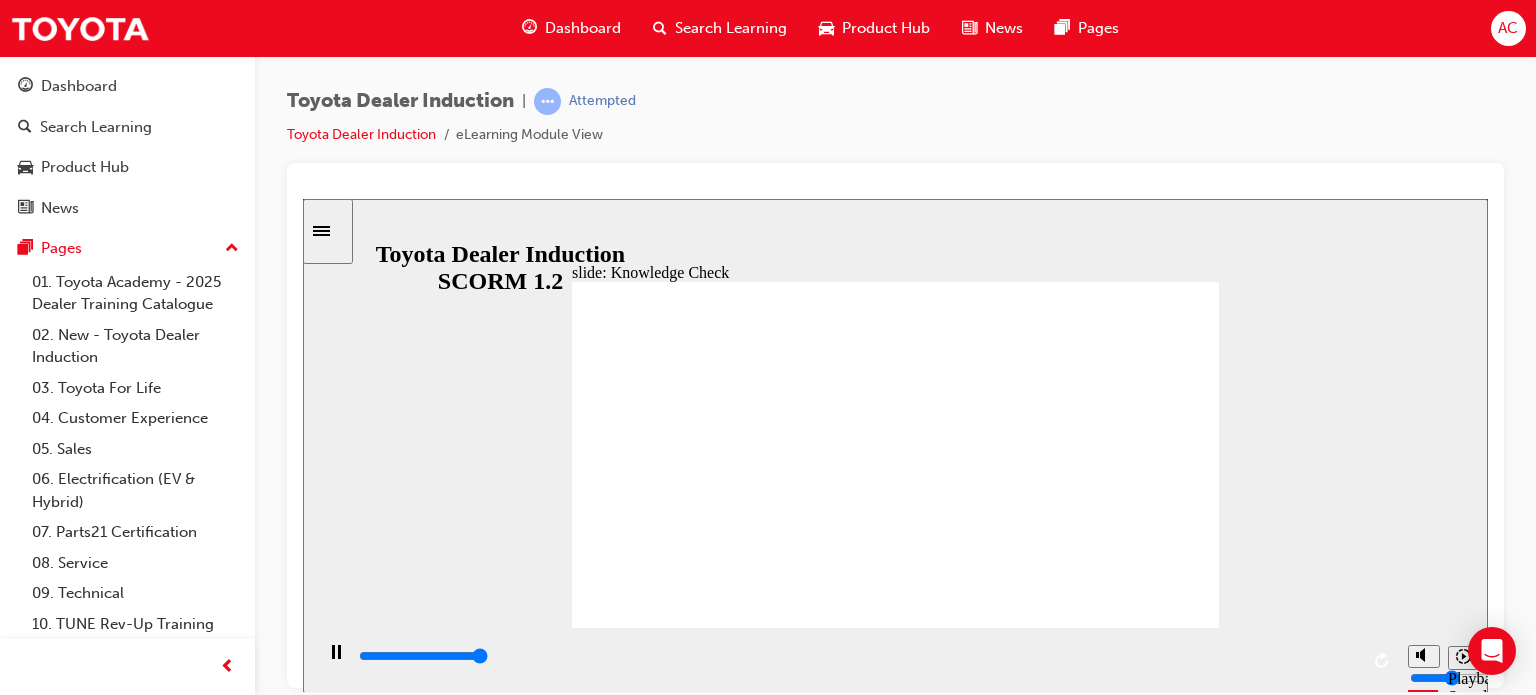 type on "5000" 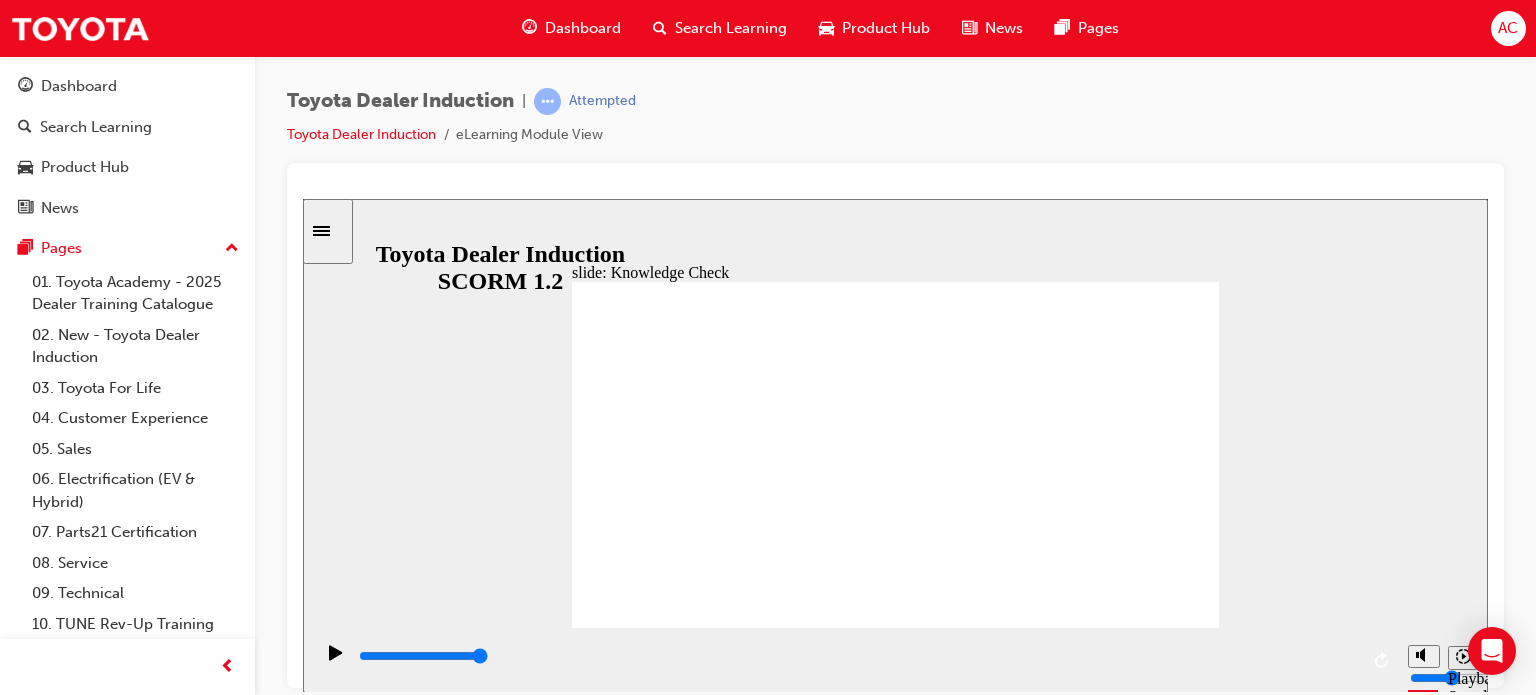 type on "hap" 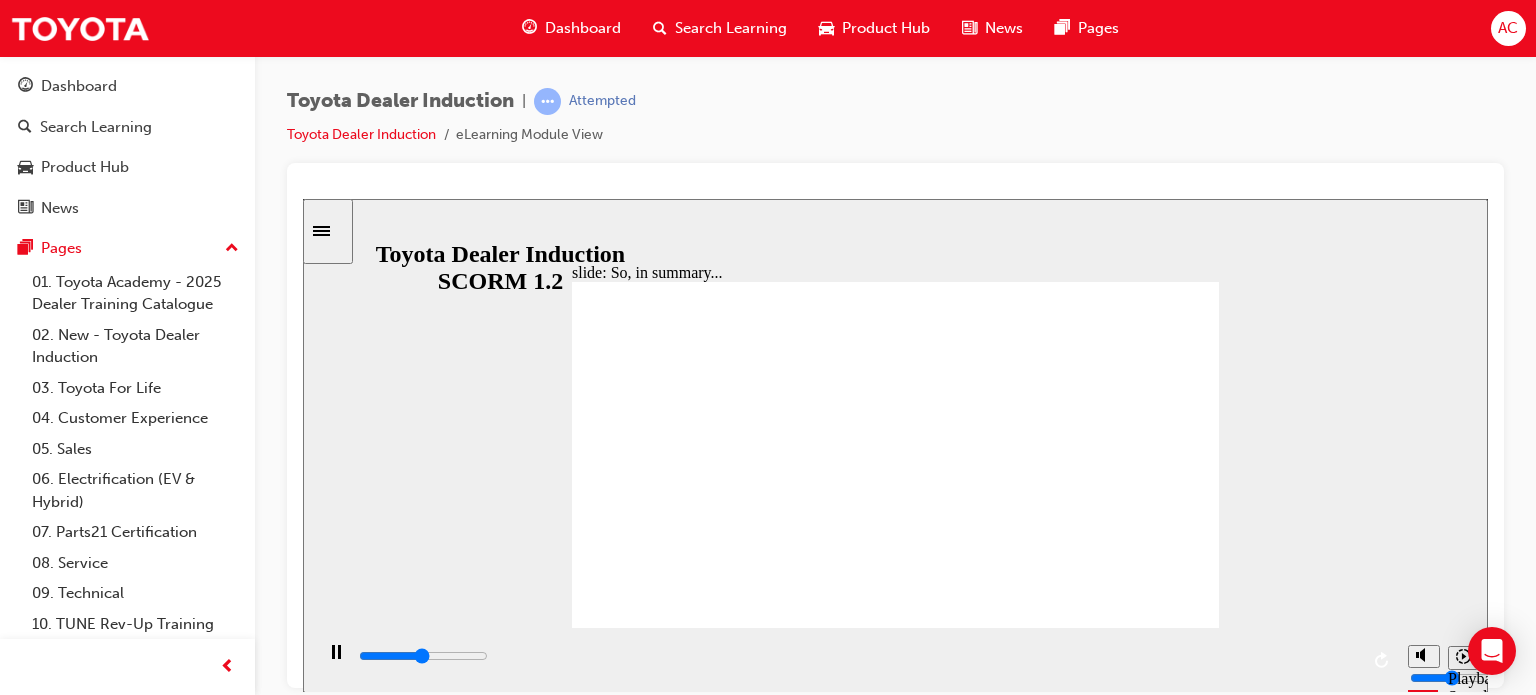 click 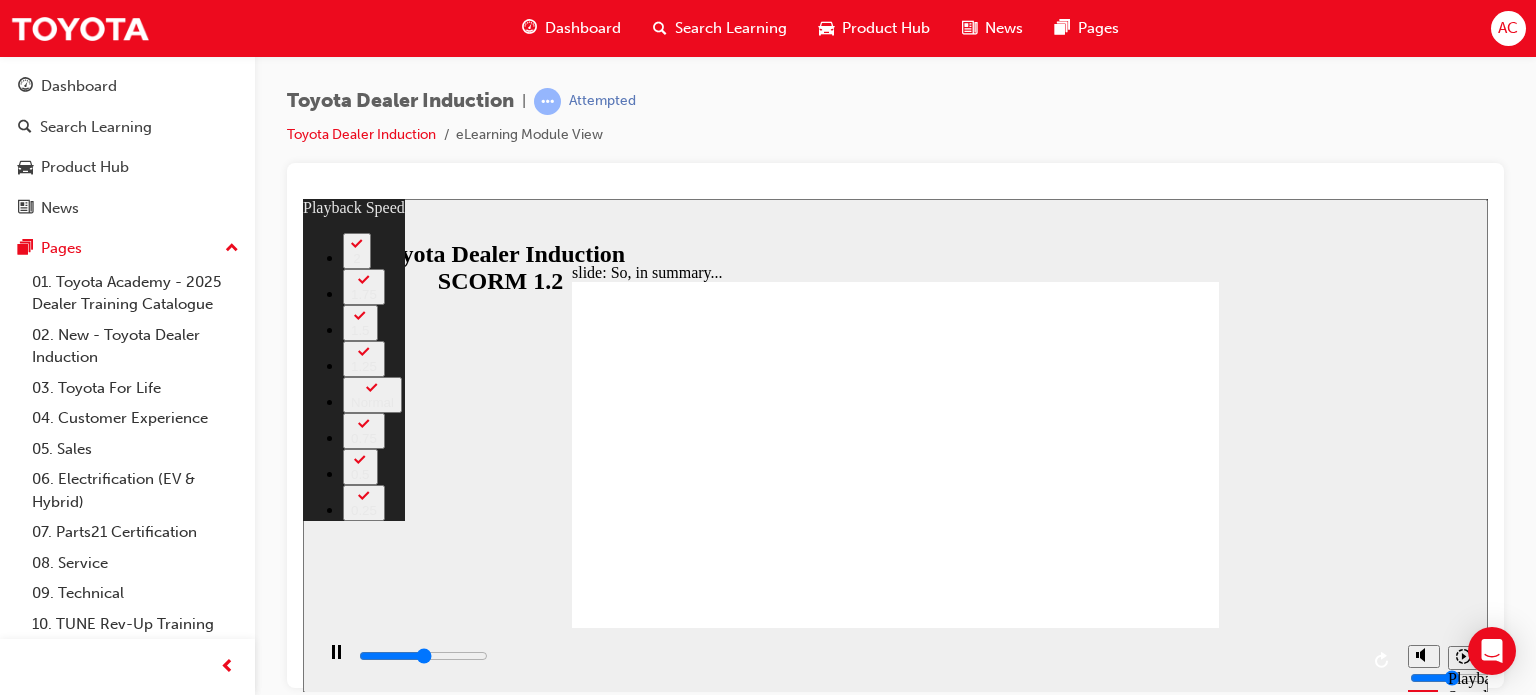 type on "3300" 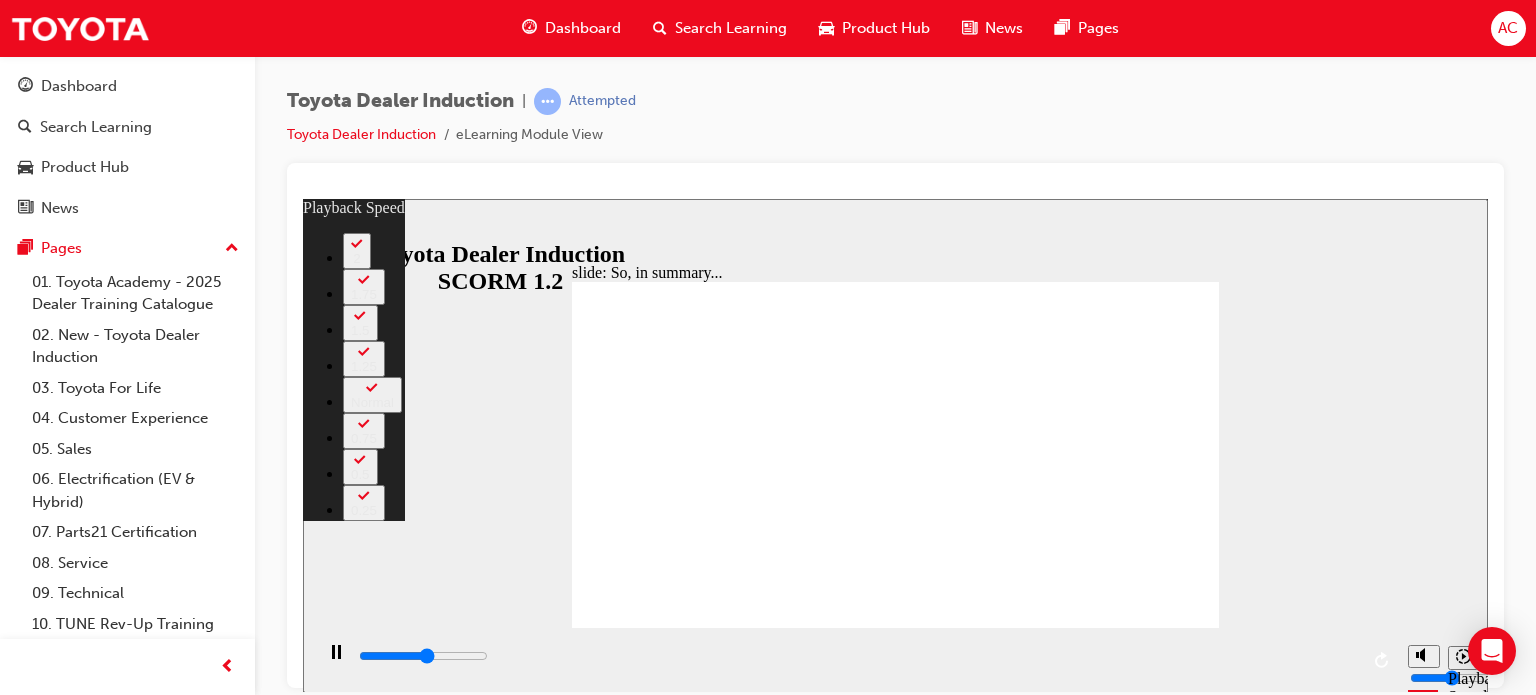 type on "3500" 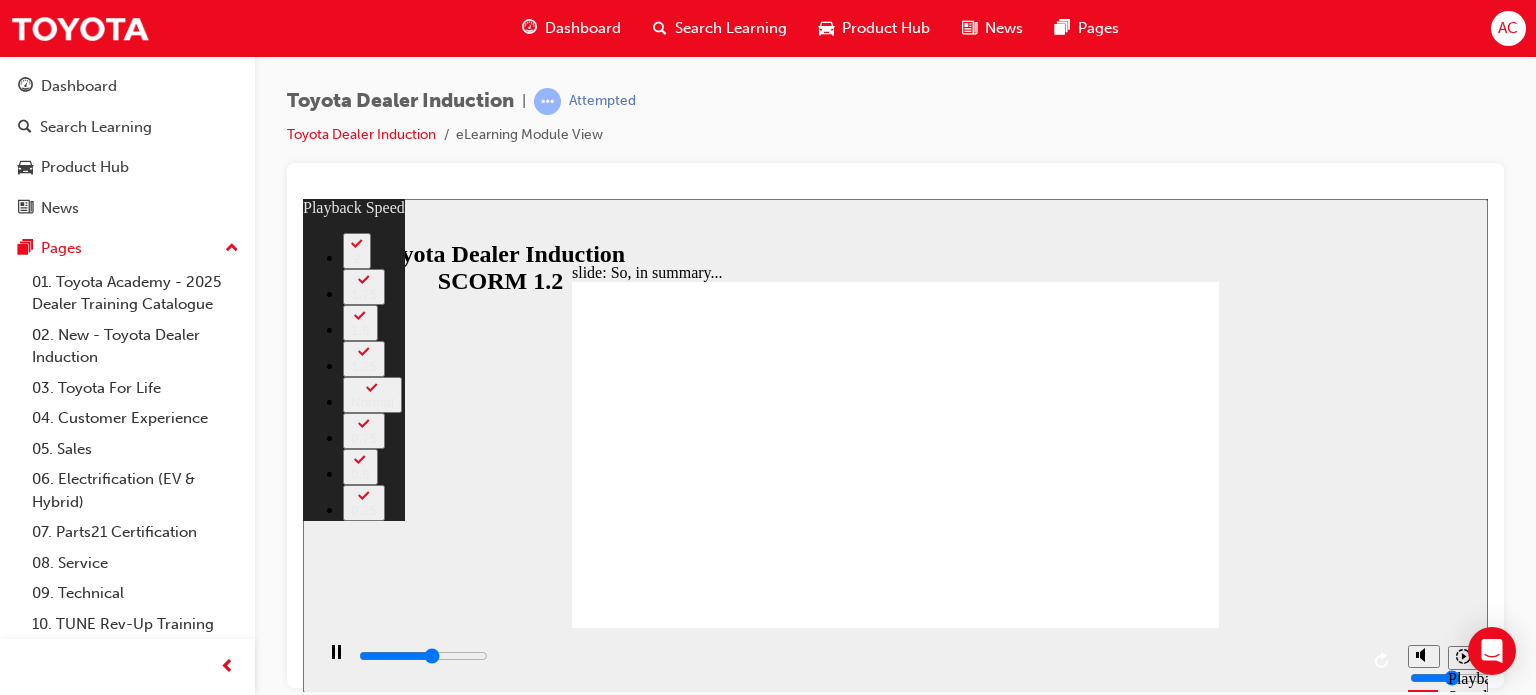 type on "3800" 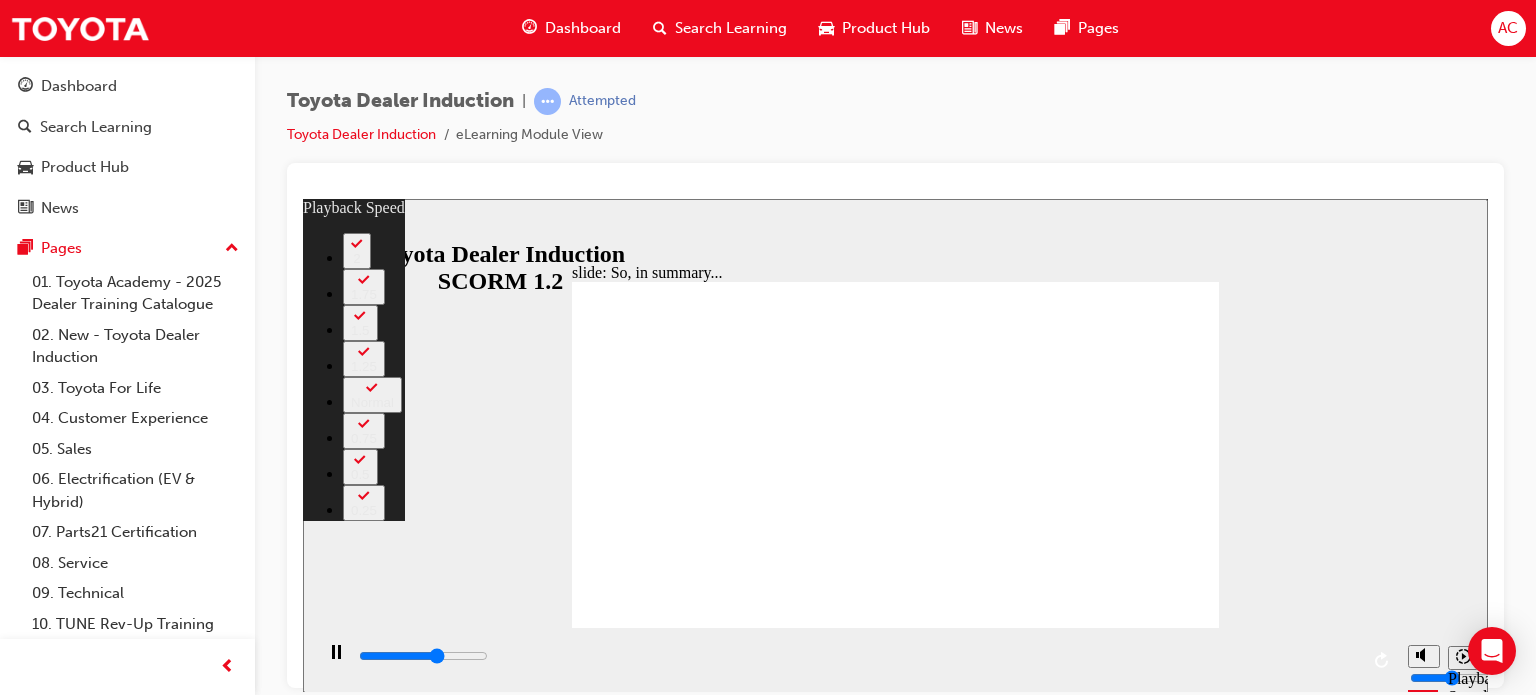 type on "4100" 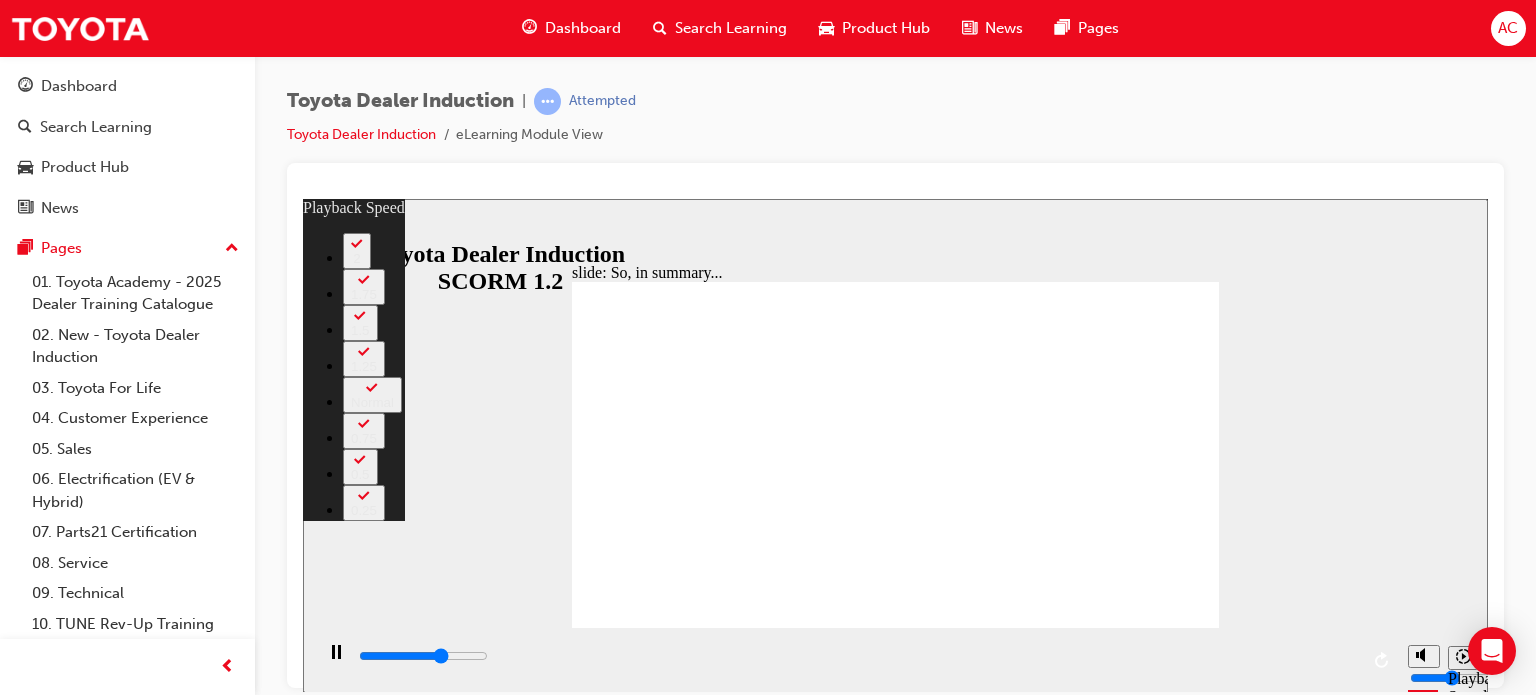 type on "4300" 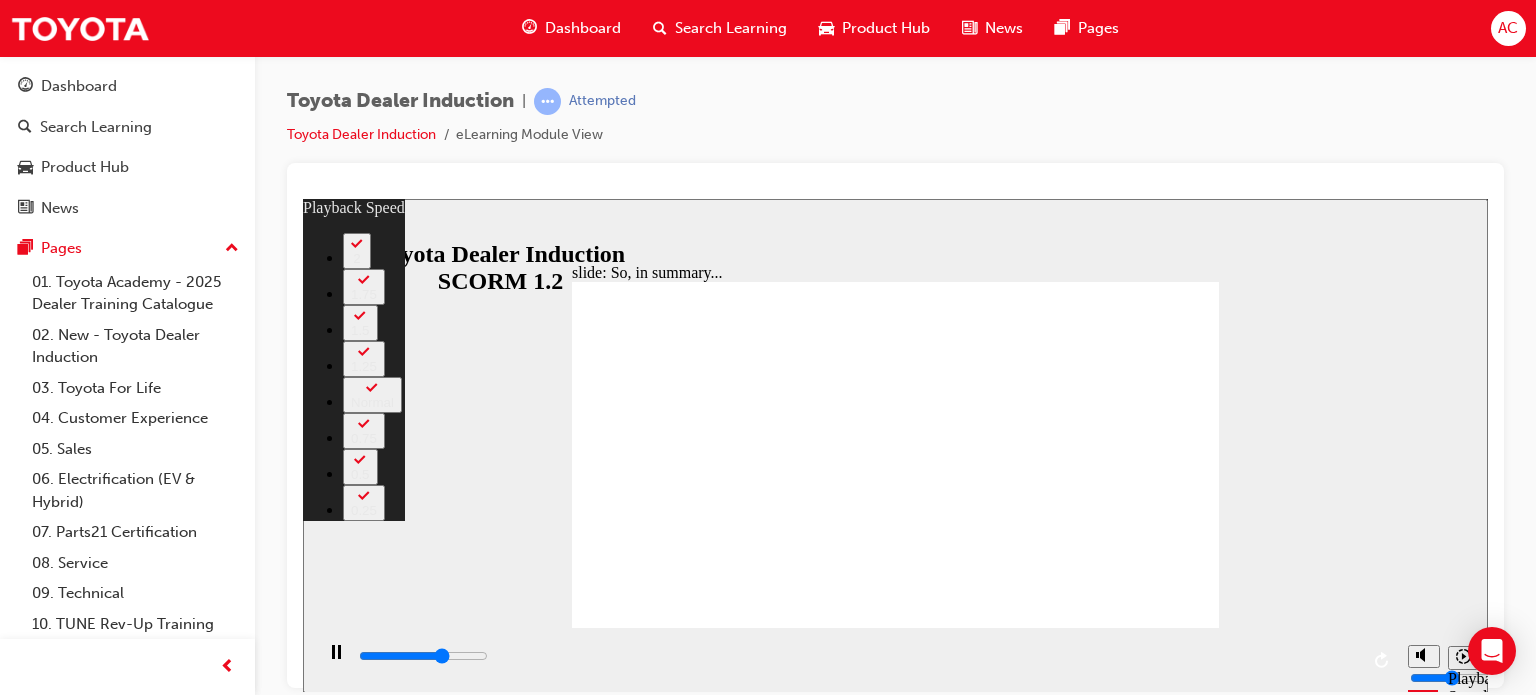 type on "4400" 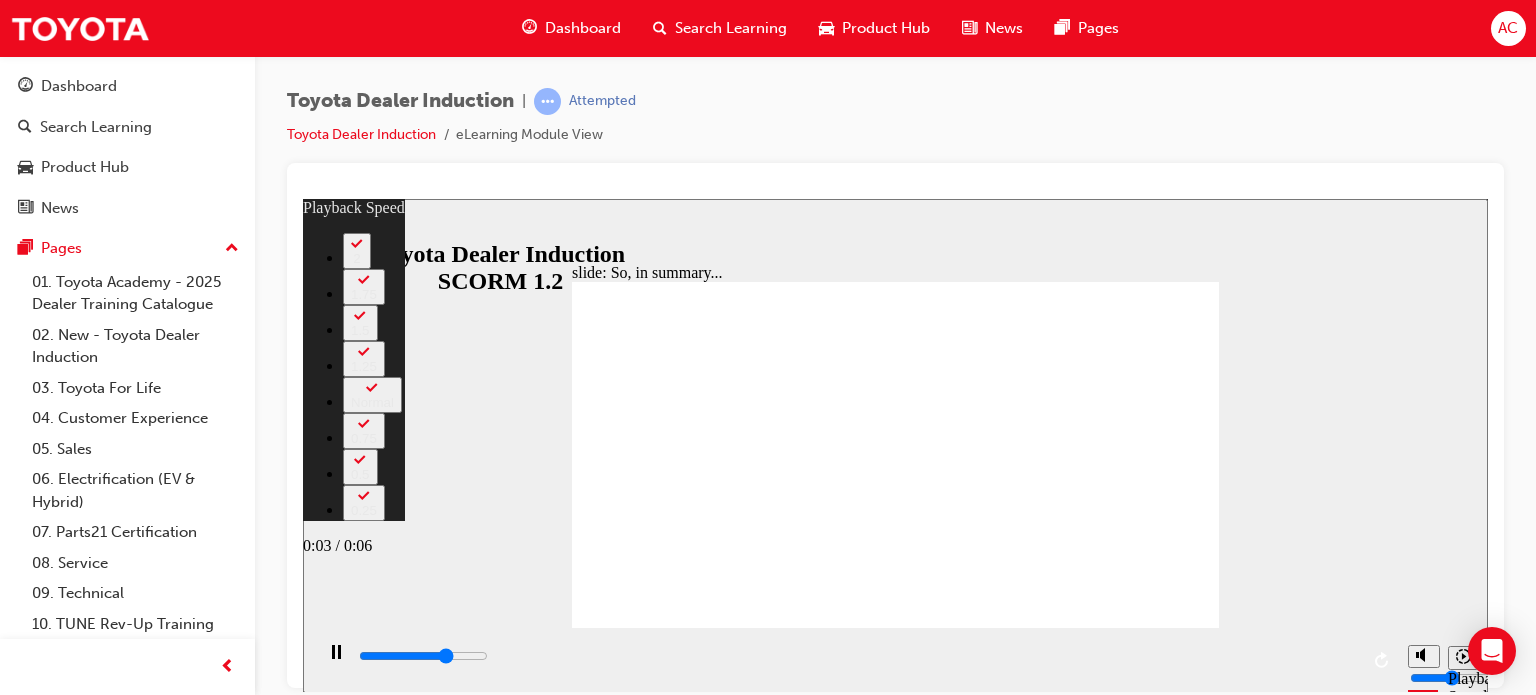 type on "4600" 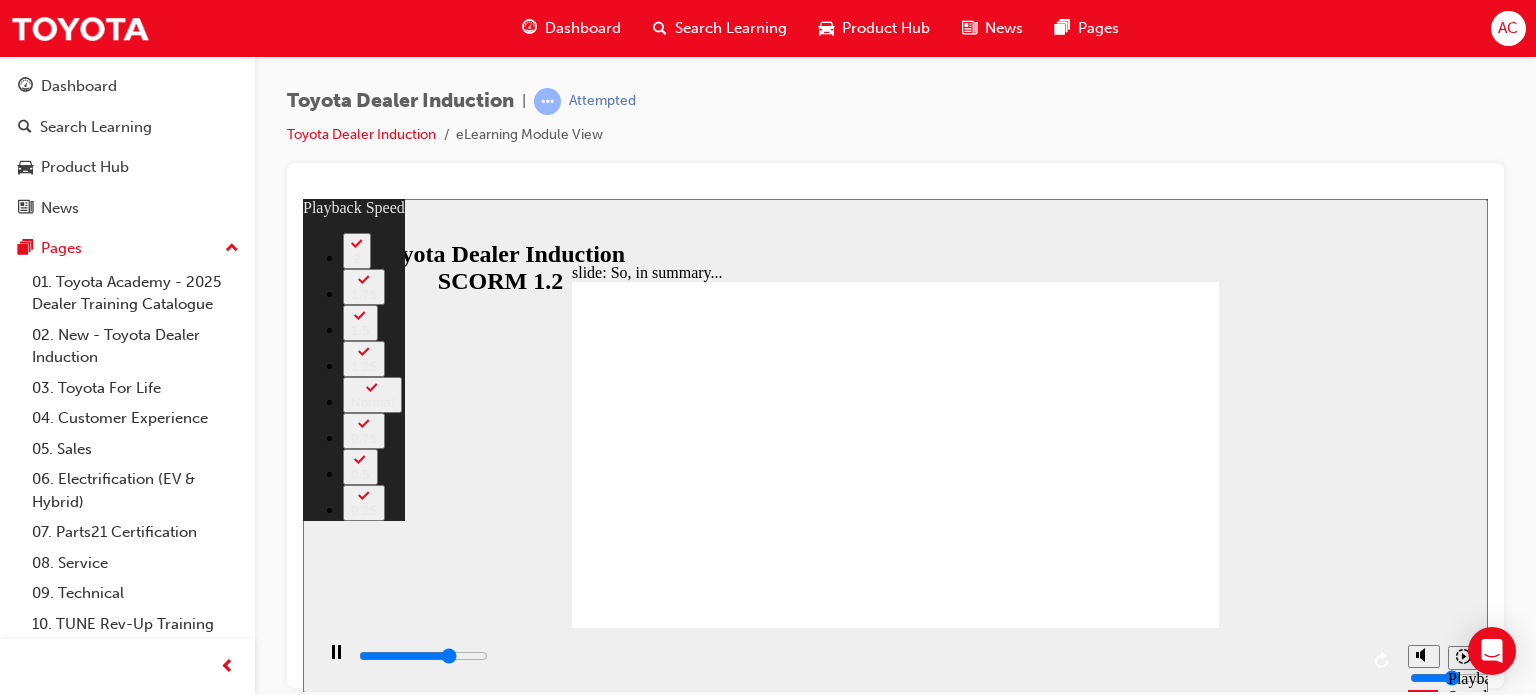 type on "4900" 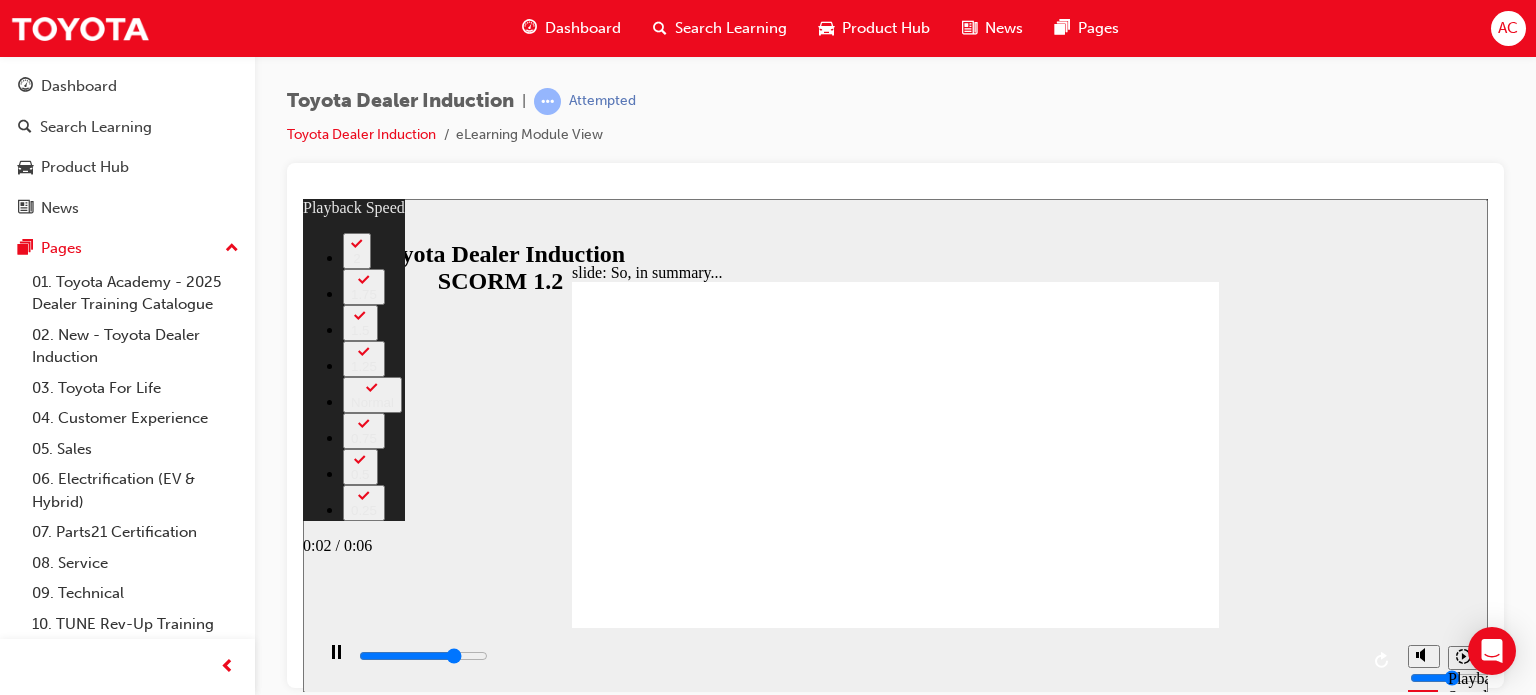 type on "5100" 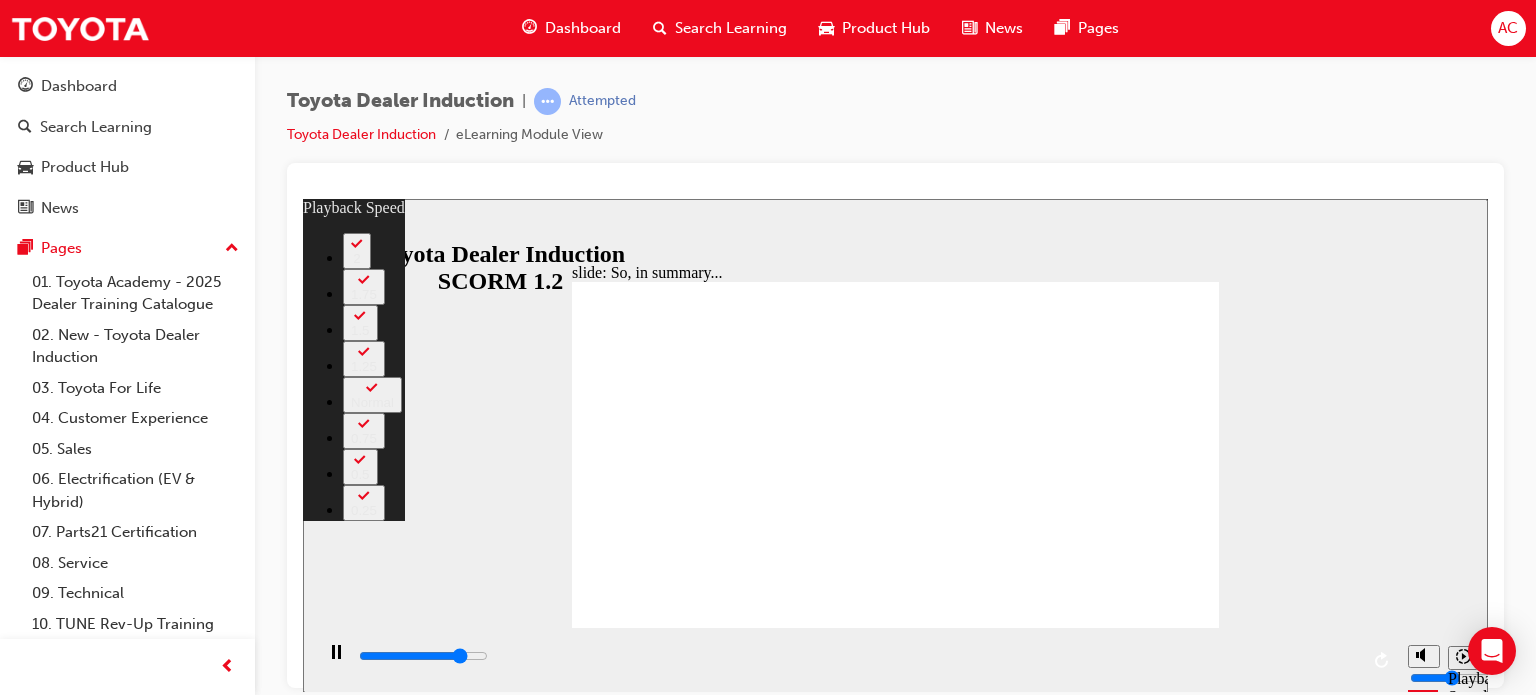 type on "5400" 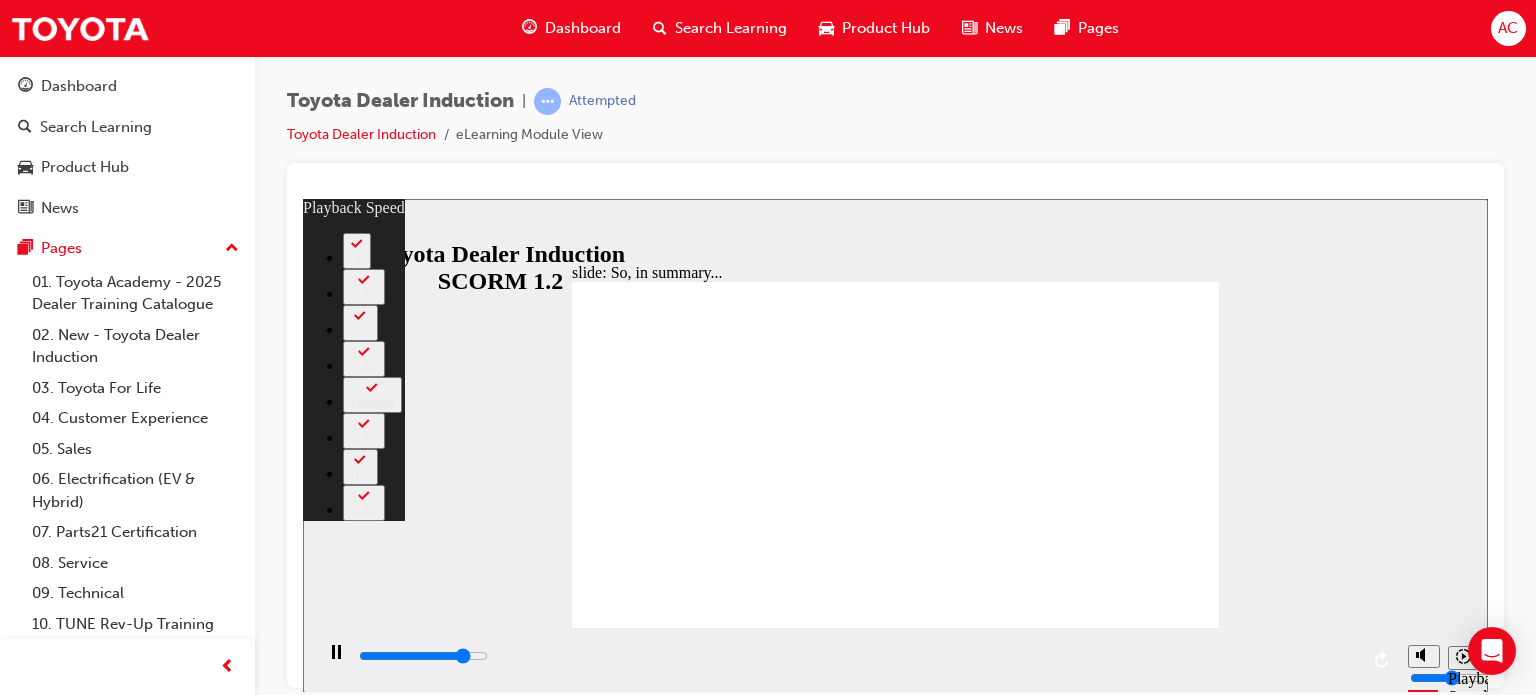 type on "5700" 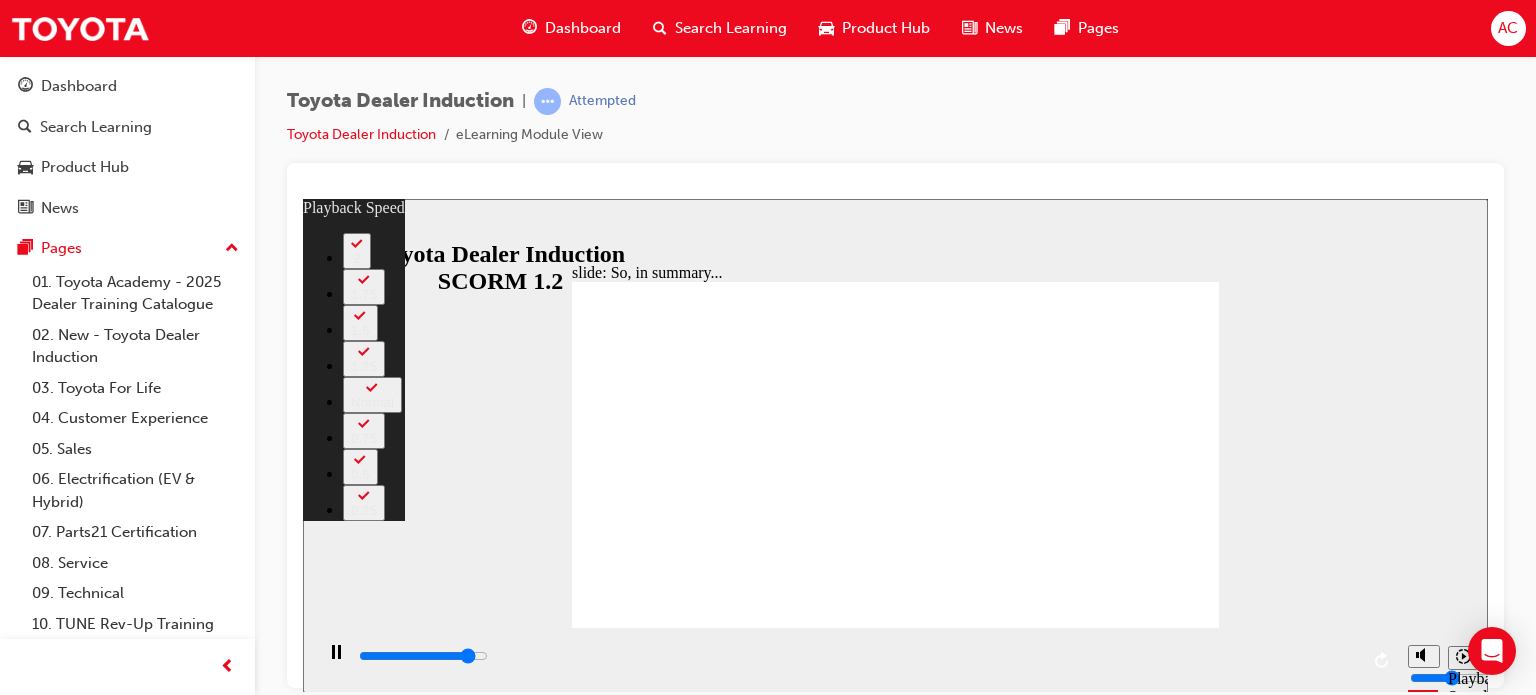 type on "5900" 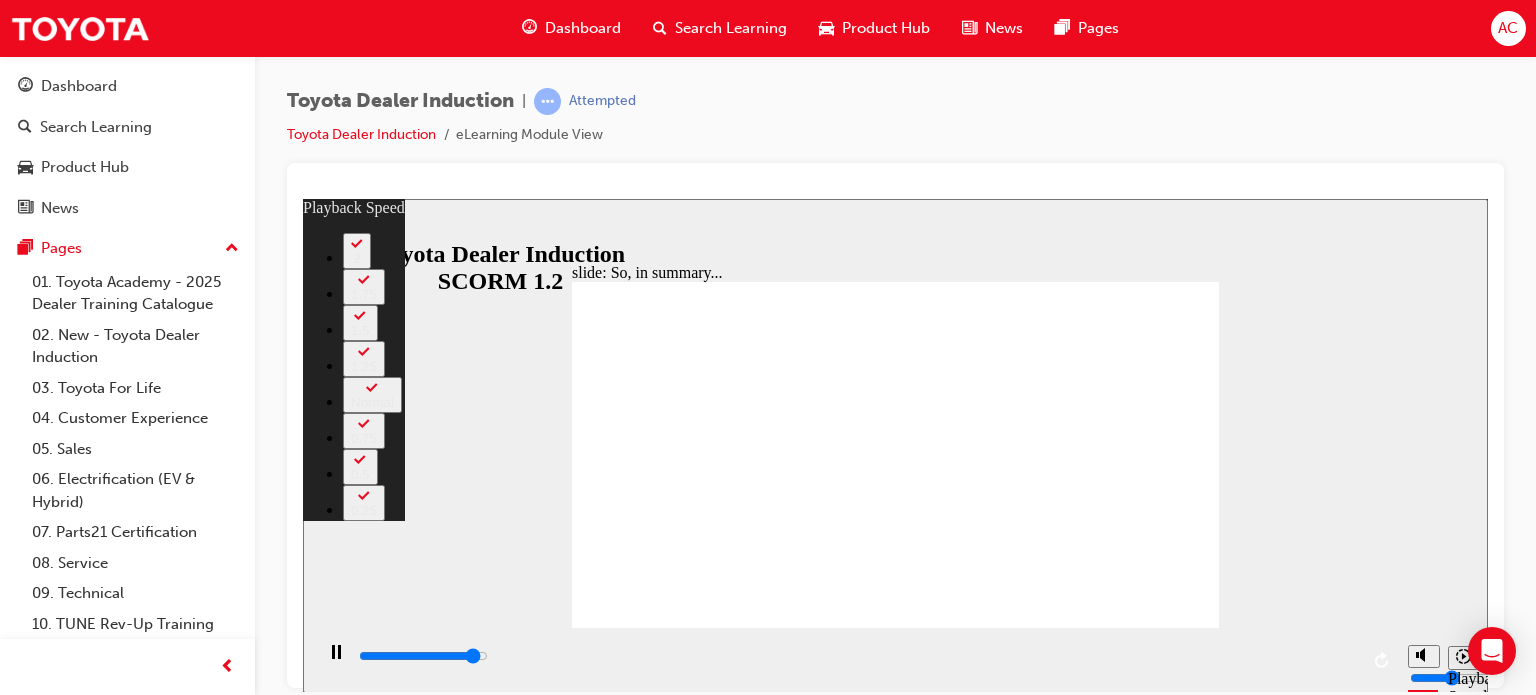 type on "6200" 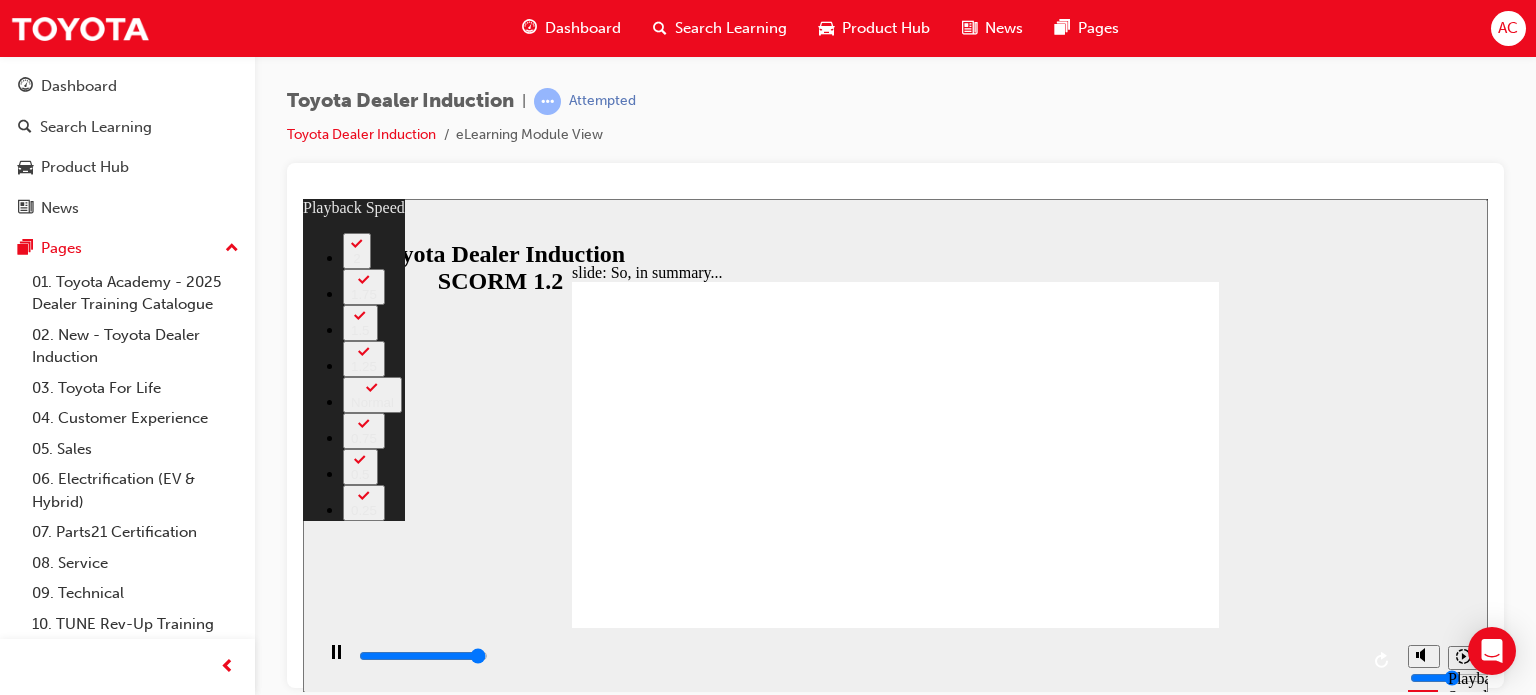 type on "6500" 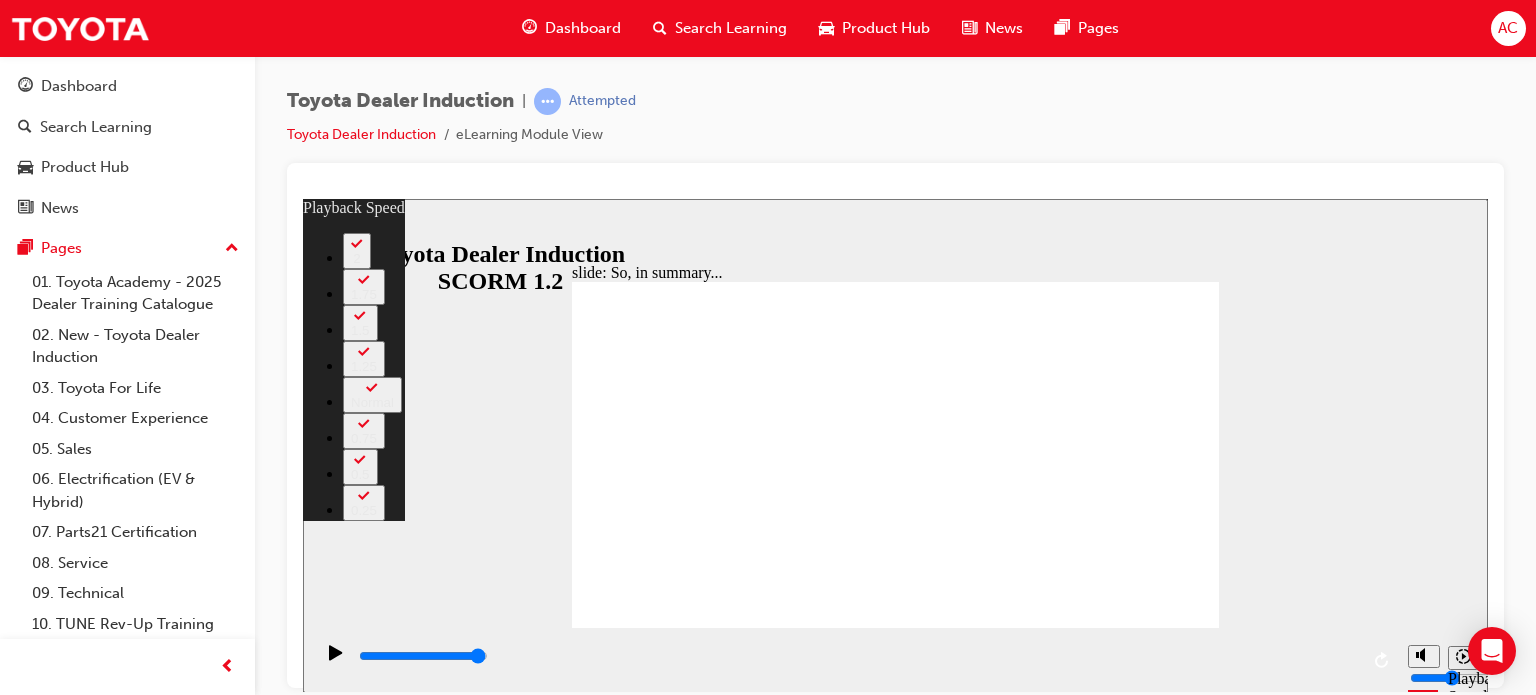 click at bounding box center (895, 2951) 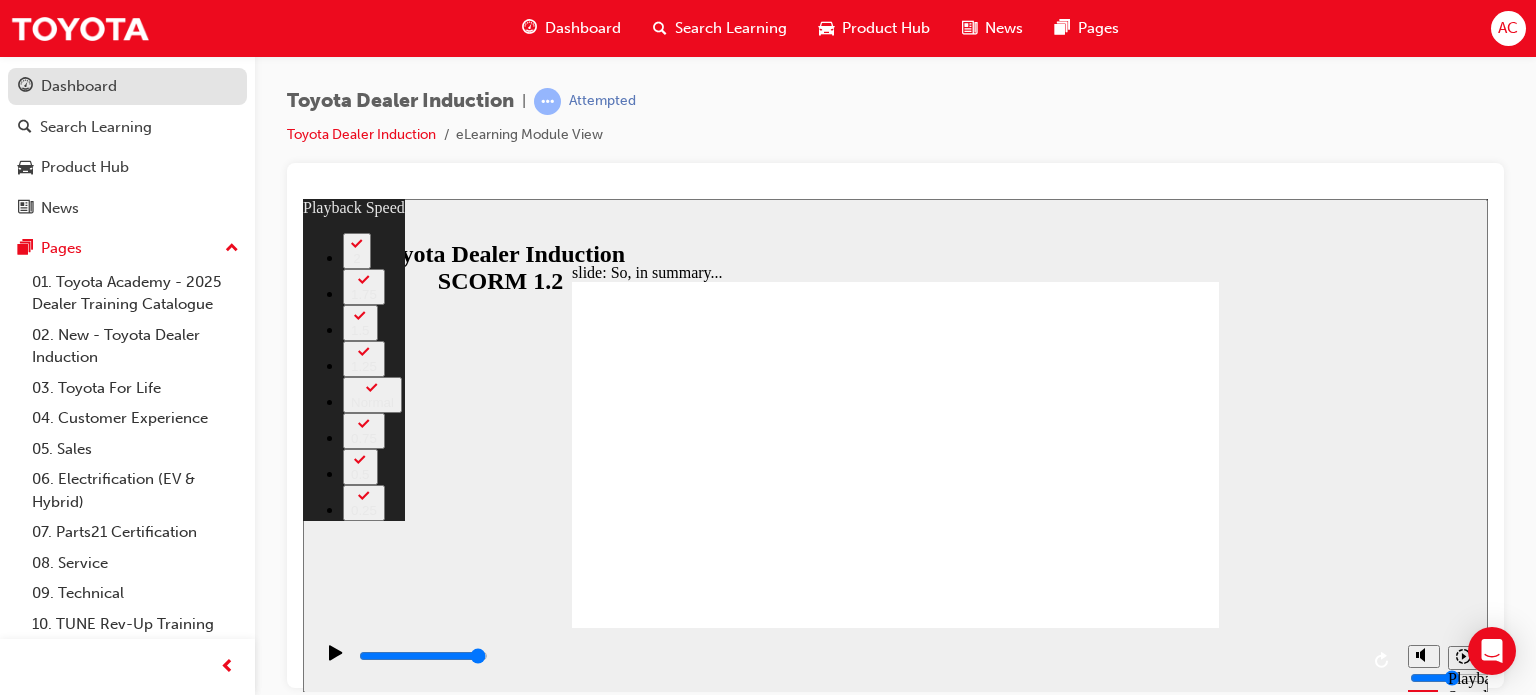 click on "Dashboard" at bounding box center [127, 86] 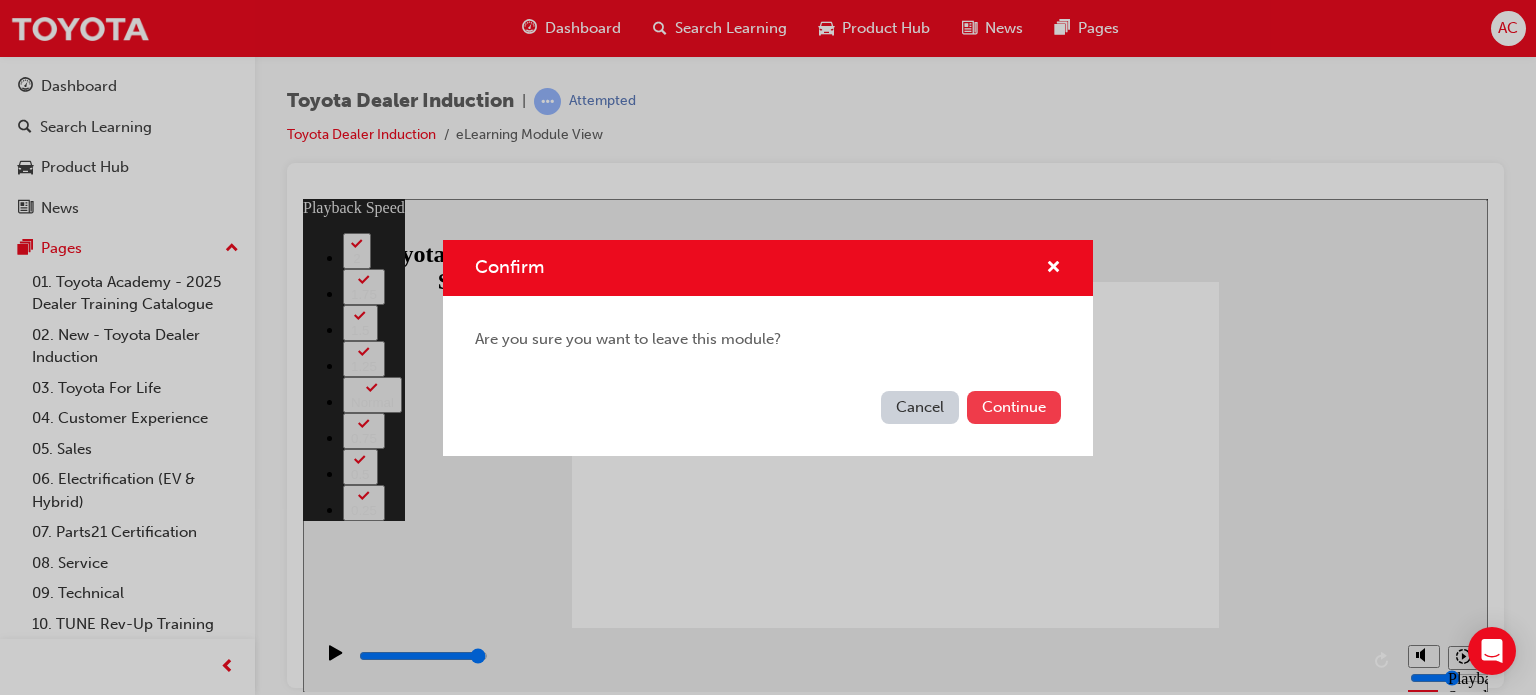 type on "128" 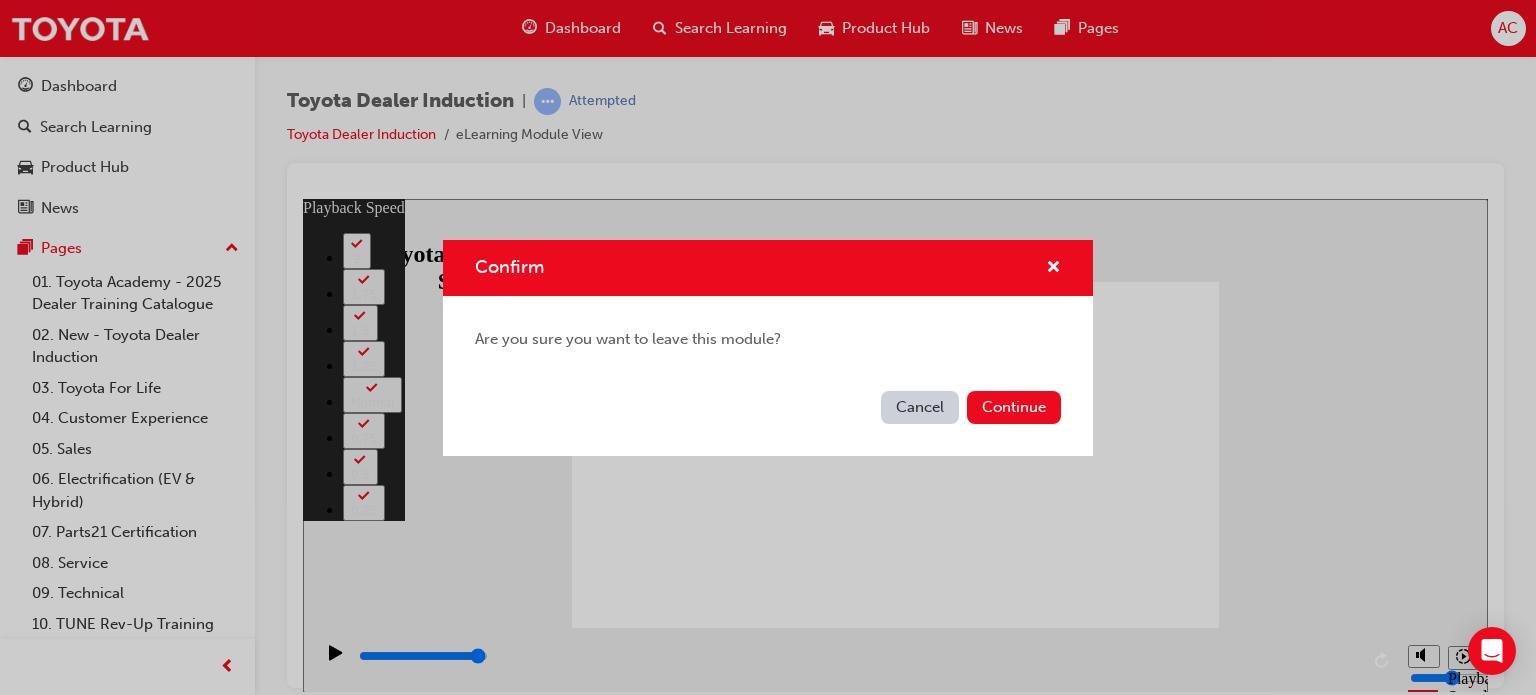 click on "Cancel" at bounding box center [920, 407] 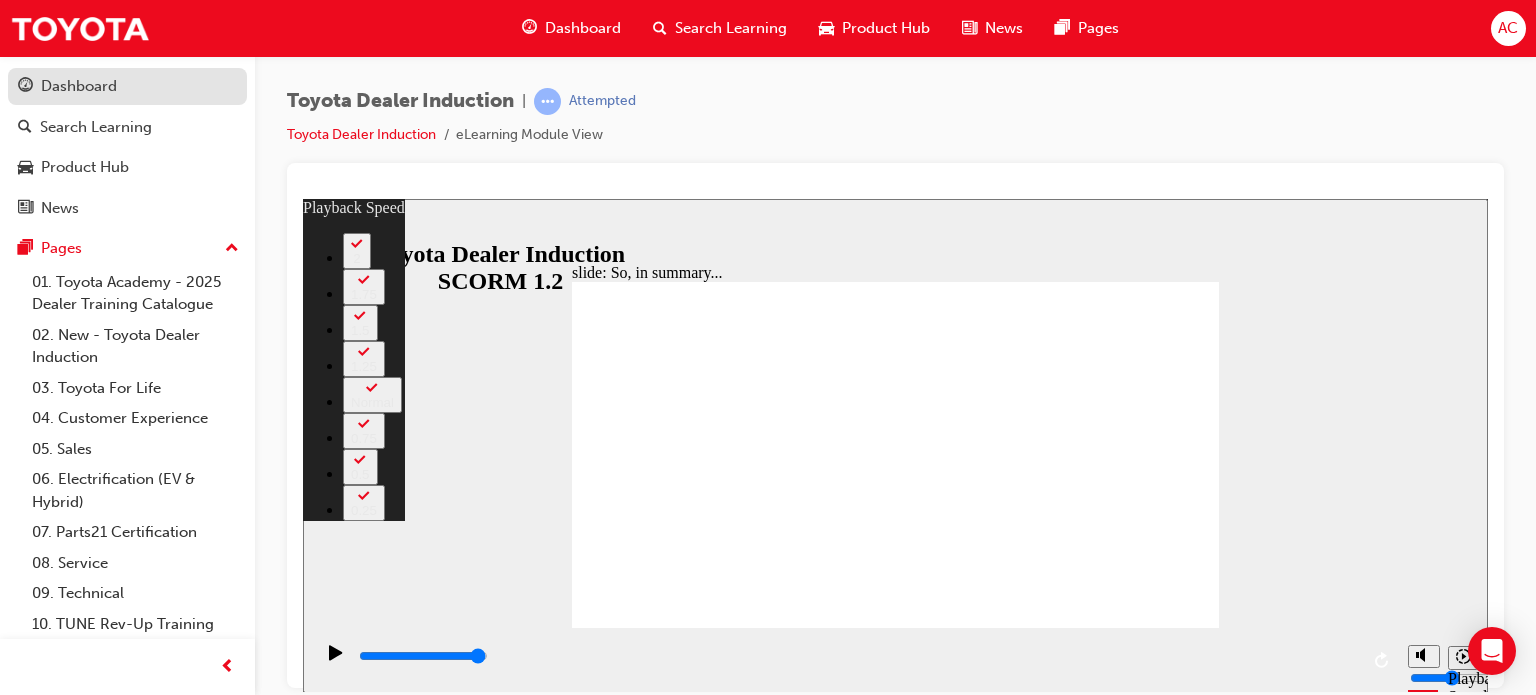 click on "Dashboard" at bounding box center (127, 86) 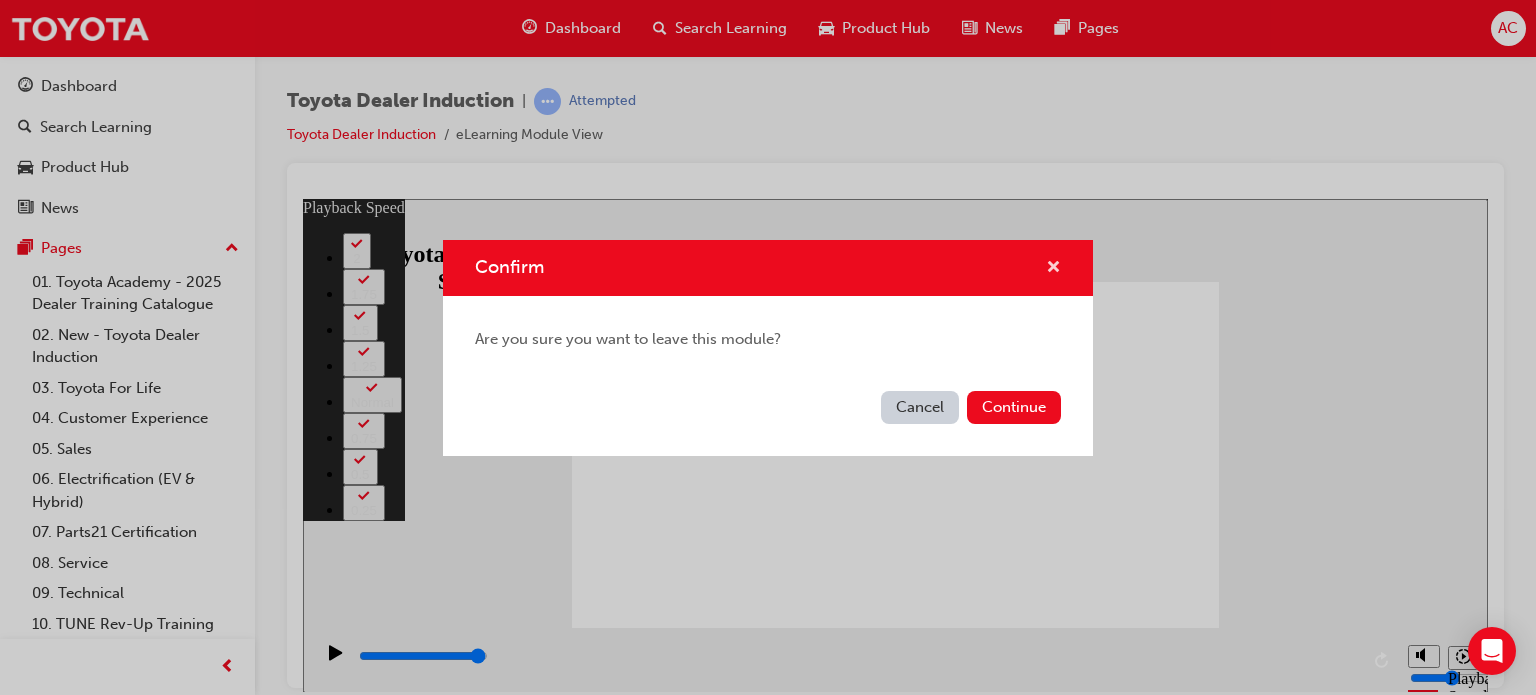 click at bounding box center [1053, 269] 